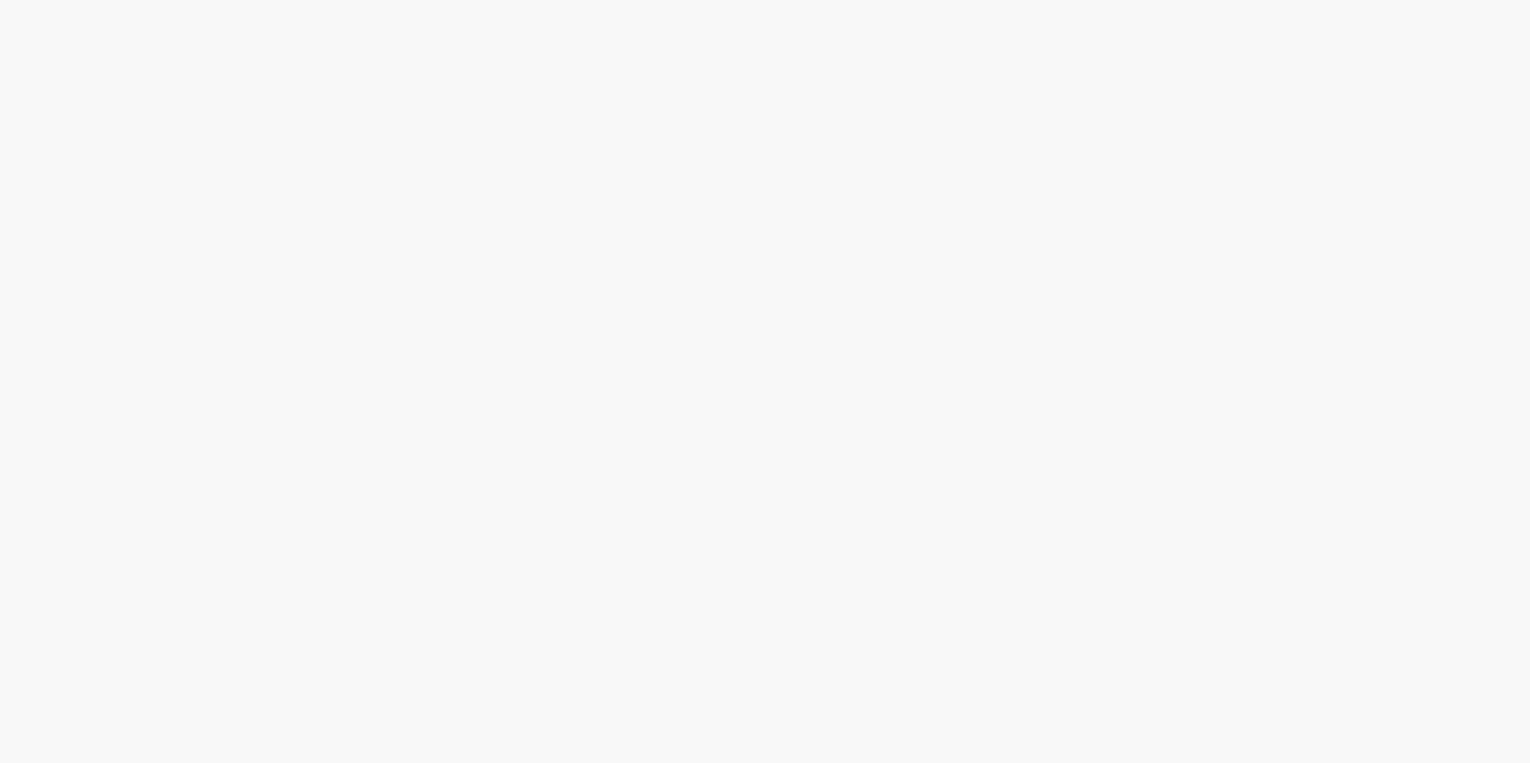 scroll, scrollTop: 0, scrollLeft: 0, axis: both 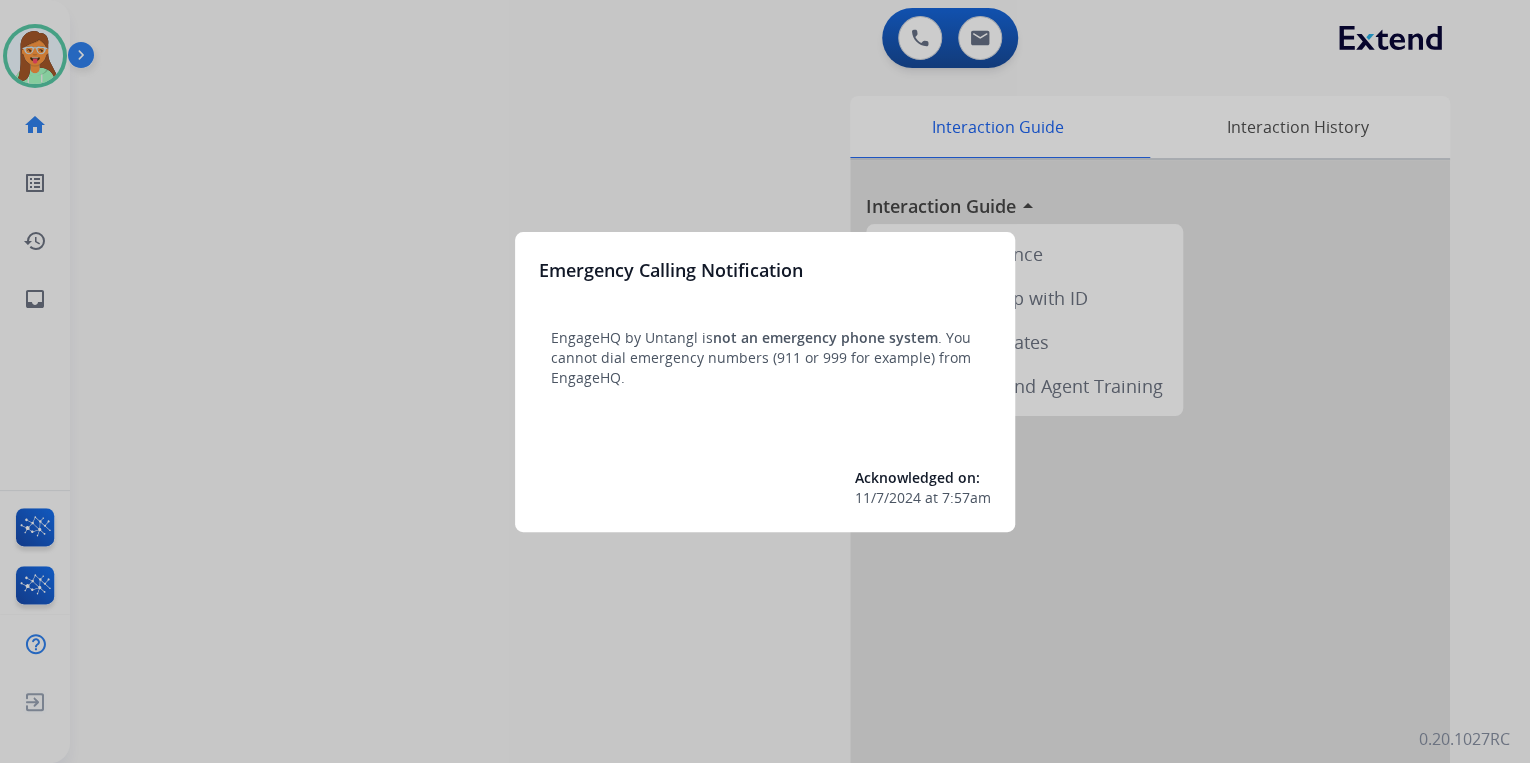 click at bounding box center (765, 381) 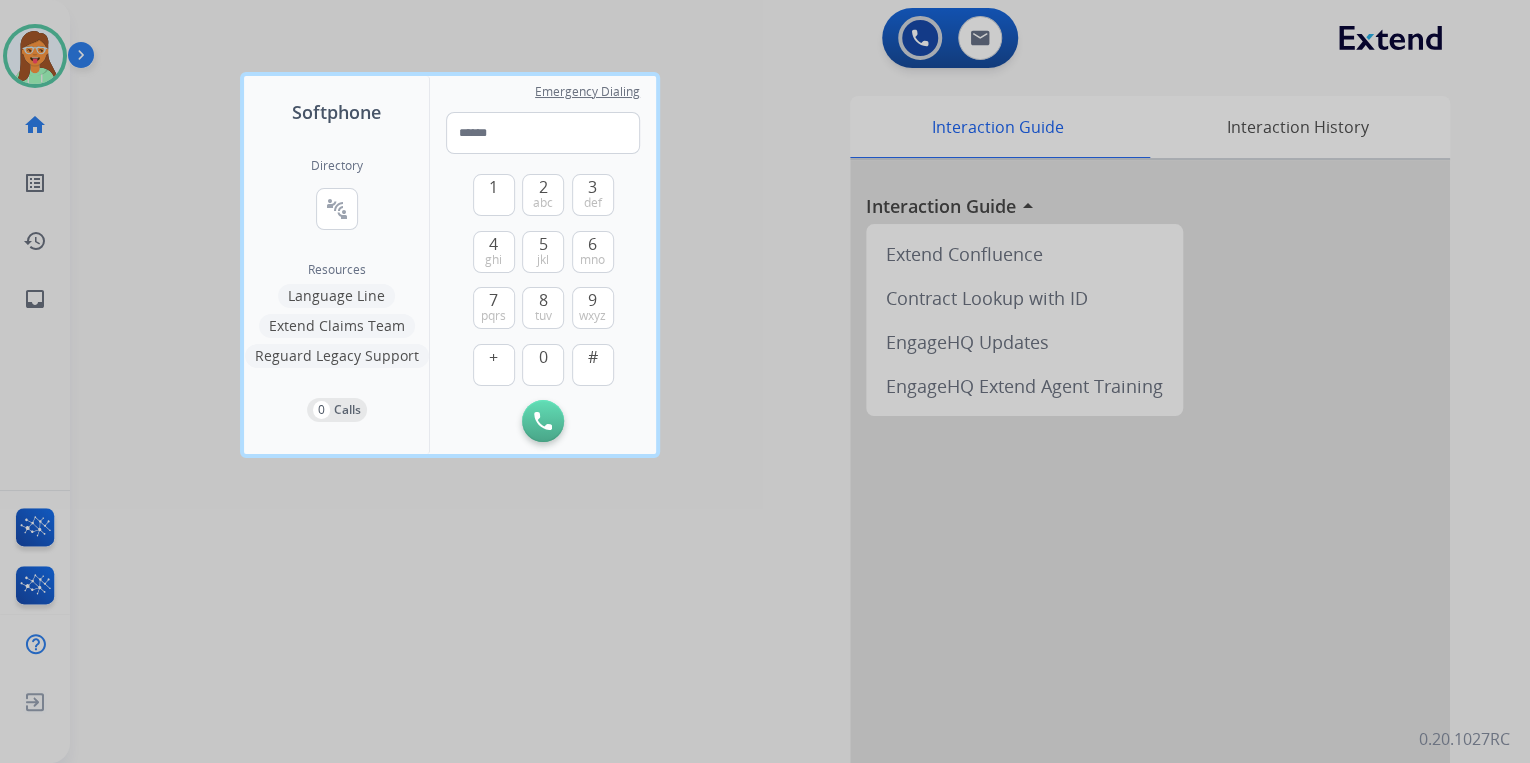 click at bounding box center (765, 381) 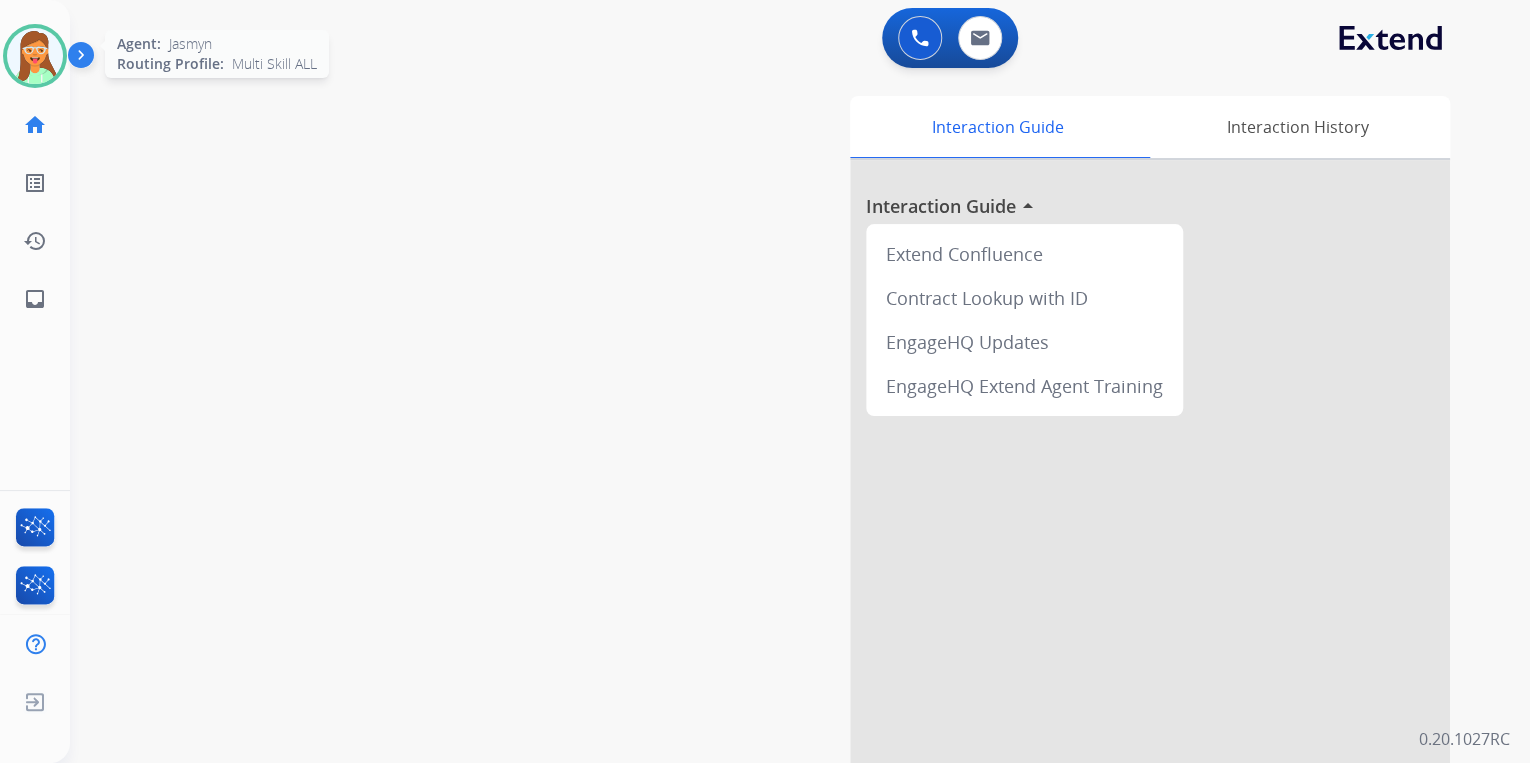 click at bounding box center [35, 56] 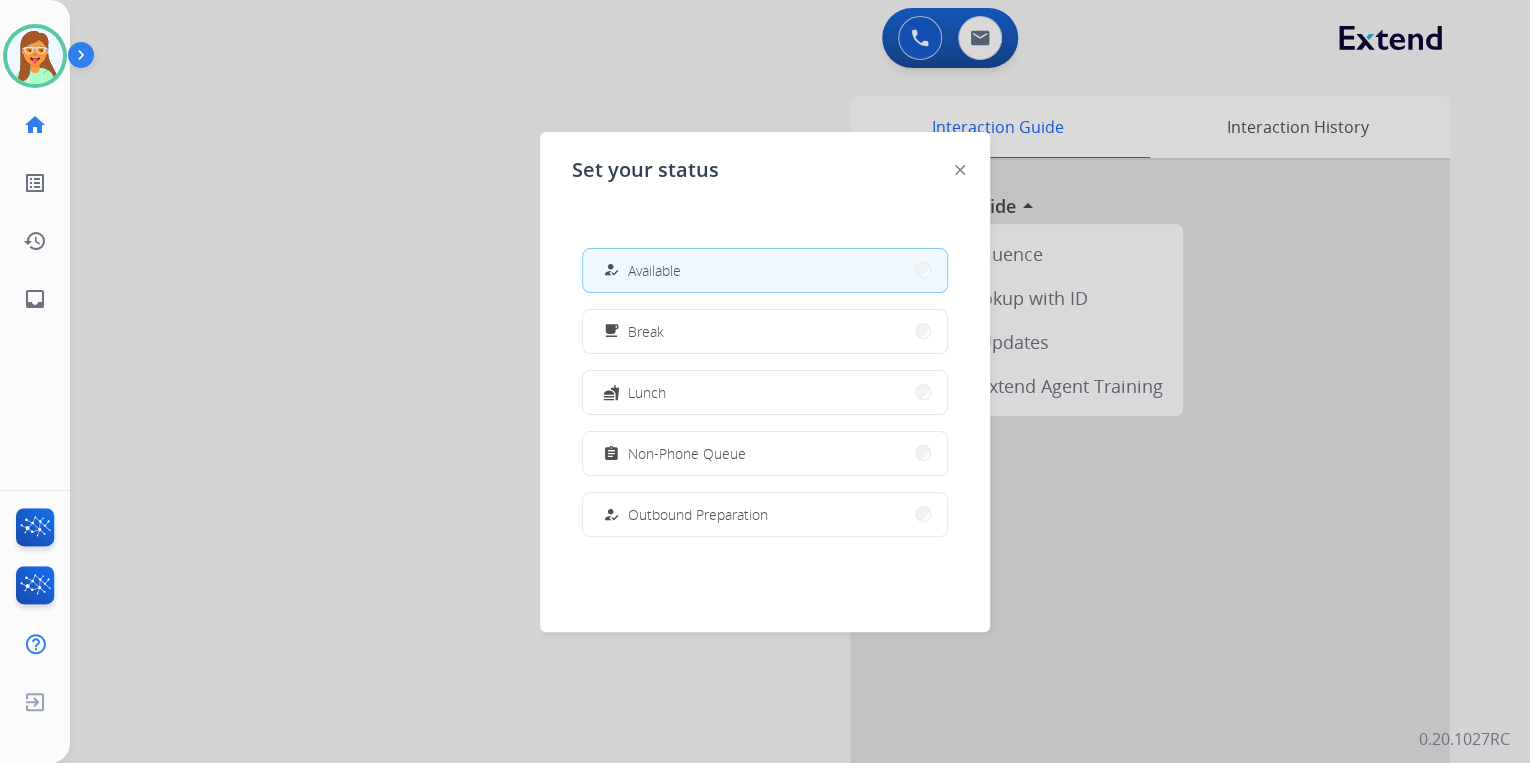 click at bounding box center [765, 381] 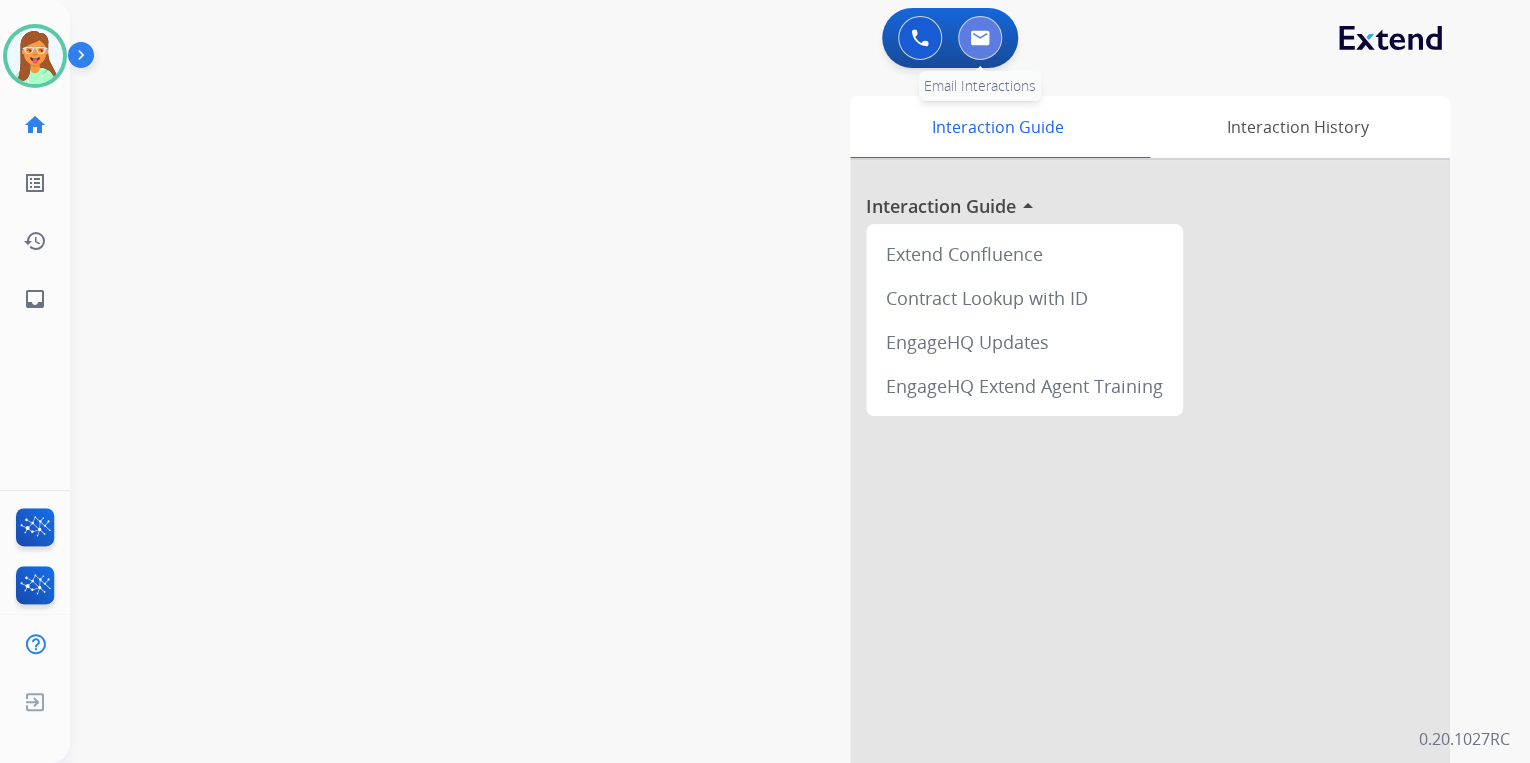 click at bounding box center (980, 38) 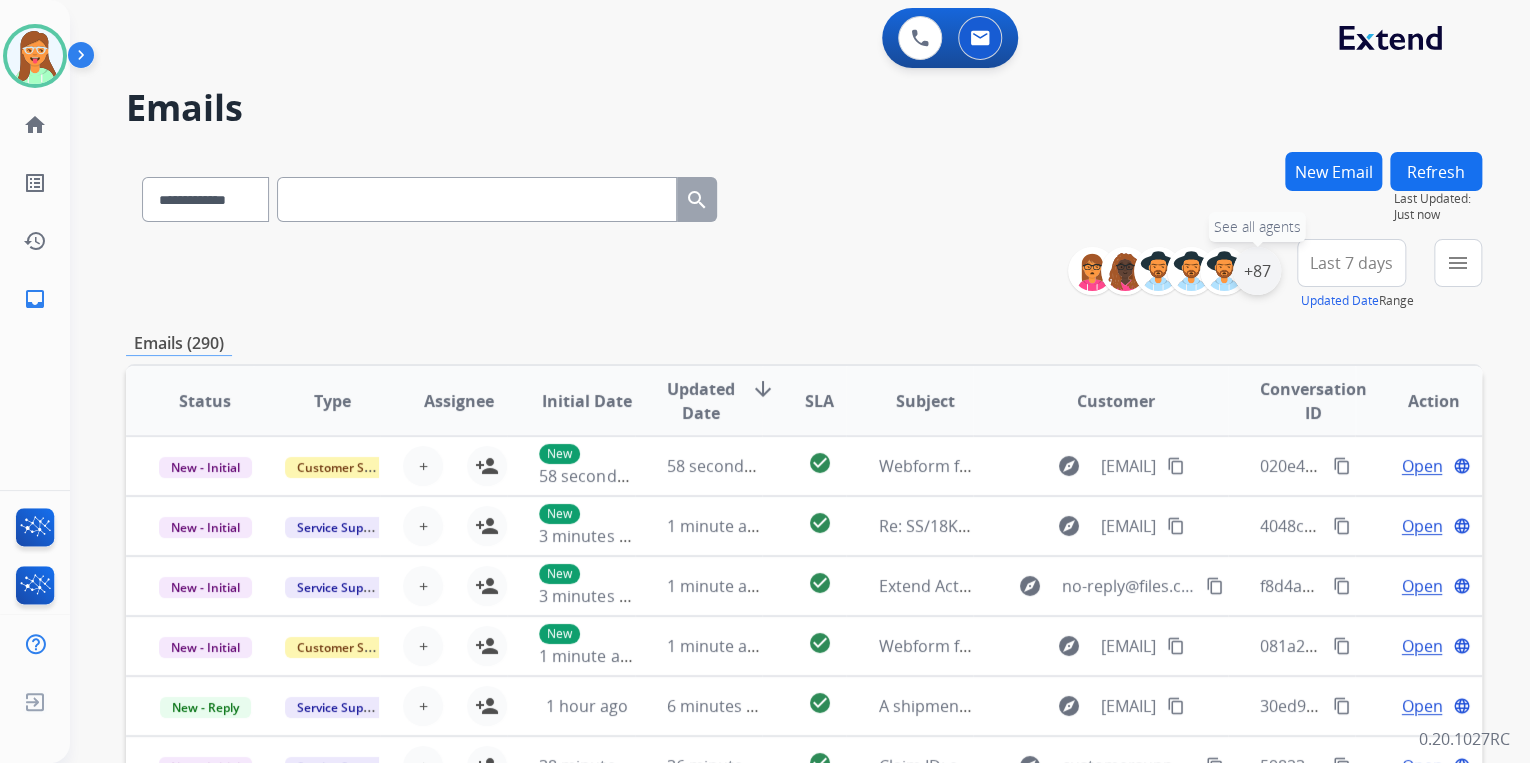 click on "+87" at bounding box center [1257, 271] 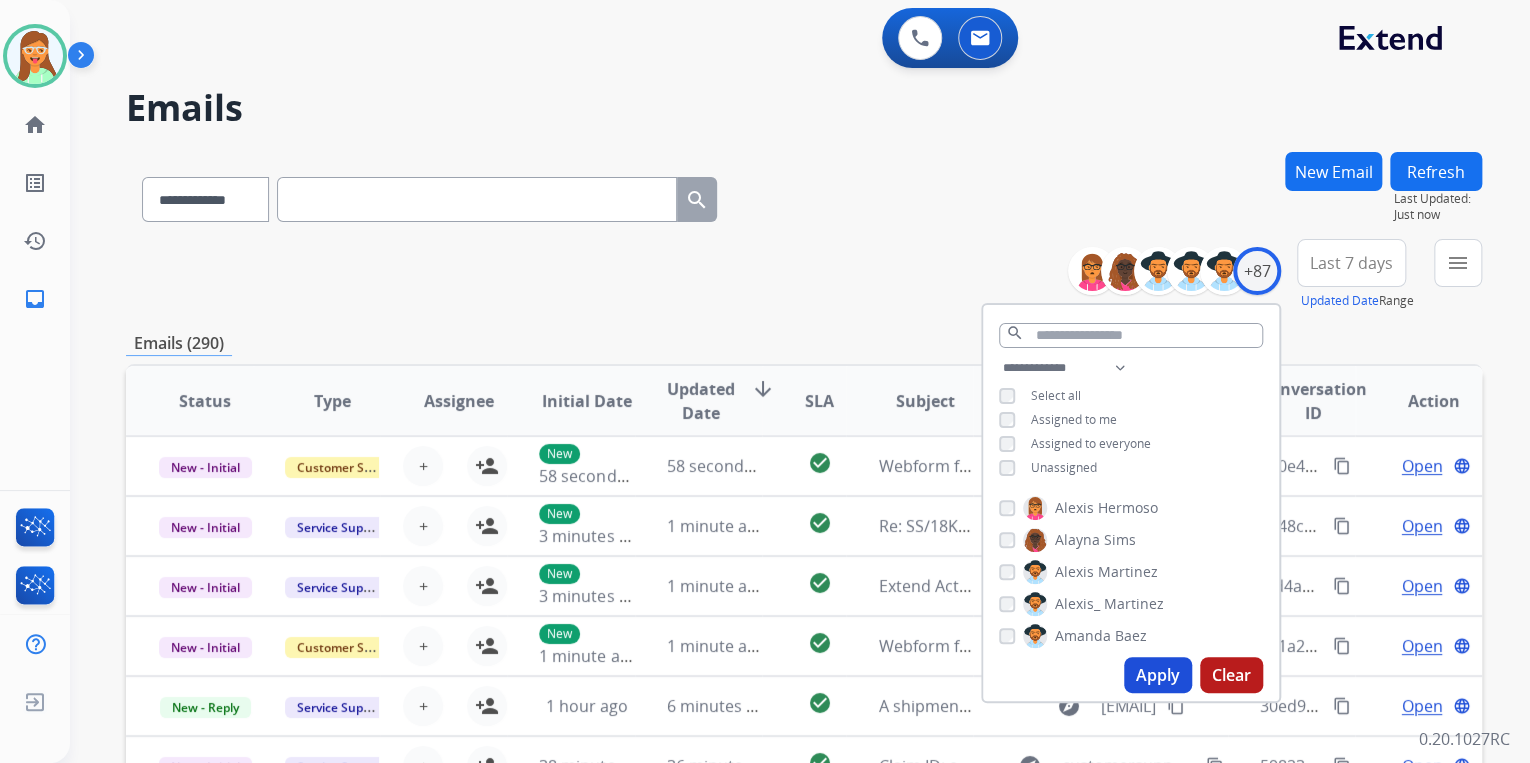 click on "Apply" at bounding box center (1158, 675) 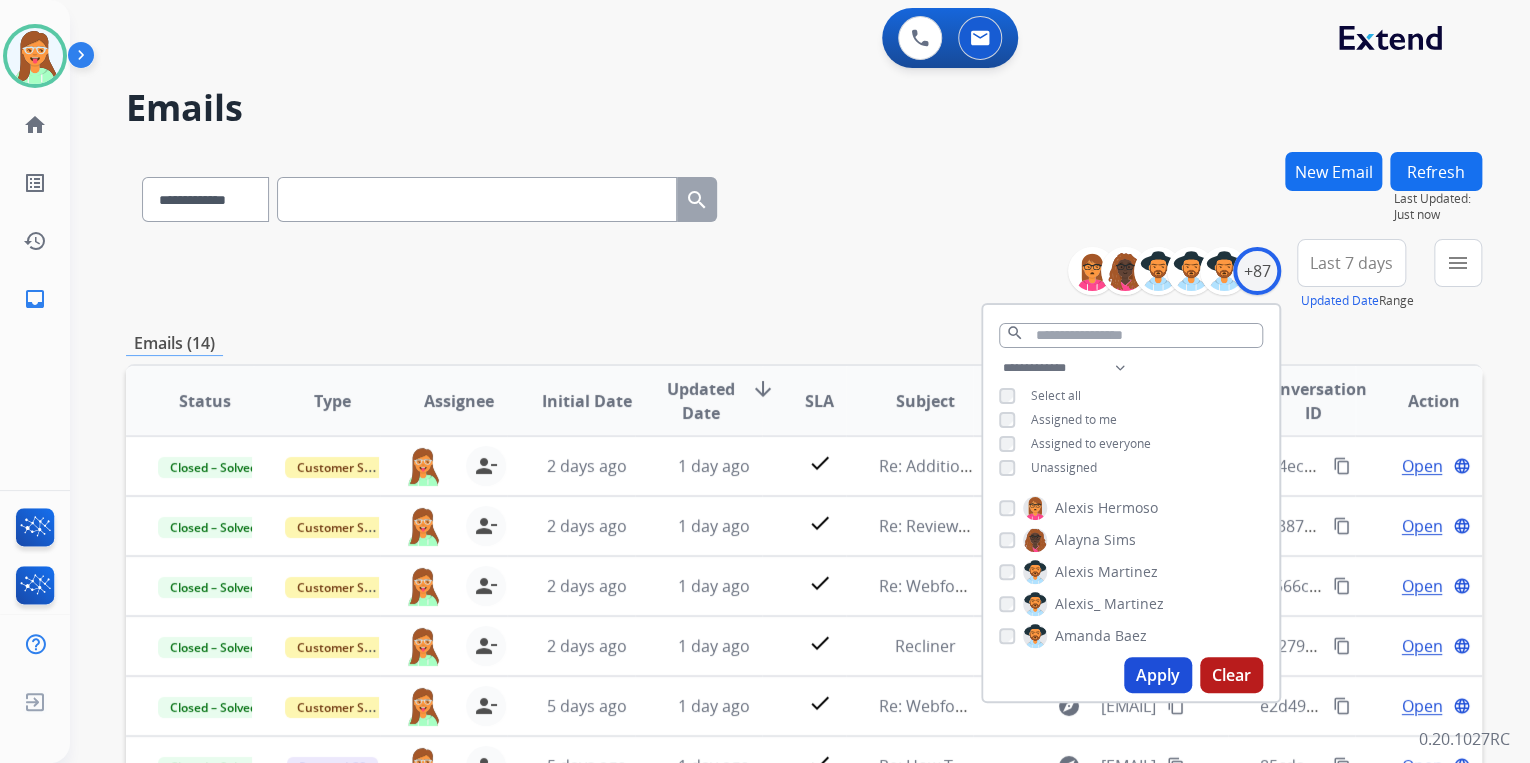 click on "**********" at bounding box center [804, 195] 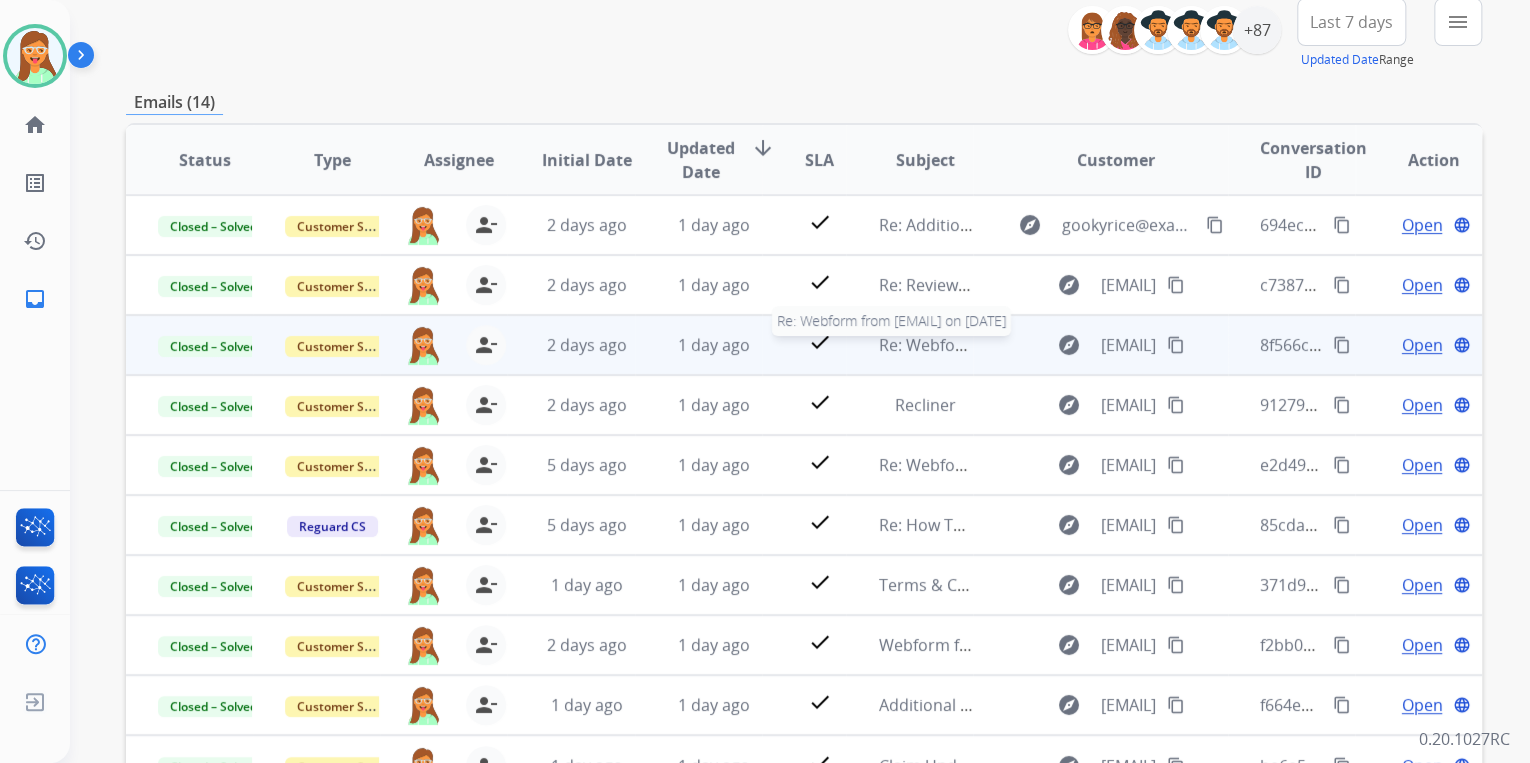 scroll, scrollTop: 374, scrollLeft: 0, axis: vertical 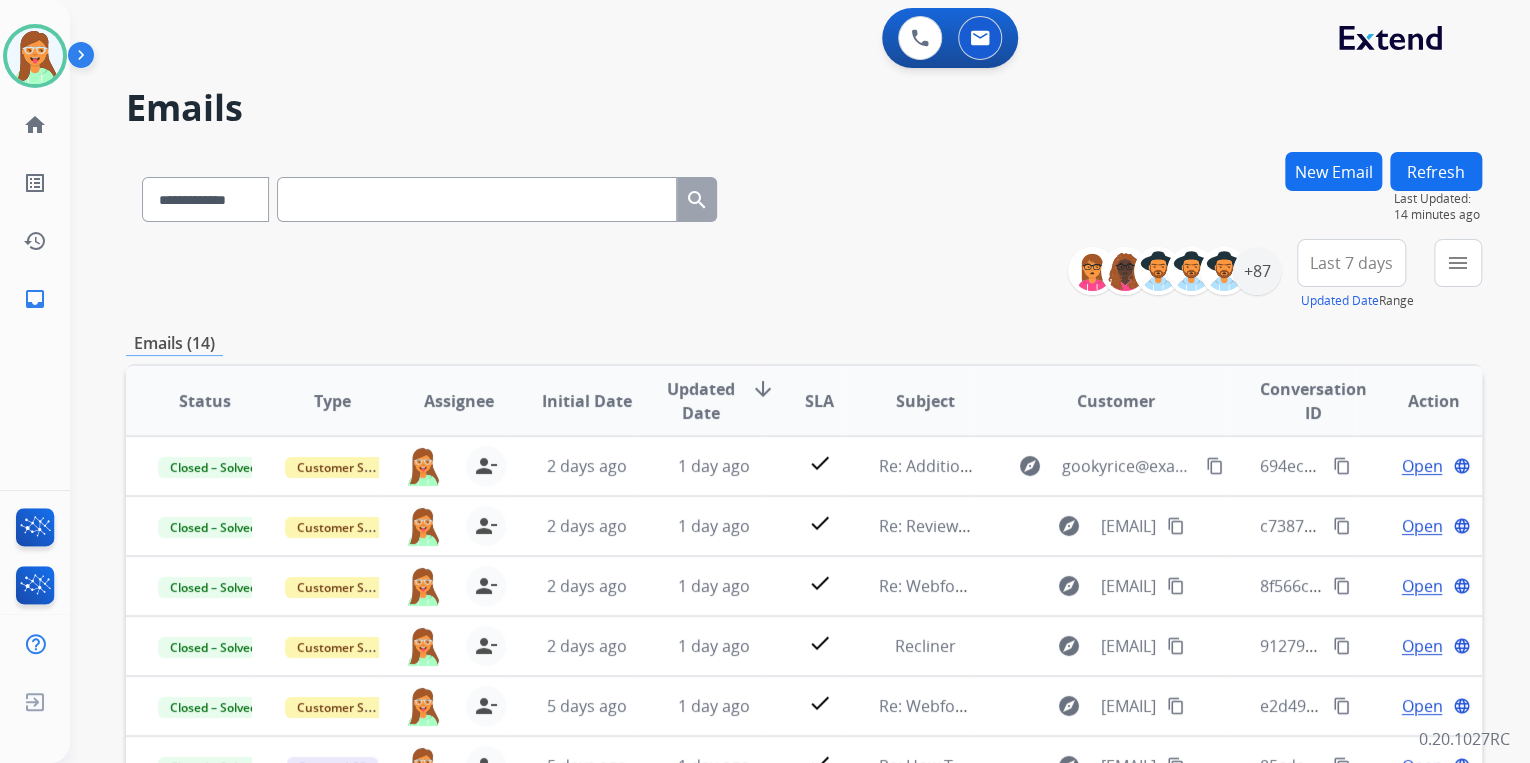 click at bounding box center (477, 199) 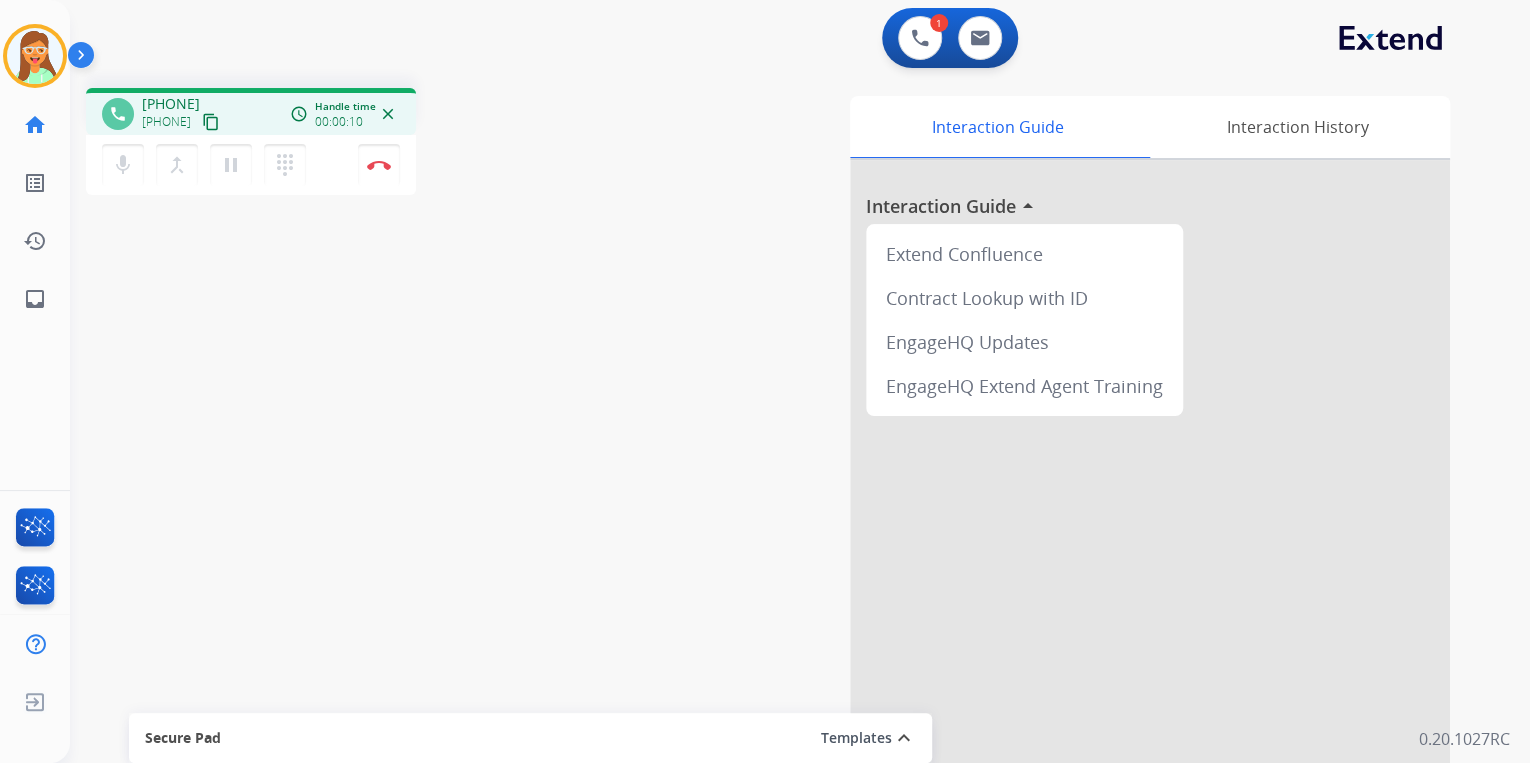 click on "content_copy" at bounding box center [211, 122] 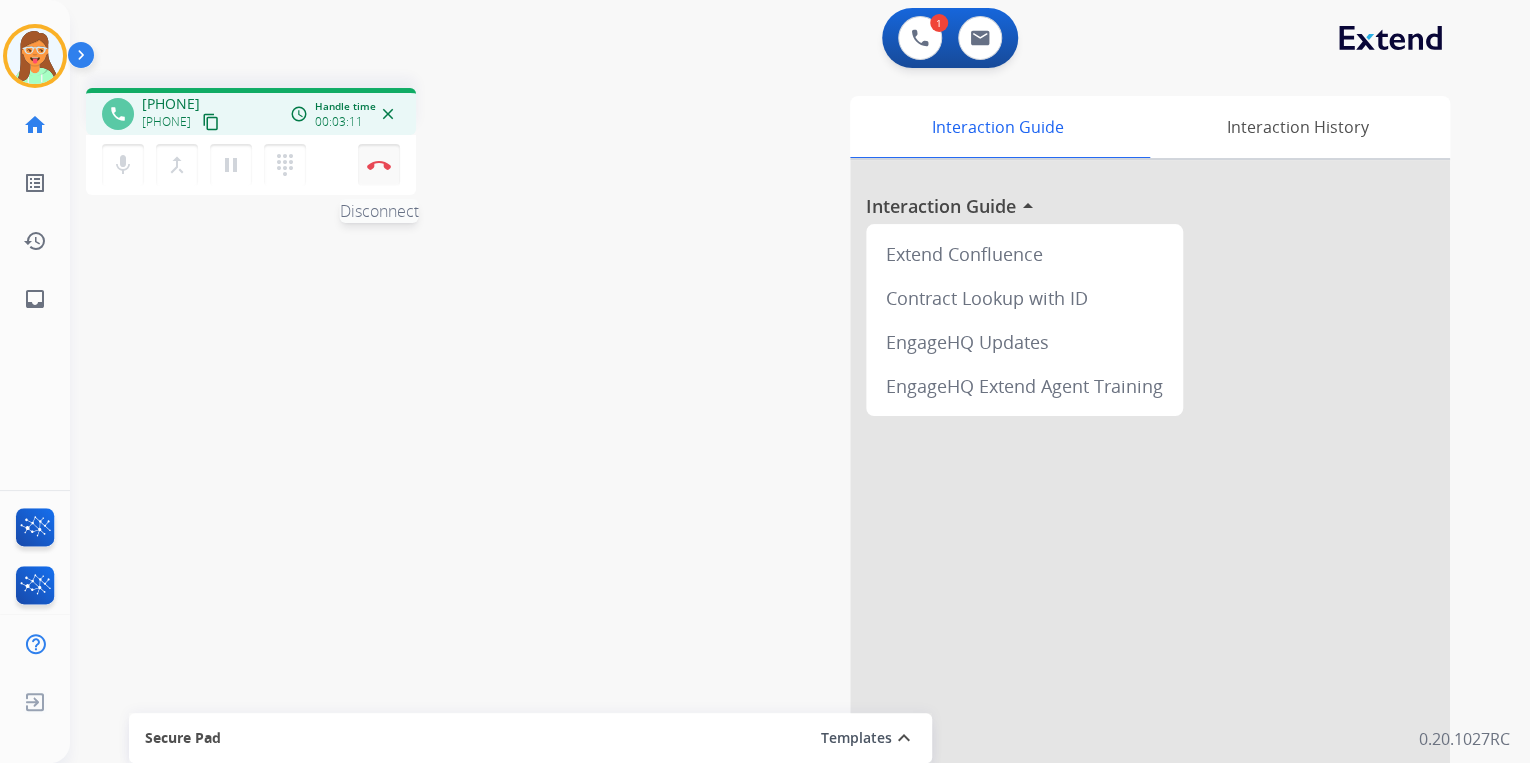 click at bounding box center [379, 165] 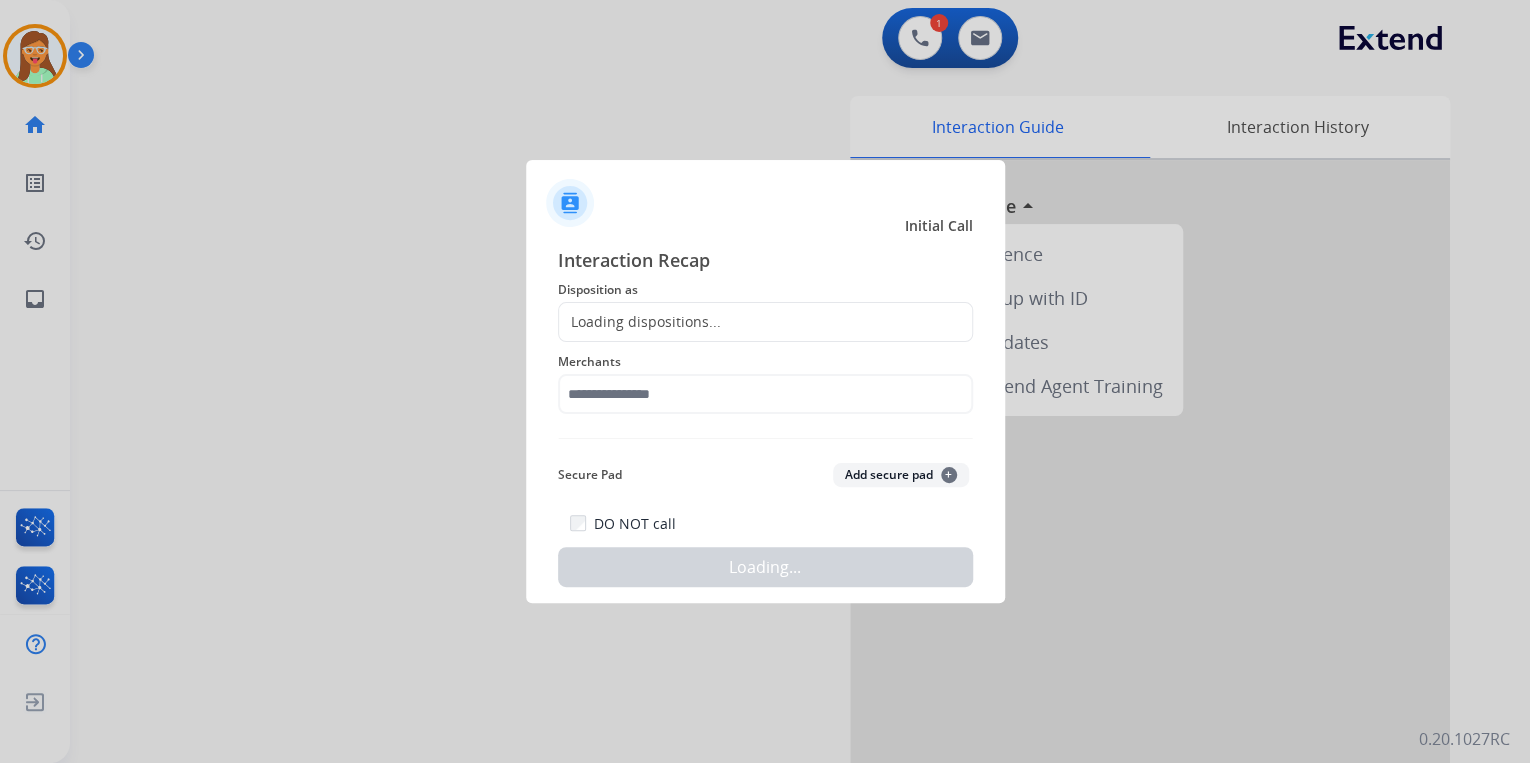 click on "Loading dispositions..." 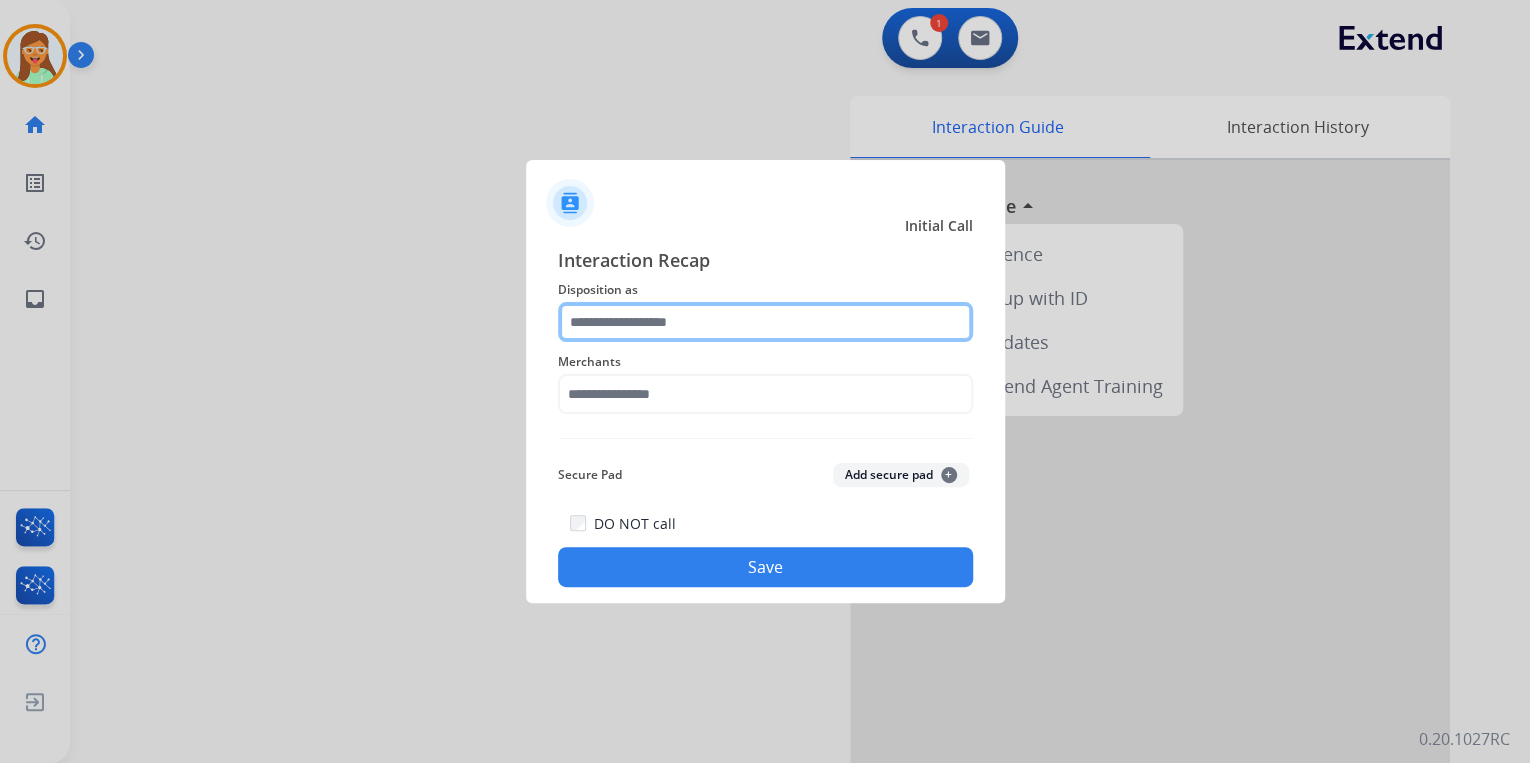 click 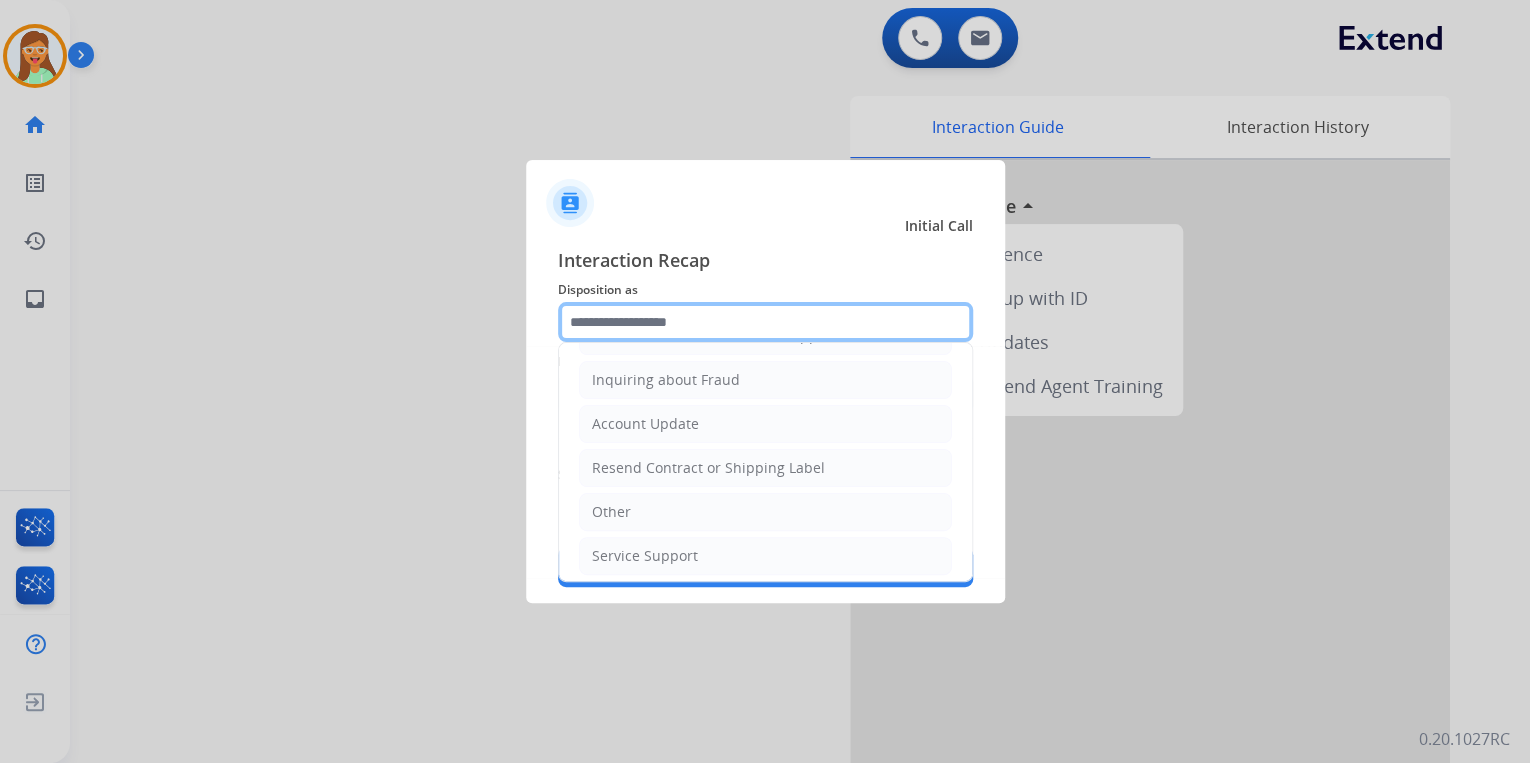 scroll, scrollTop: 306, scrollLeft: 0, axis: vertical 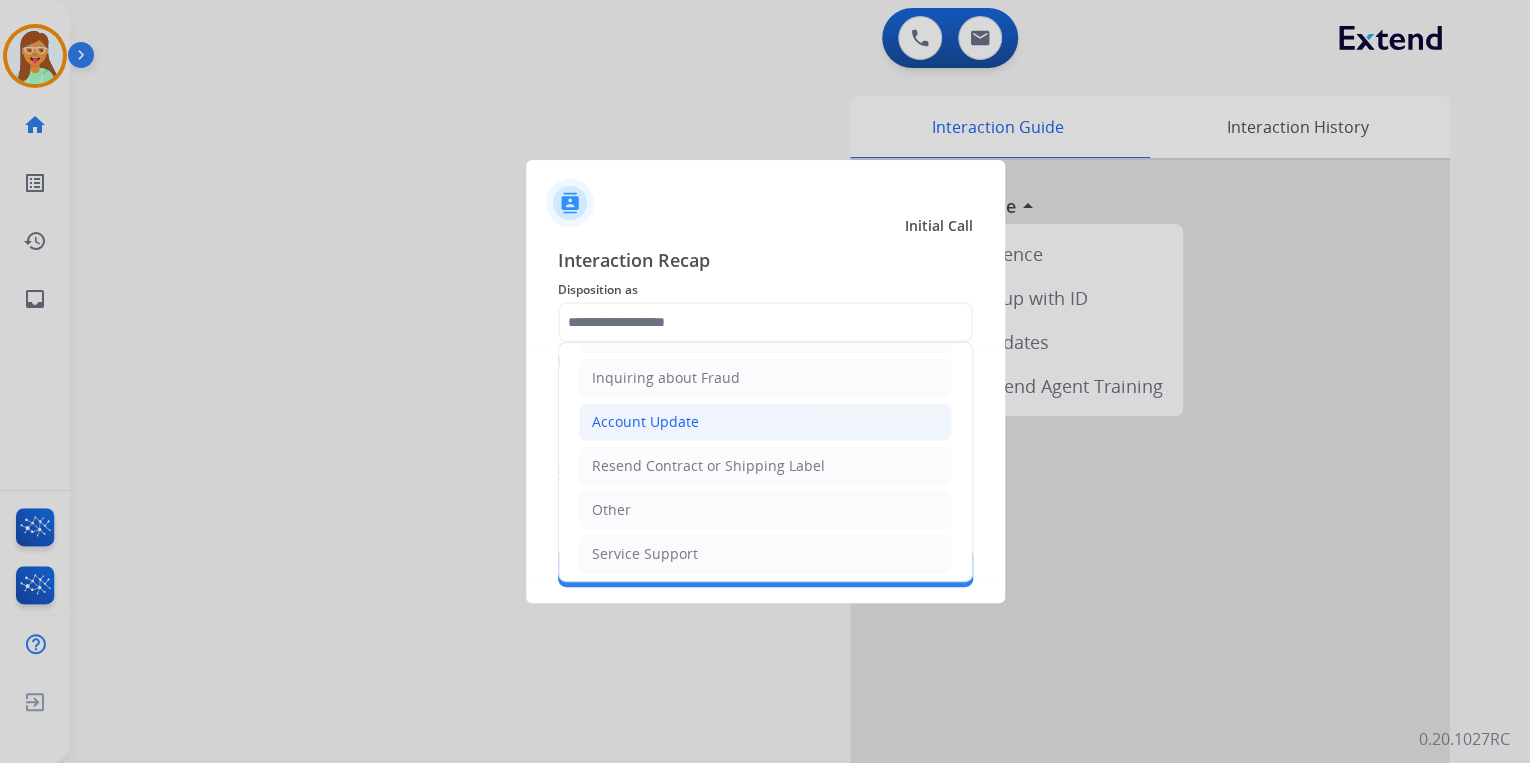 click on "Account Update" 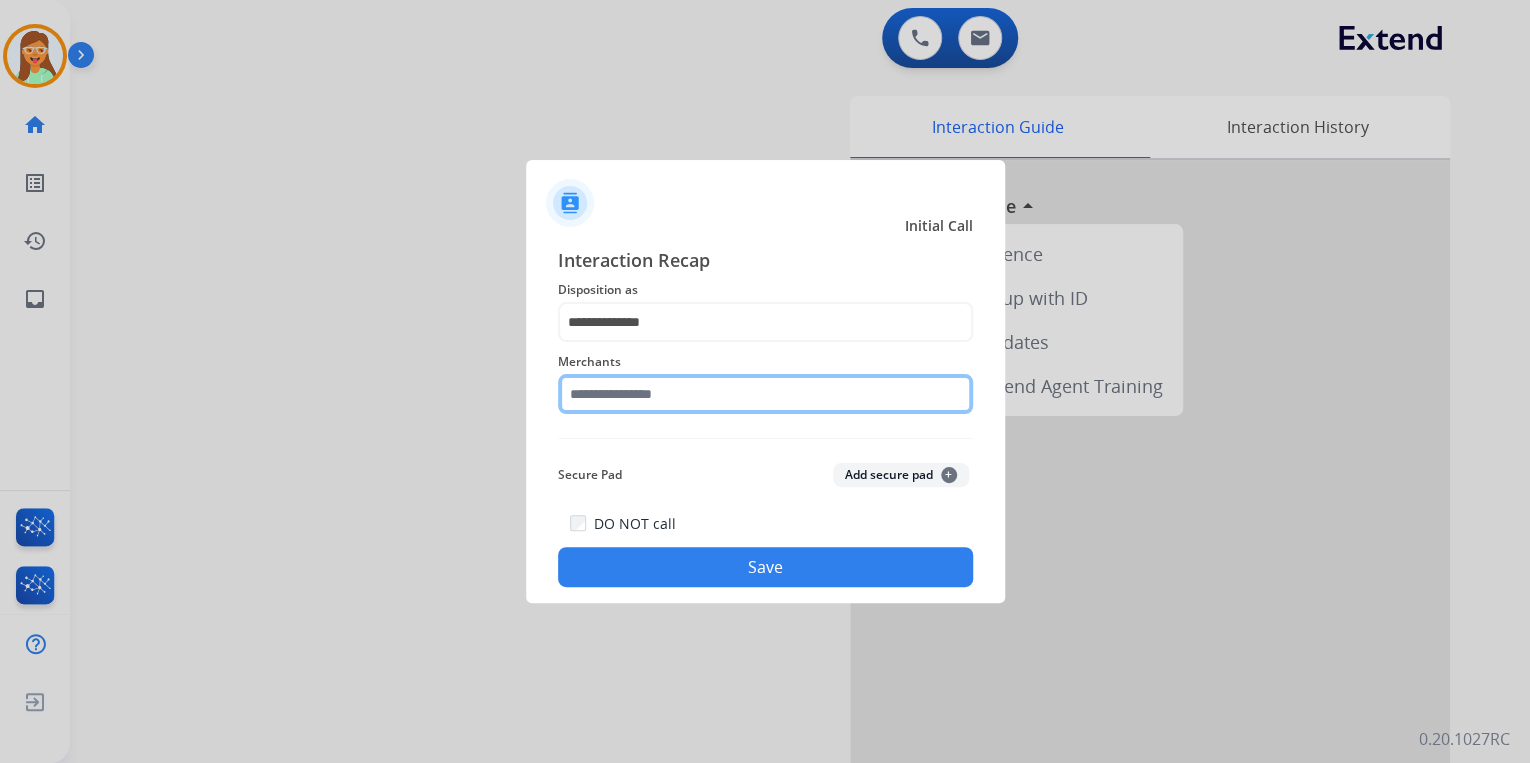 click 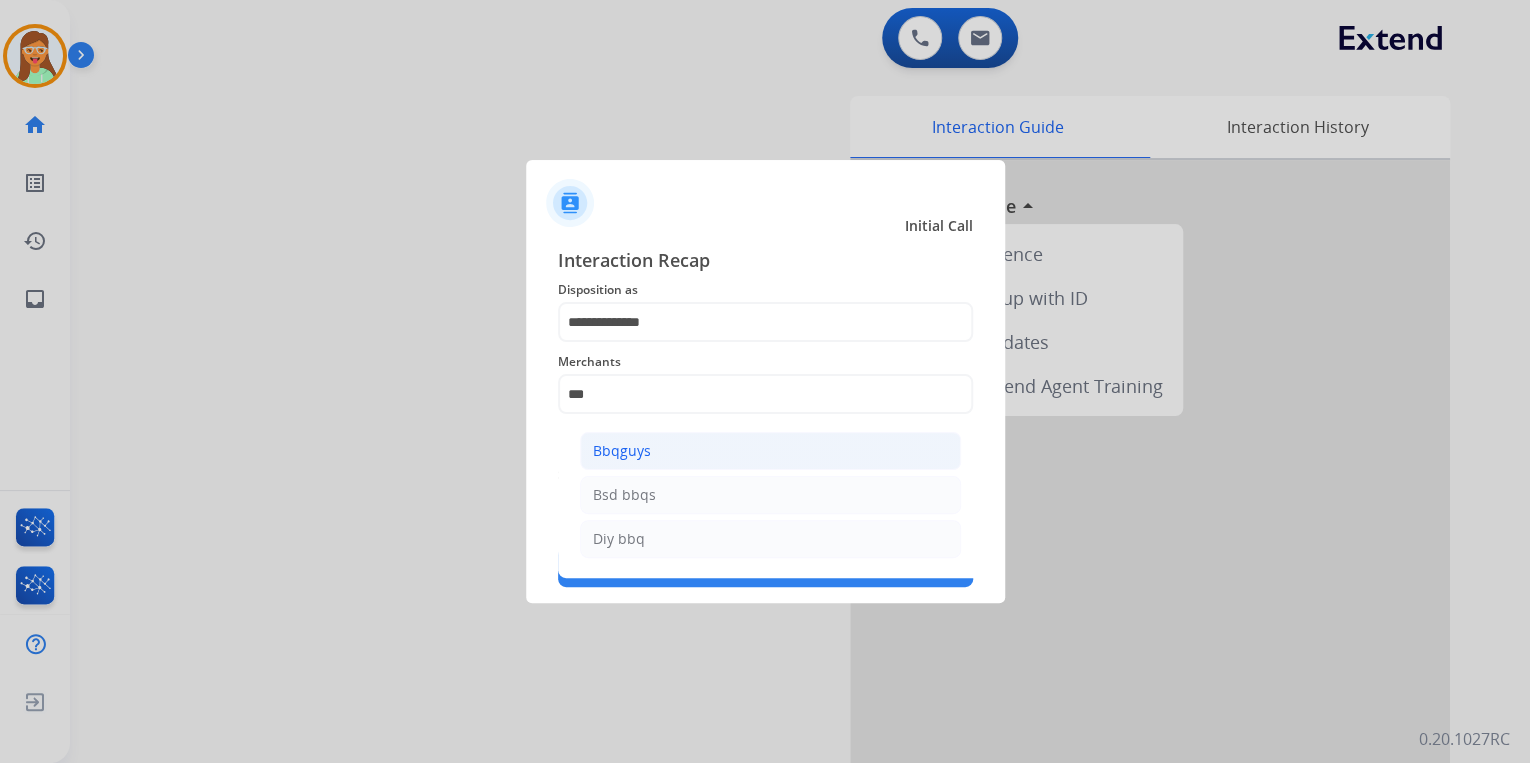 click on "Bbqguys" 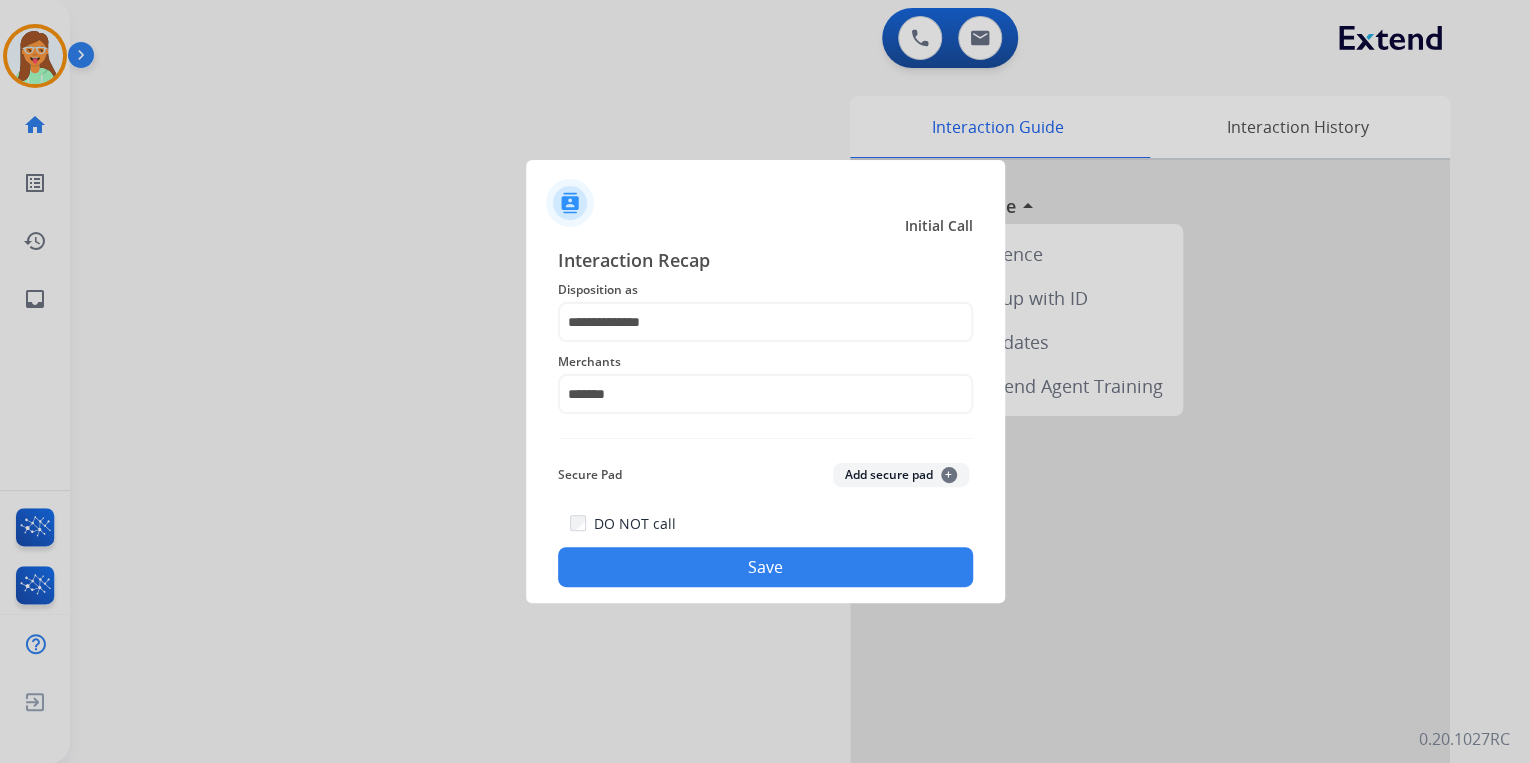 click on "Save" 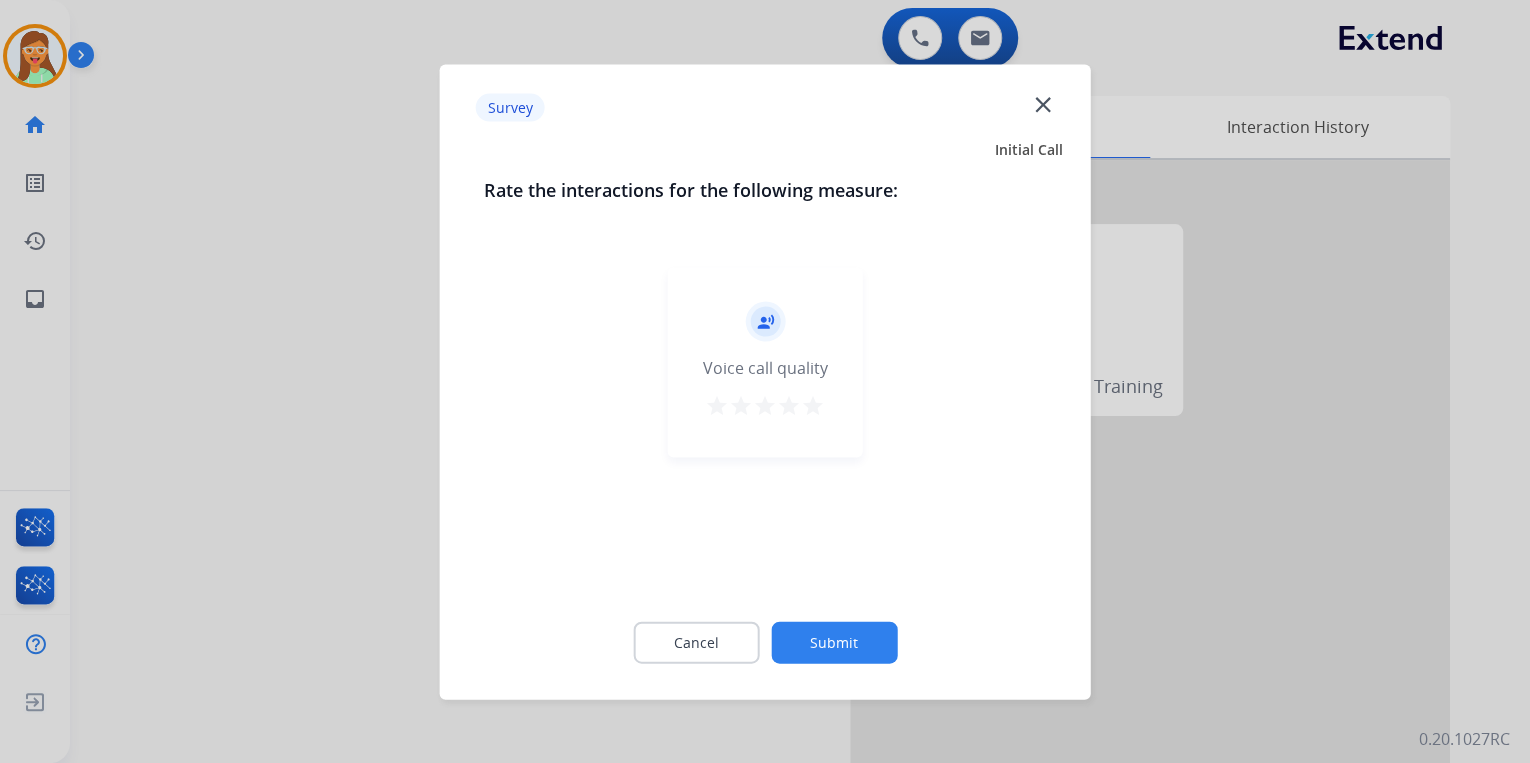 click on "star" at bounding box center [813, 405] 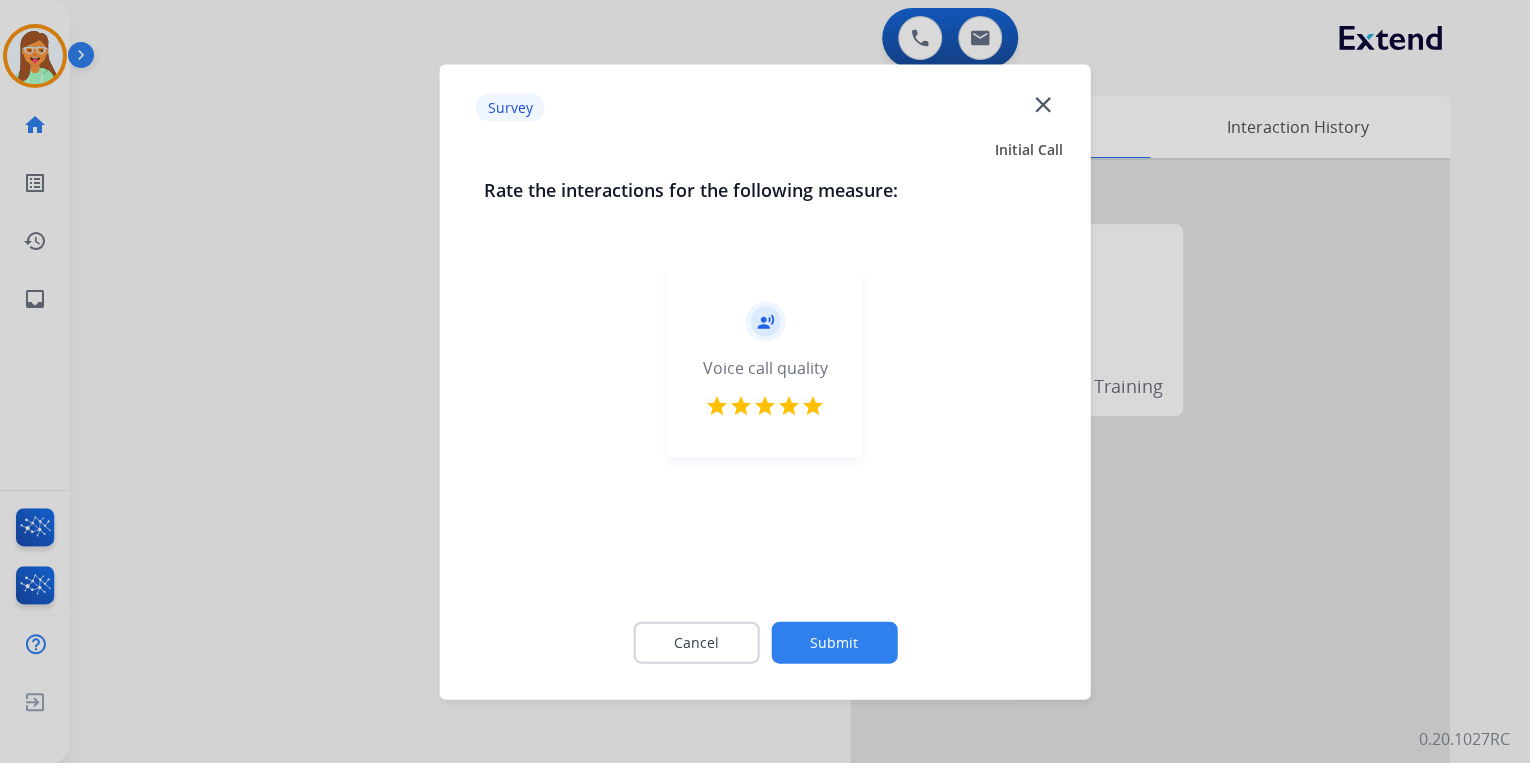 click on "Submit" 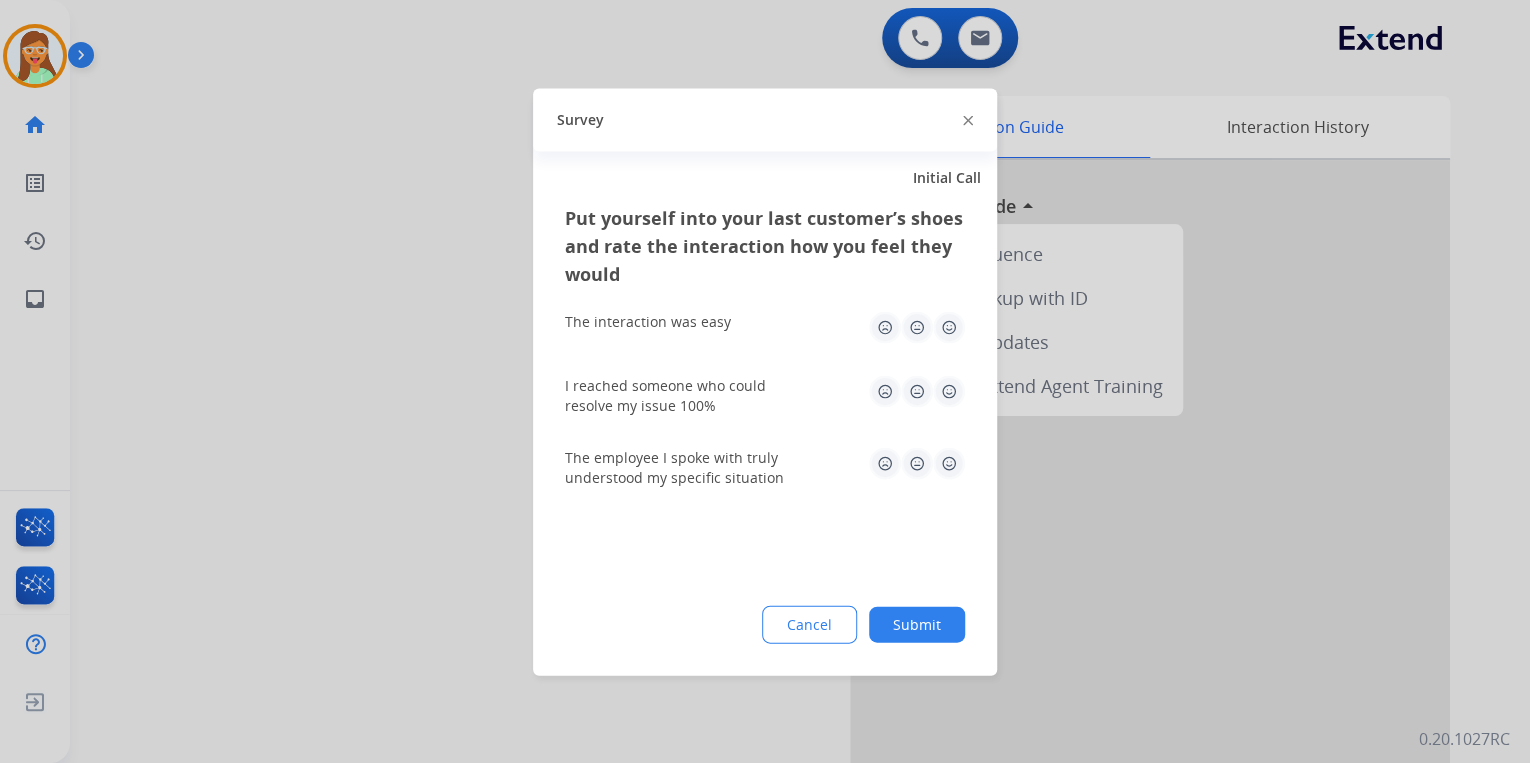 click 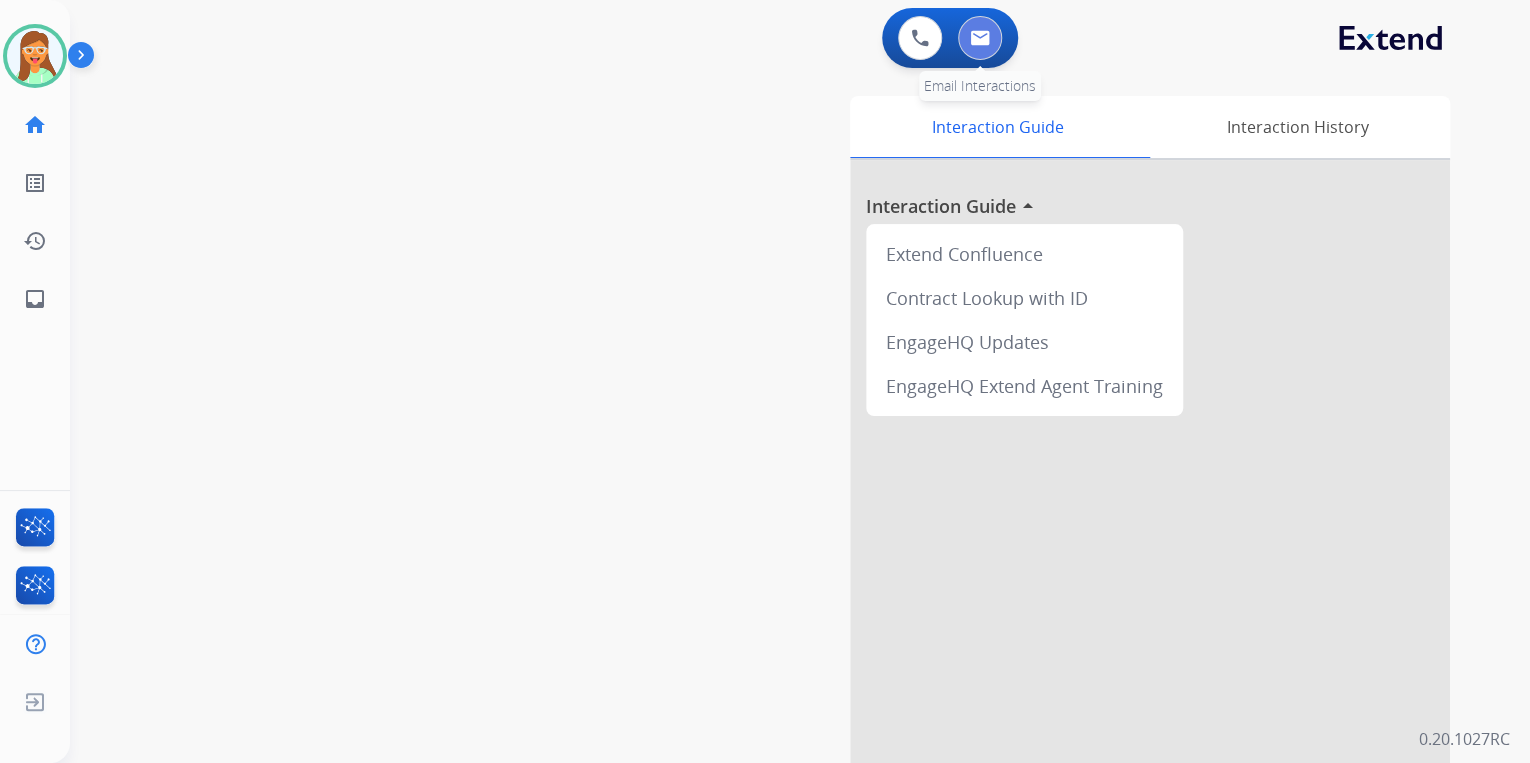 click at bounding box center (980, 38) 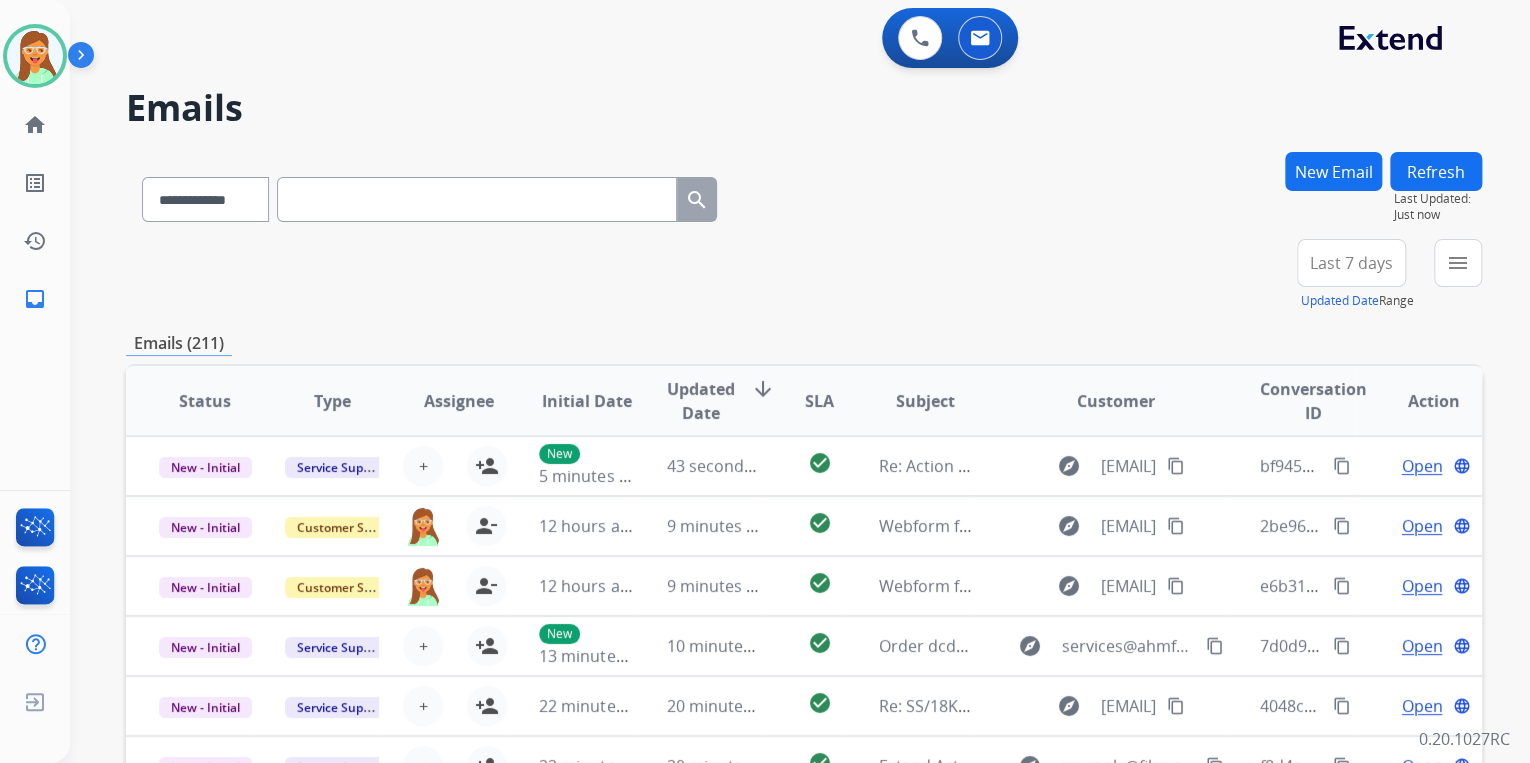 click at bounding box center (477, 199) 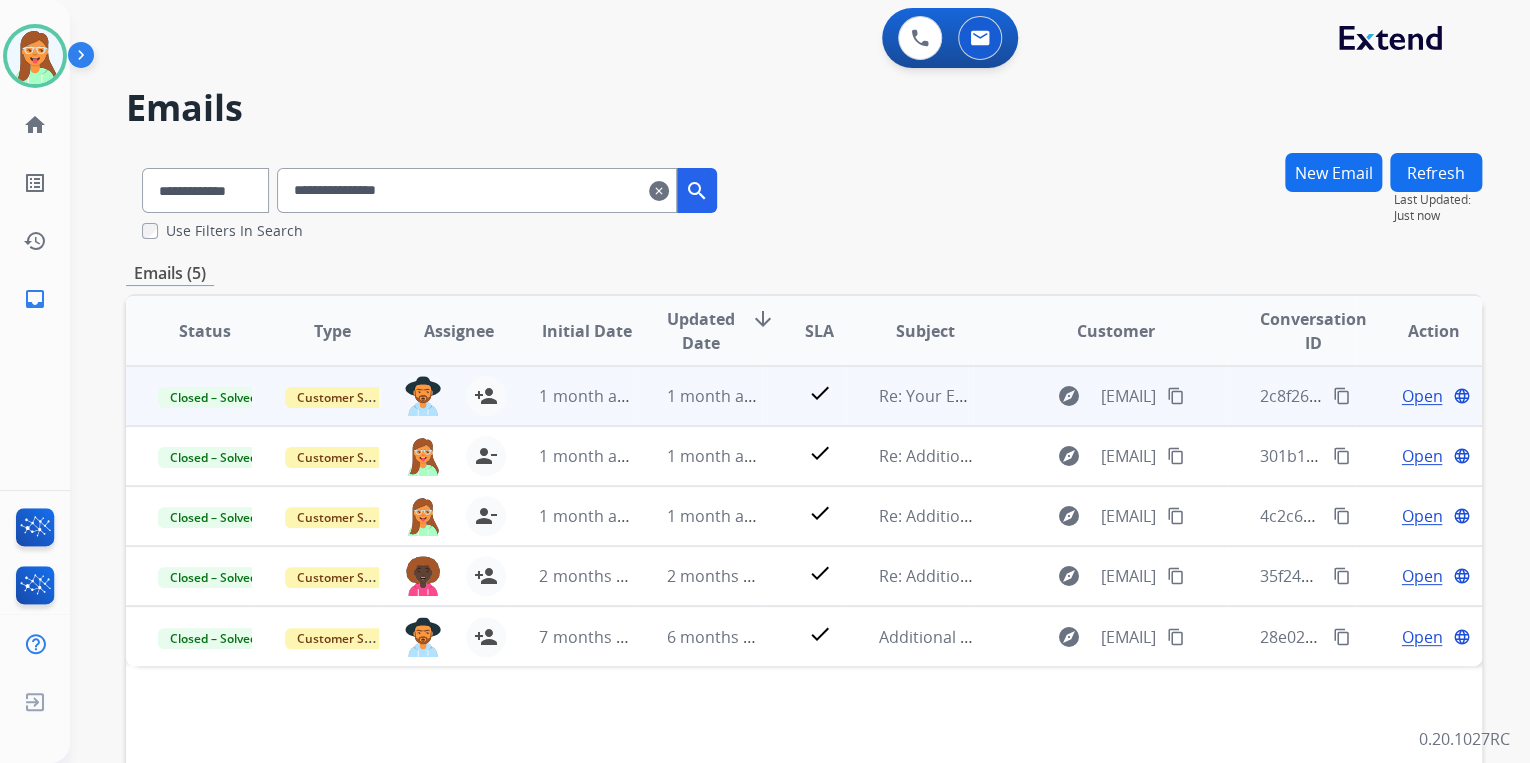 click on "Open" at bounding box center [1421, 396] 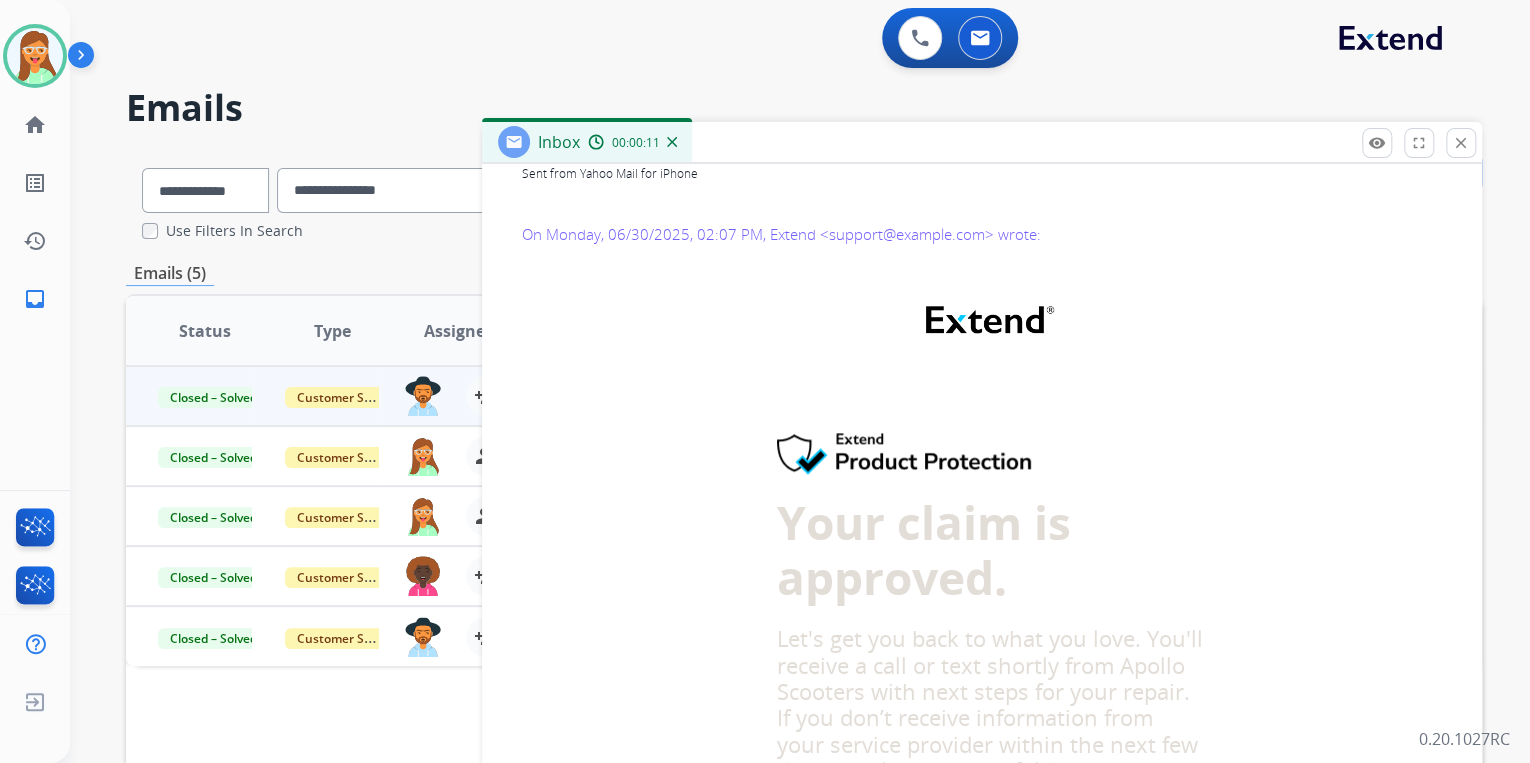 scroll, scrollTop: 489, scrollLeft: 0, axis: vertical 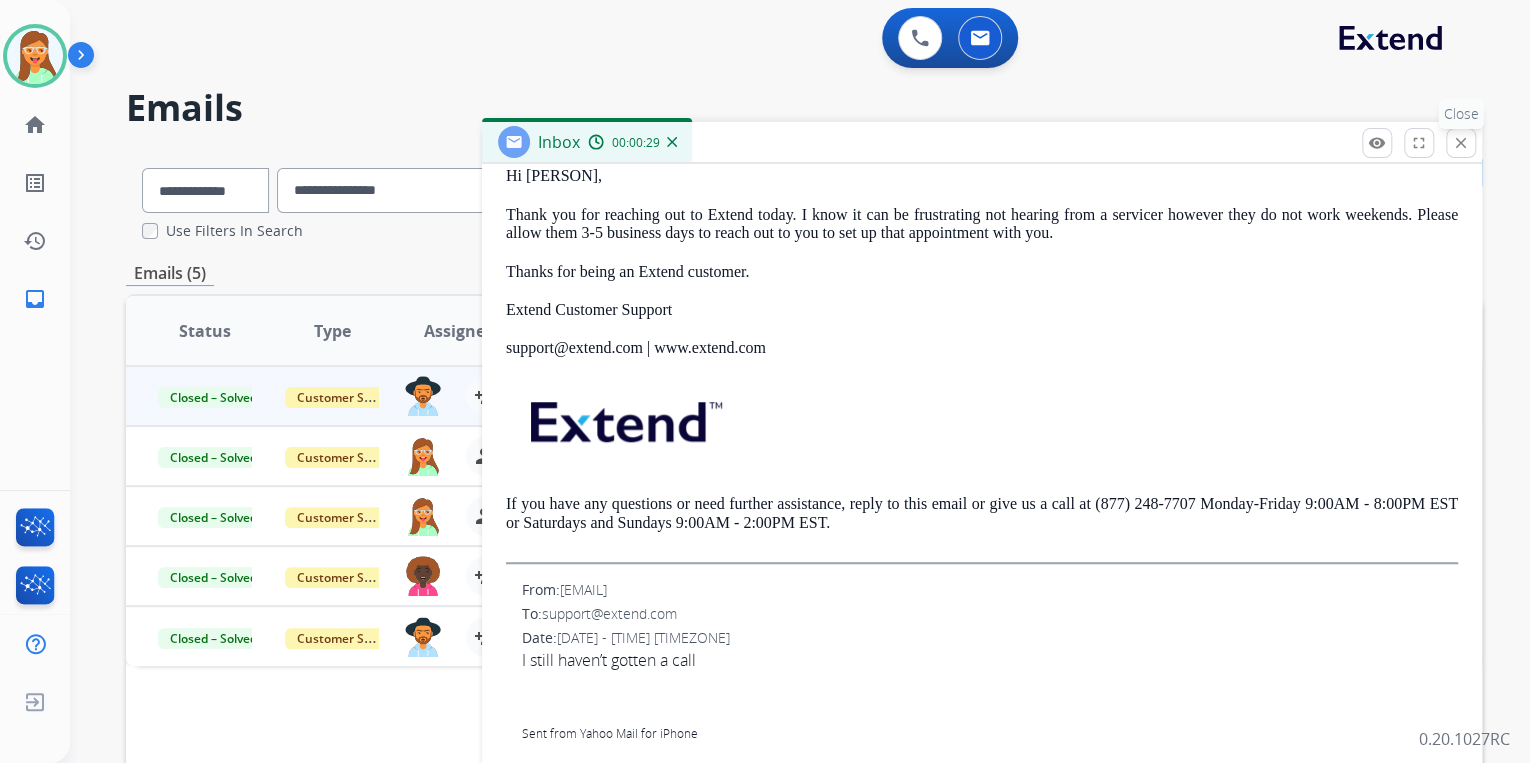click on "close Close" at bounding box center [1461, 143] 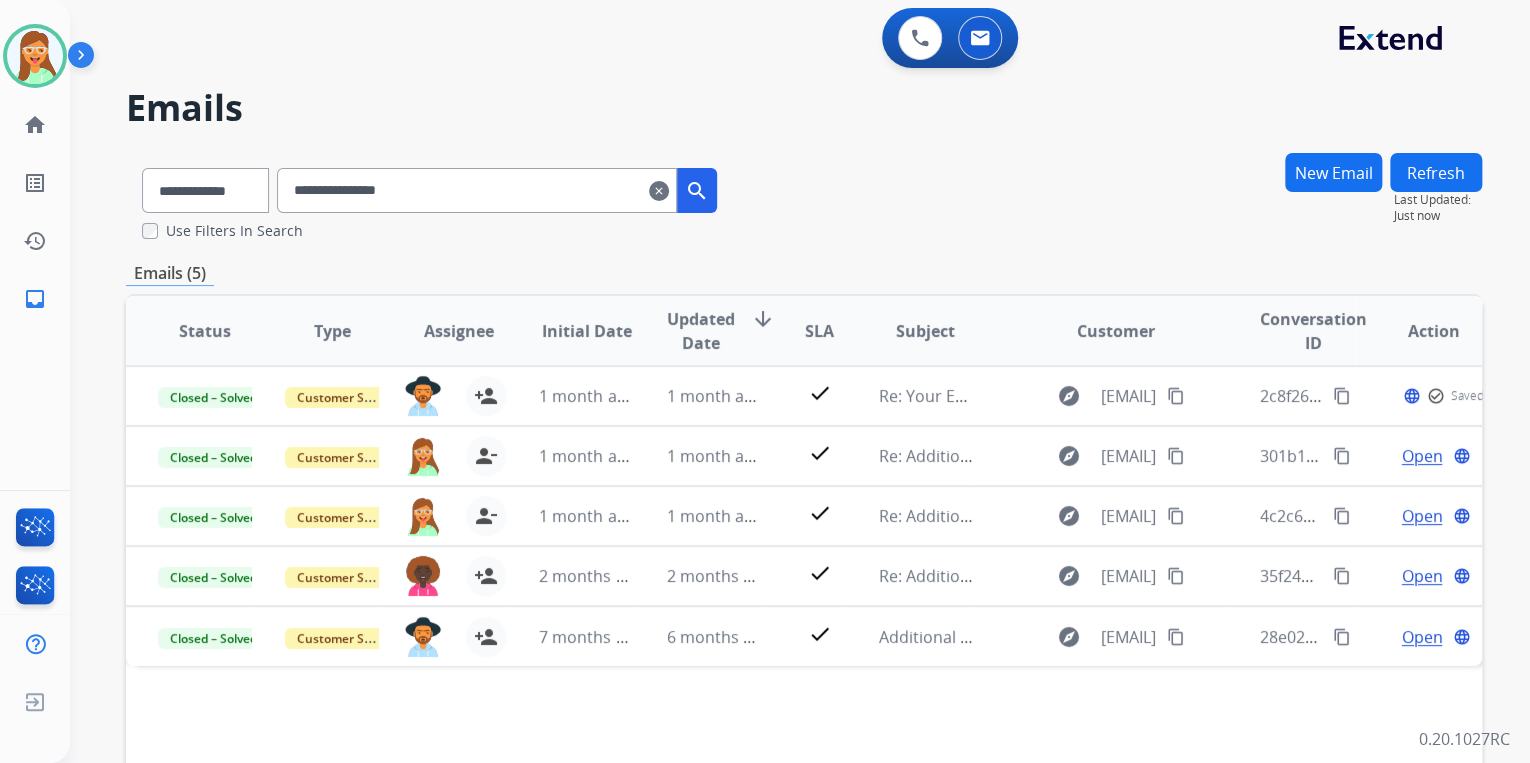 click on "clear" at bounding box center [659, 191] 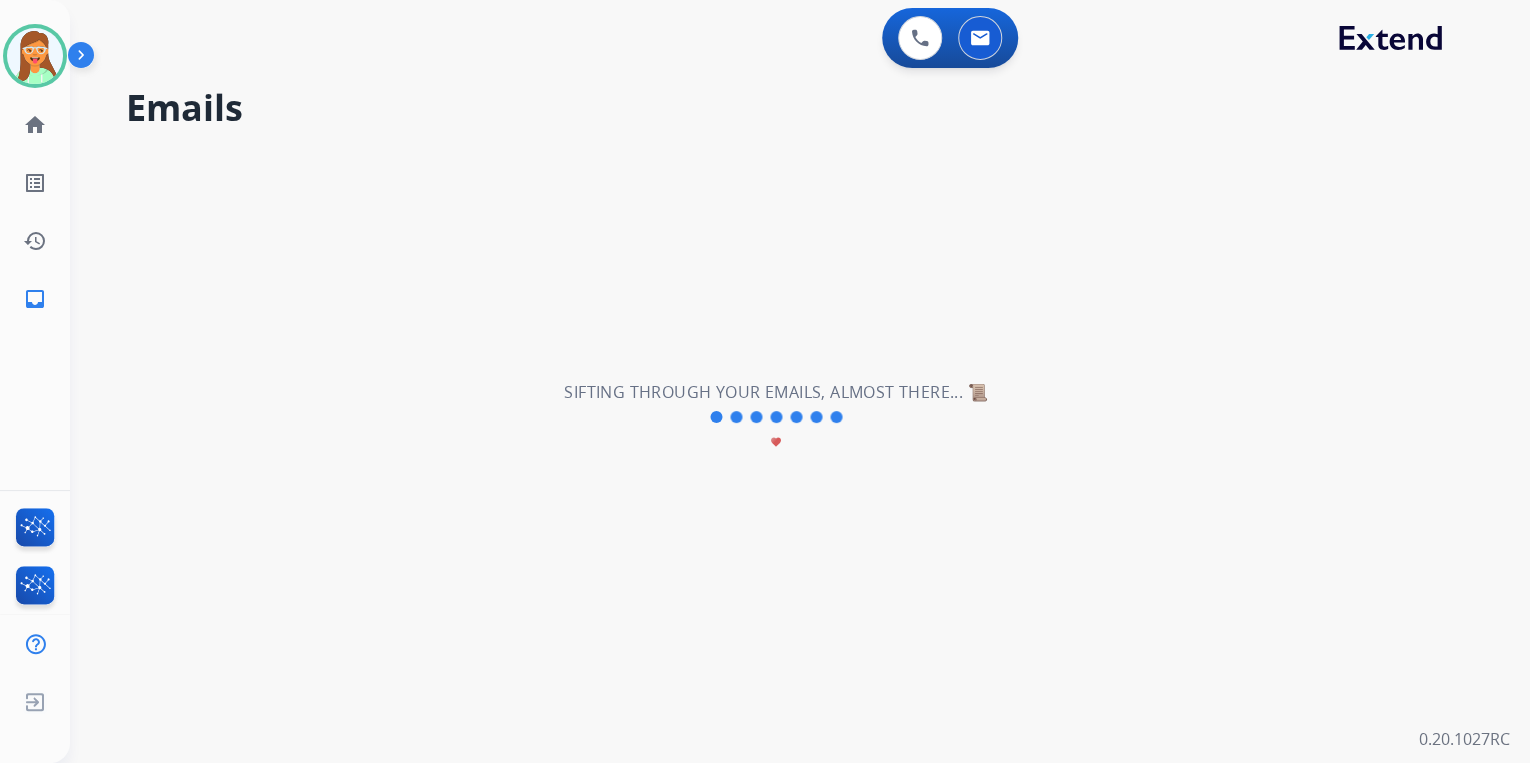 type 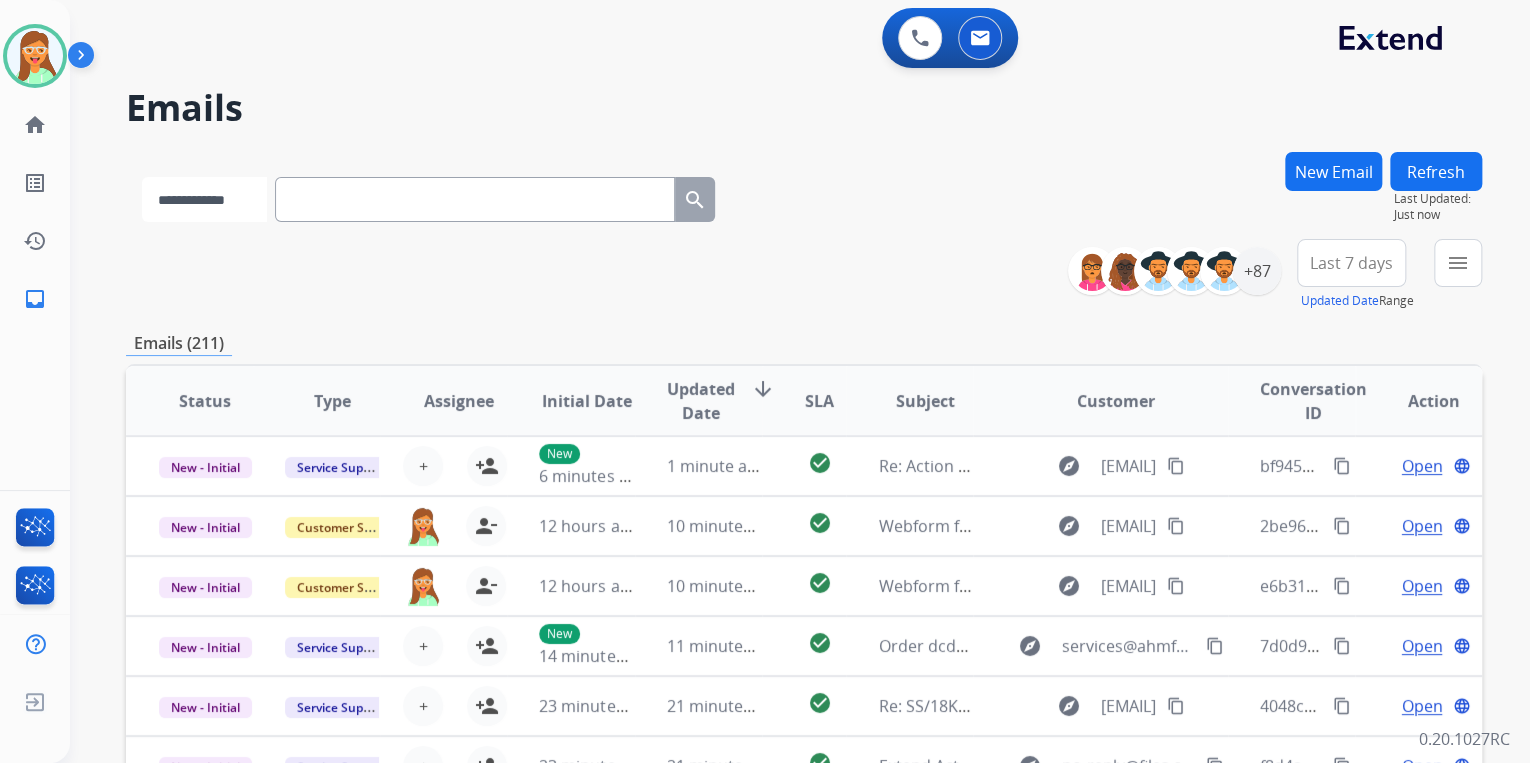 click on "**********" at bounding box center (204, 199) 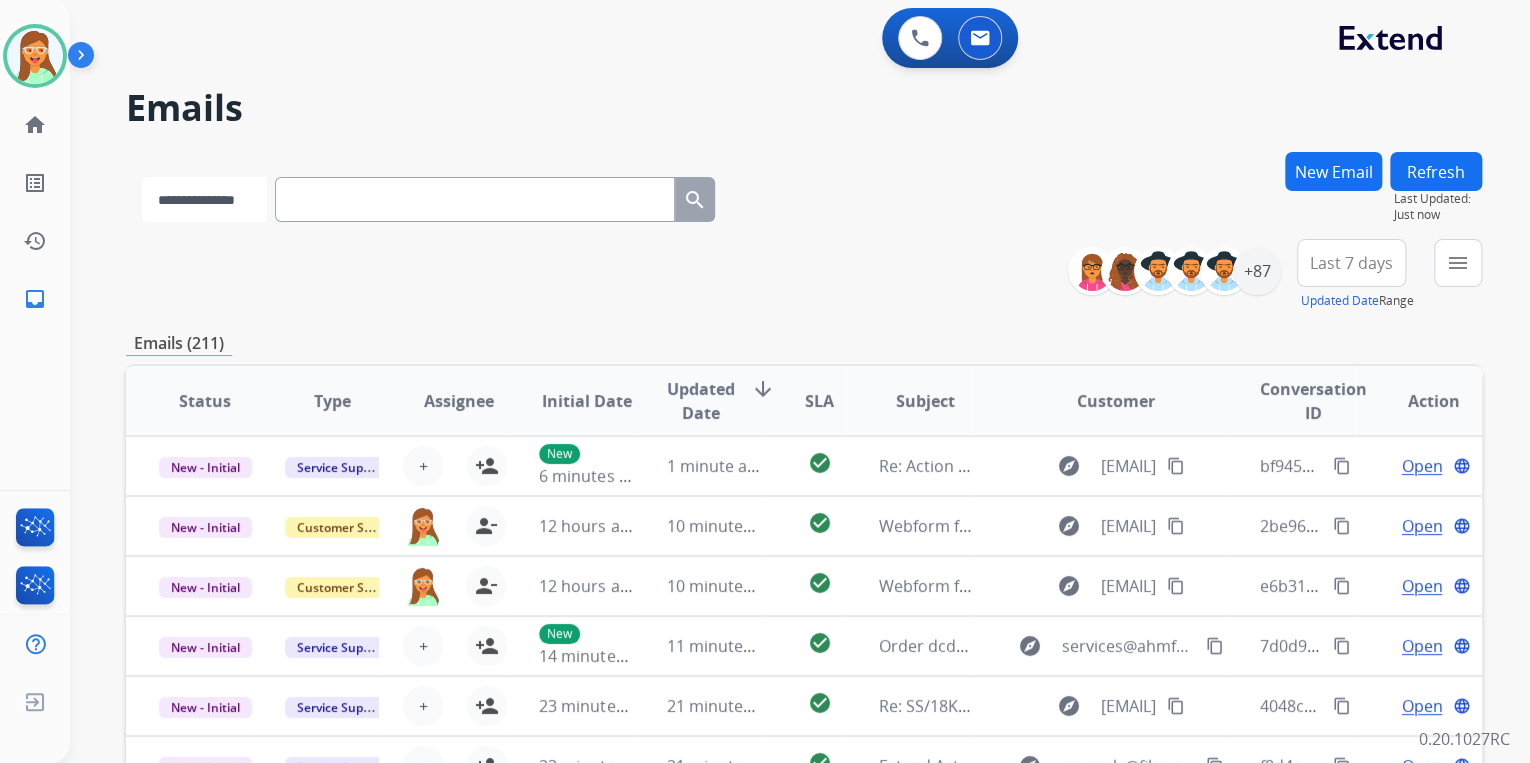 click on "**********" at bounding box center (204, 199) 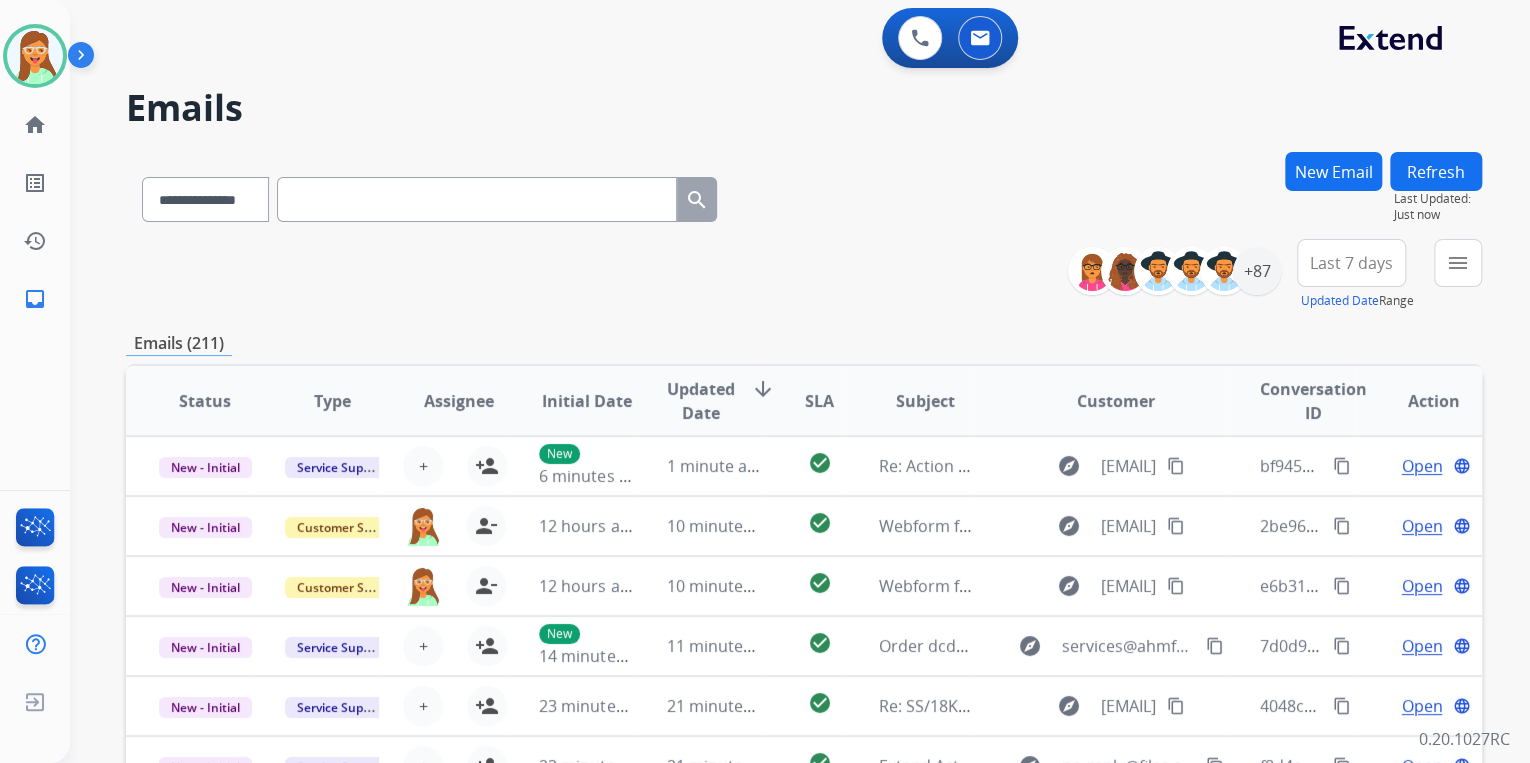 click at bounding box center (477, 199) 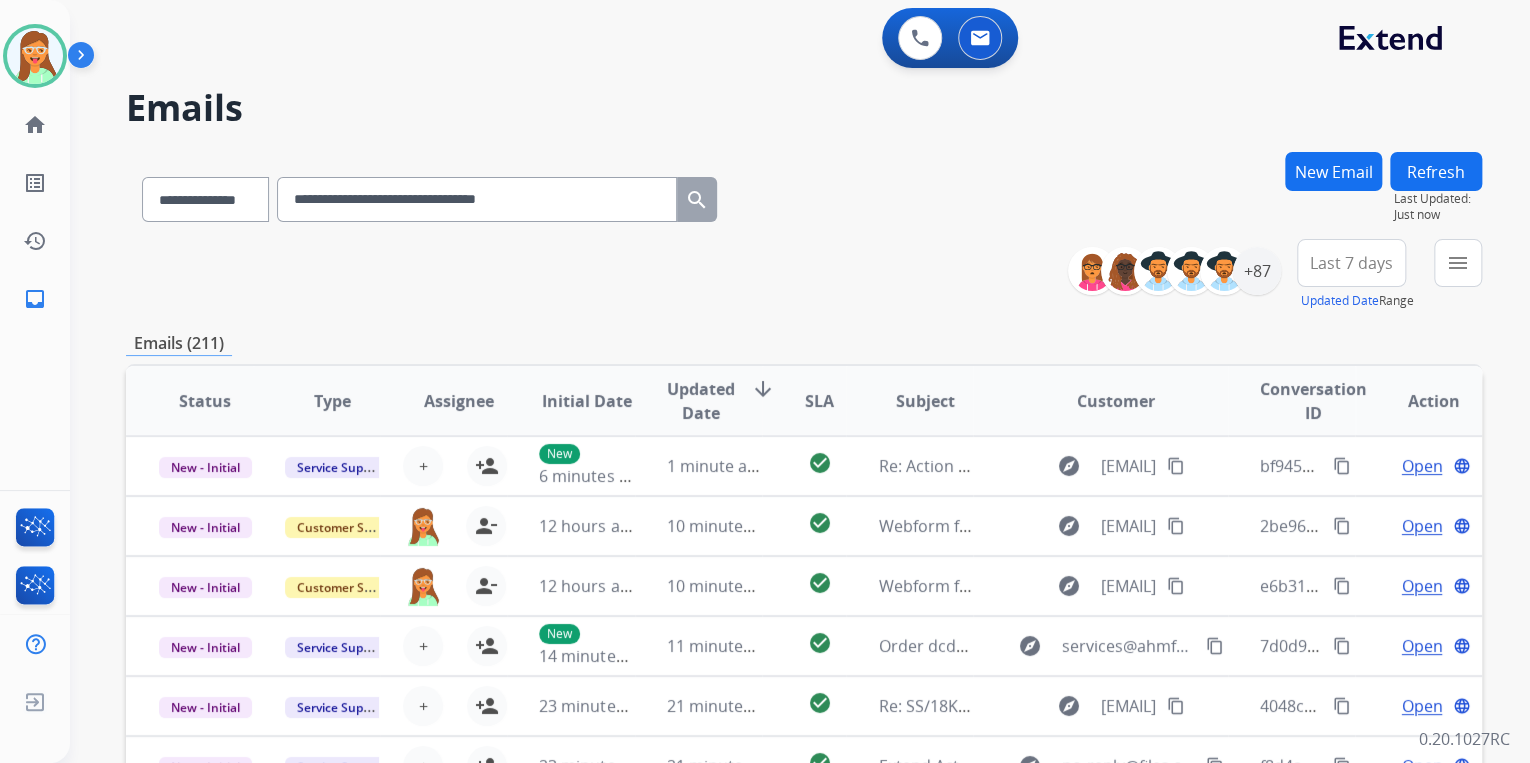type on "**********" 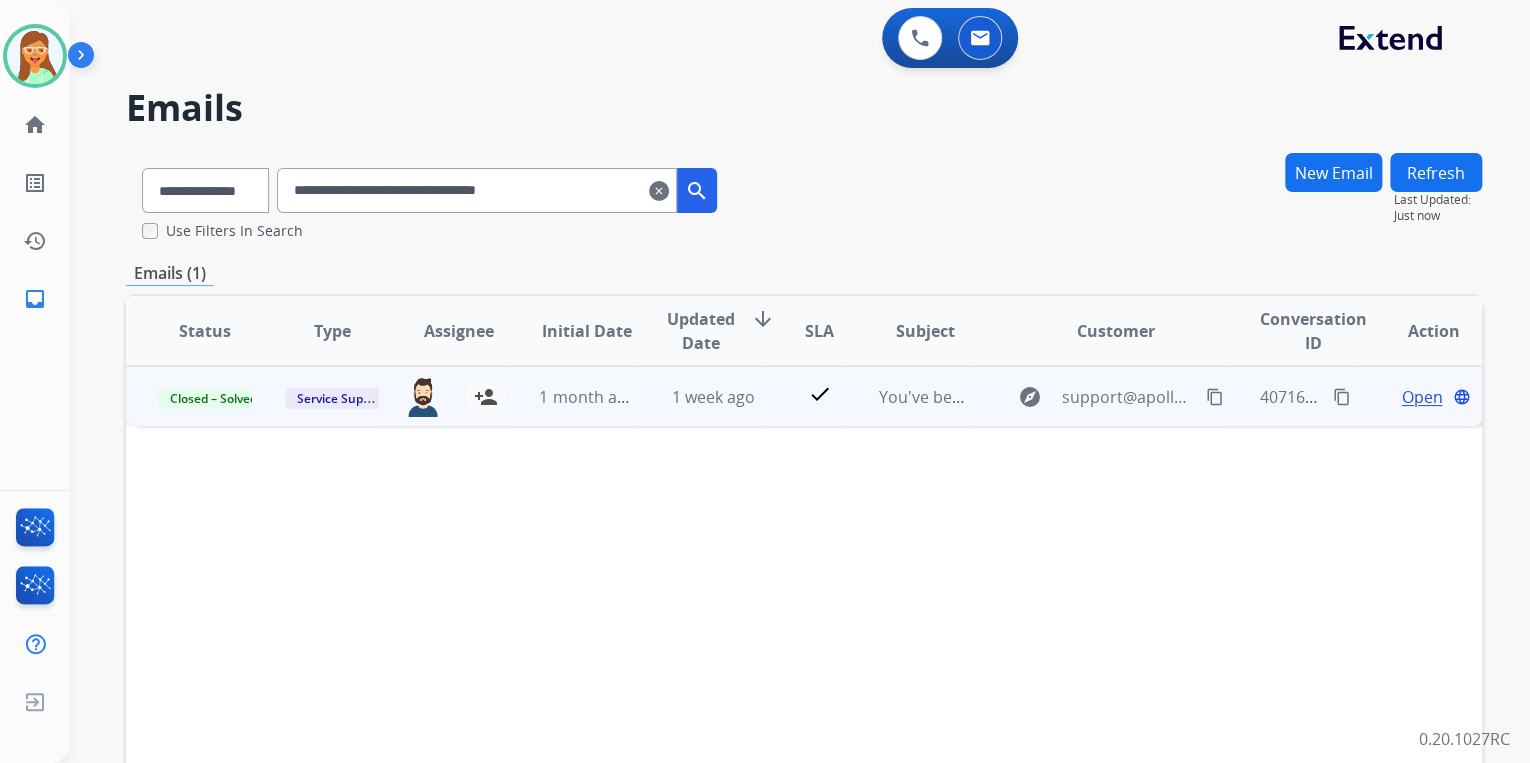 click on "Open" at bounding box center (1421, 397) 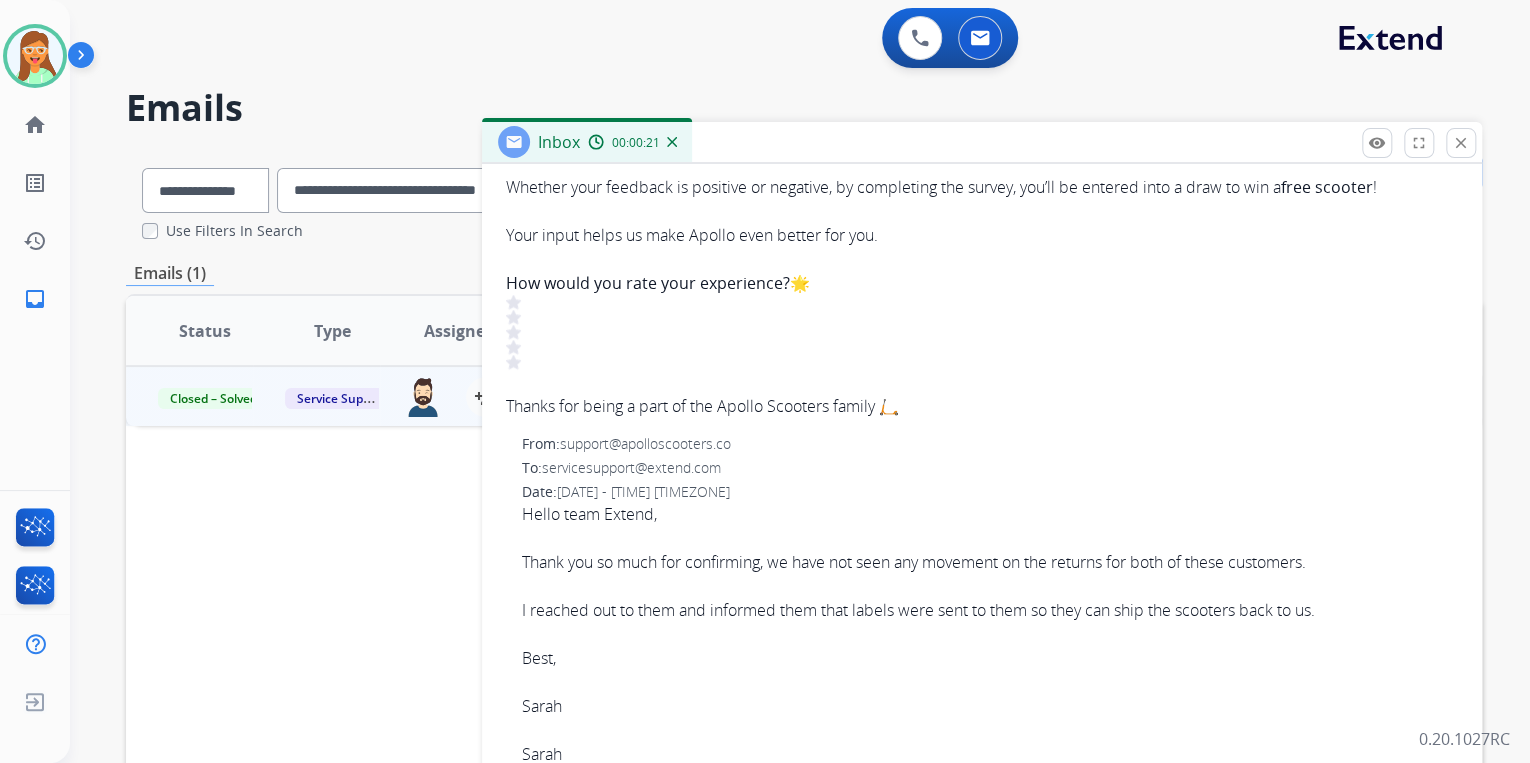 scroll, scrollTop: 480, scrollLeft: 0, axis: vertical 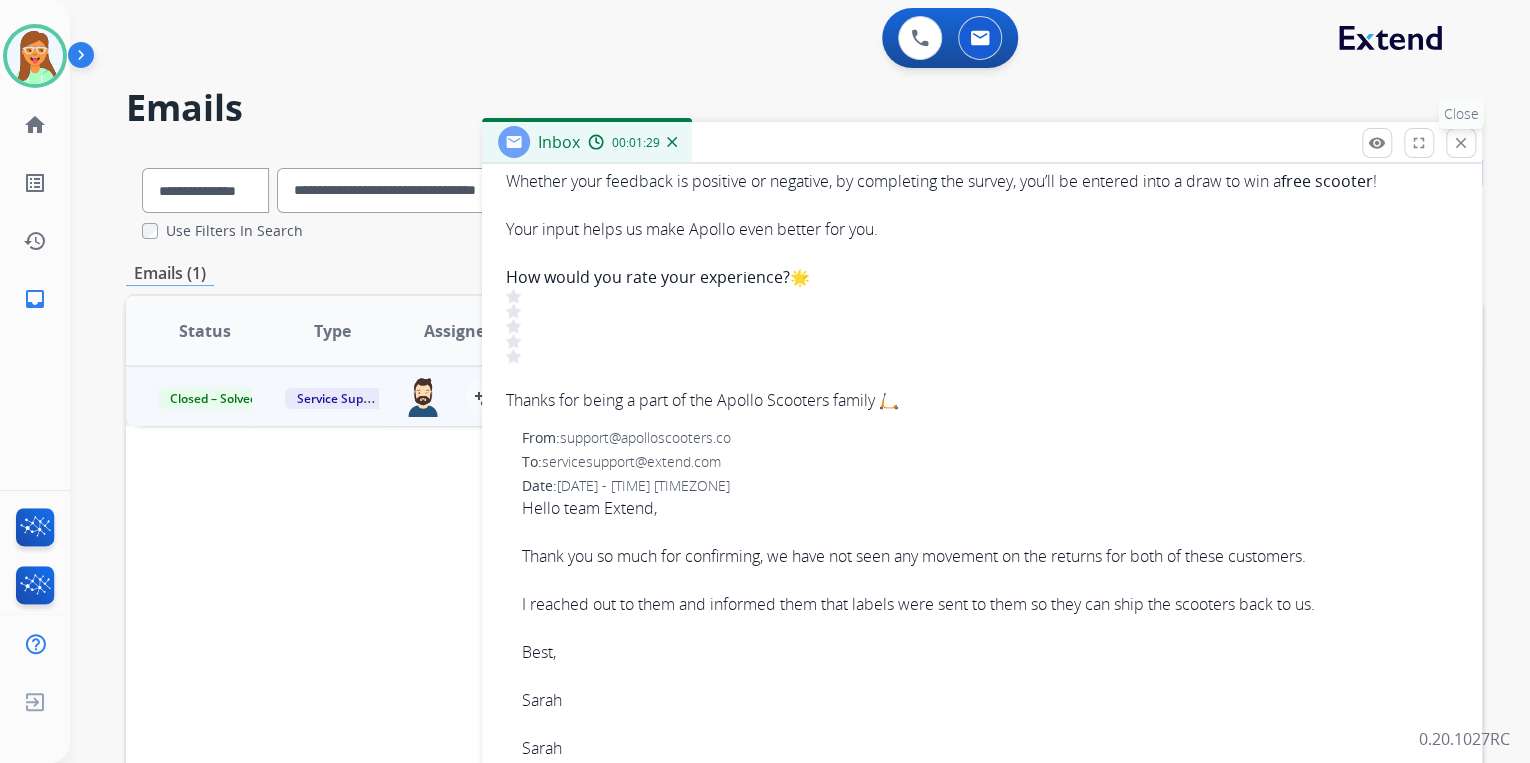 click on "close" at bounding box center [1461, 143] 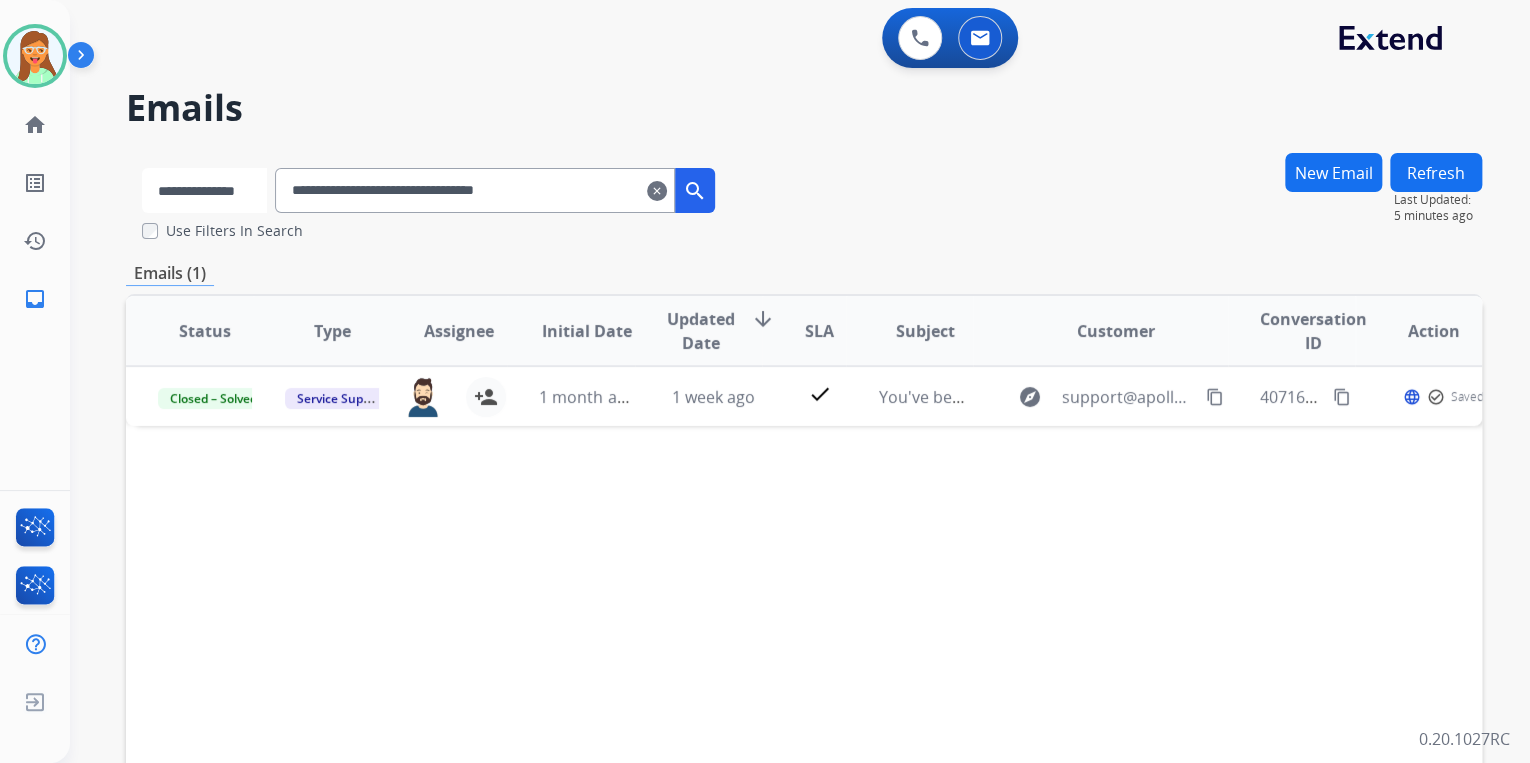 drag, startPoint x: 156, startPoint y: 201, endPoint x: 182, endPoint y: 215, distance: 29.529646 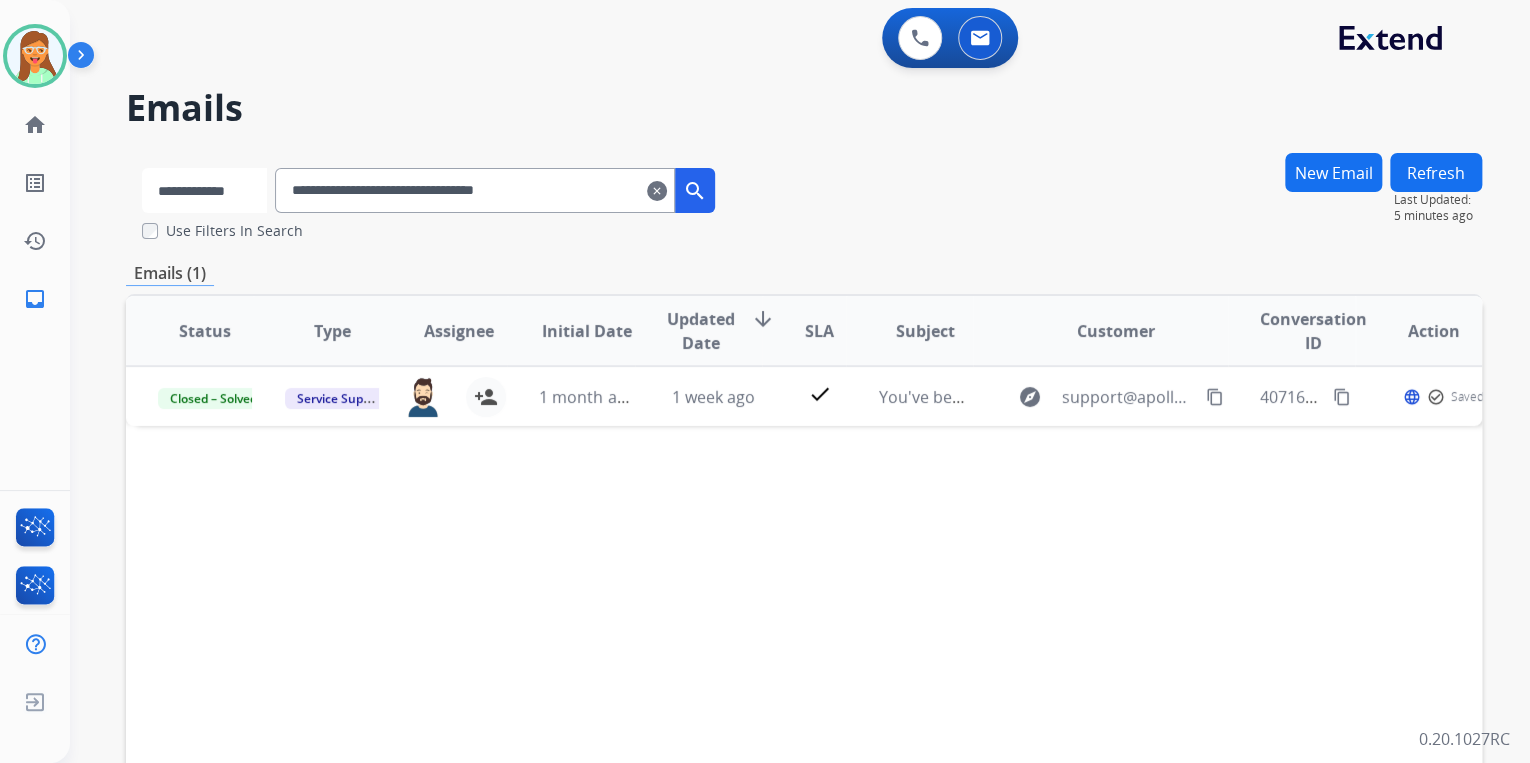 click on "**********" at bounding box center [204, 190] 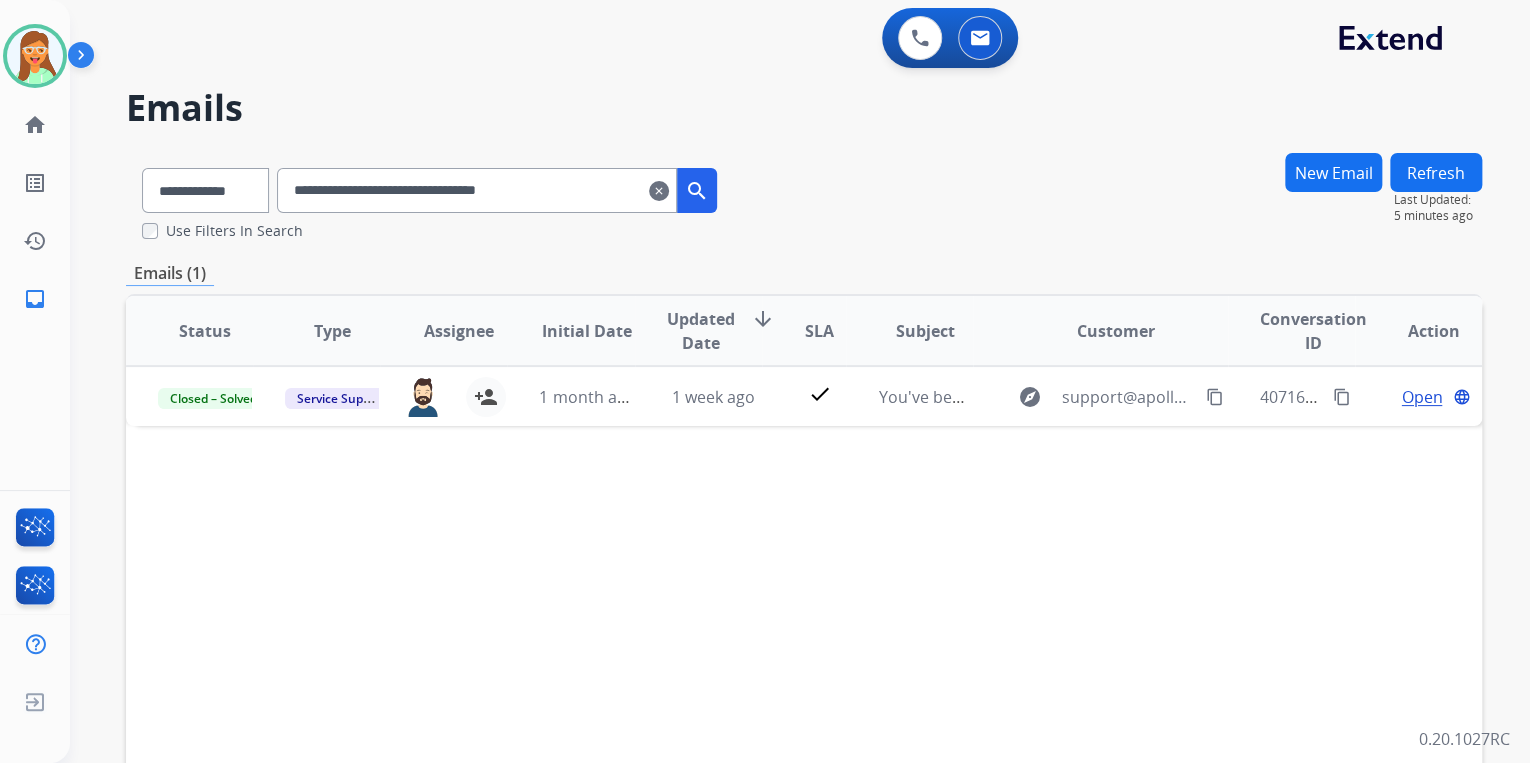 drag, startPoint x: 452, startPoint y: 194, endPoint x: 203, endPoint y: 196, distance: 249.00803 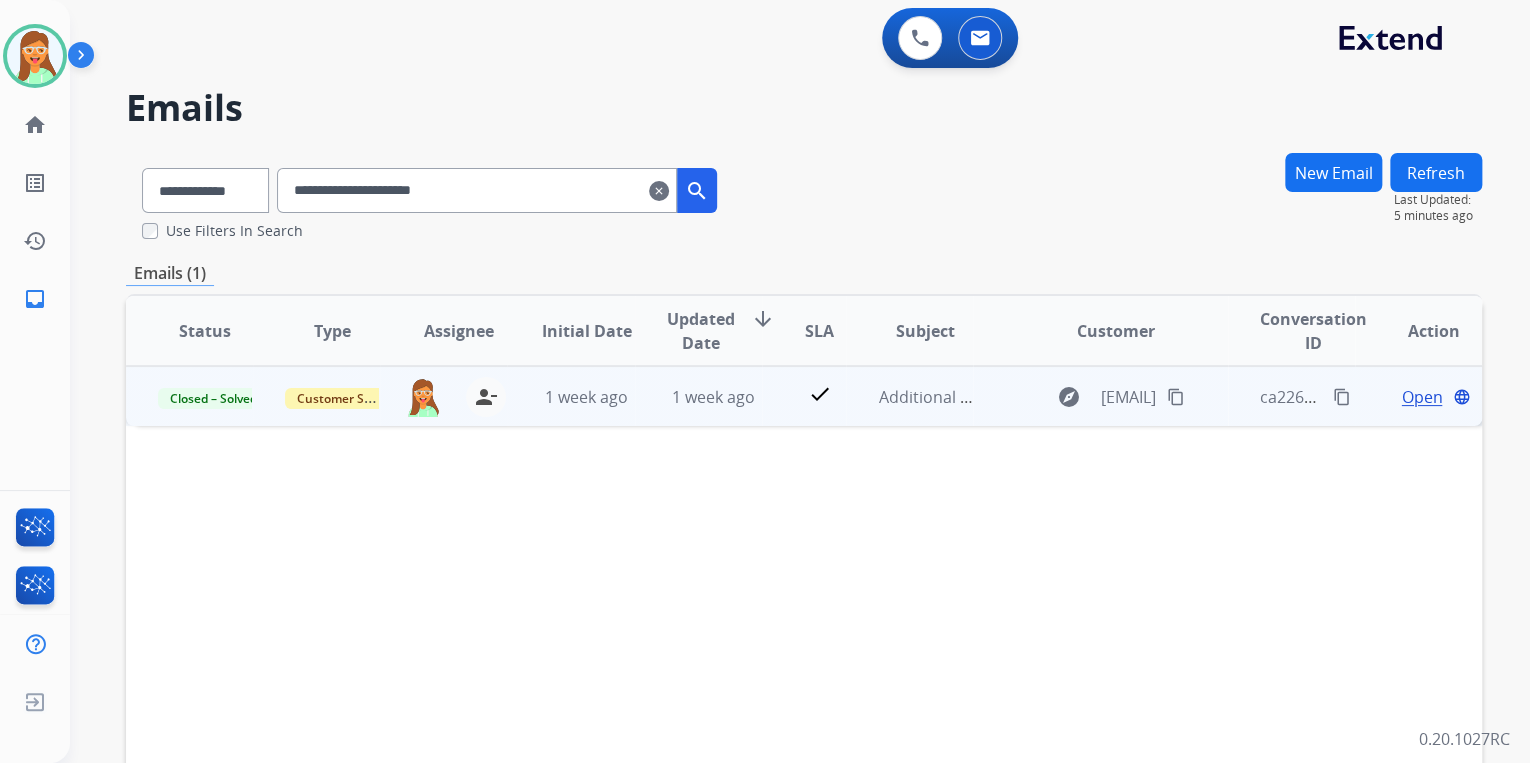click on "Open" at bounding box center [1421, 397] 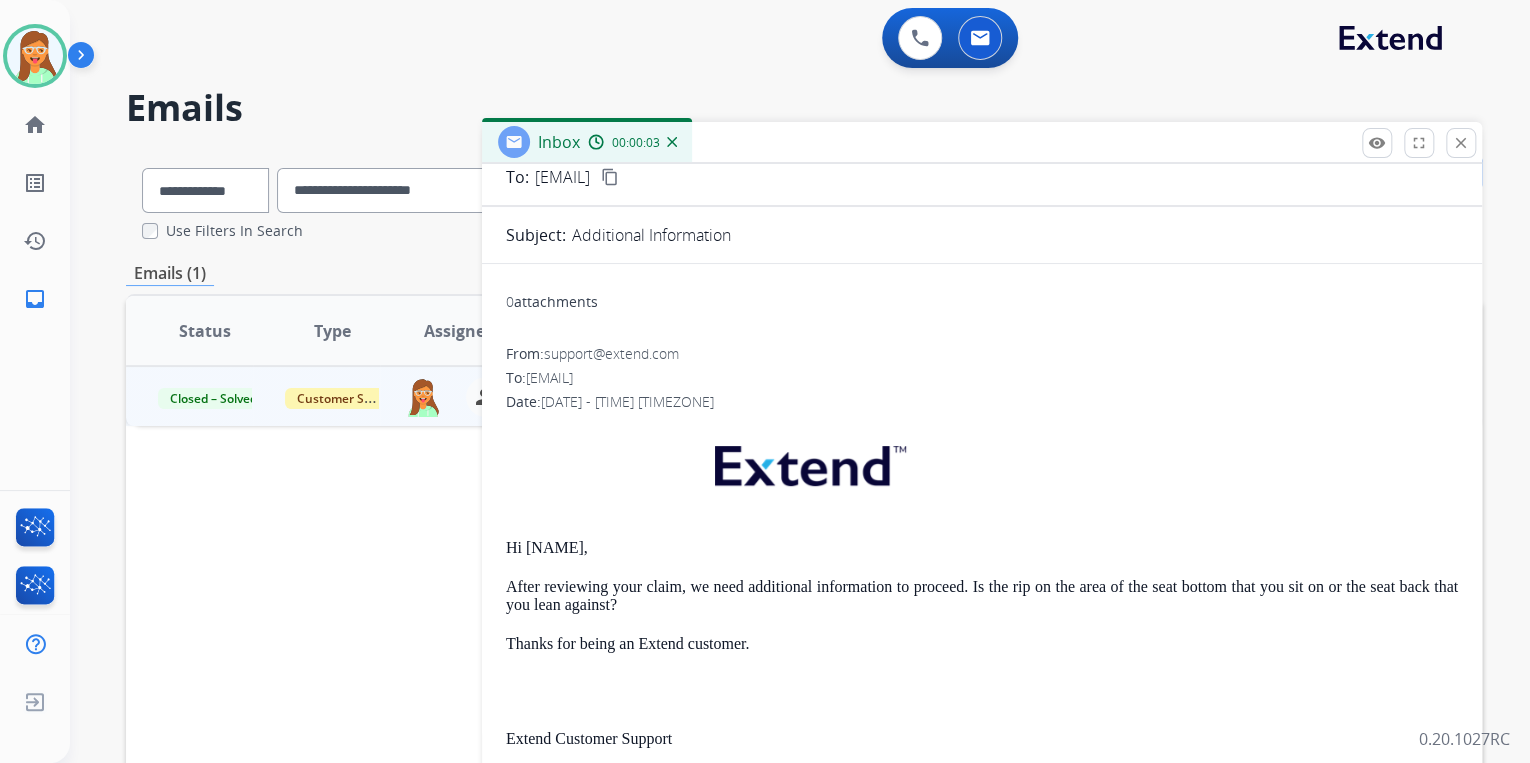 scroll, scrollTop: 286, scrollLeft: 0, axis: vertical 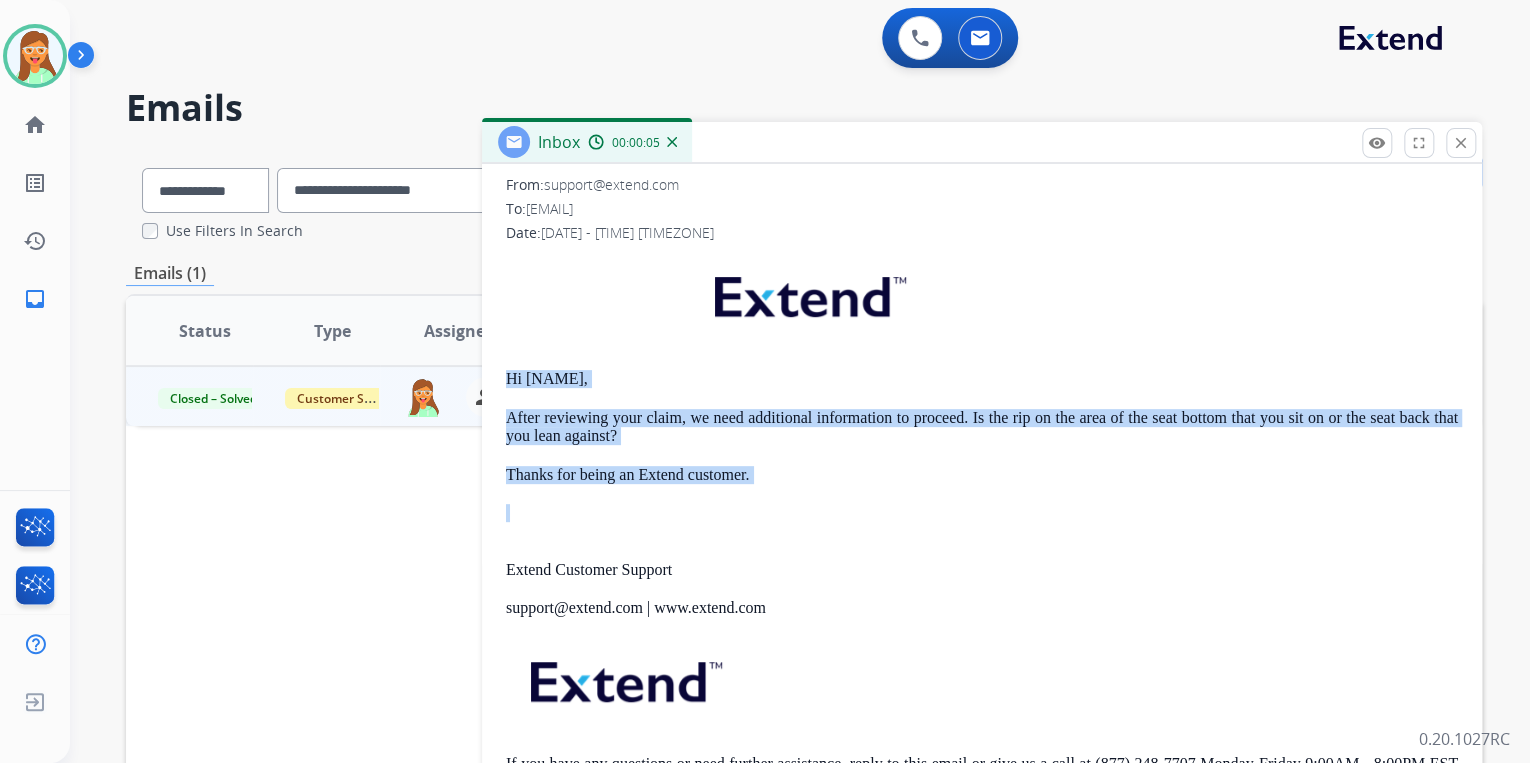 drag, startPoint x: 757, startPoint y: 484, endPoint x: 506, endPoint y: 368, distance: 276.50858 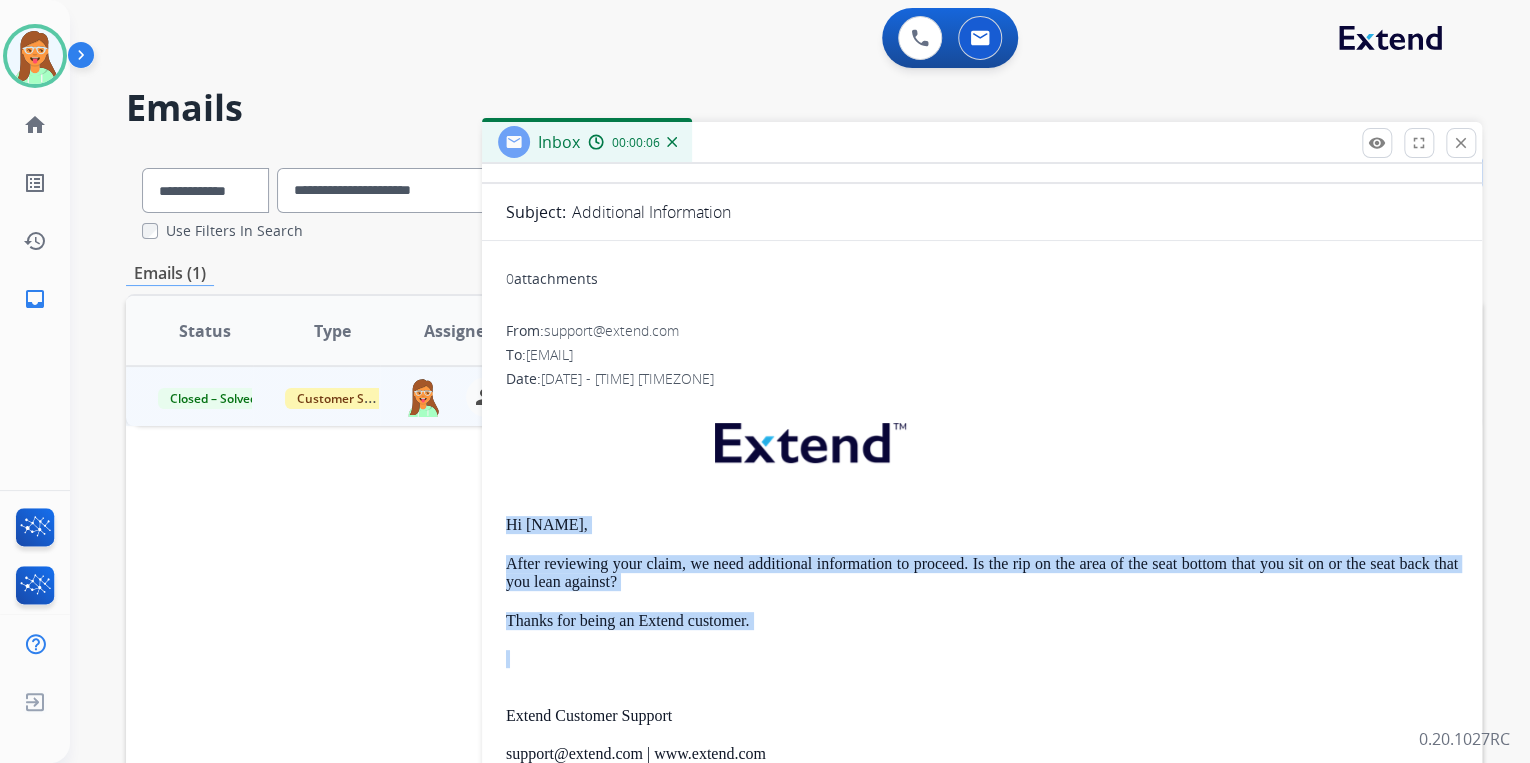 scroll, scrollTop: 0, scrollLeft: 0, axis: both 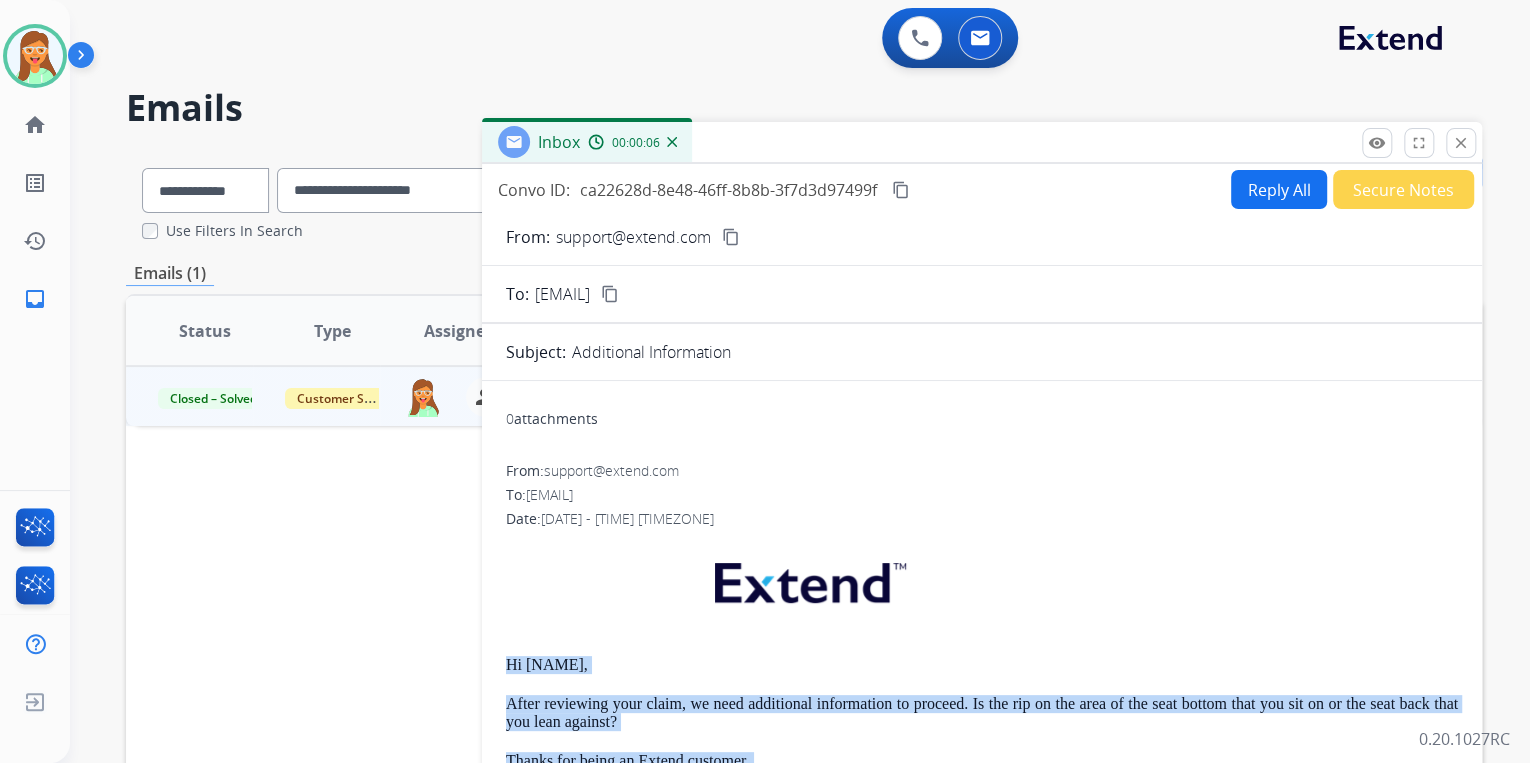 click on "Reply All" at bounding box center (1279, 189) 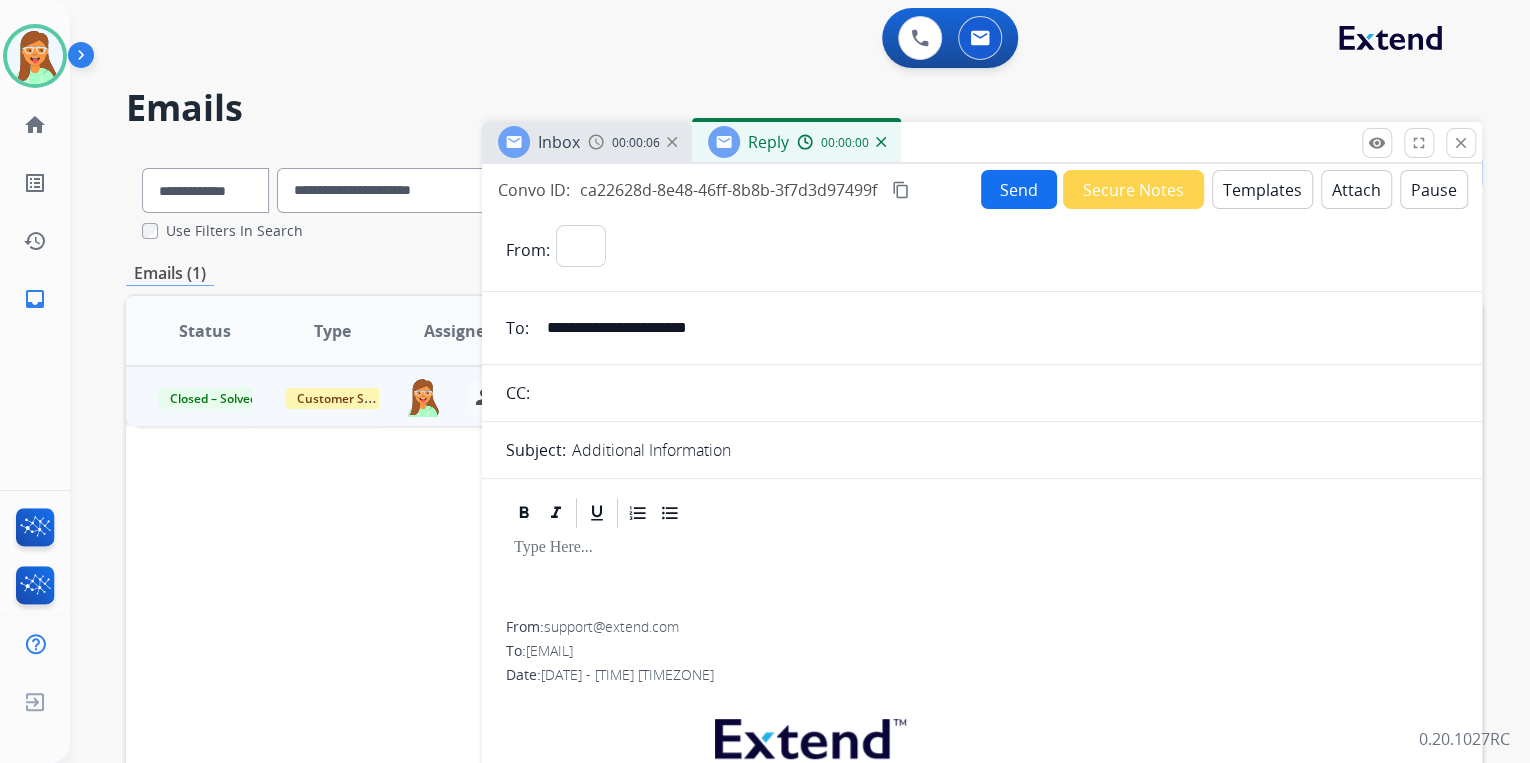 select on "**********" 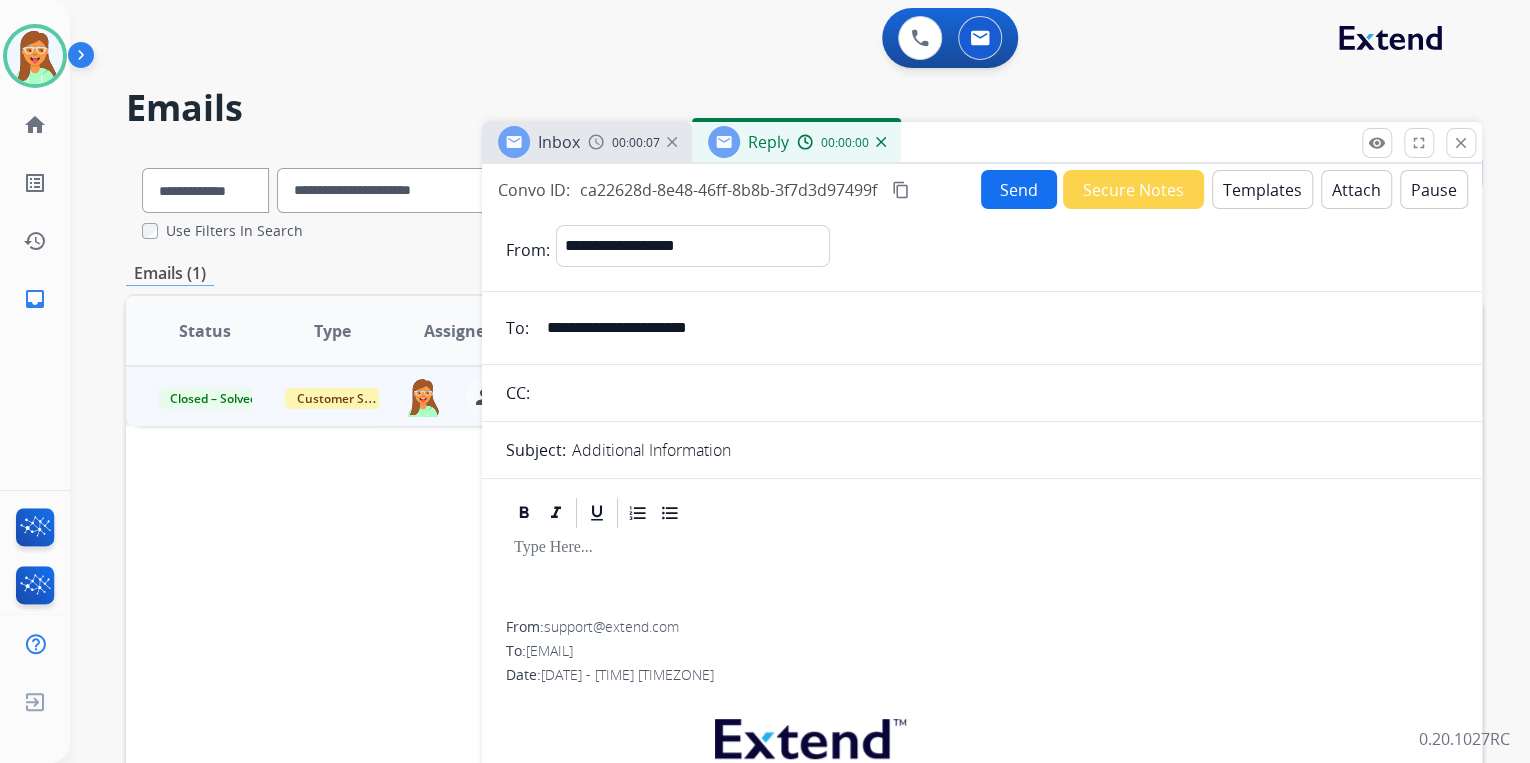 click on "Templates" at bounding box center (1262, 189) 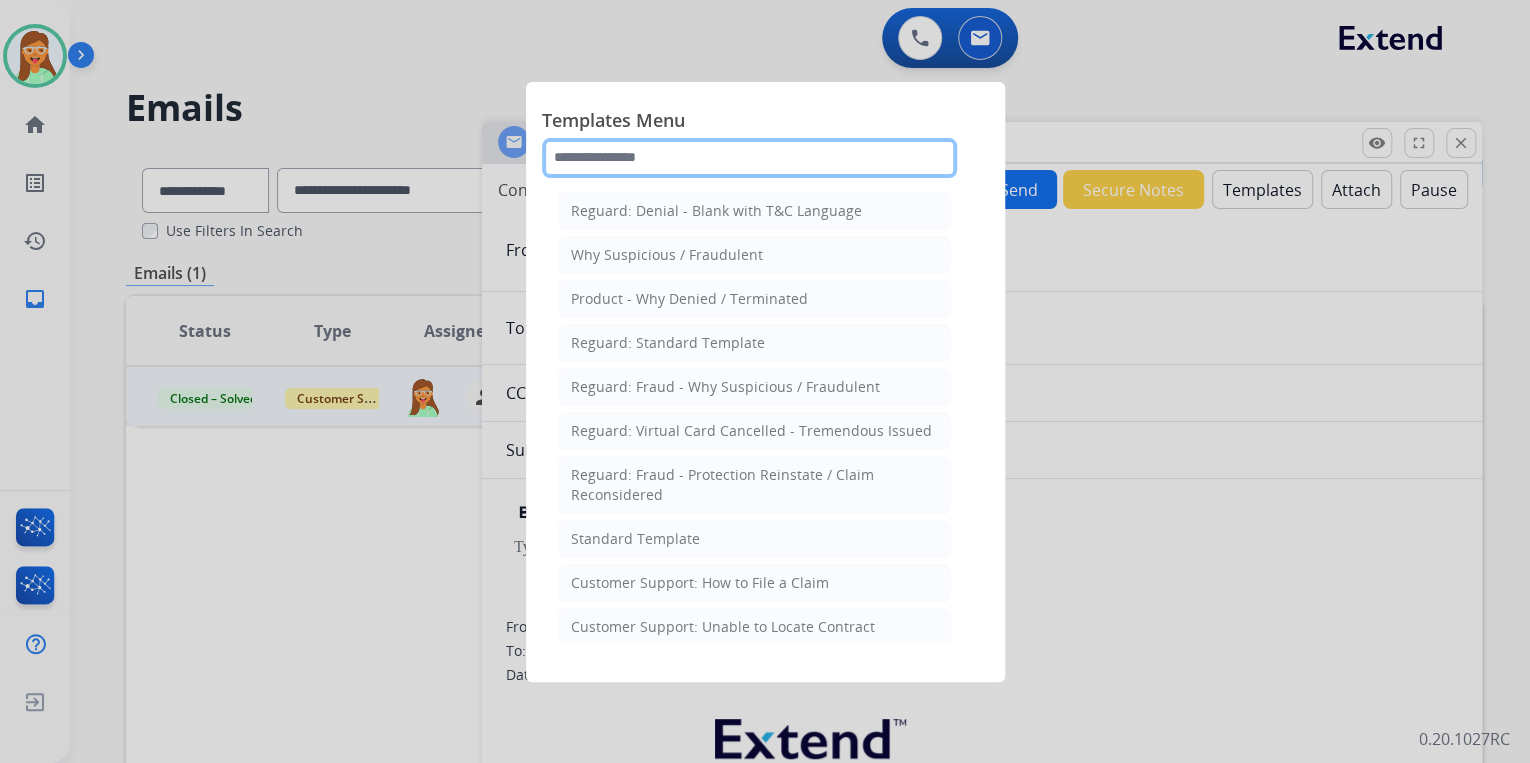 click 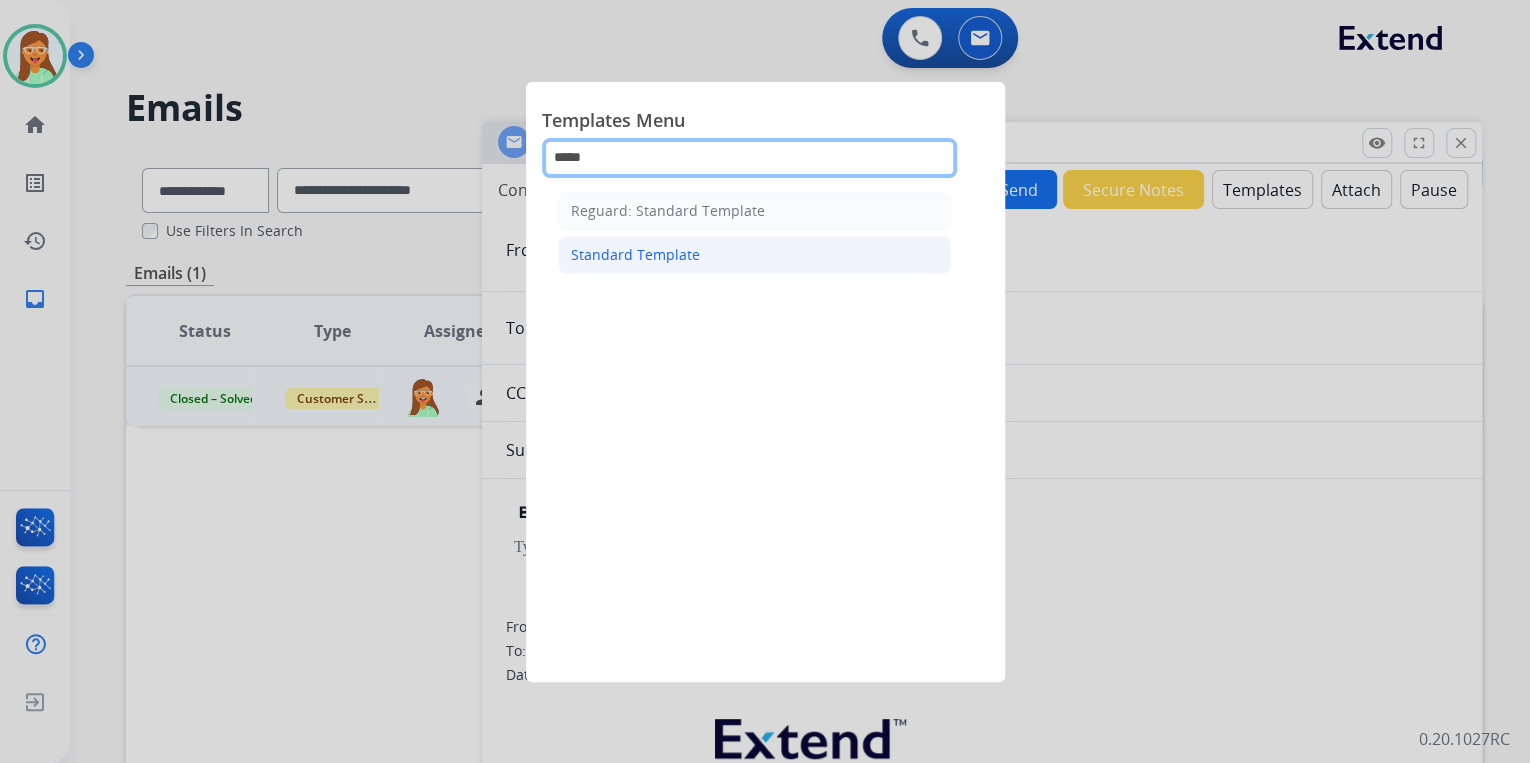 type on "*****" 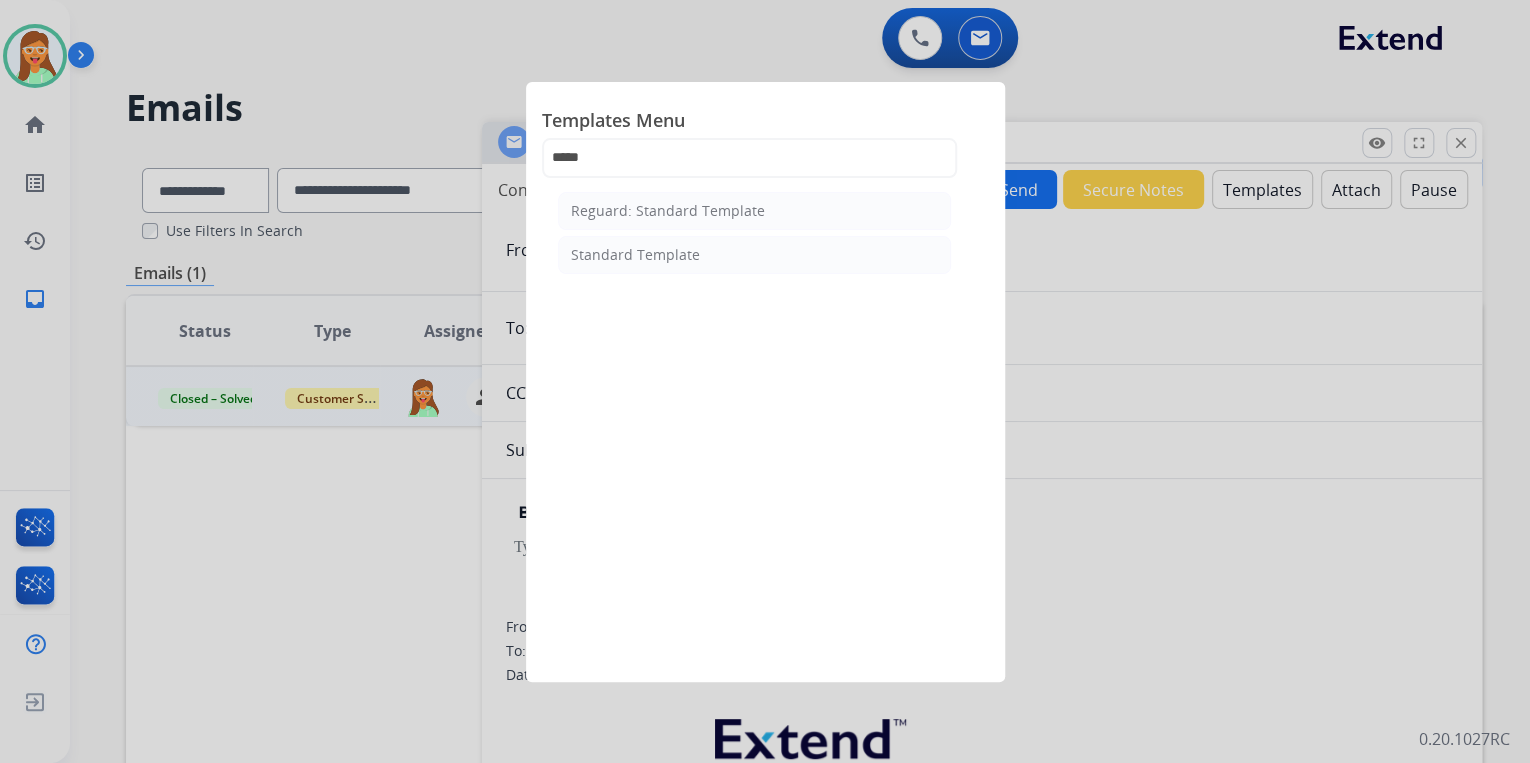 click on "Standard Template" 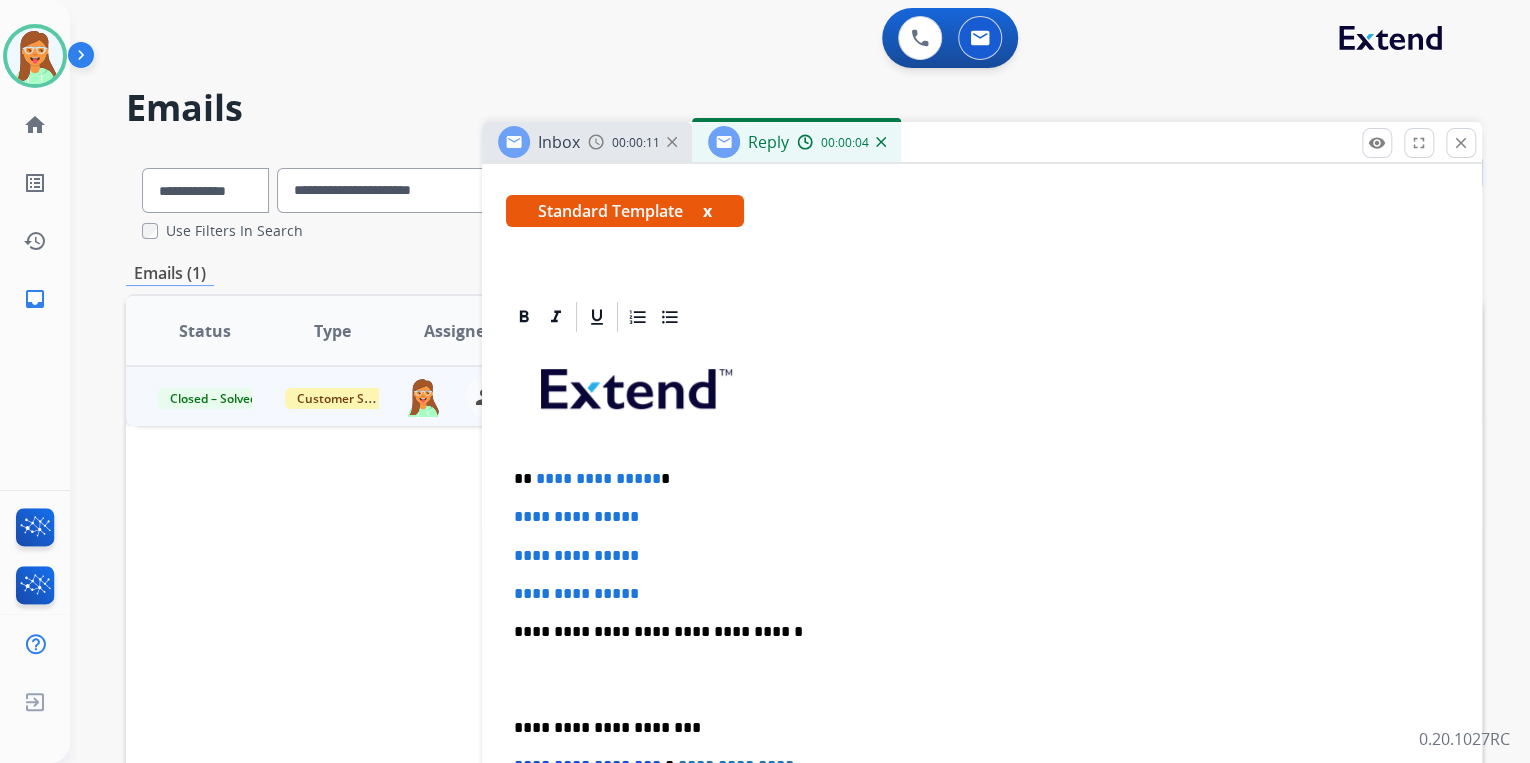 scroll, scrollTop: 400, scrollLeft: 0, axis: vertical 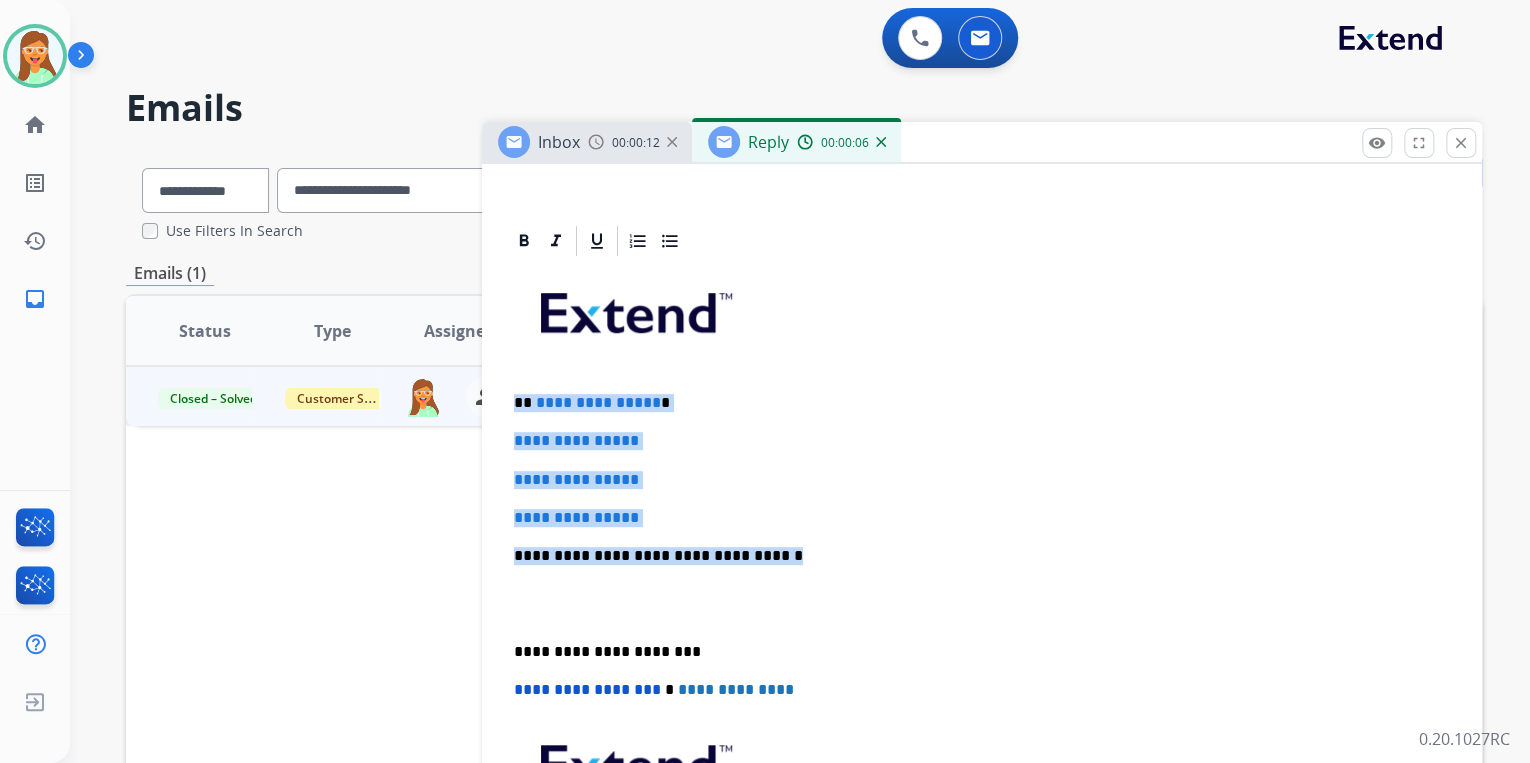 drag, startPoint x: 620, startPoint y: 435, endPoint x: 512, endPoint y: 399, distance: 113.841995 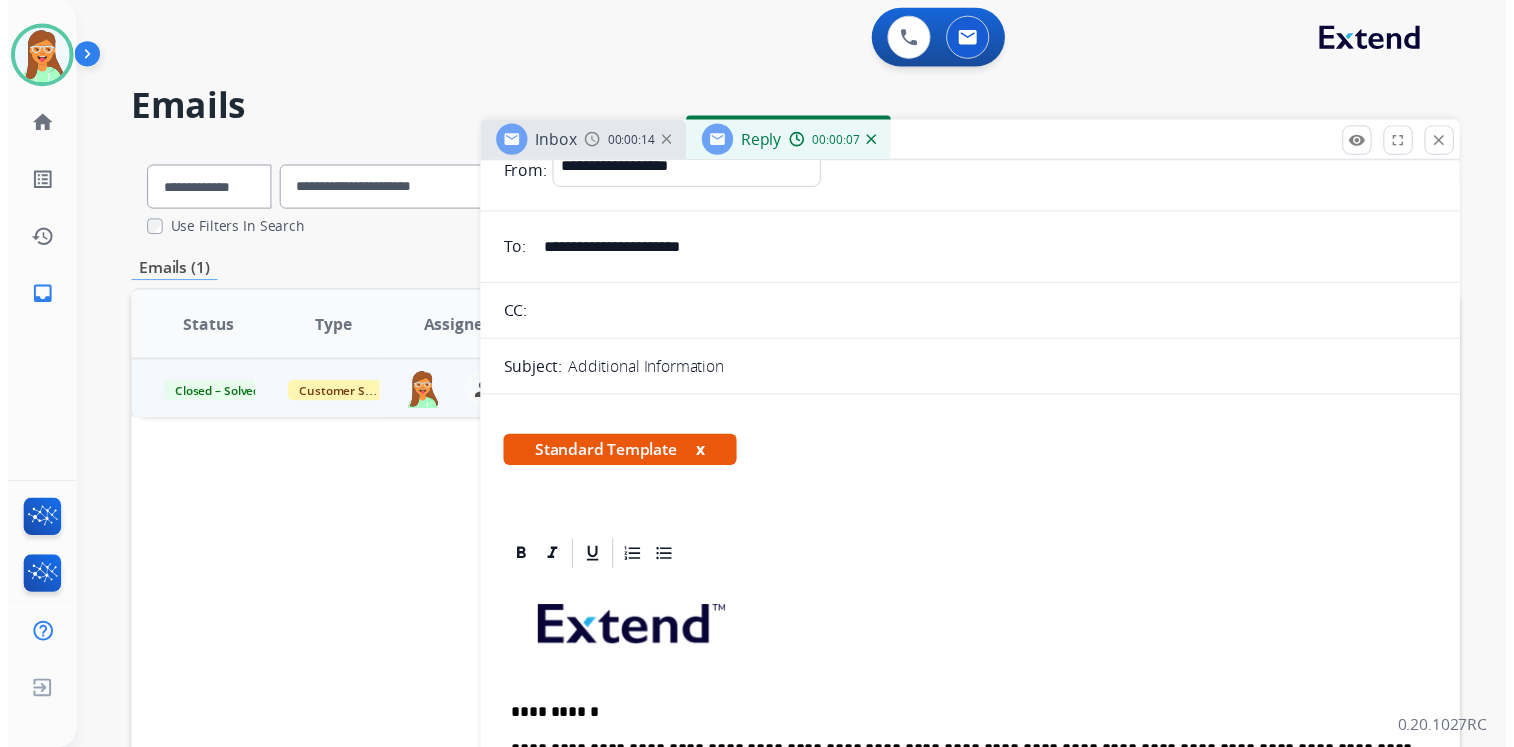 scroll, scrollTop: 0, scrollLeft: 0, axis: both 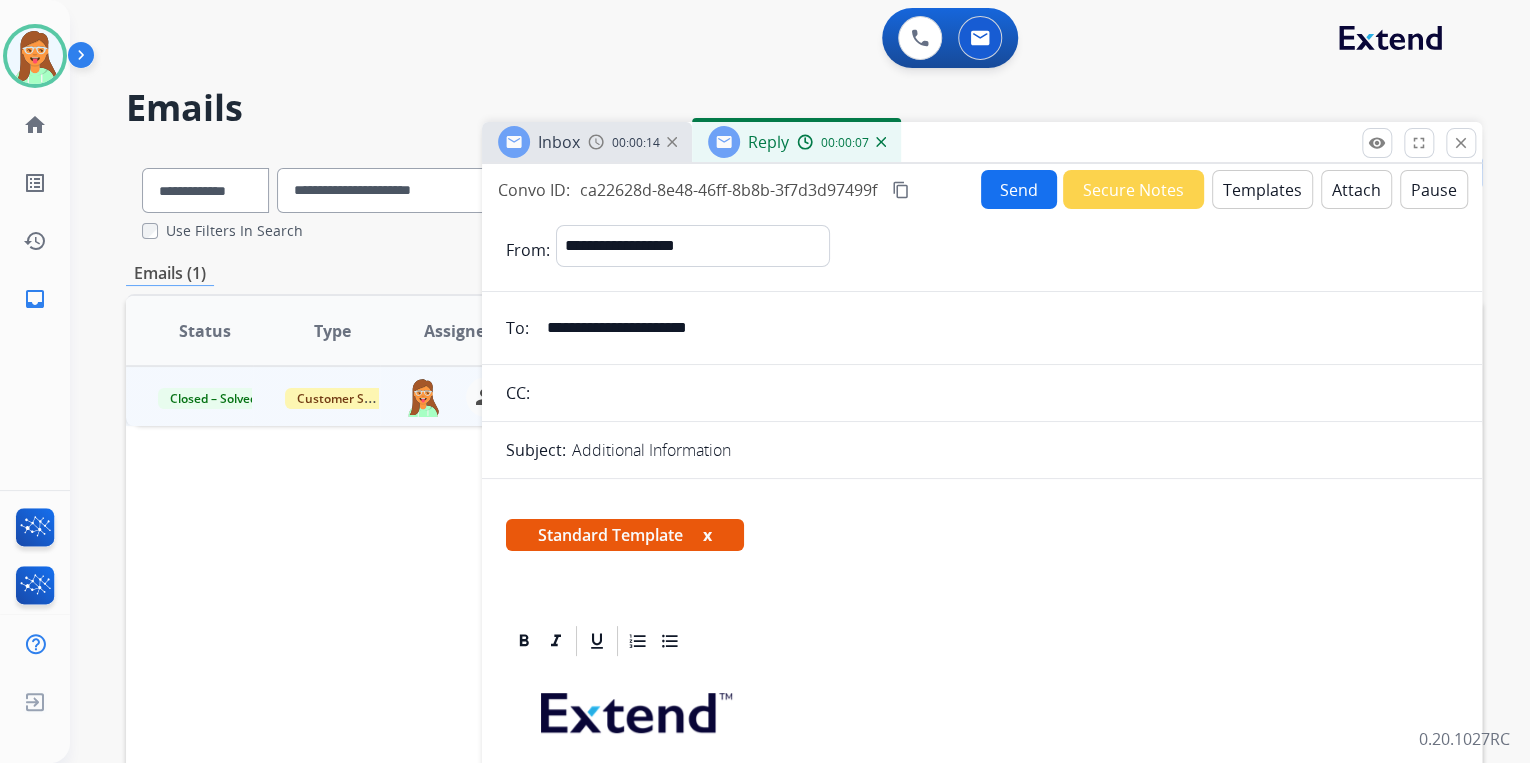 click on "Send" at bounding box center [1019, 189] 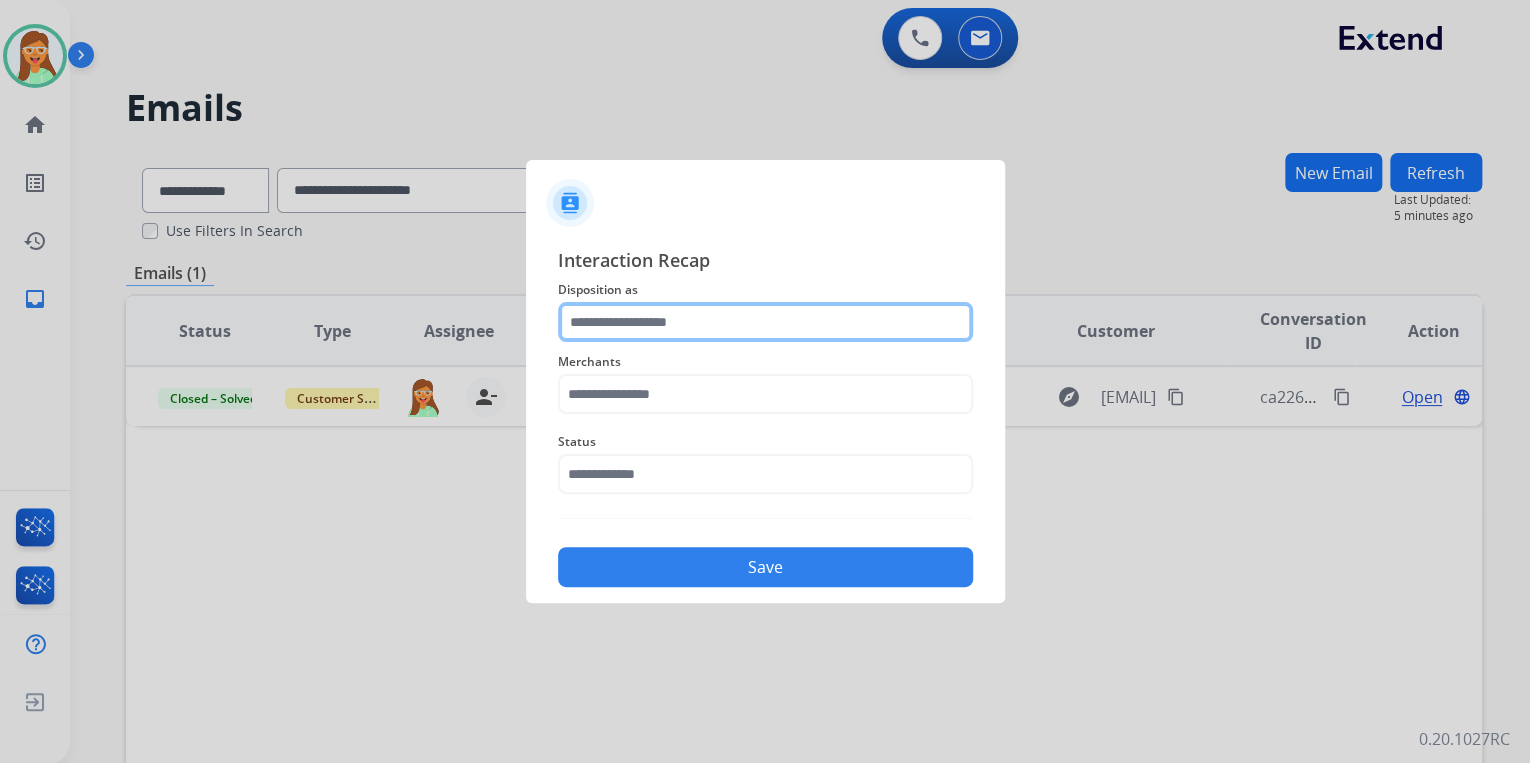 click 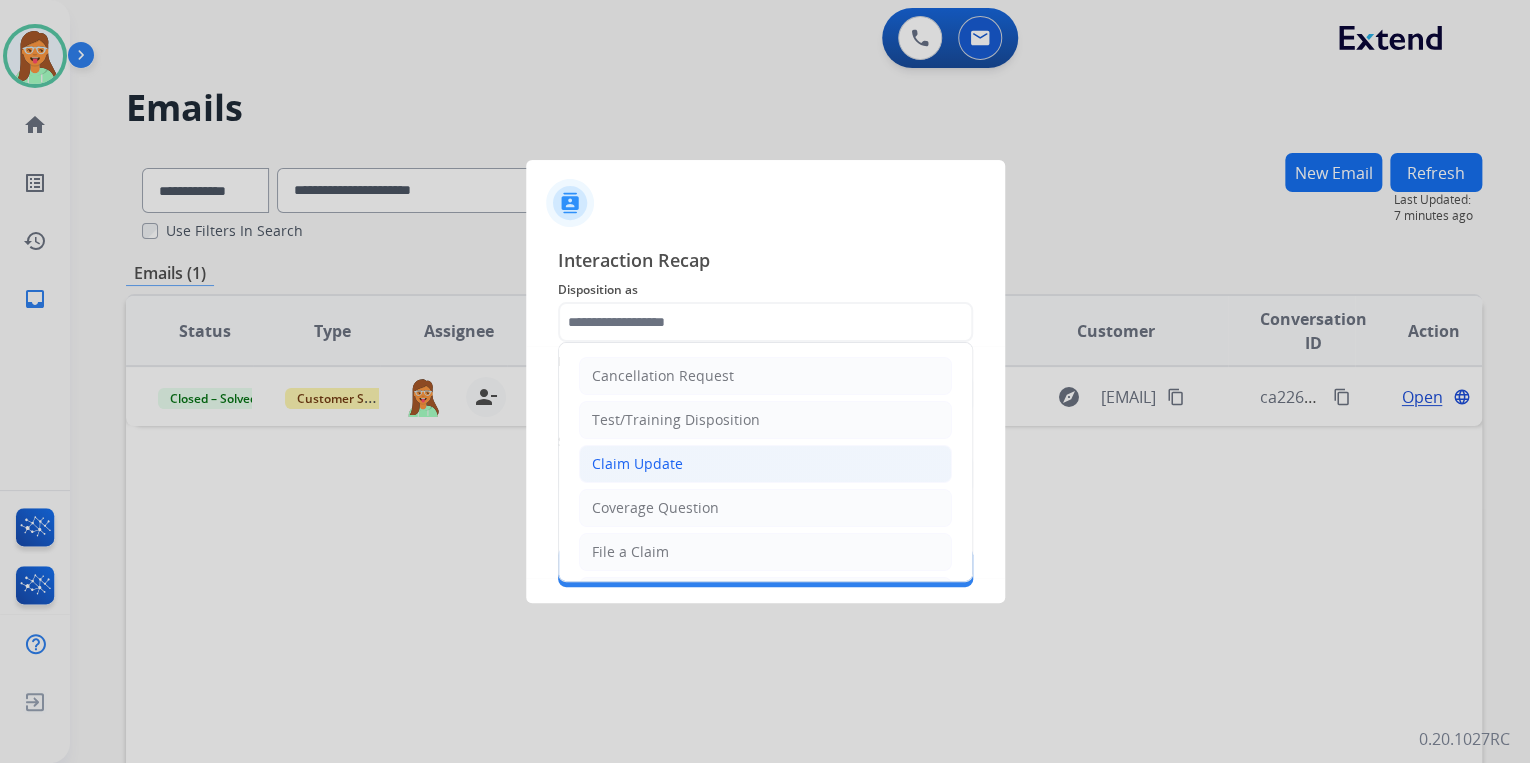 click on "Claim Update" 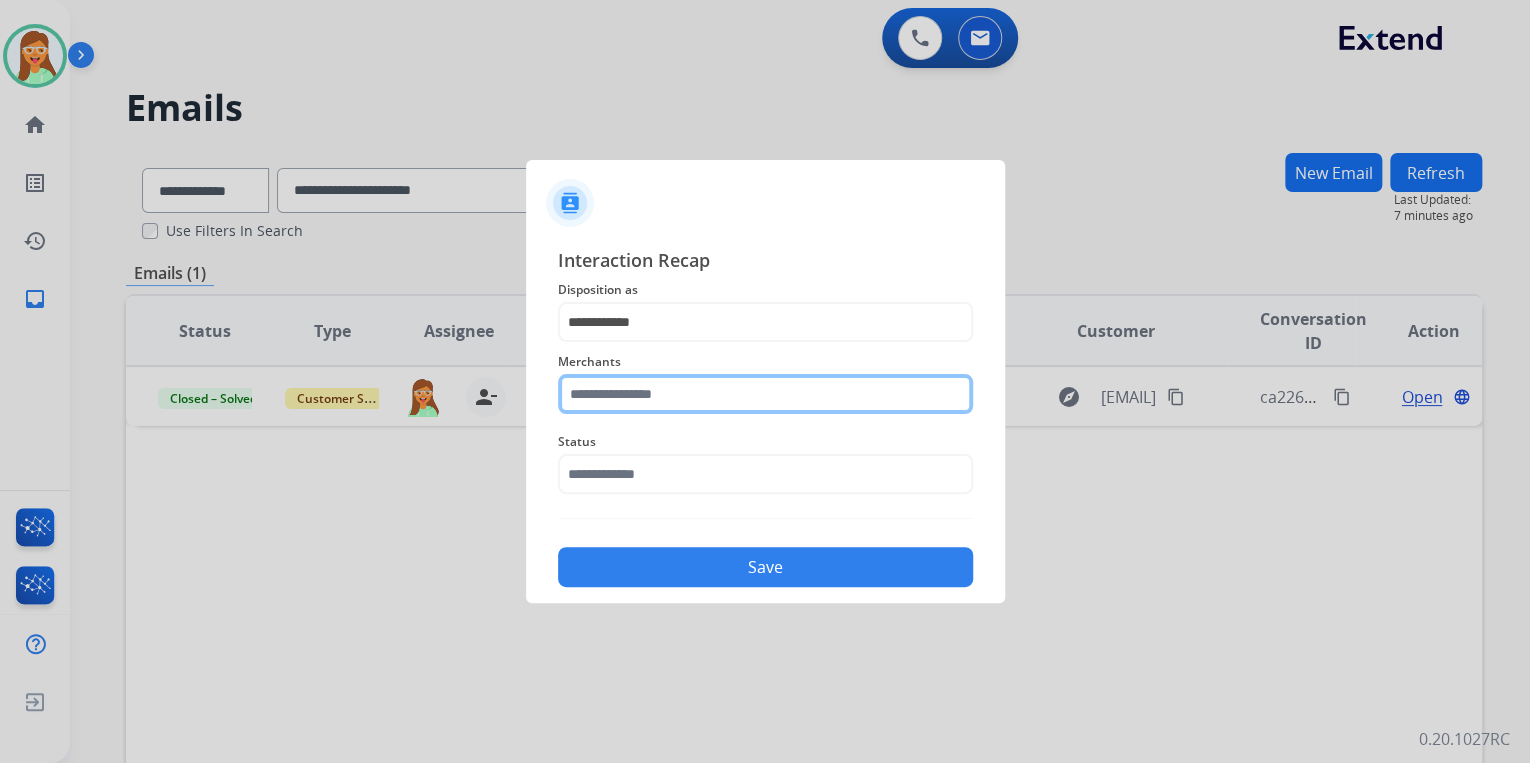 click 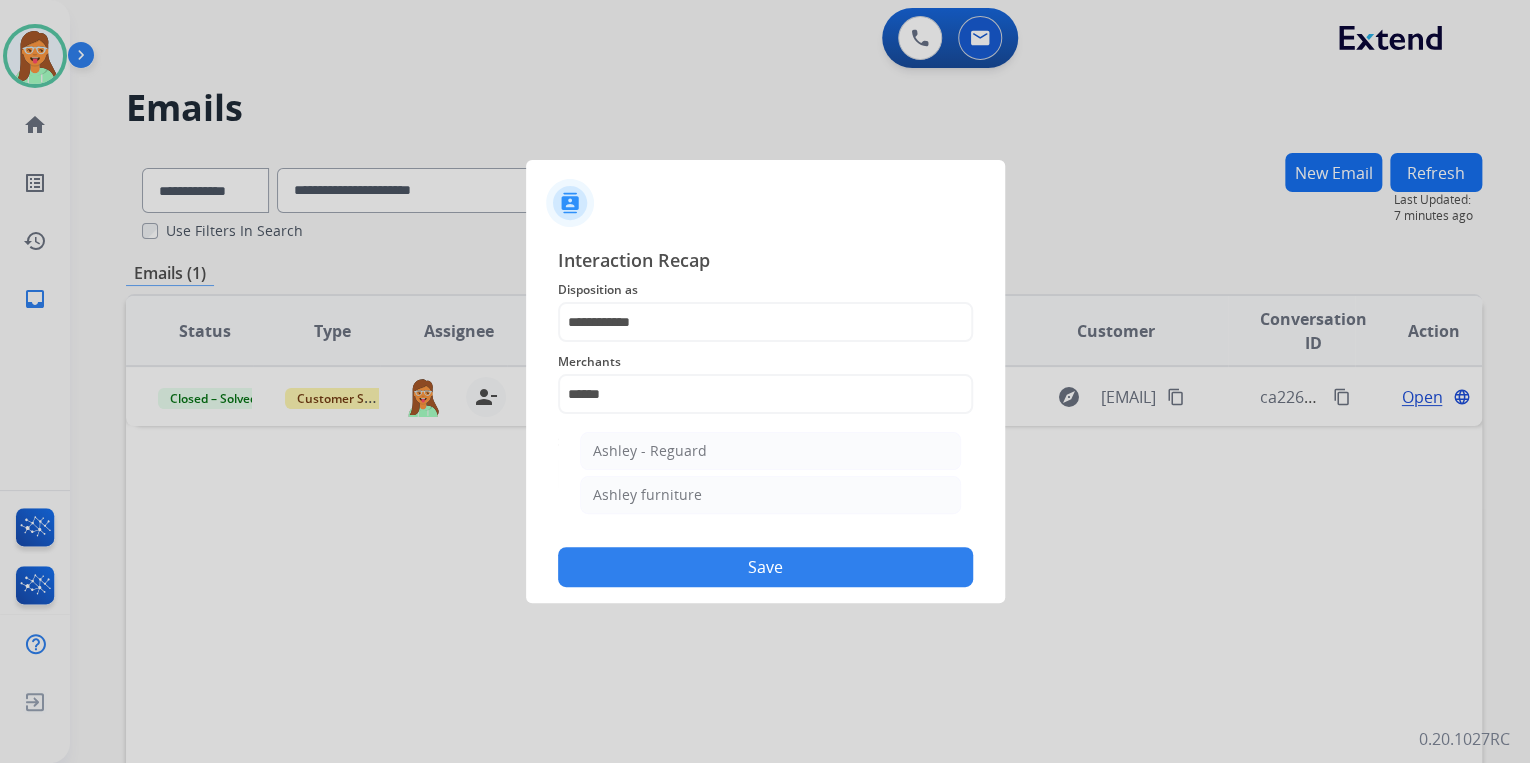 click on "[FULL_NAME] - [BRAND] [BRAND]" 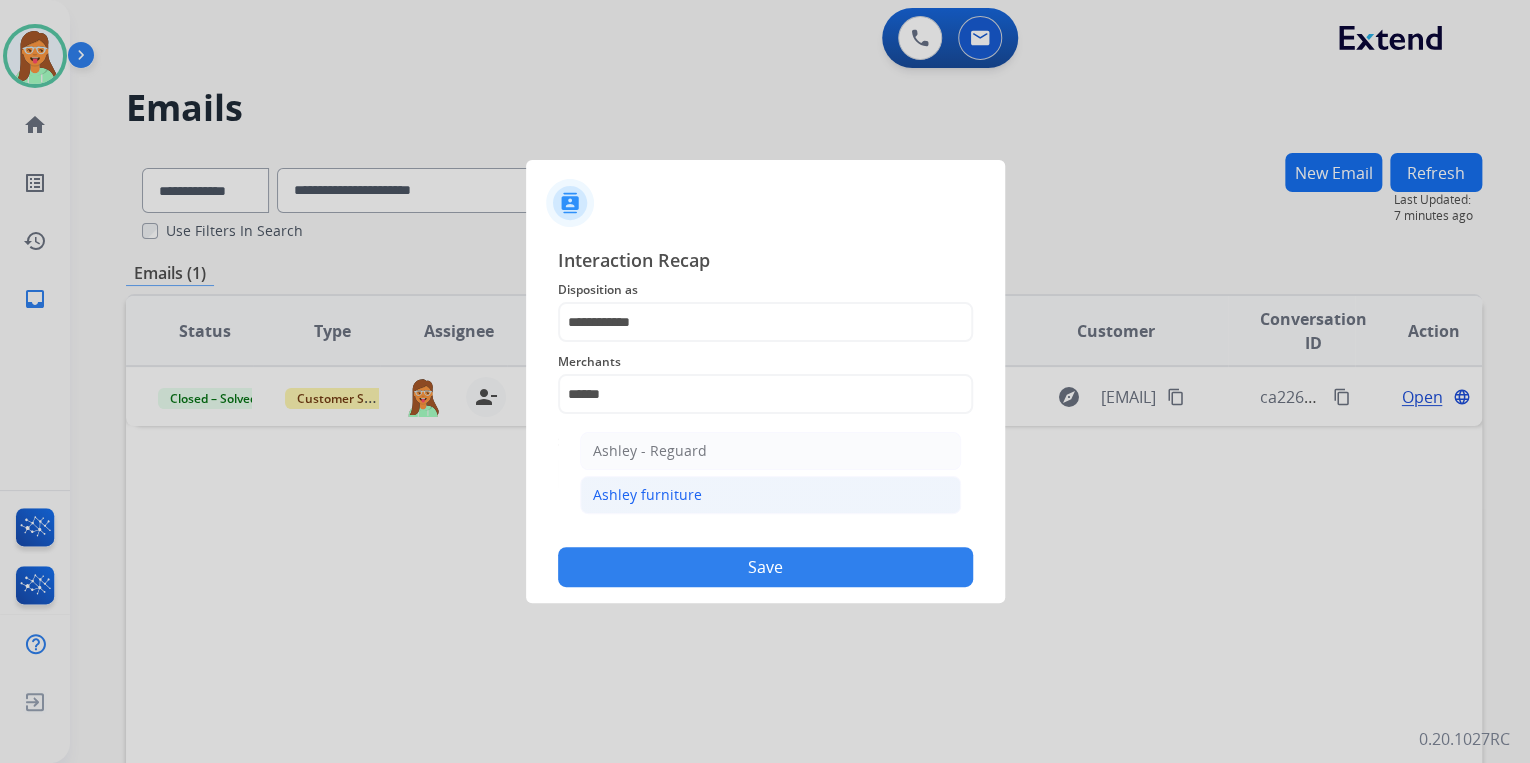 click on "Ashley furniture" 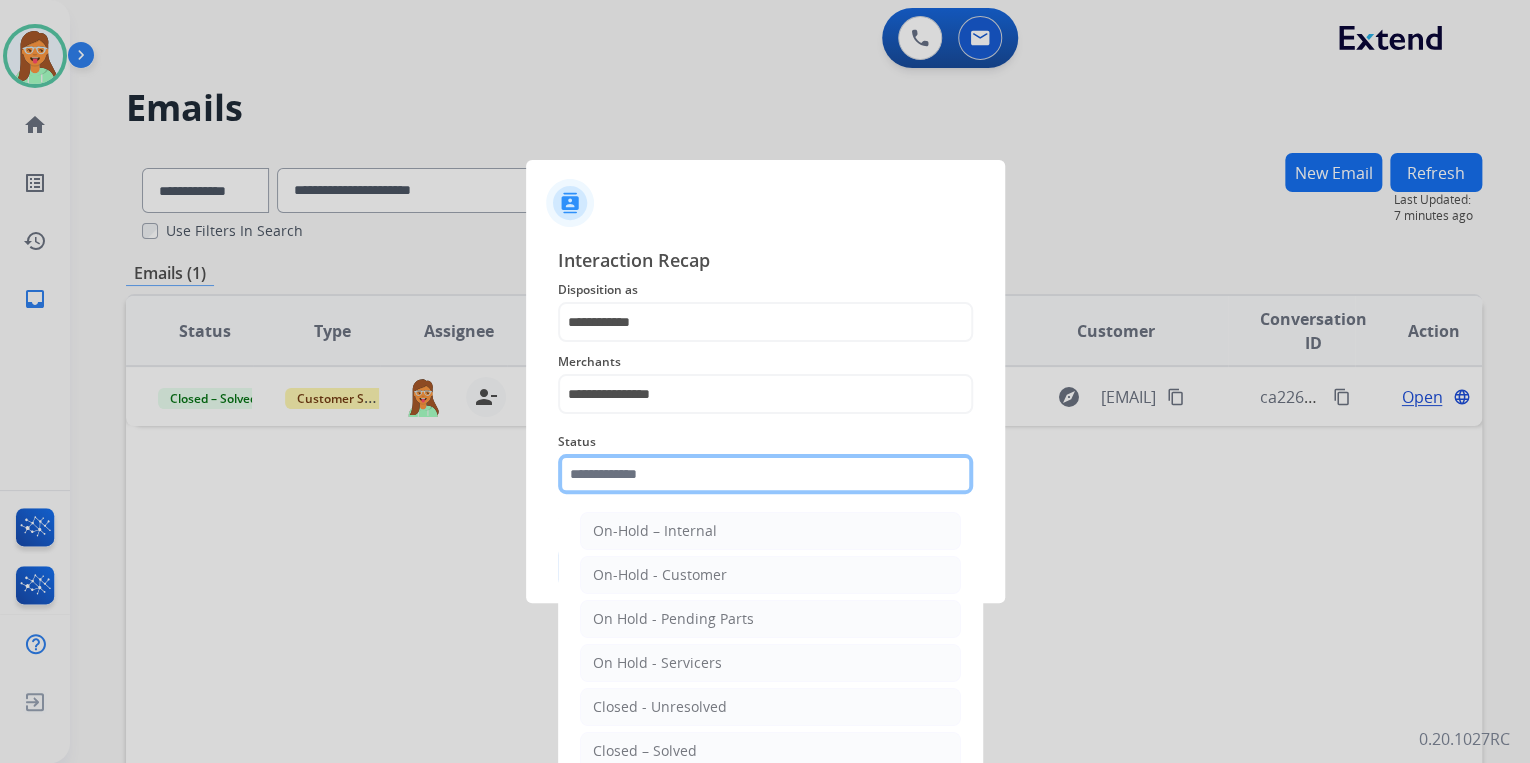 click 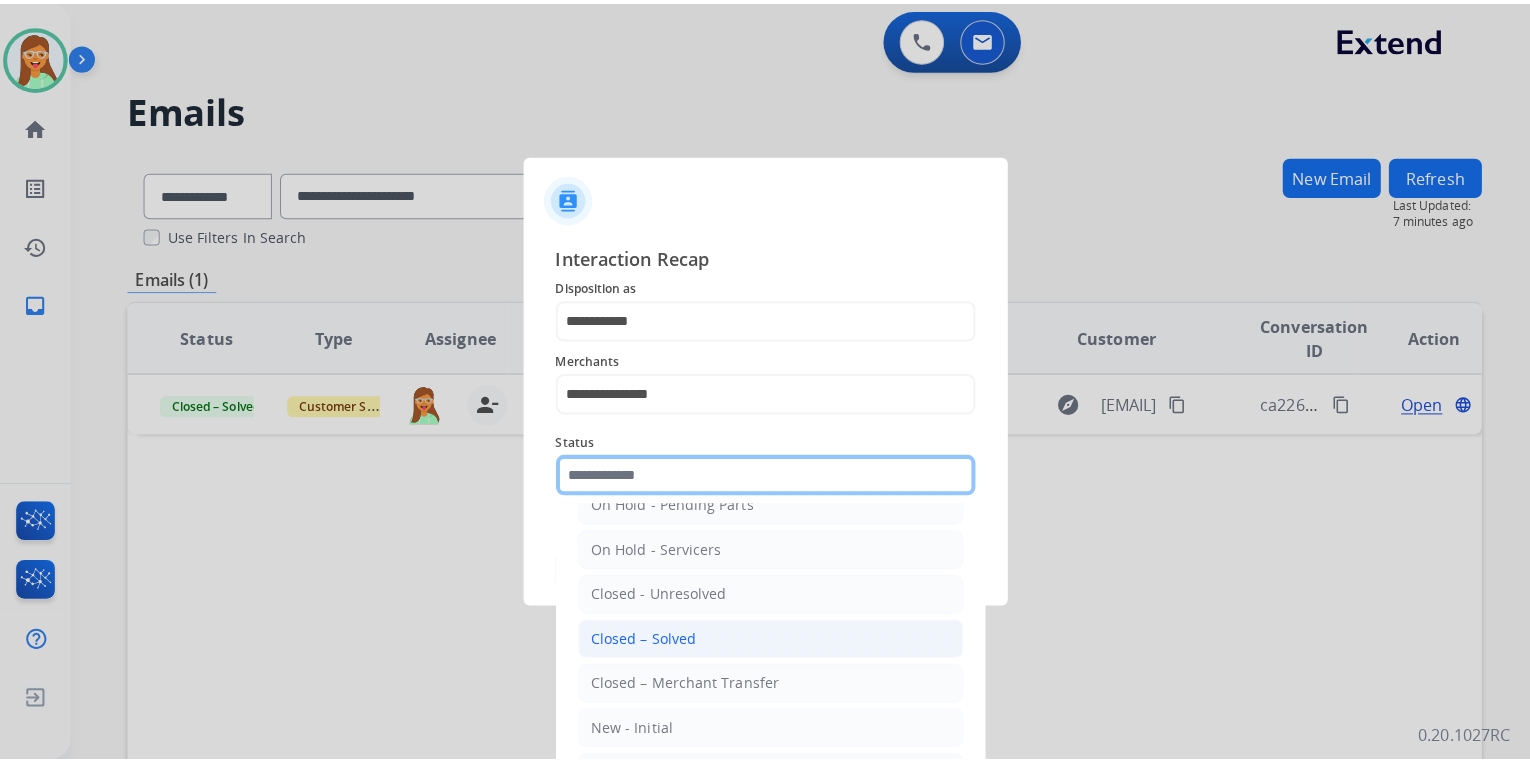 scroll, scrollTop: 116, scrollLeft: 0, axis: vertical 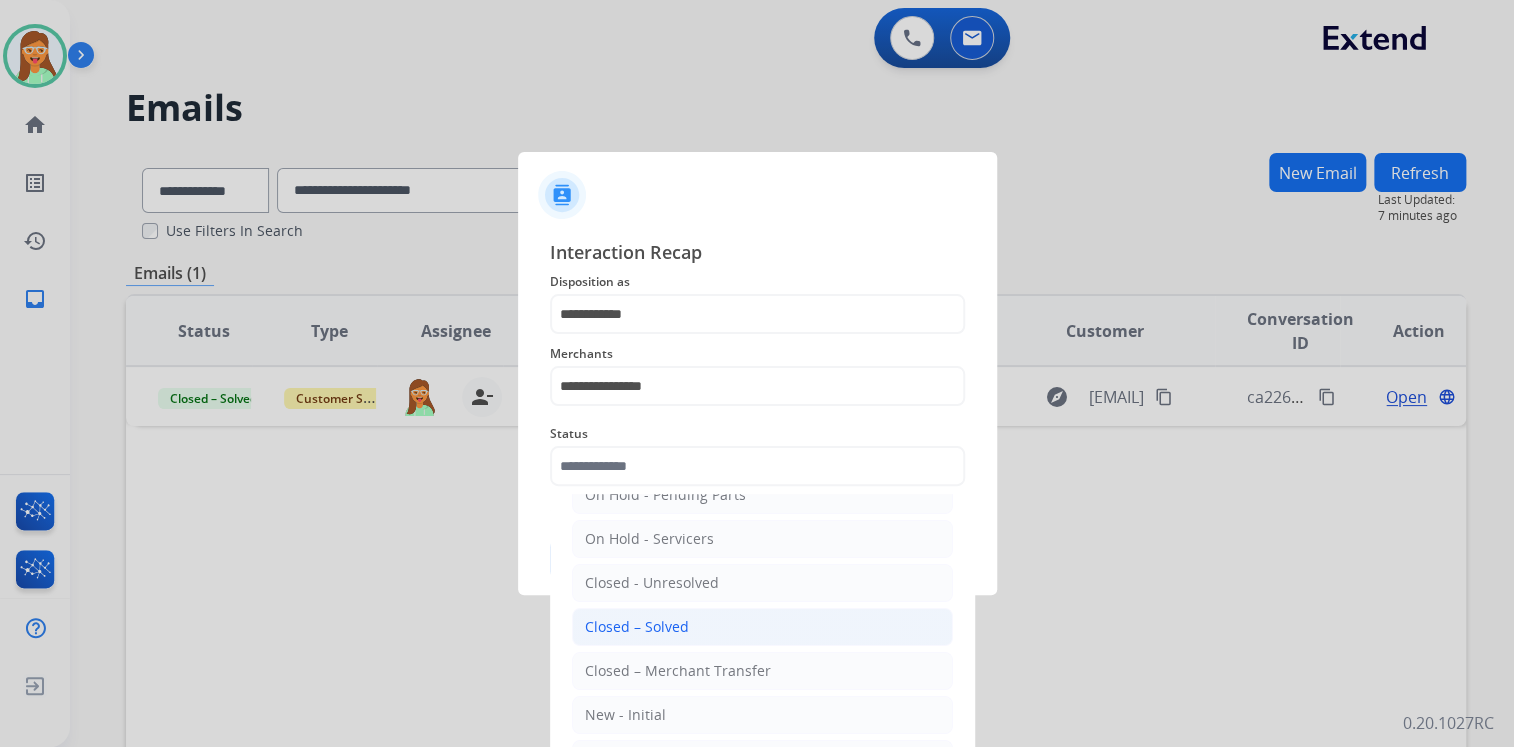 click on "Closed – Solved" 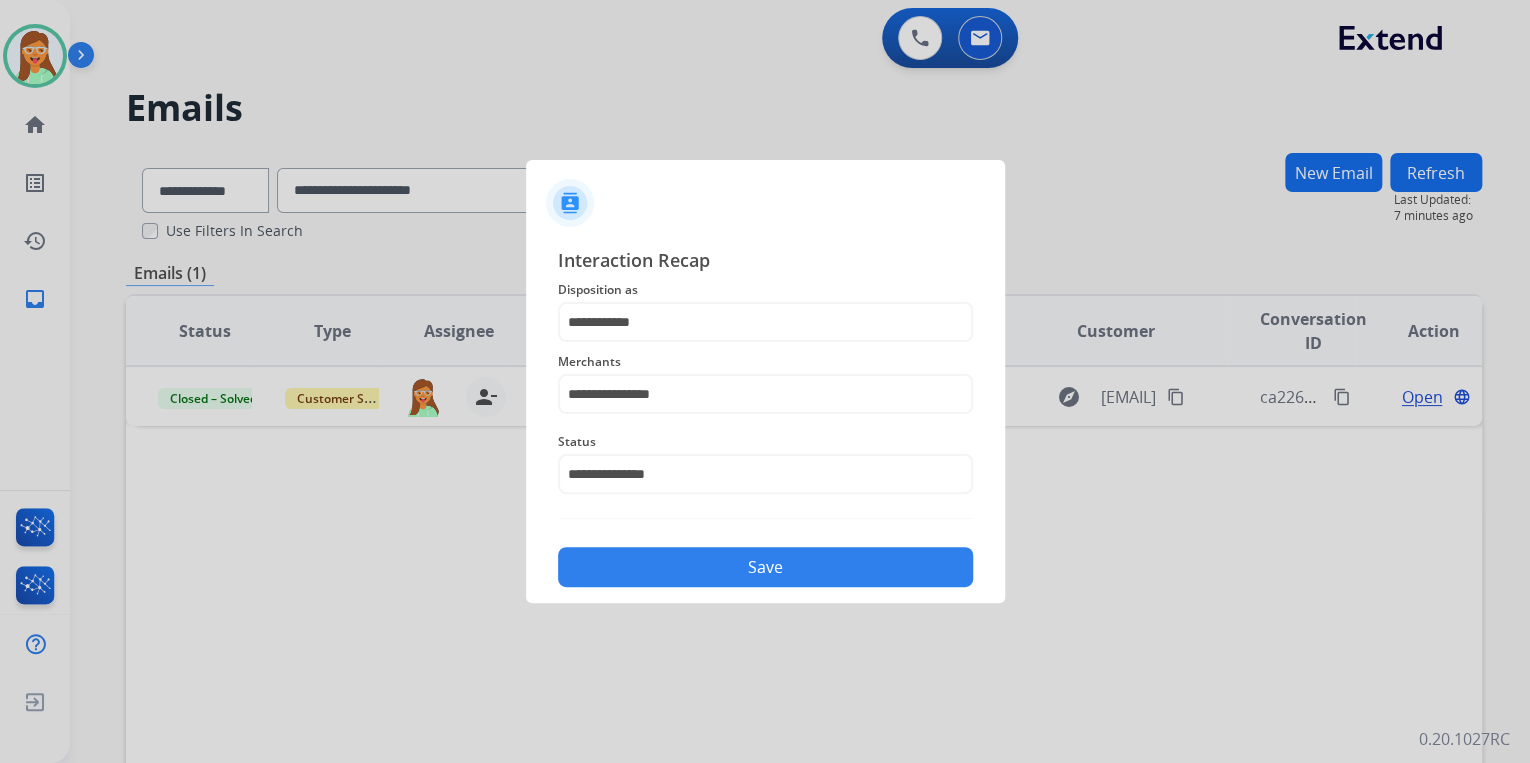 click on "Save" 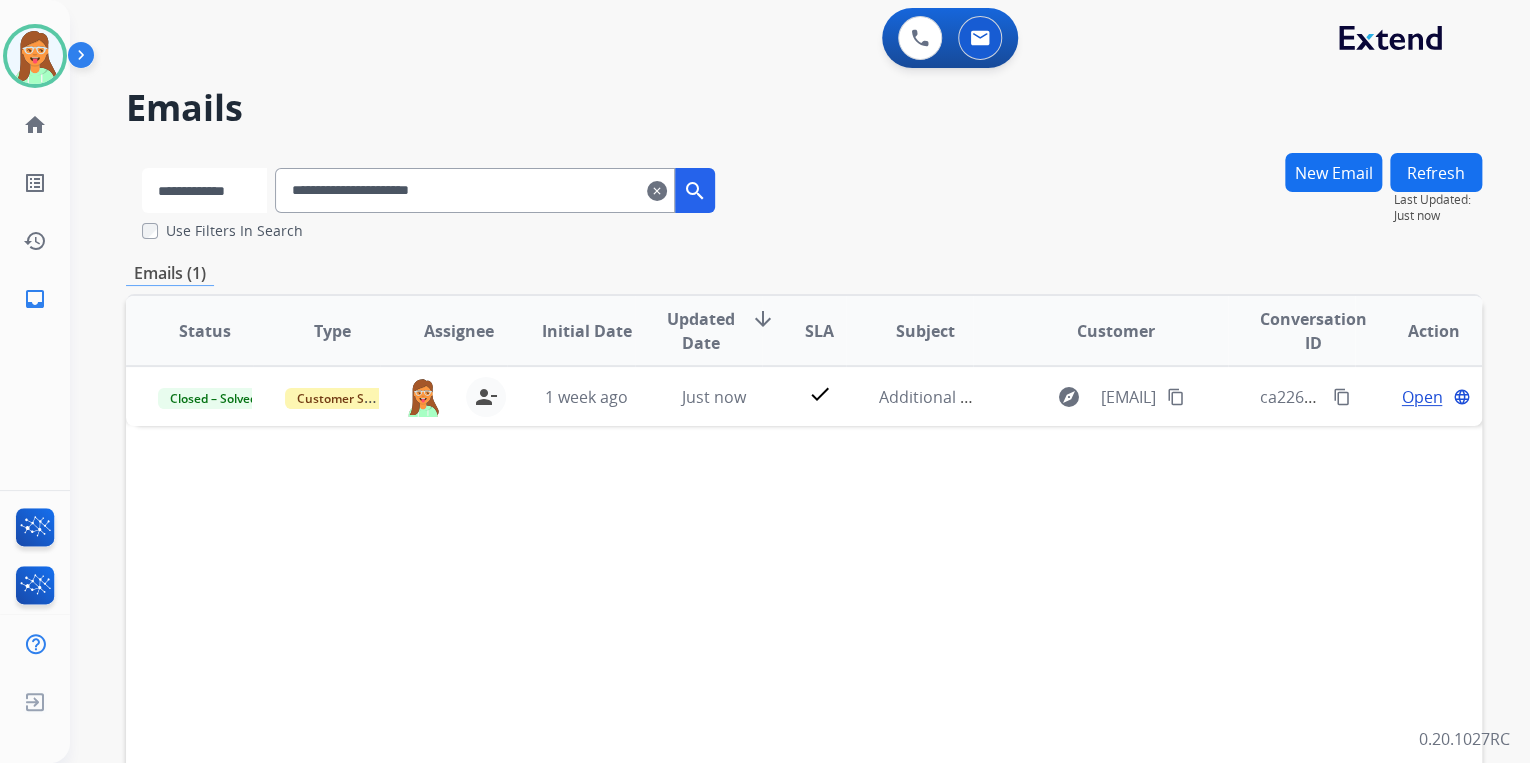 click on "**********" at bounding box center (204, 190) 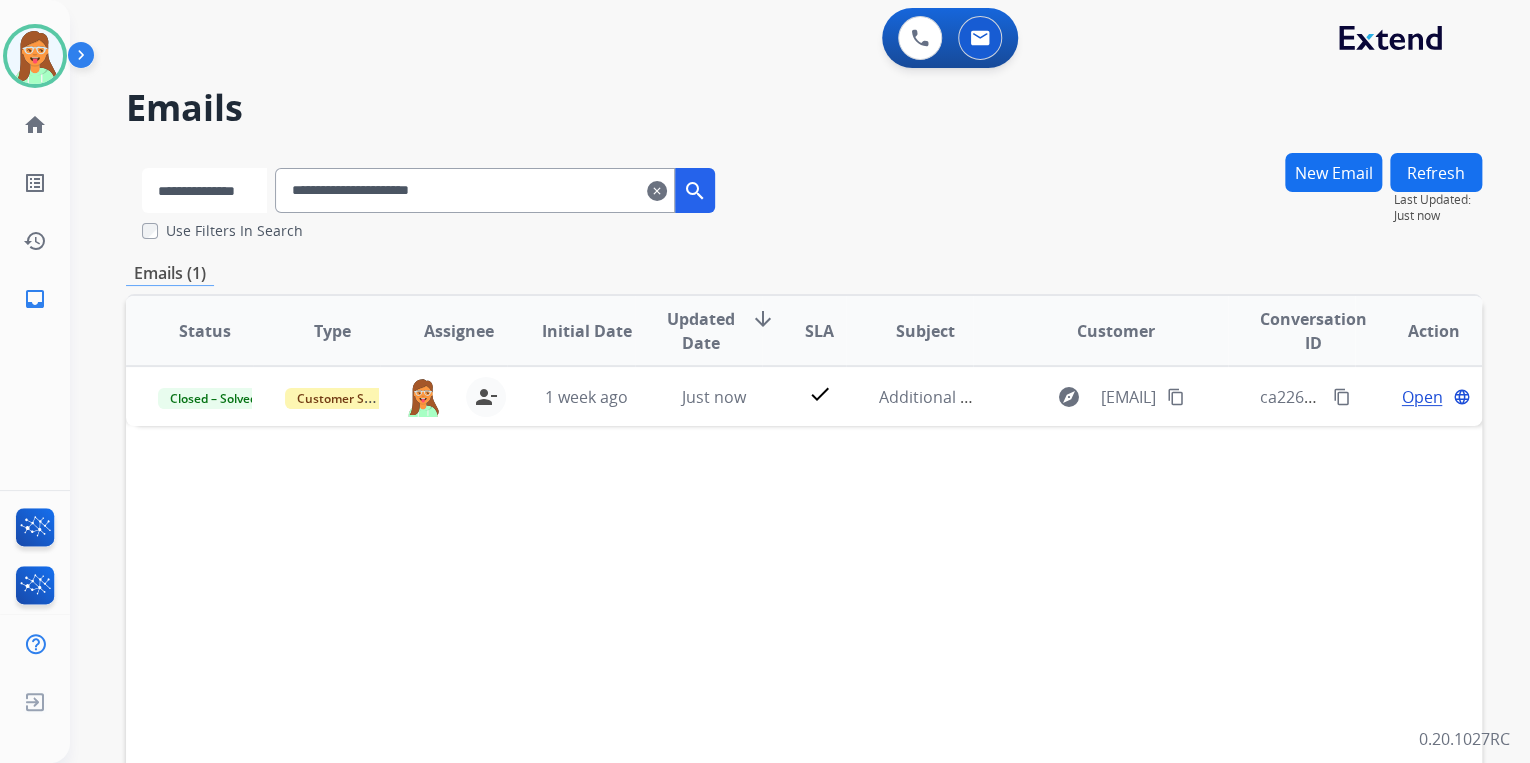 click on "**********" at bounding box center [204, 190] 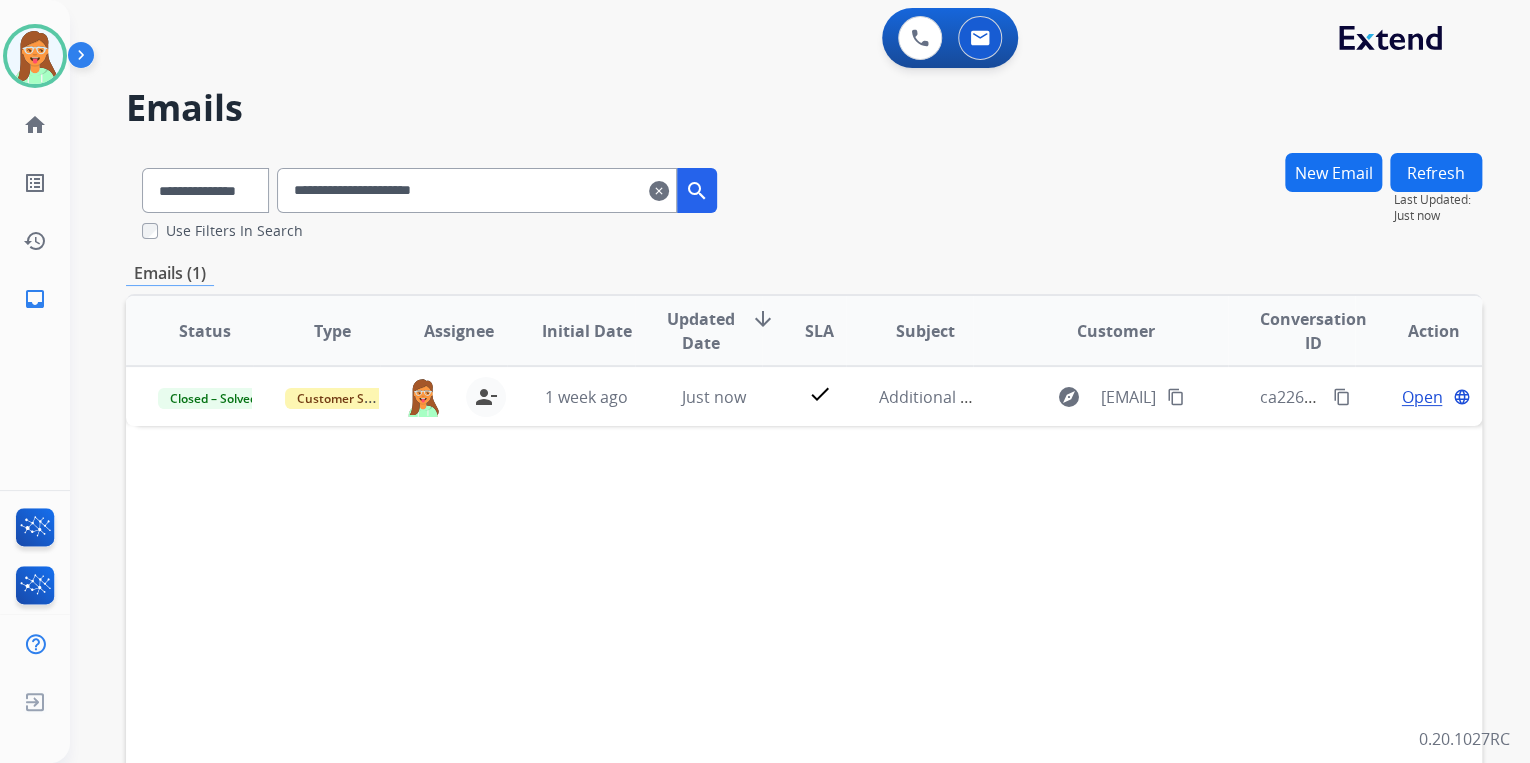 drag, startPoint x: 544, startPoint y: 193, endPoint x: 136, endPoint y: 189, distance: 408.0196 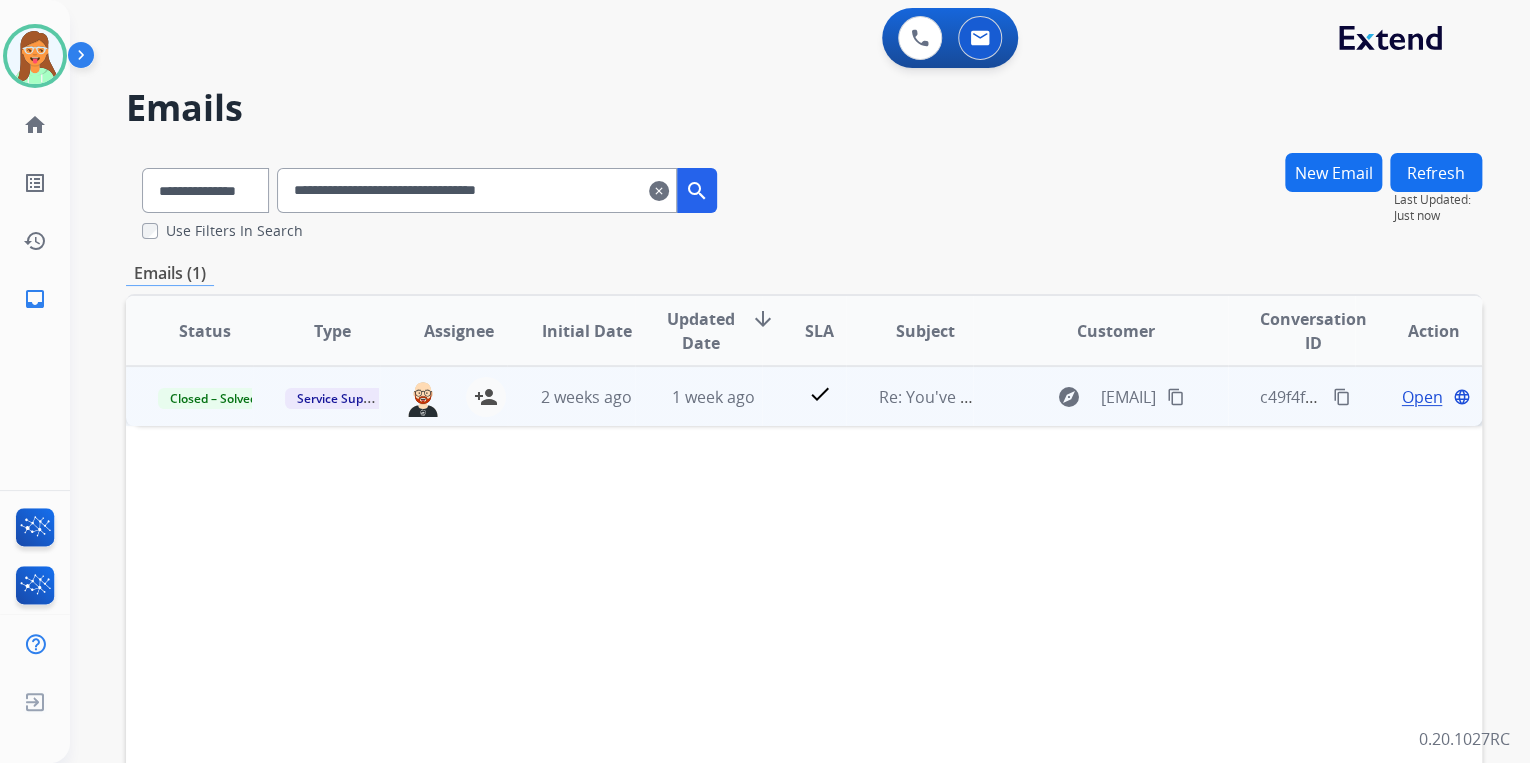 click on "Open" at bounding box center (1421, 397) 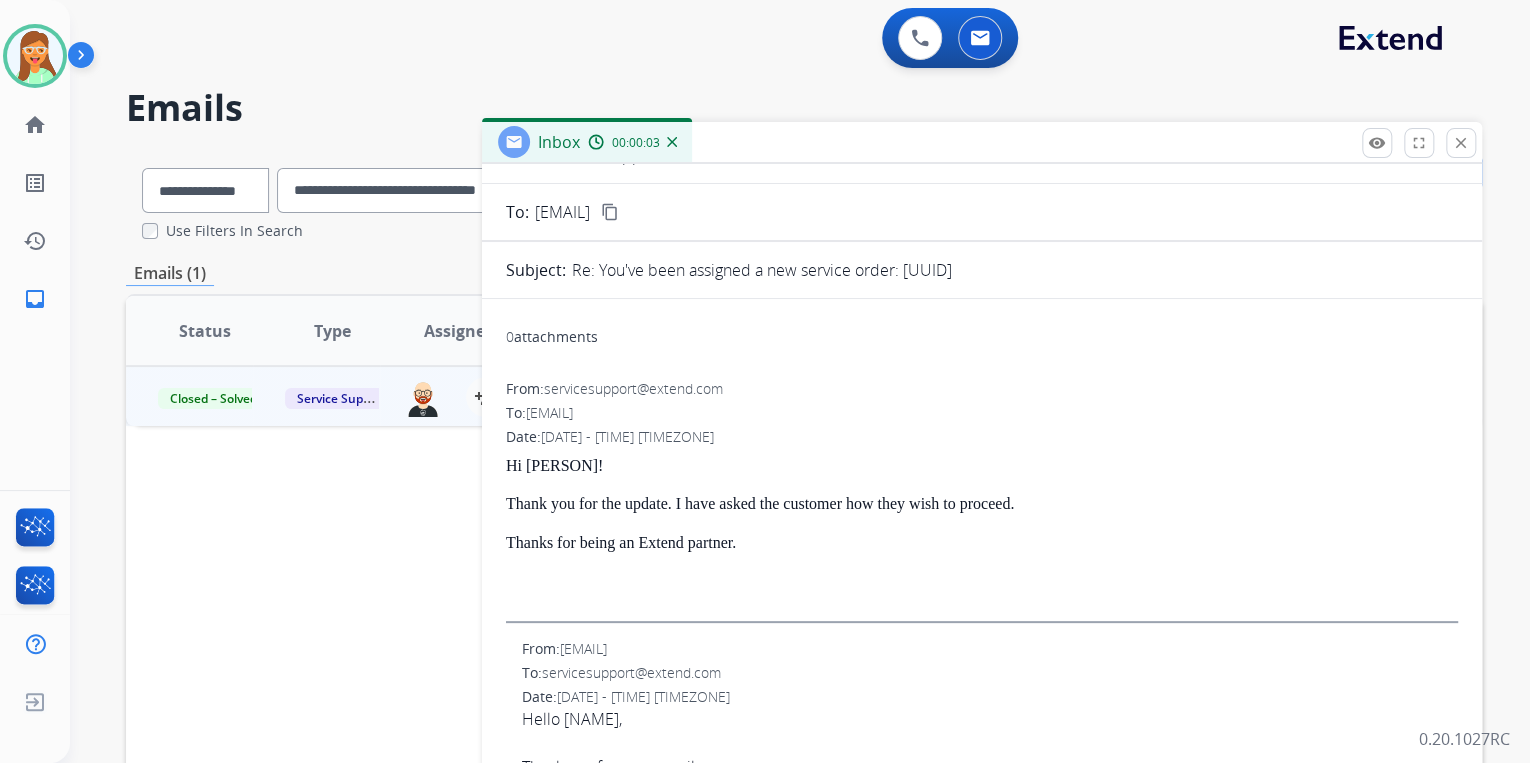 scroll, scrollTop: 0, scrollLeft: 0, axis: both 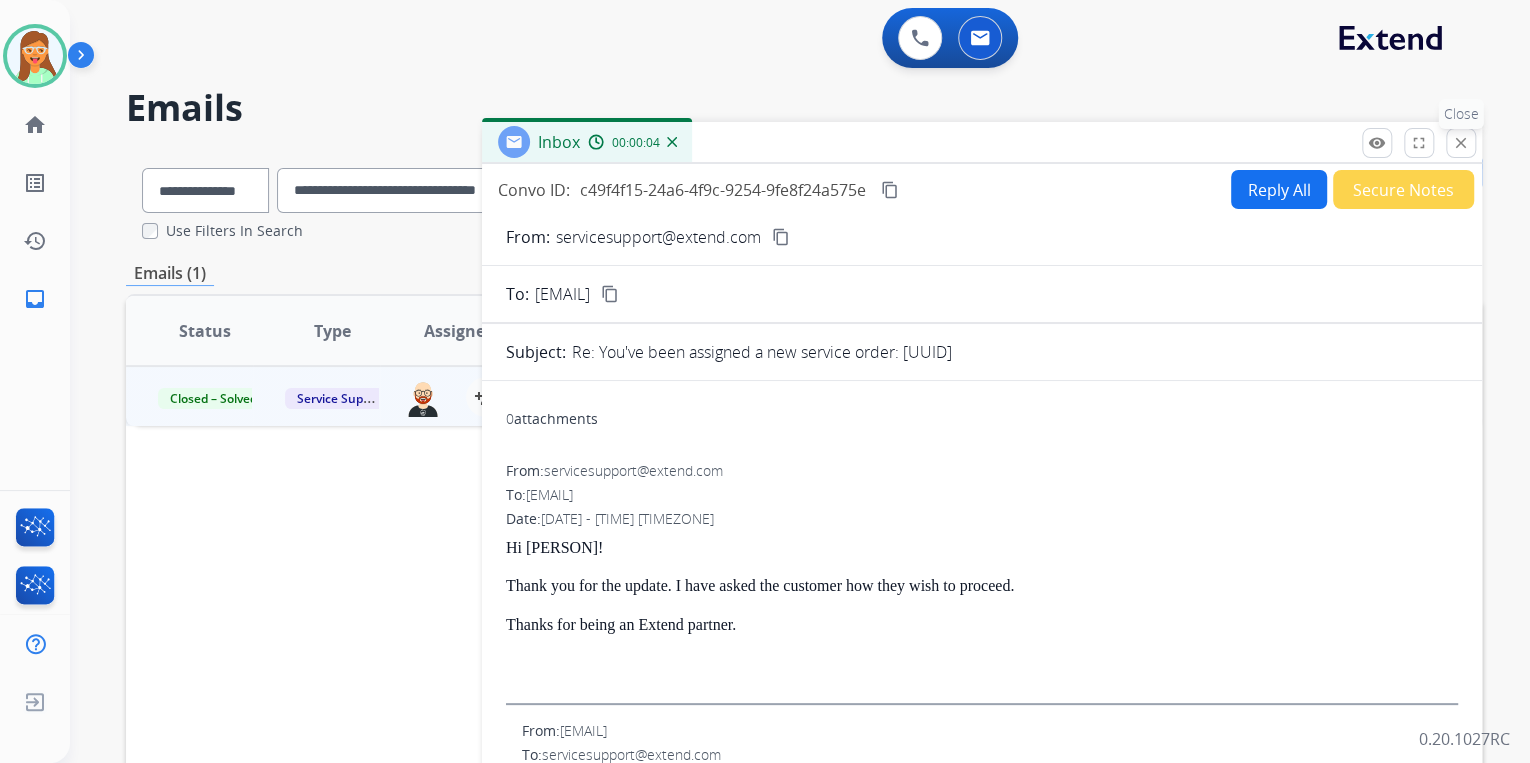 click on "close Close" at bounding box center (1461, 143) 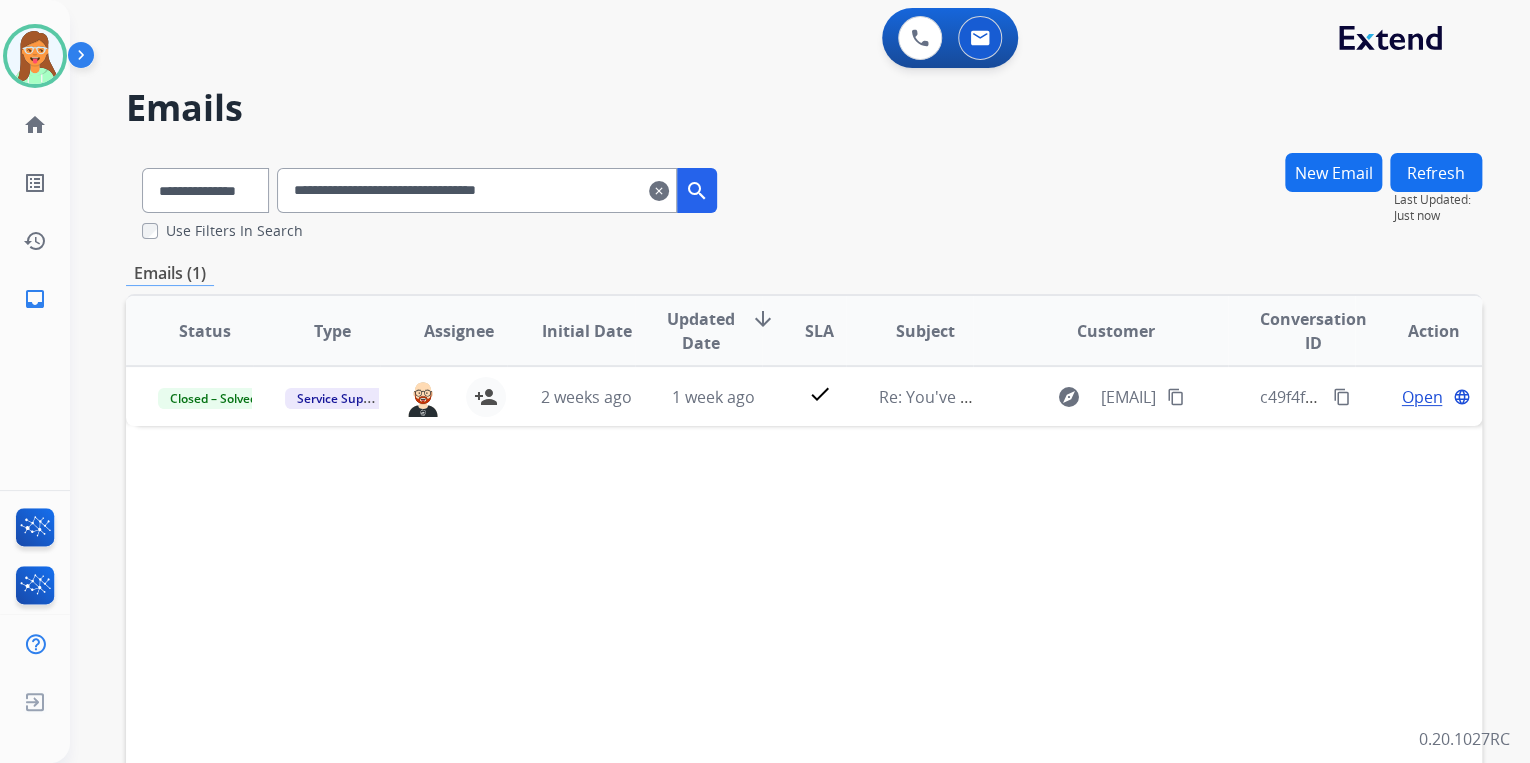 drag, startPoint x: 604, startPoint y: 192, endPoint x: 228, endPoint y: 190, distance: 376.0053 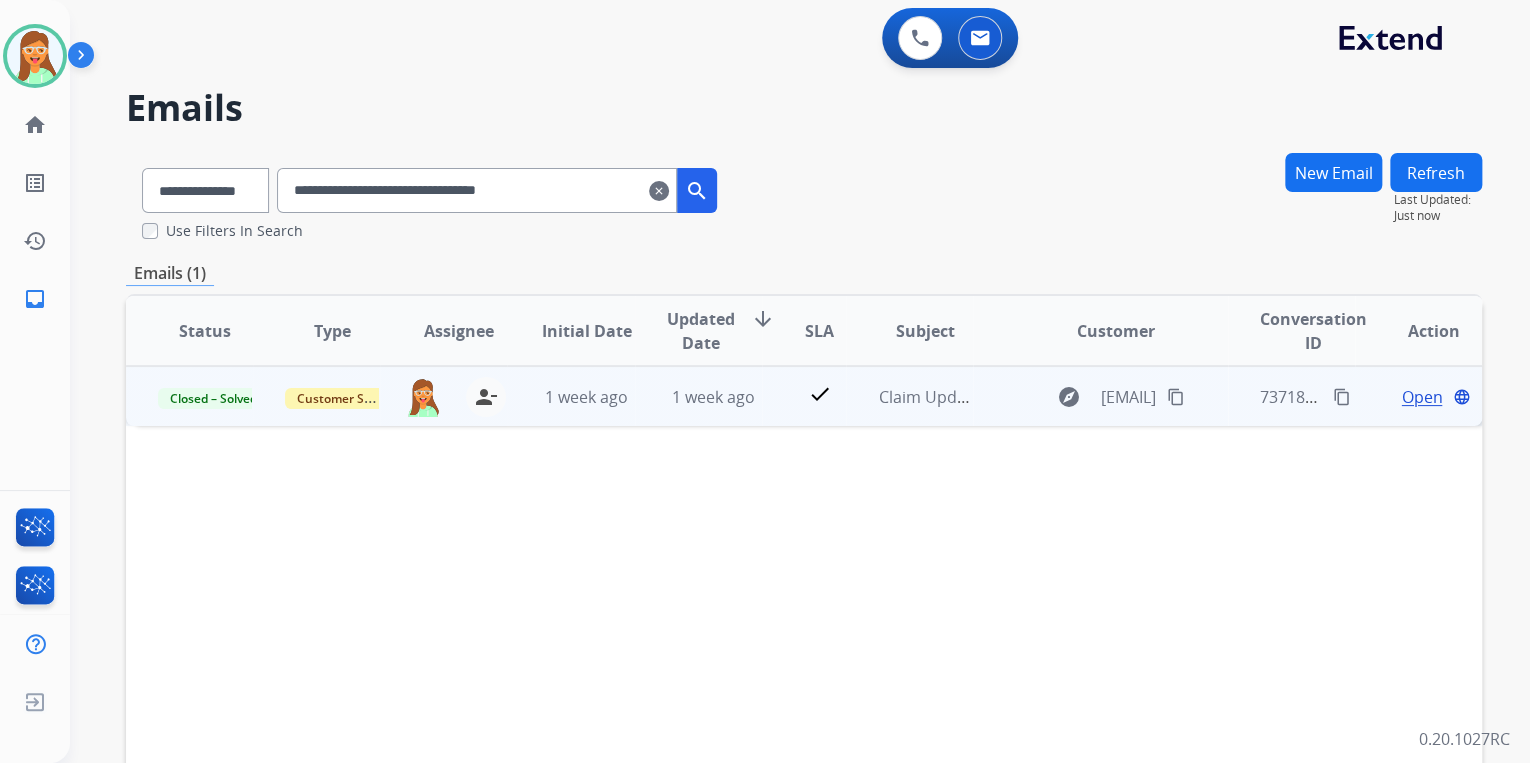 click on "Open" at bounding box center (1421, 397) 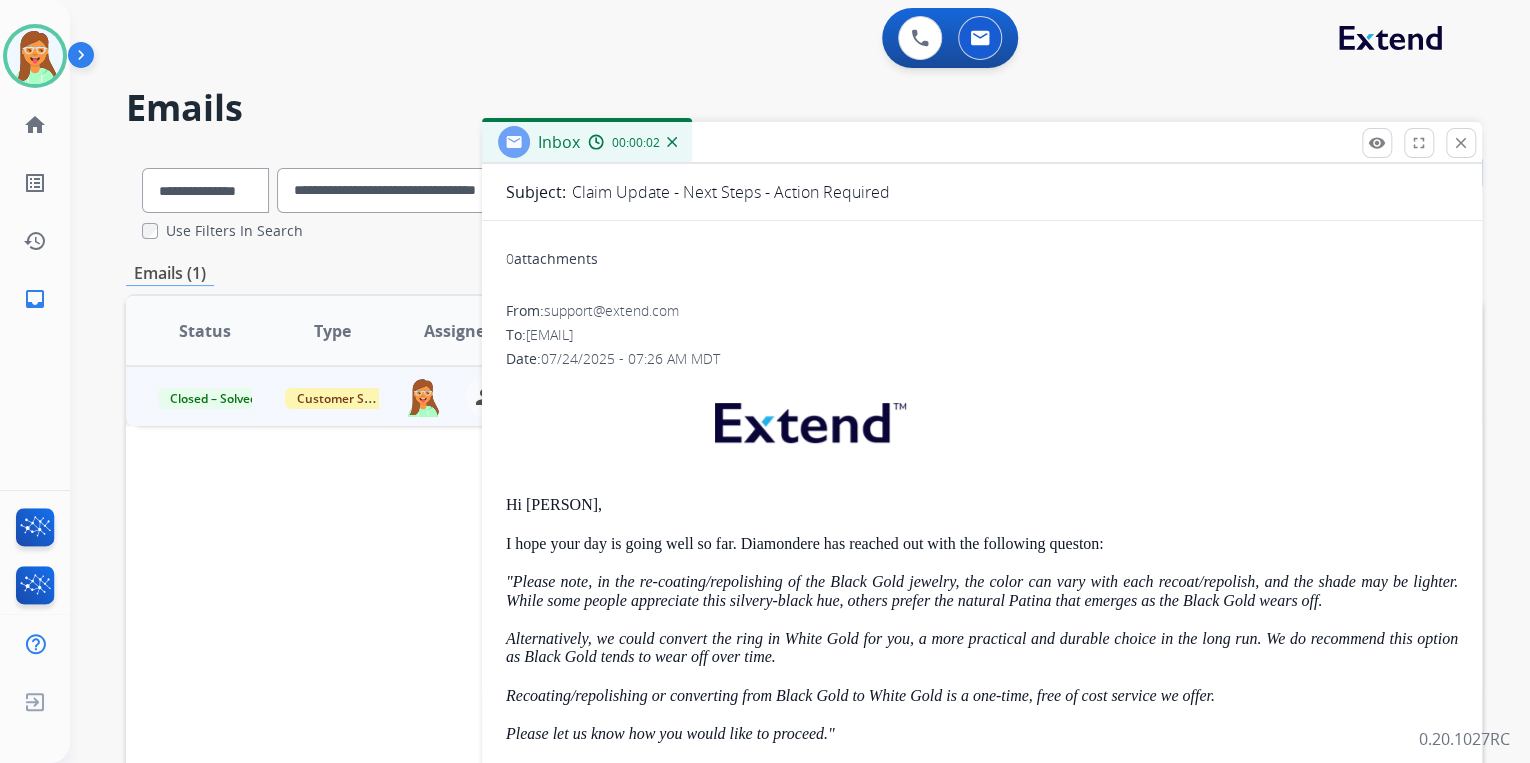 scroll, scrollTop: 480, scrollLeft: 0, axis: vertical 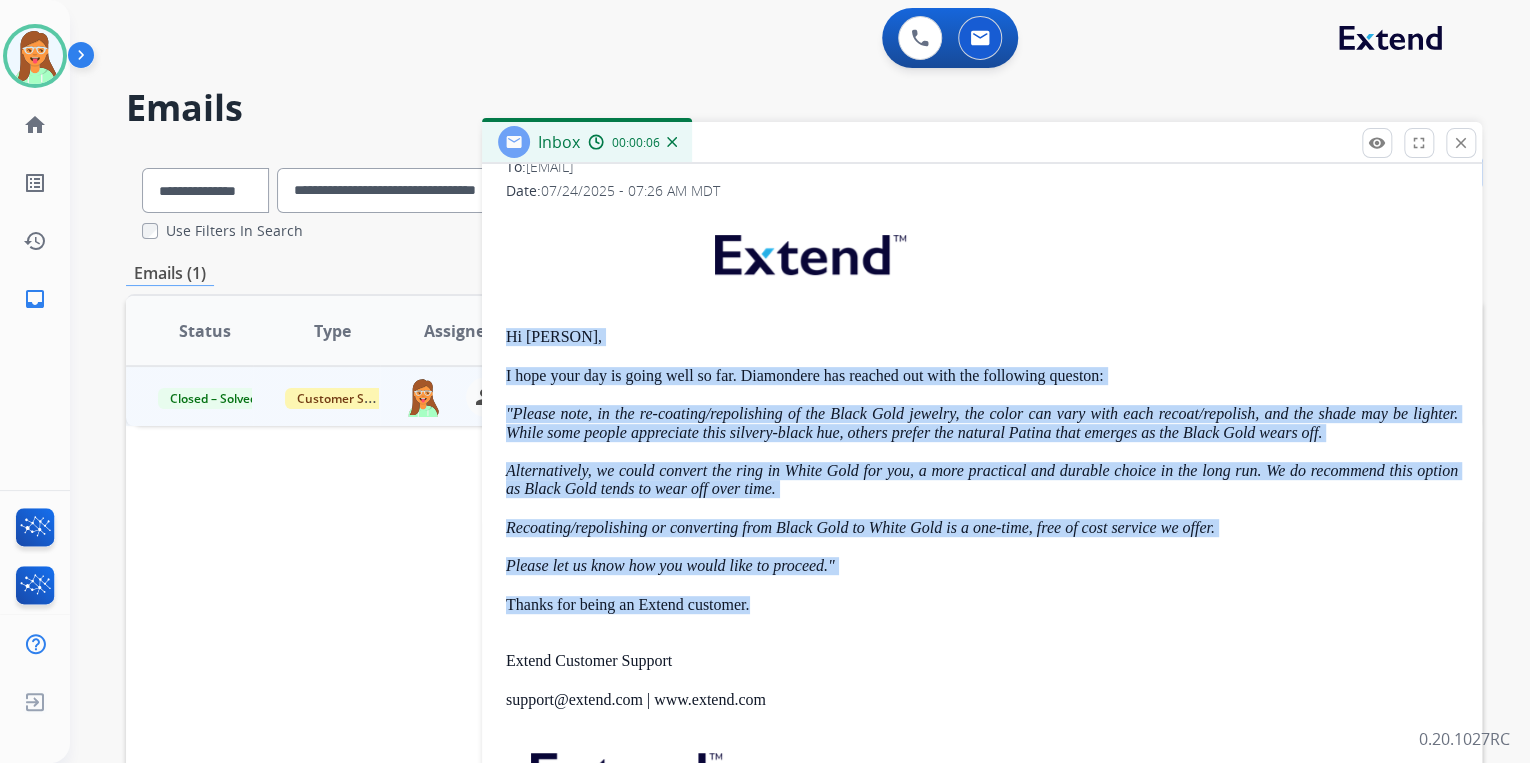drag, startPoint x: 748, startPoint y: 457, endPoint x: 502, endPoint y: 333, distance: 275.48502 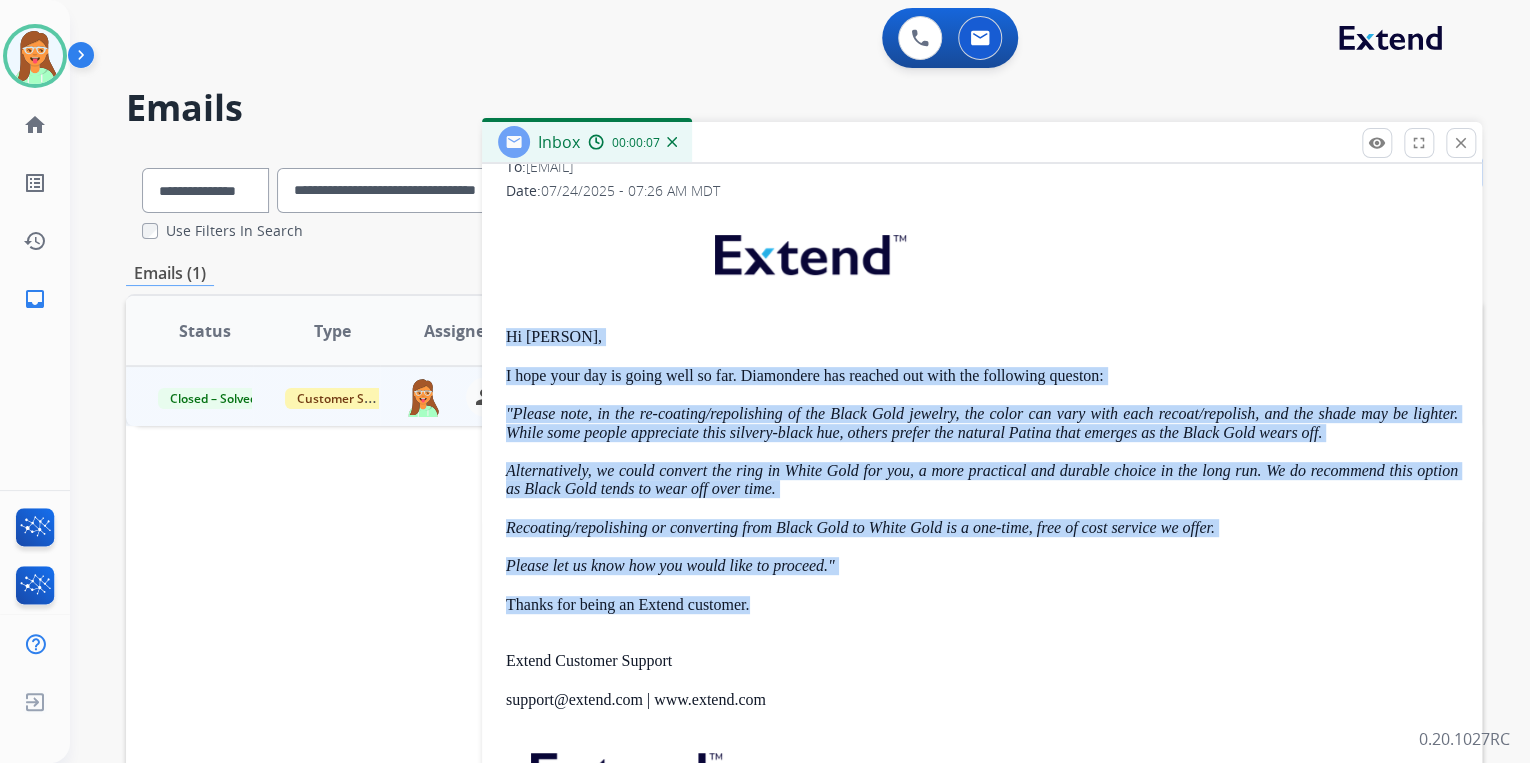 copy on "Hi [FIRST], I hope your day is going well so far. Diamondere has reached out with the following queston: "Please note, in the re-coating/repolishing of the Black Gold jewelry, the color can vary with each recoat/repolish, and the shade may be lighter. While some people appreciate this silvery-black hue, others prefer the natural Patina that emerges as the Black Gold wears off. Alternatively, we could convert the ring in White Gold for you, a more practical and durable choice in the long run. We do recommend this option as Black Gold tends to wear off over time. Recoating/repolishing or converting from Black Gold to White Gold is a one-time, free of cost service we offer. Please let us know how you would like to proceed." Thanks for being an Extend customer." 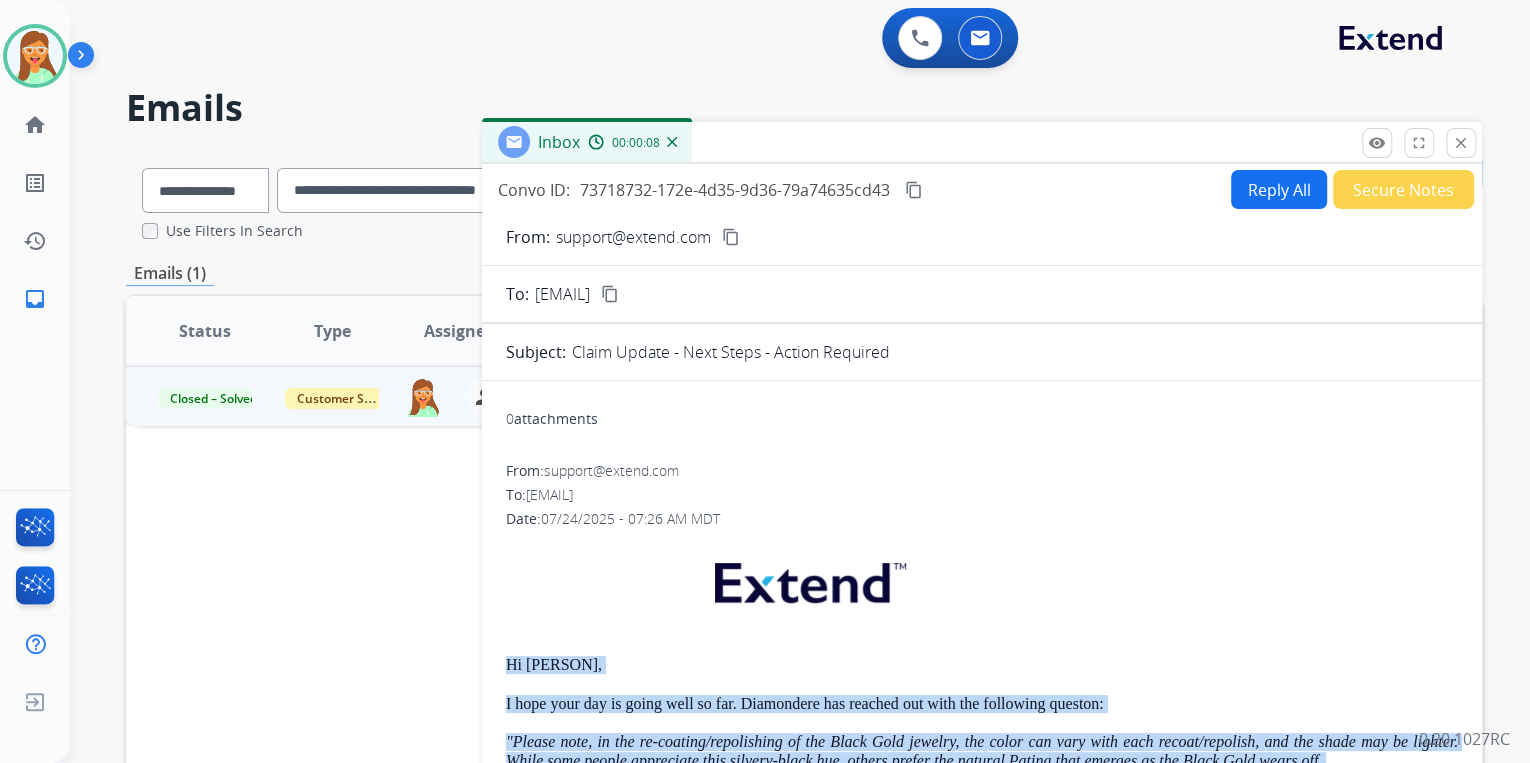 scroll, scrollTop: 0, scrollLeft: 0, axis: both 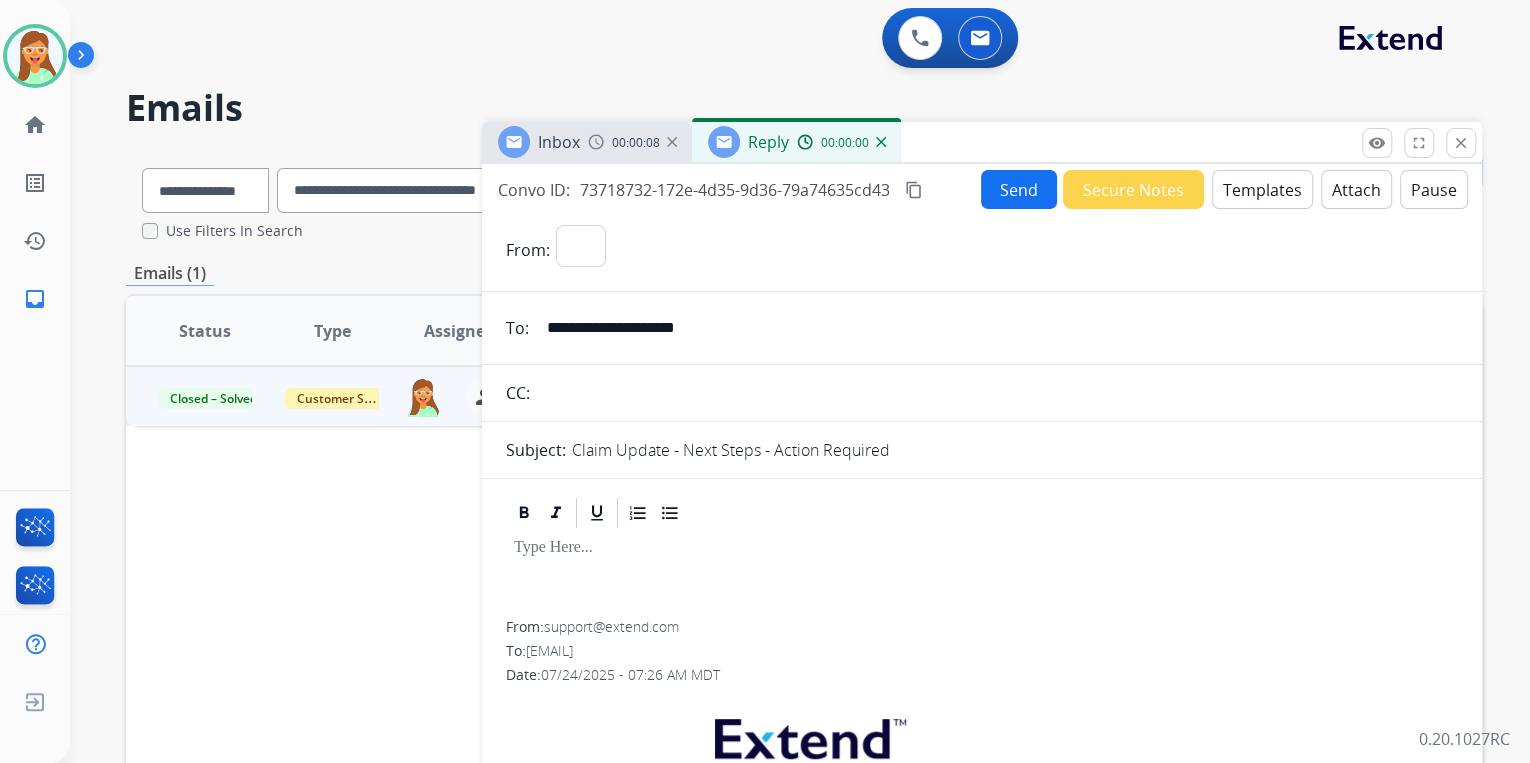 click on "Templates" at bounding box center [1262, 189] 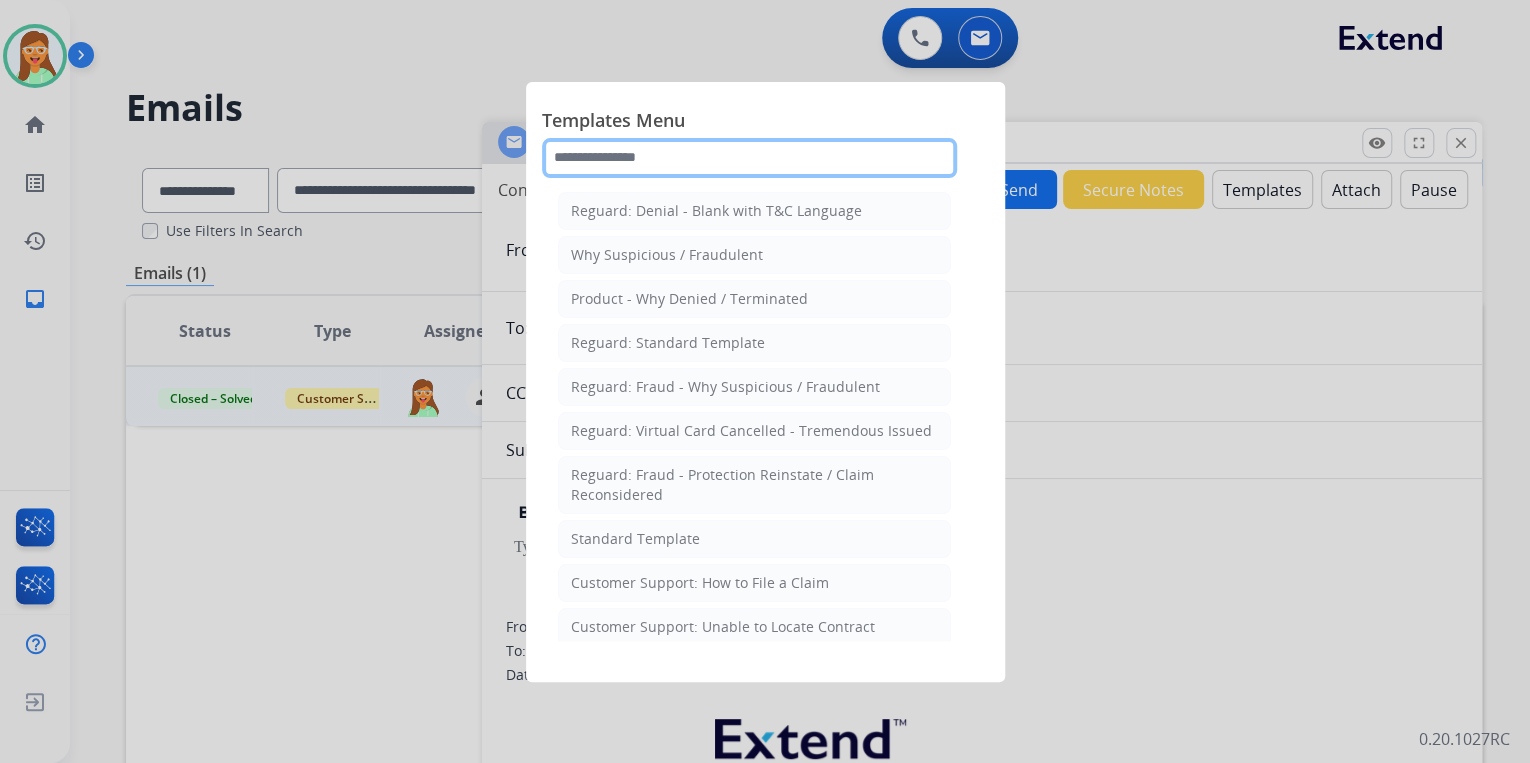 click 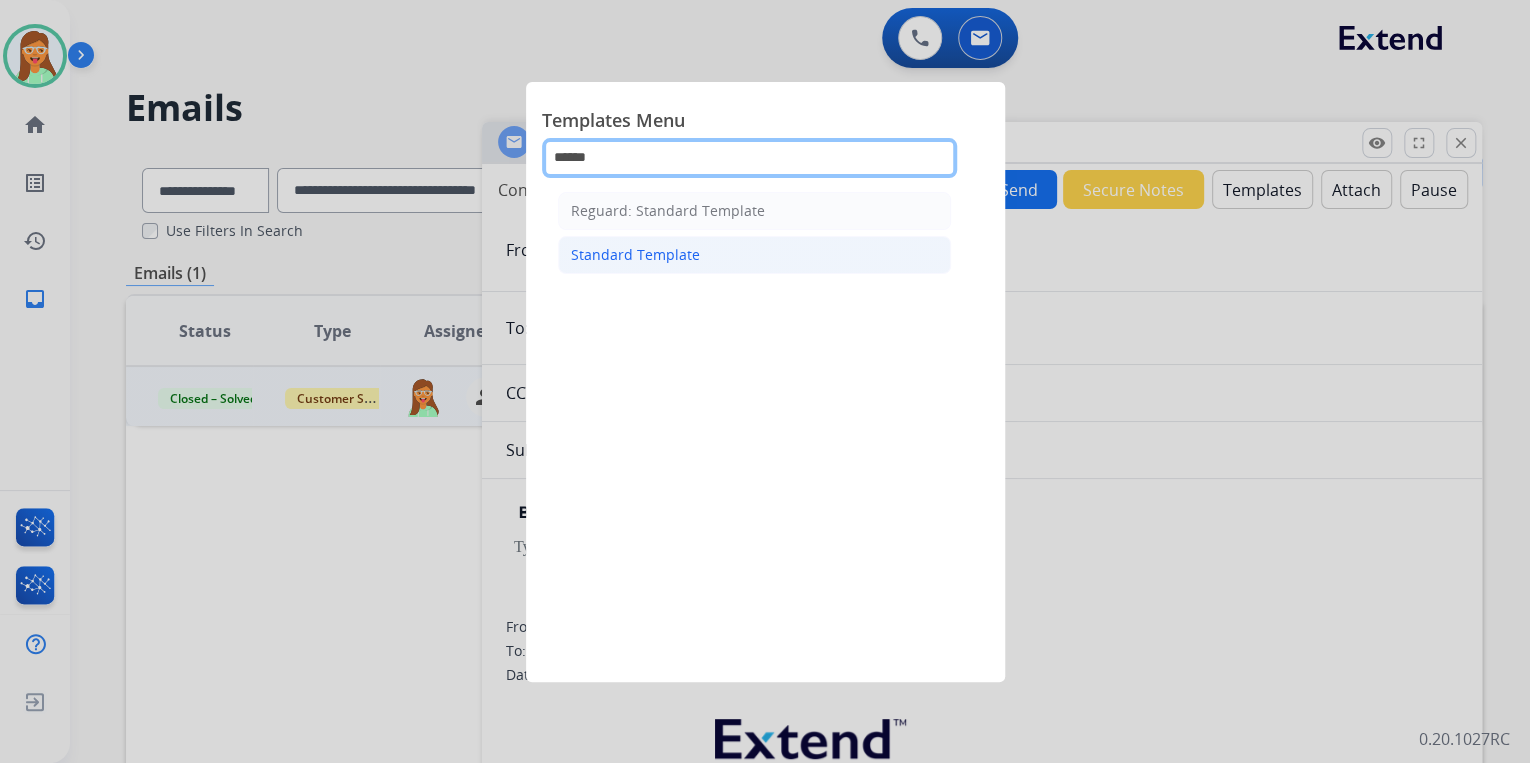 type on "******" 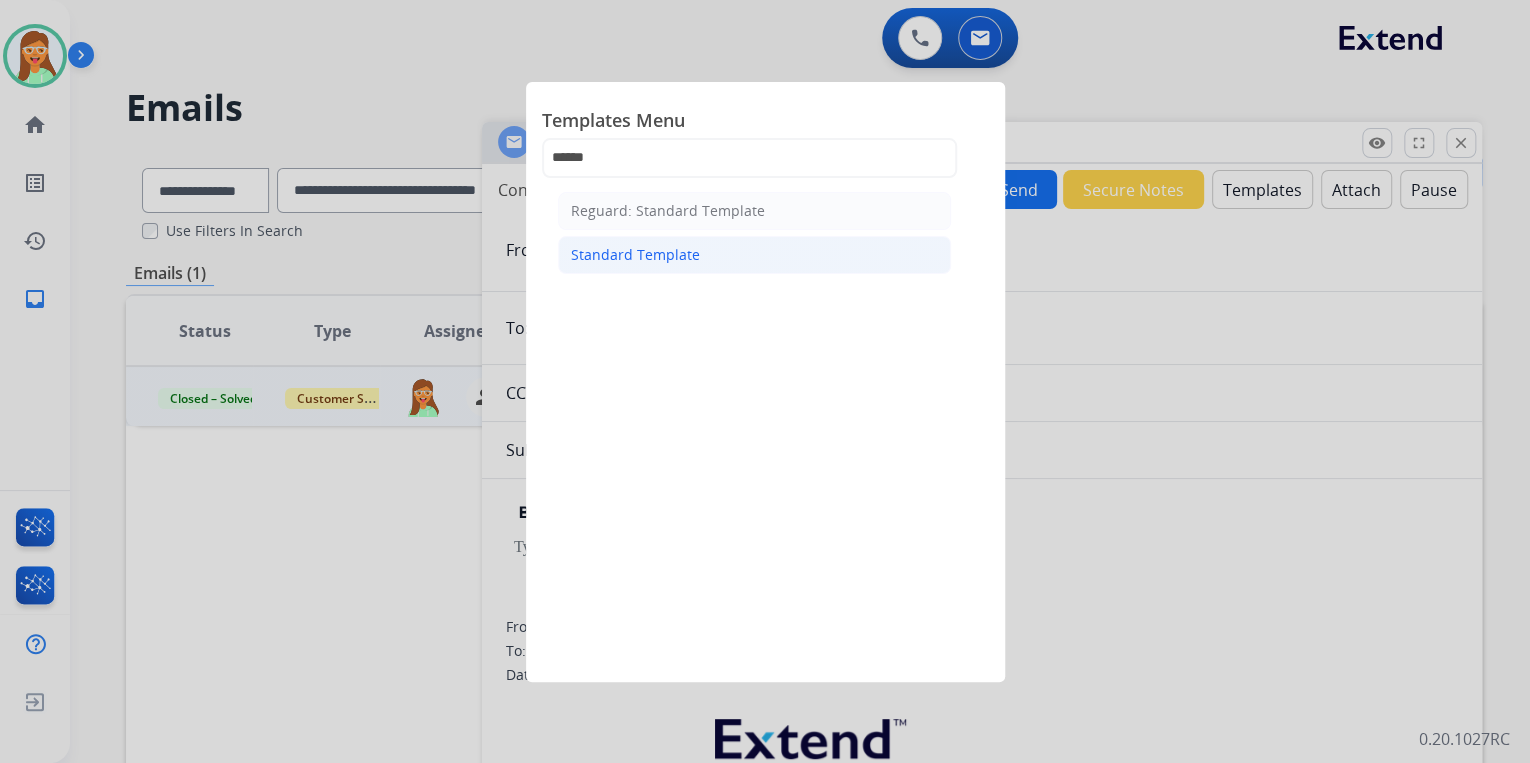 click on "Standard Template" 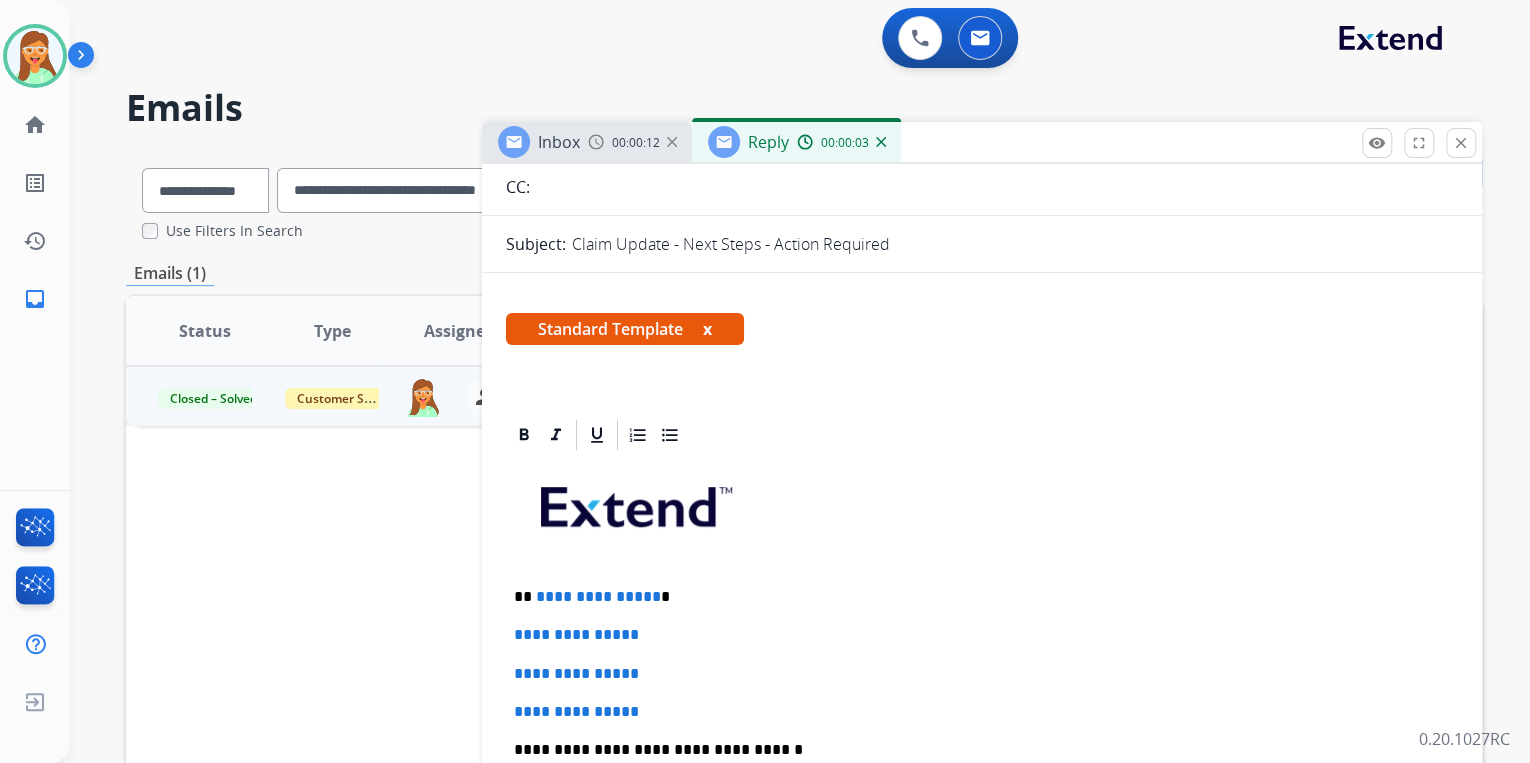 scroll, scrollTop: 400, scrollLeft: 0, axis: vertical 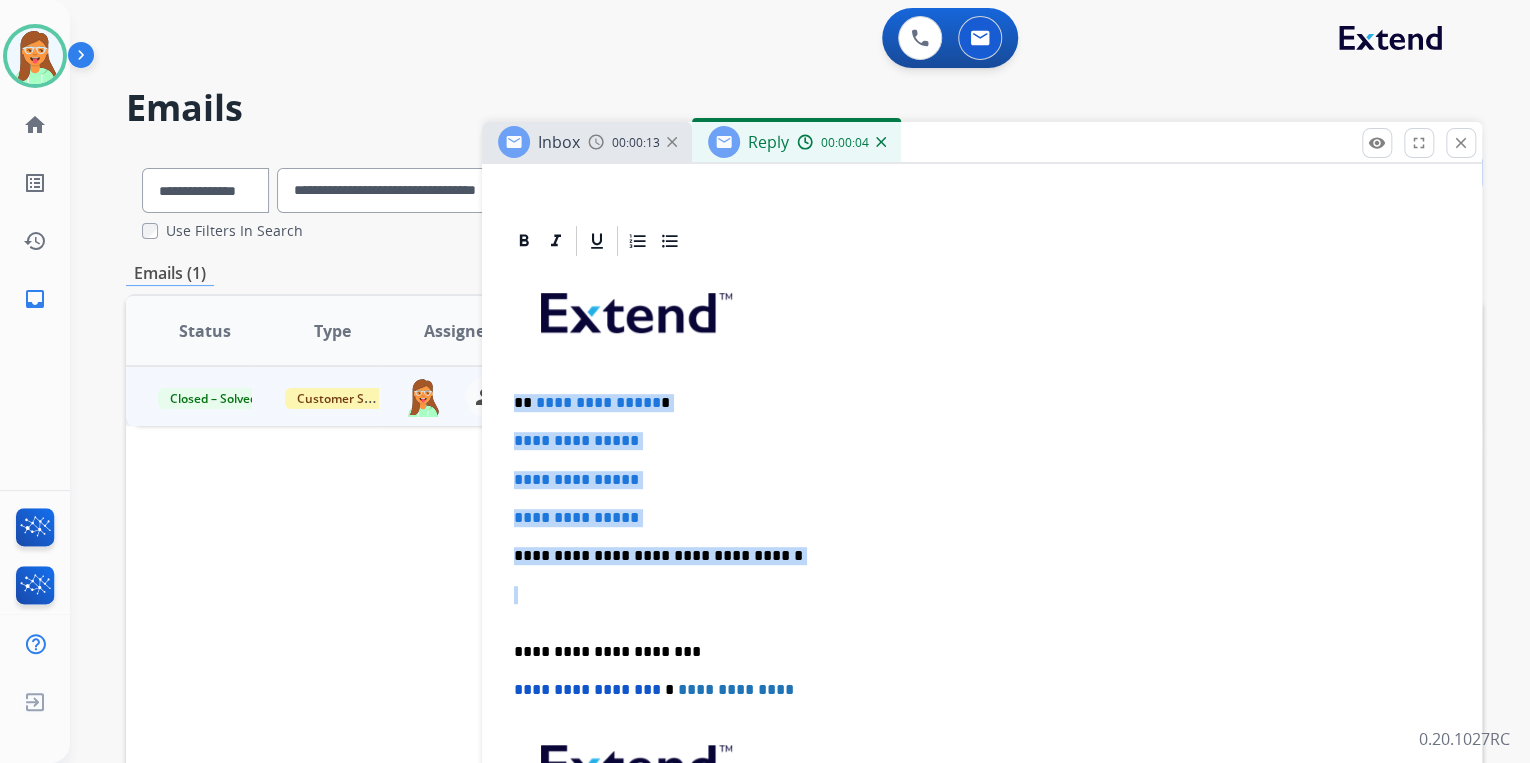 drag, startPoint x: 770, startPoint y: 564, endPoint x: 499, endPoint y: 395, distance: 319.37753 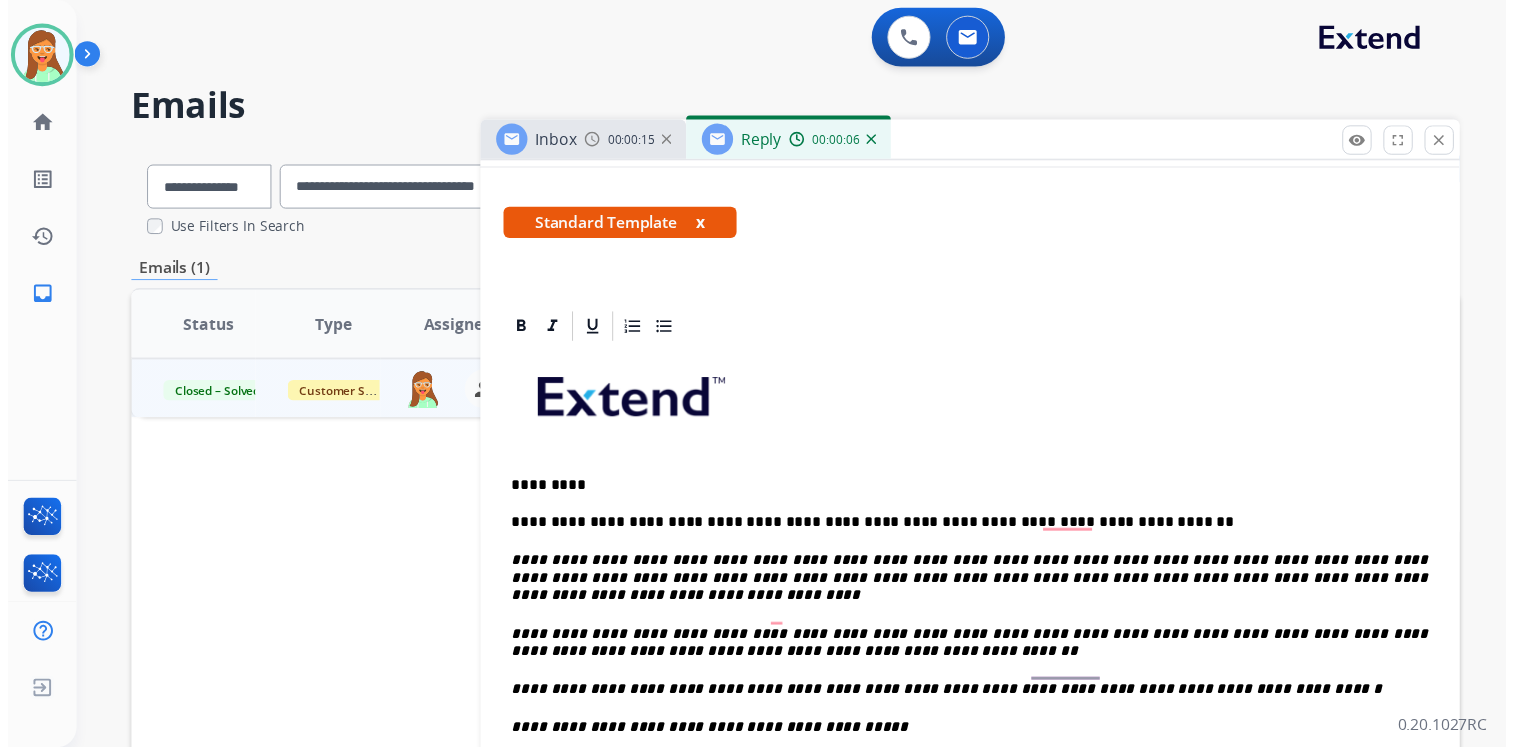 scroll, scrollTop: 0, scrollLeft: 0, axis: both 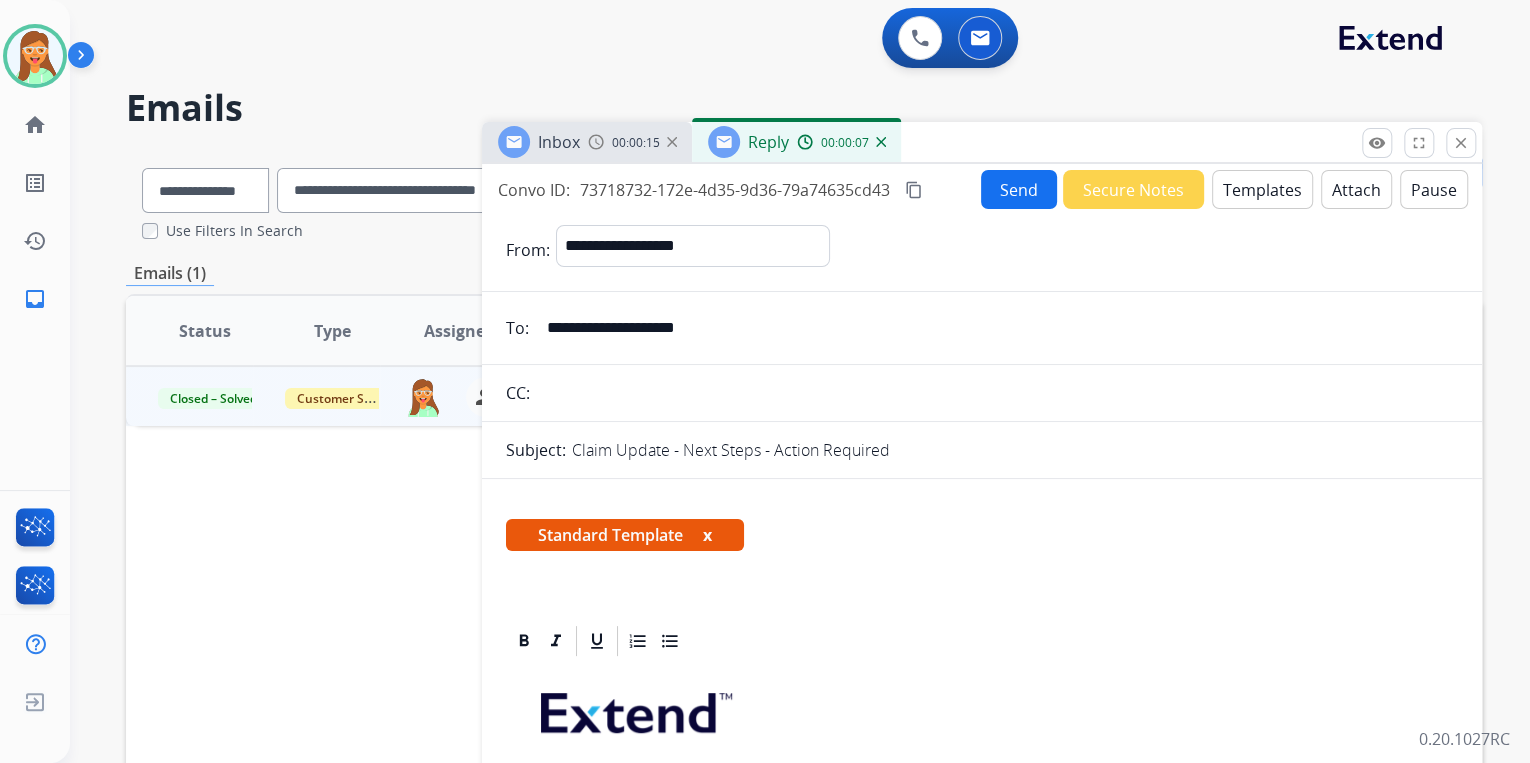 click on "Send" at bounding box center (1019, 189) 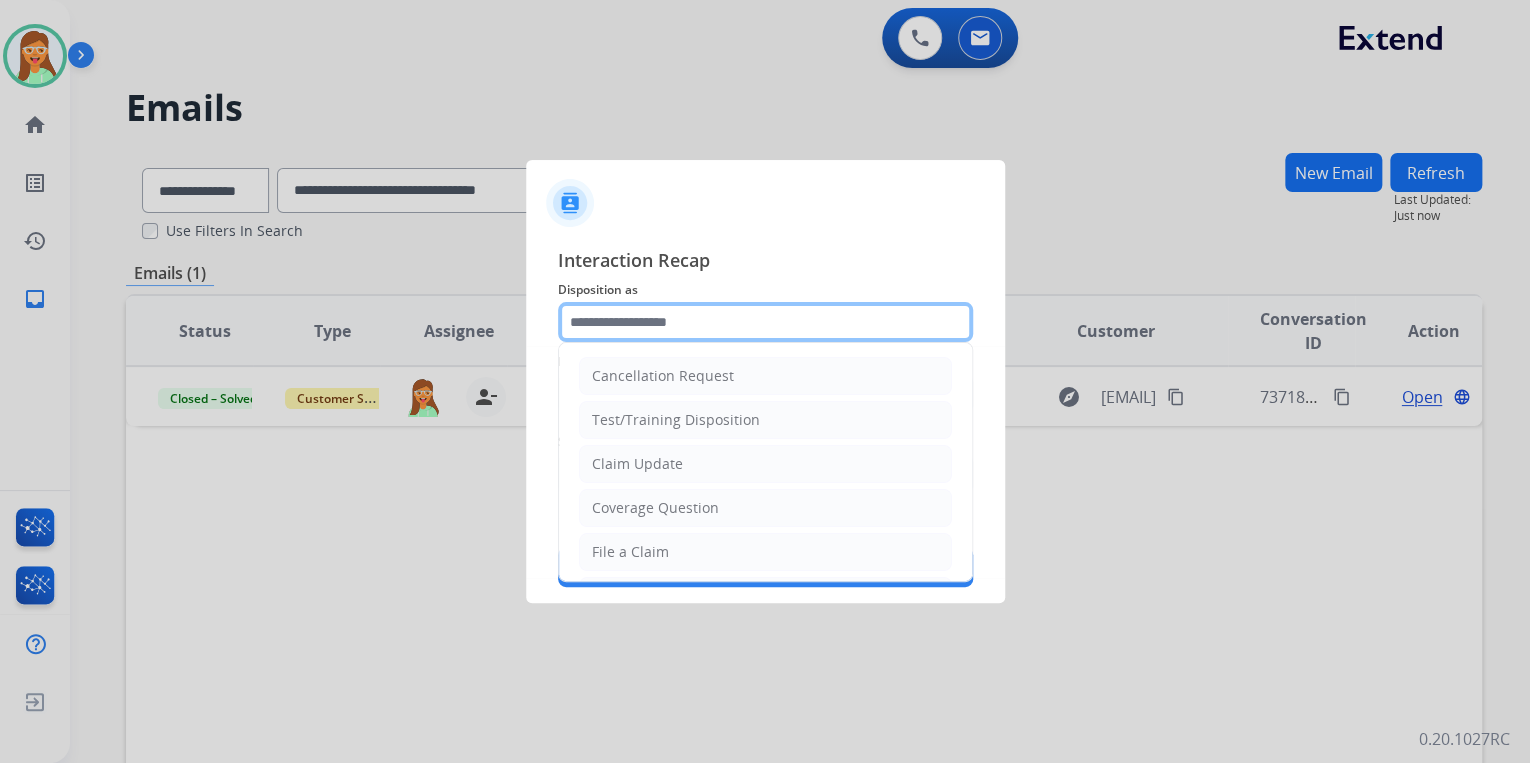 click 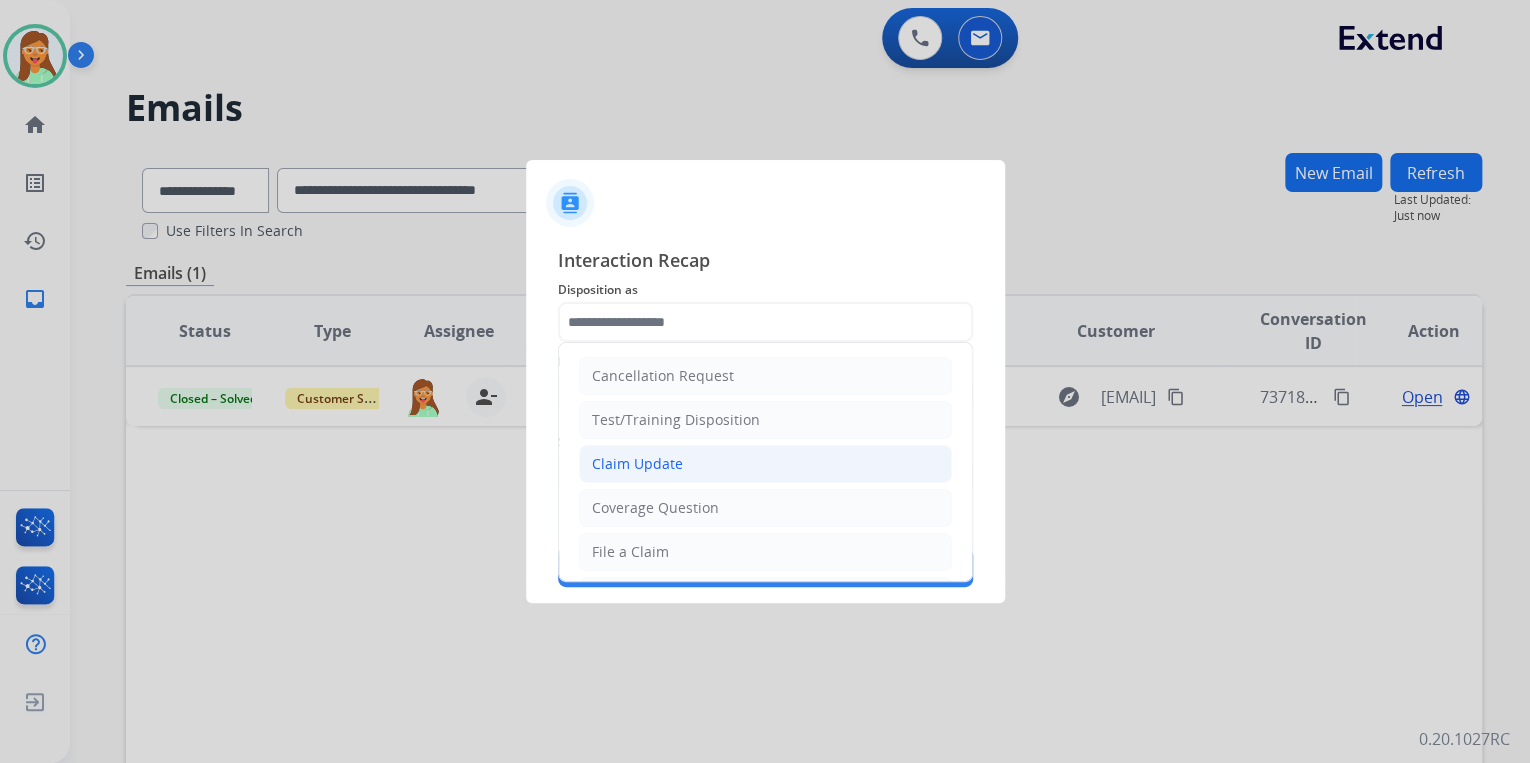 drag, startPoint x: 704, startPoint y: 460, endPoint x: 687, endPoint y: 391, distance: 71.063354 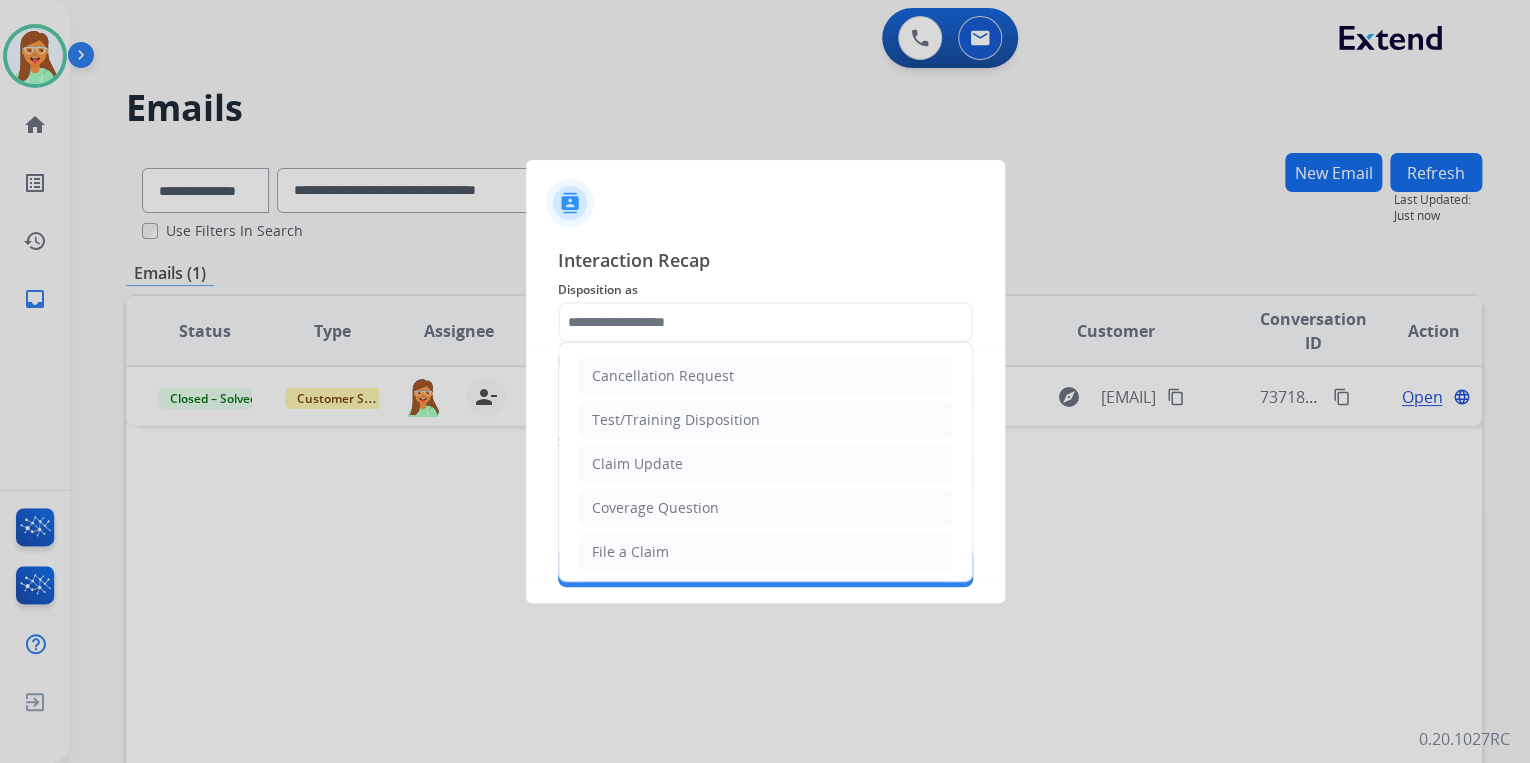 type on "**********" 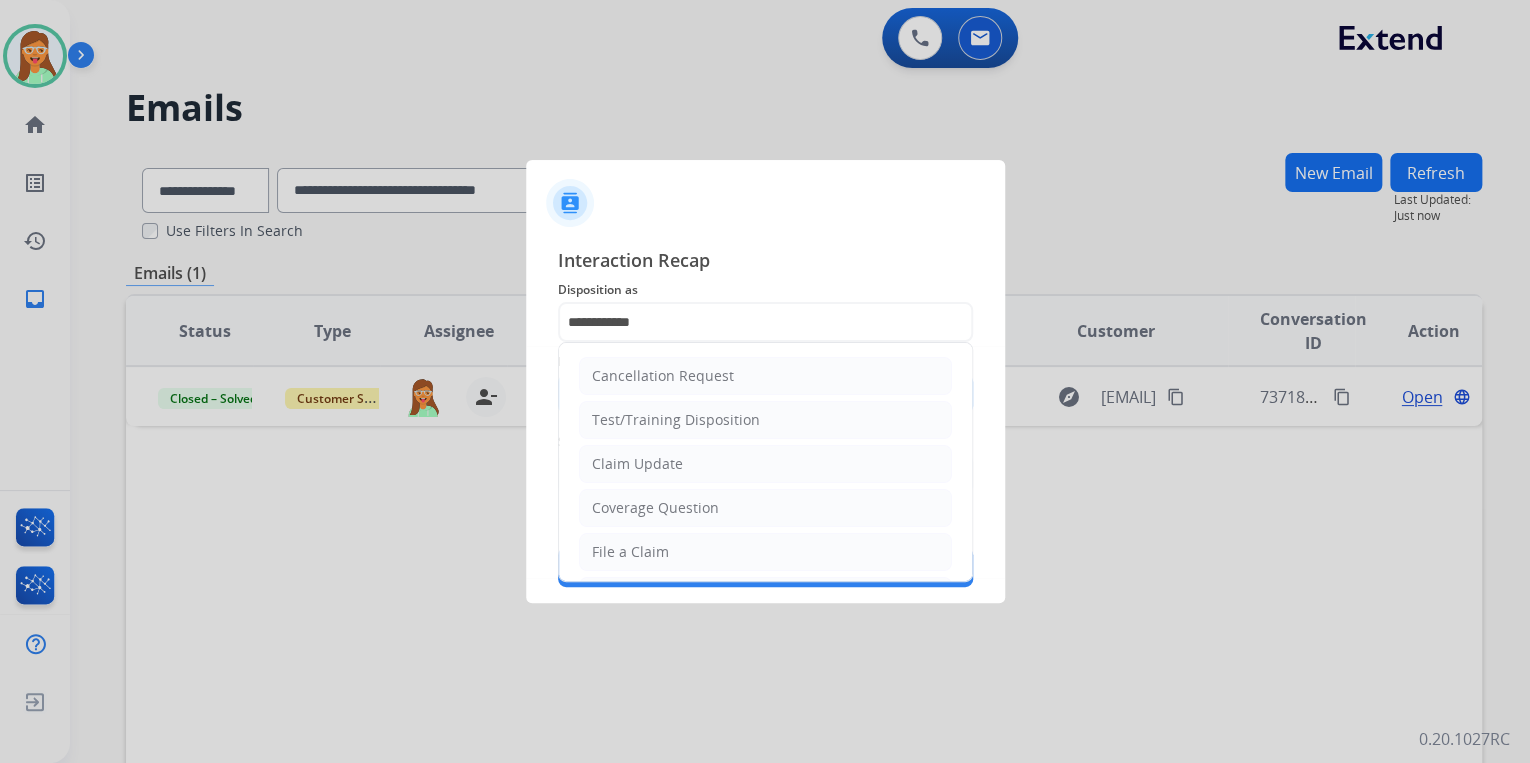 click 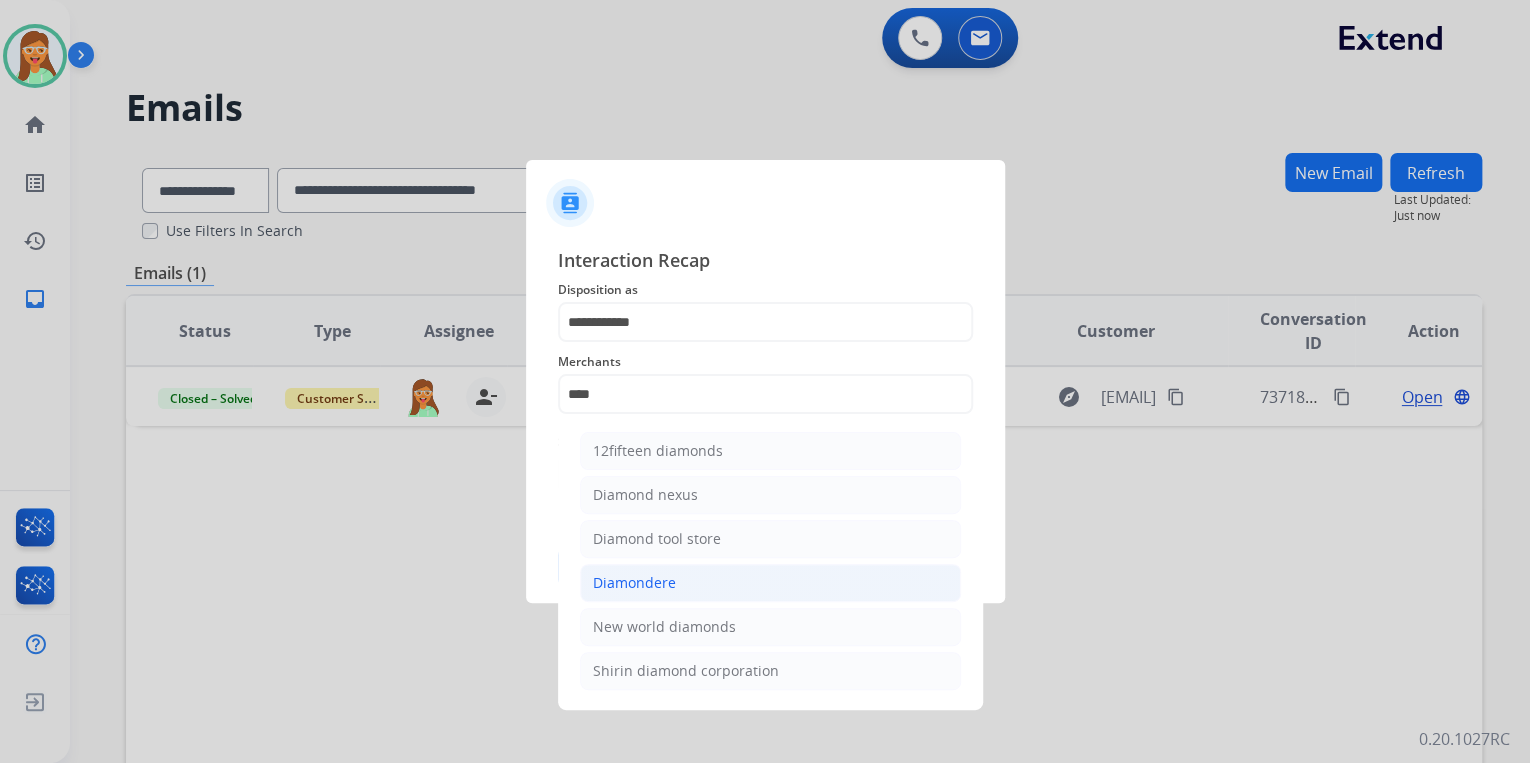 click on "Diamondere" 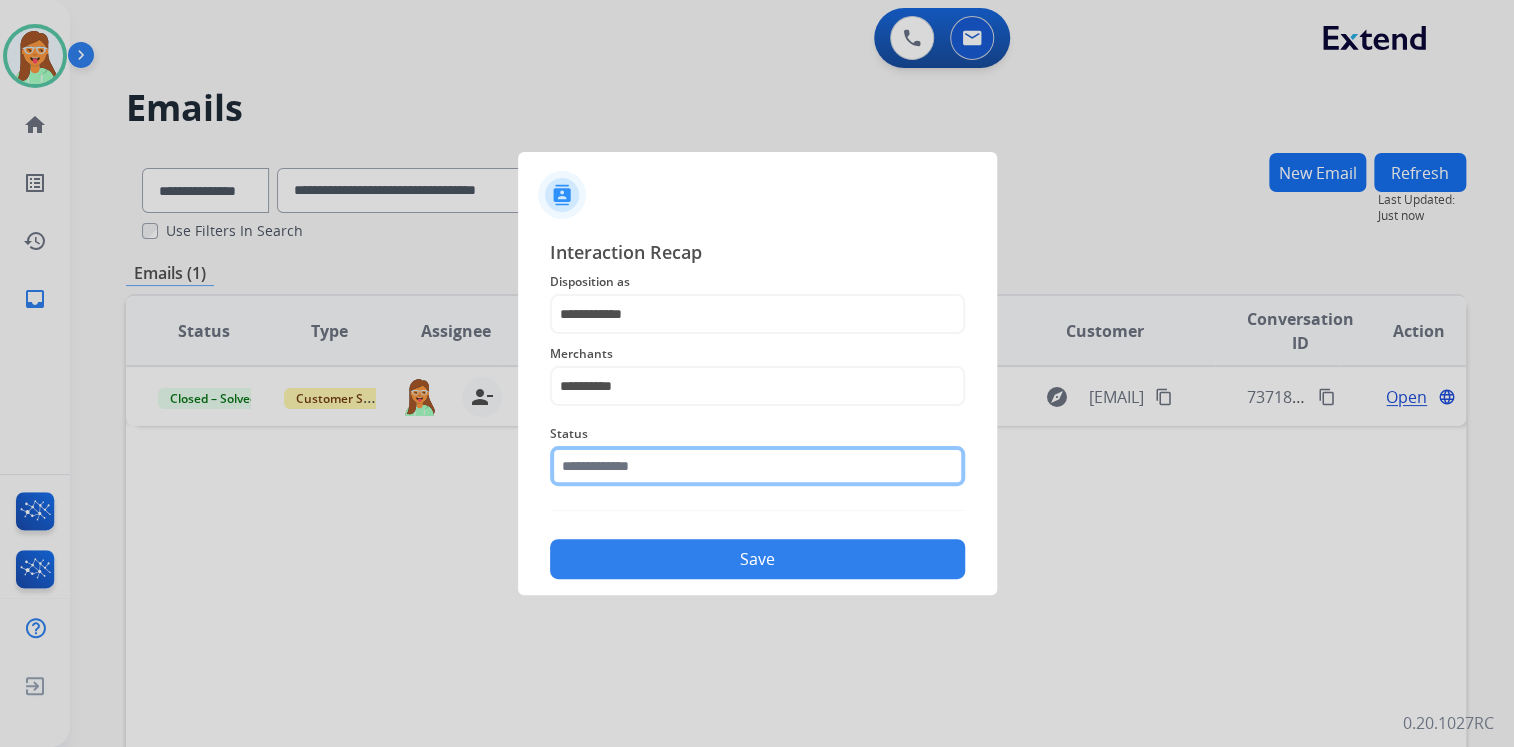click 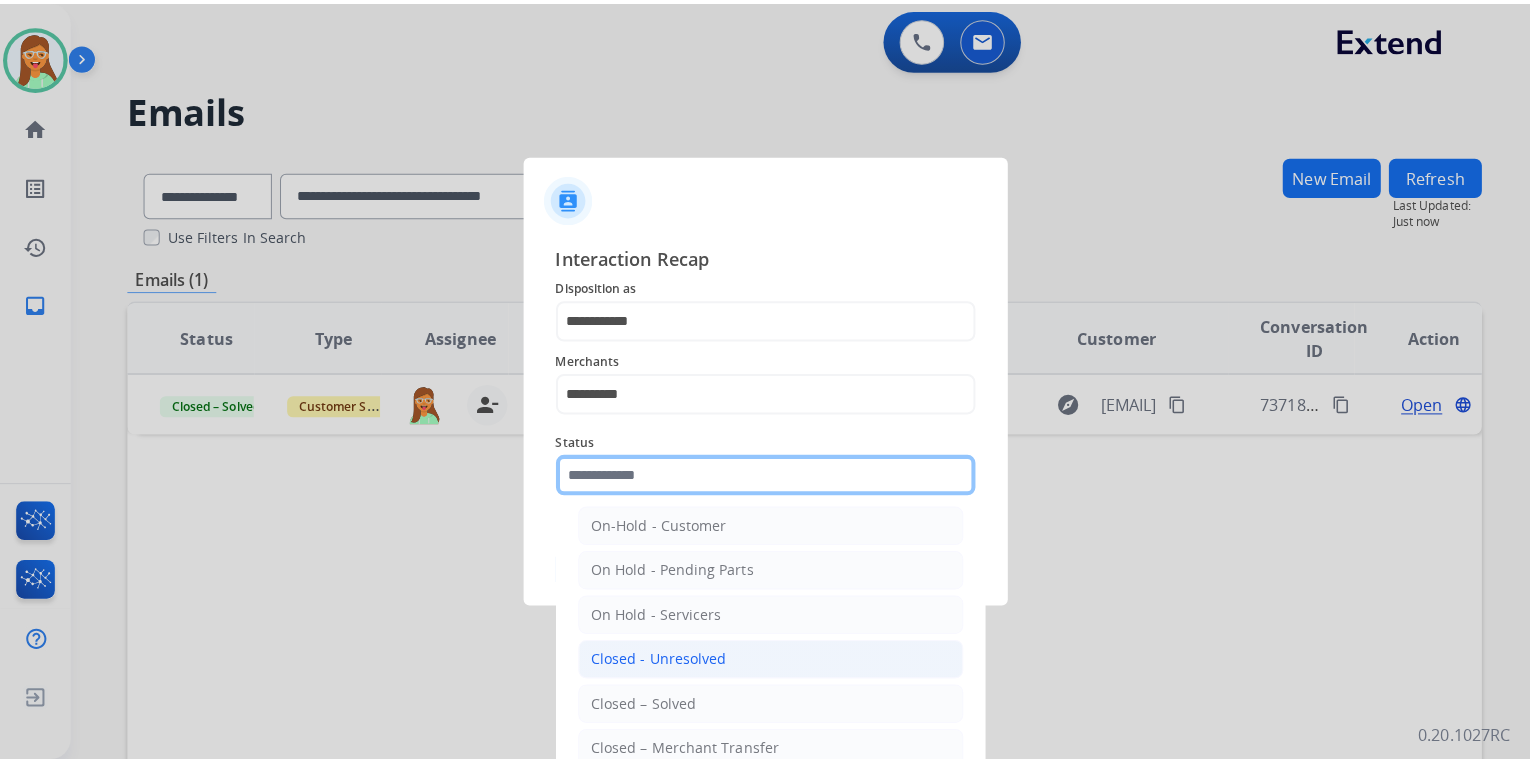 scroll, scrollTop: 116, scrollLeft: 0, axis: vertical 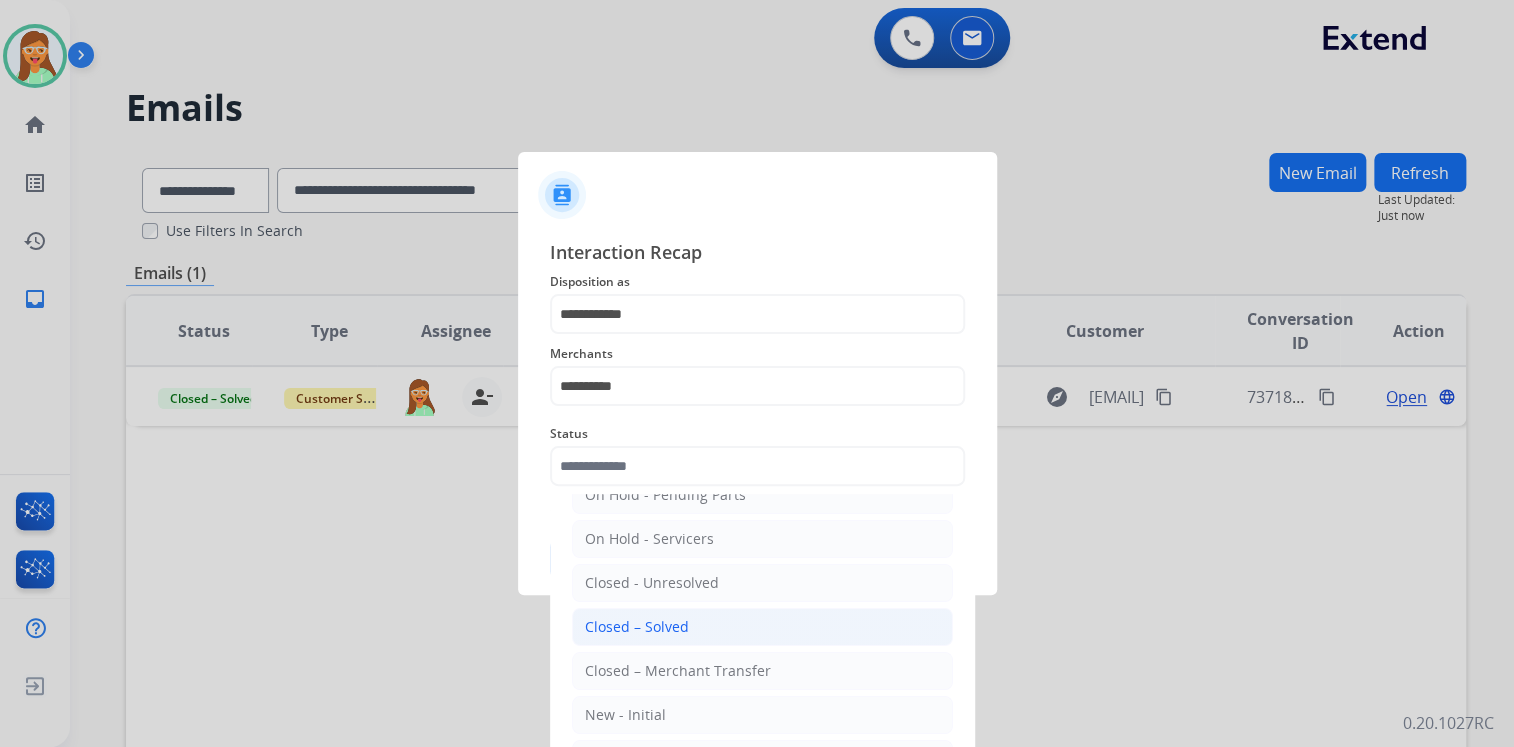 click on "Closed – Solved" 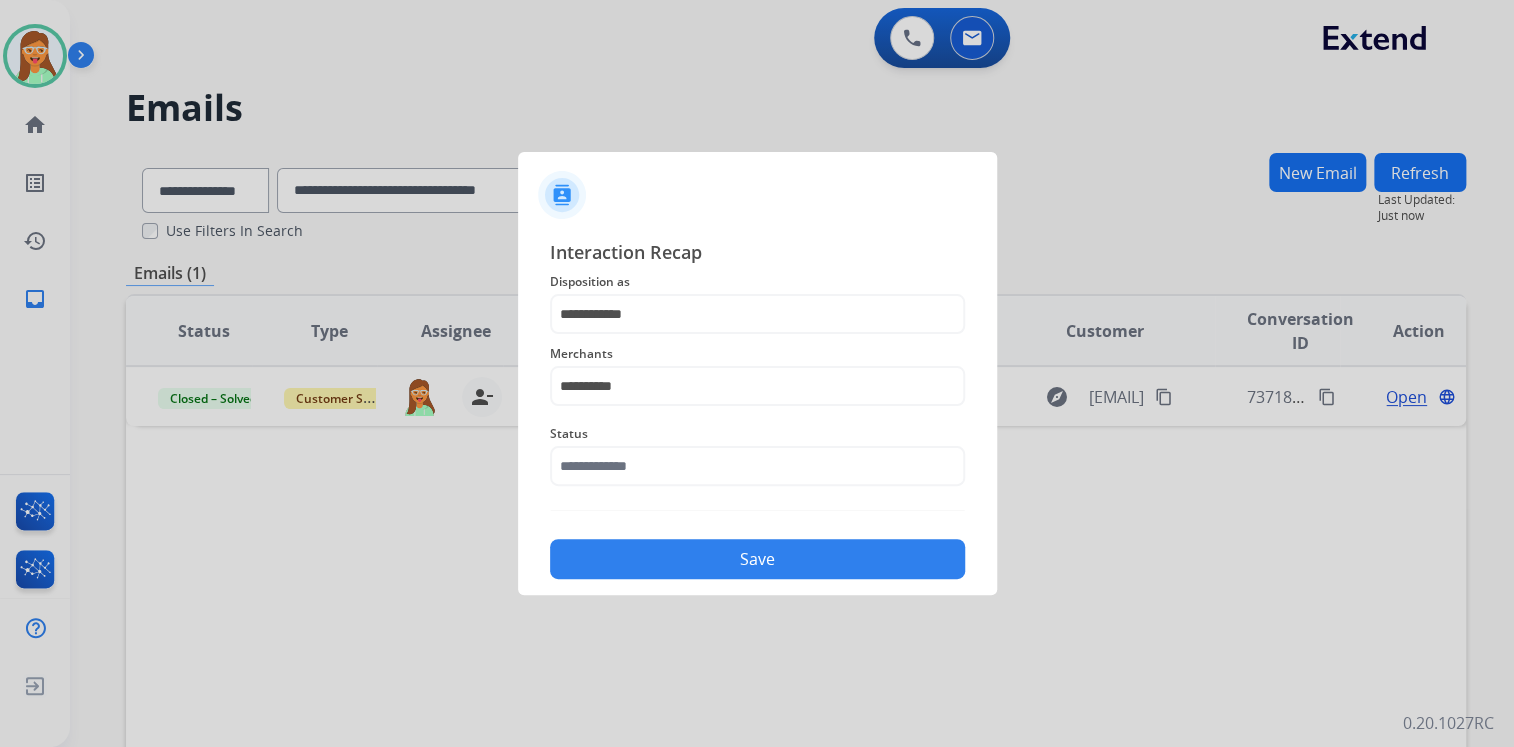 type on "**********" 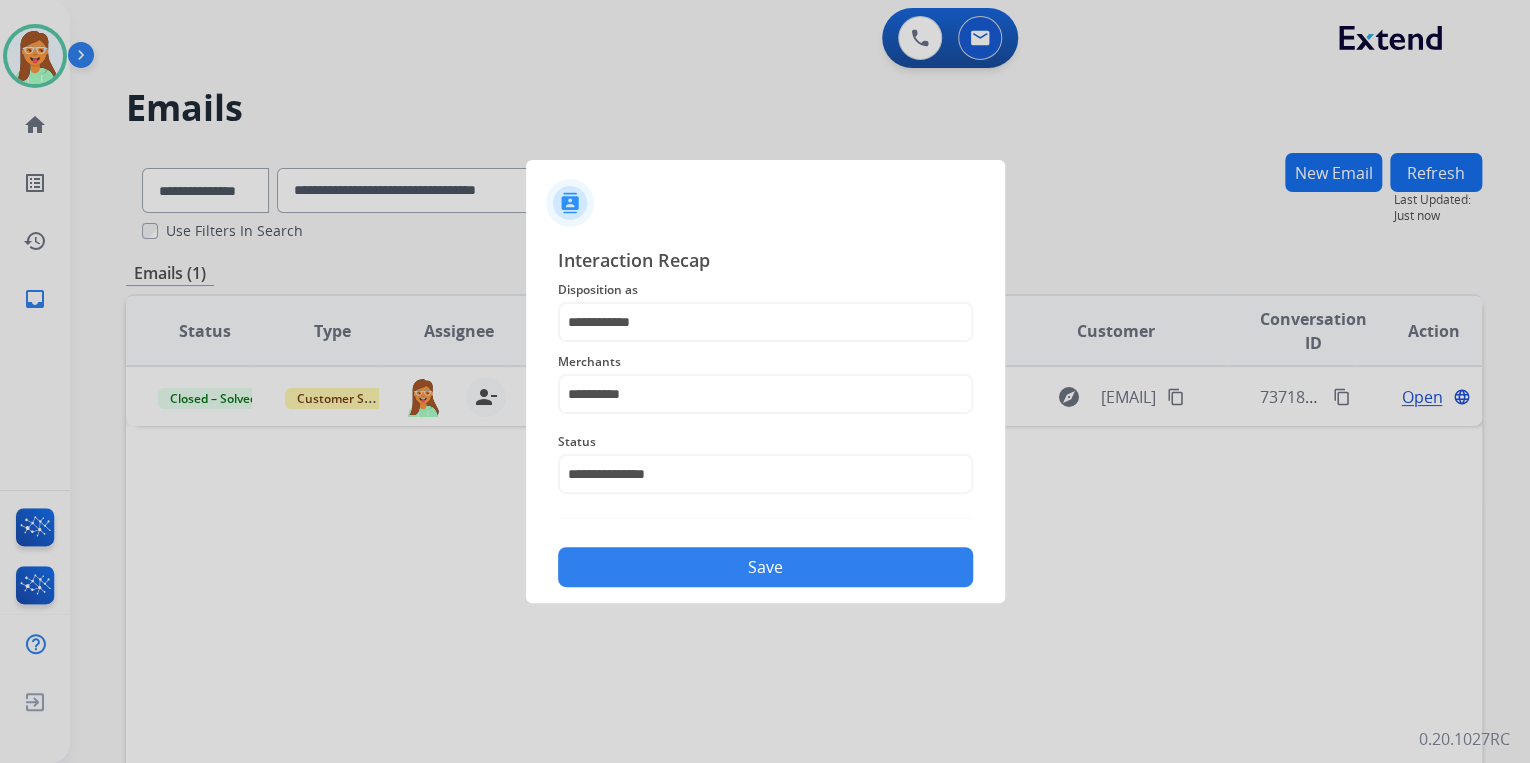 click on "Save" 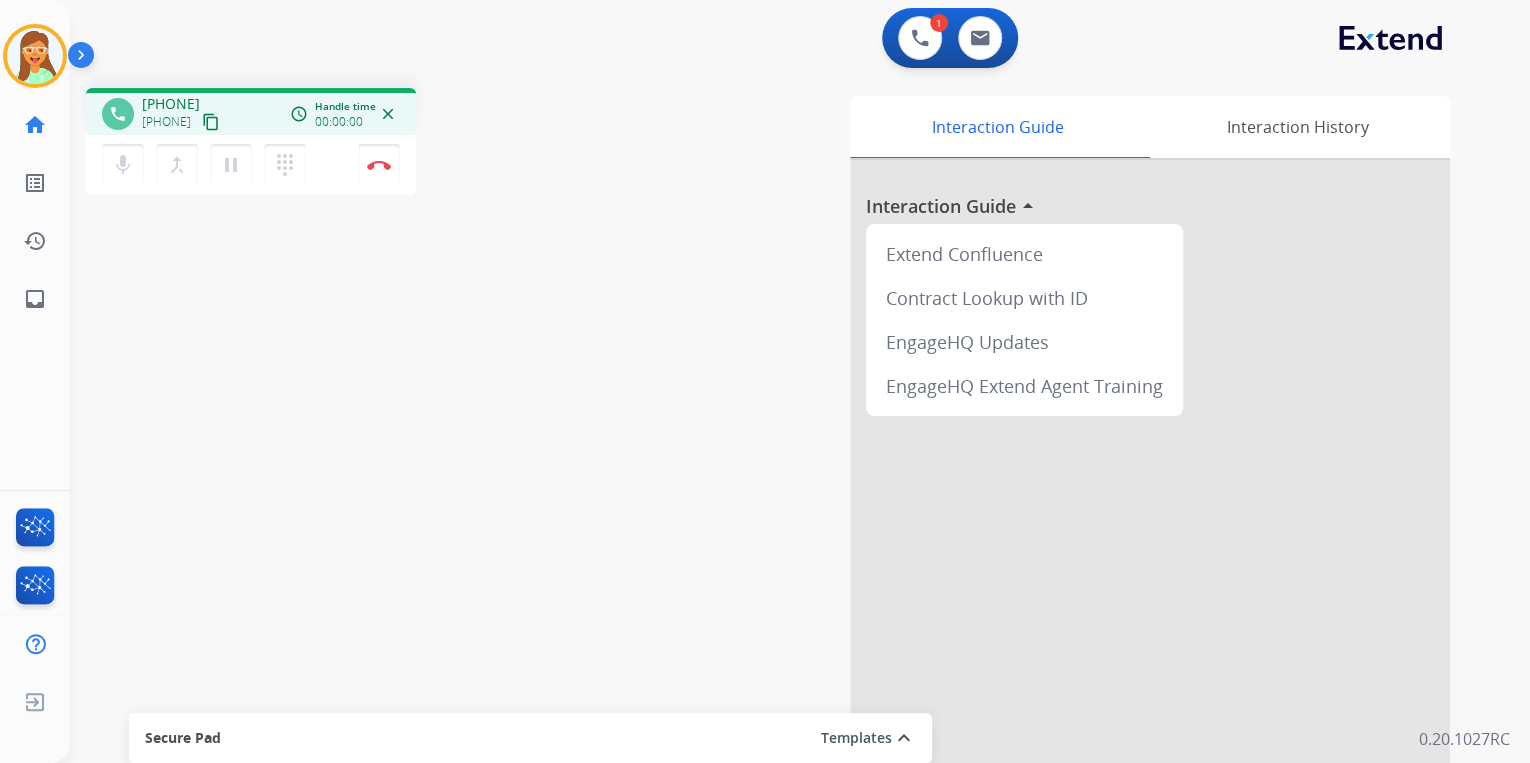 click on "content_copy" at bounding box center (211, 122) 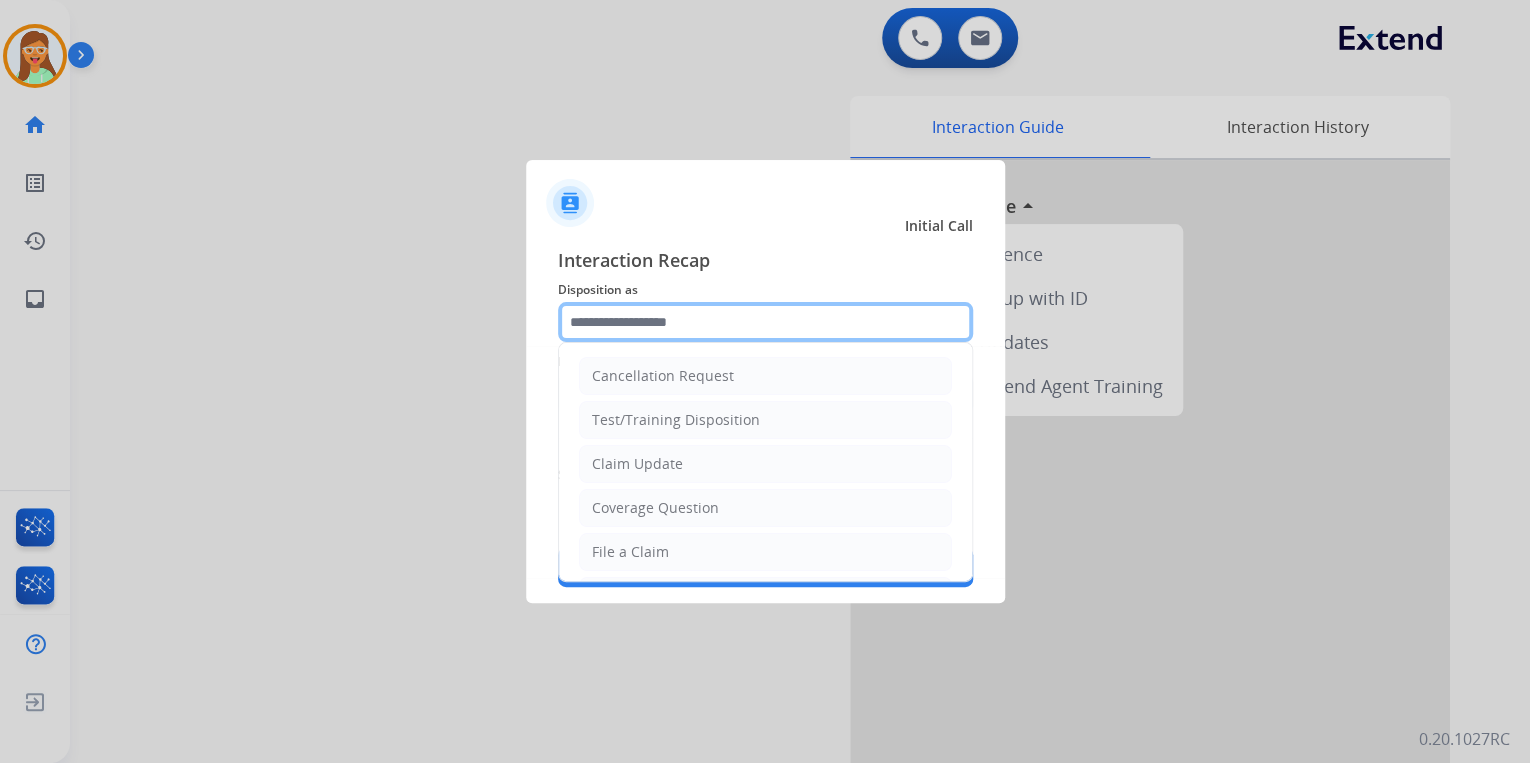 click 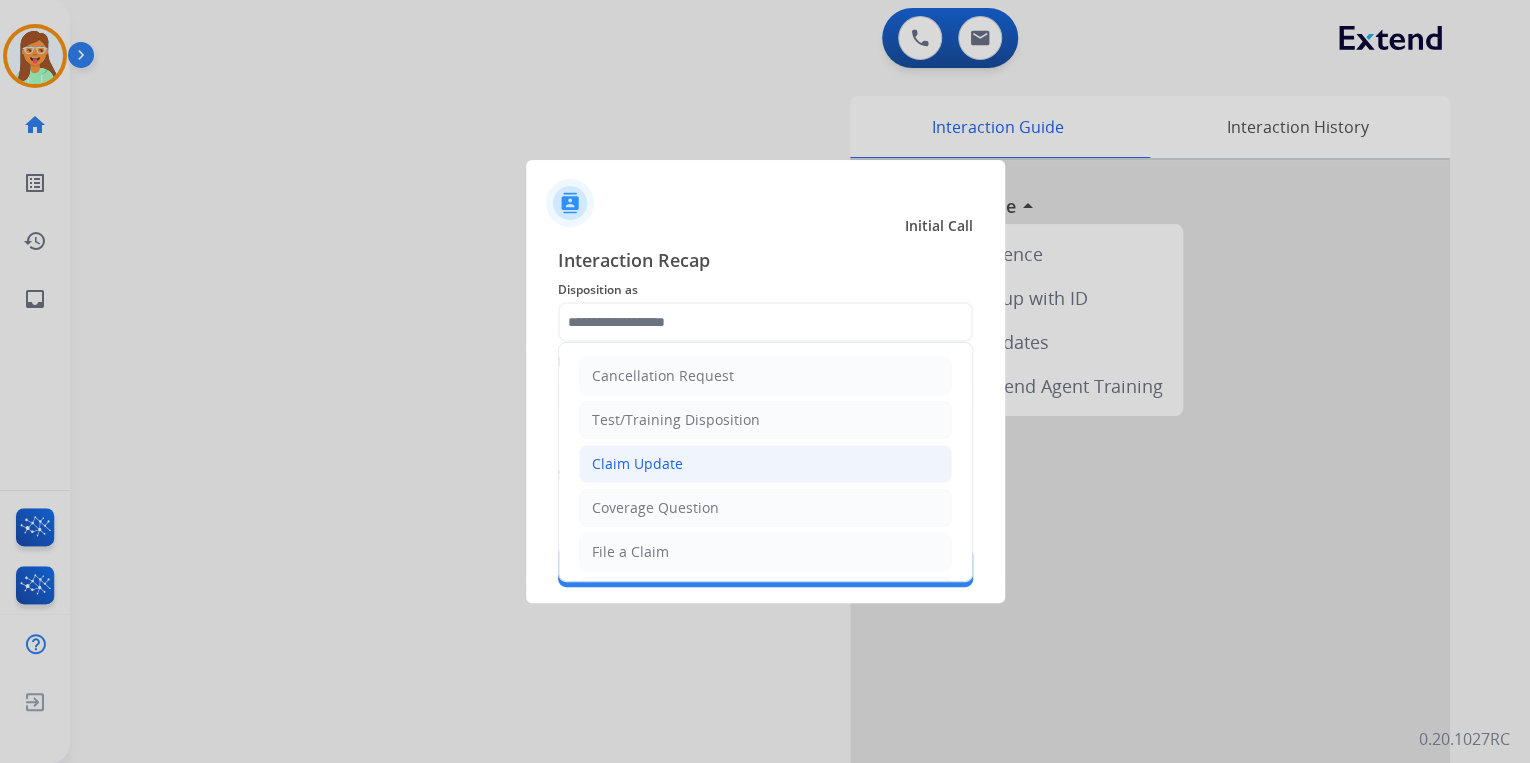 click on "Claim Update" 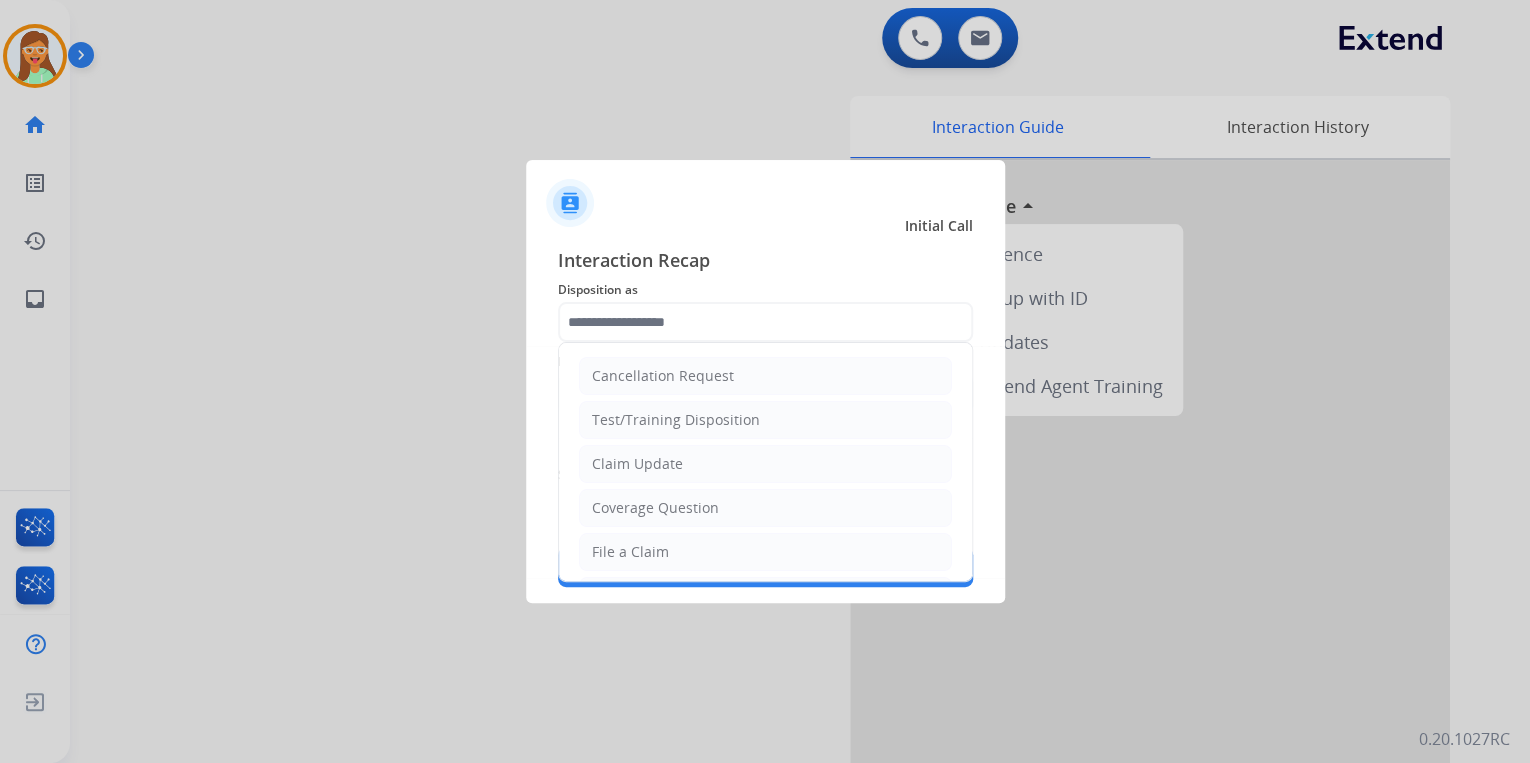 type on "**********" 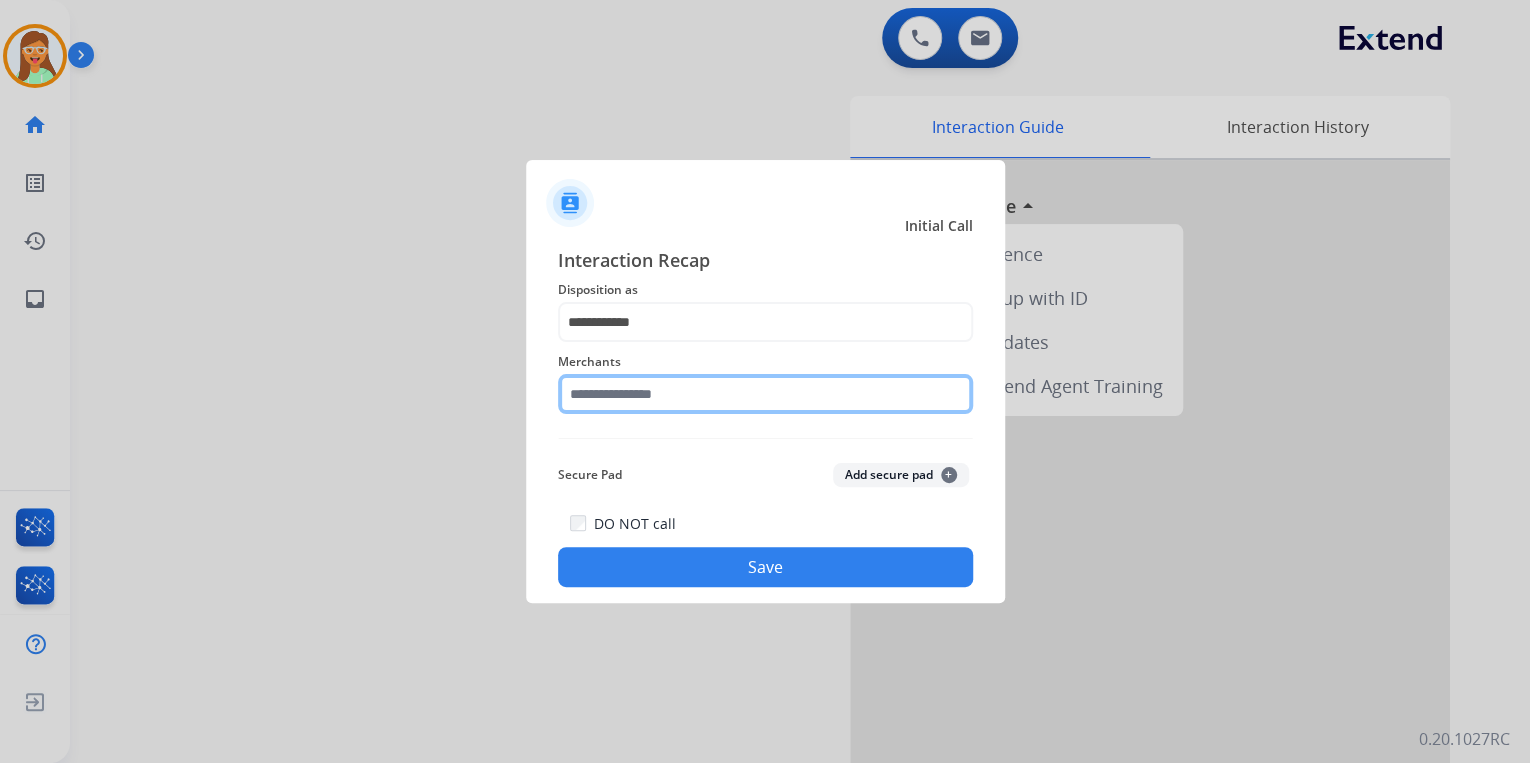 click 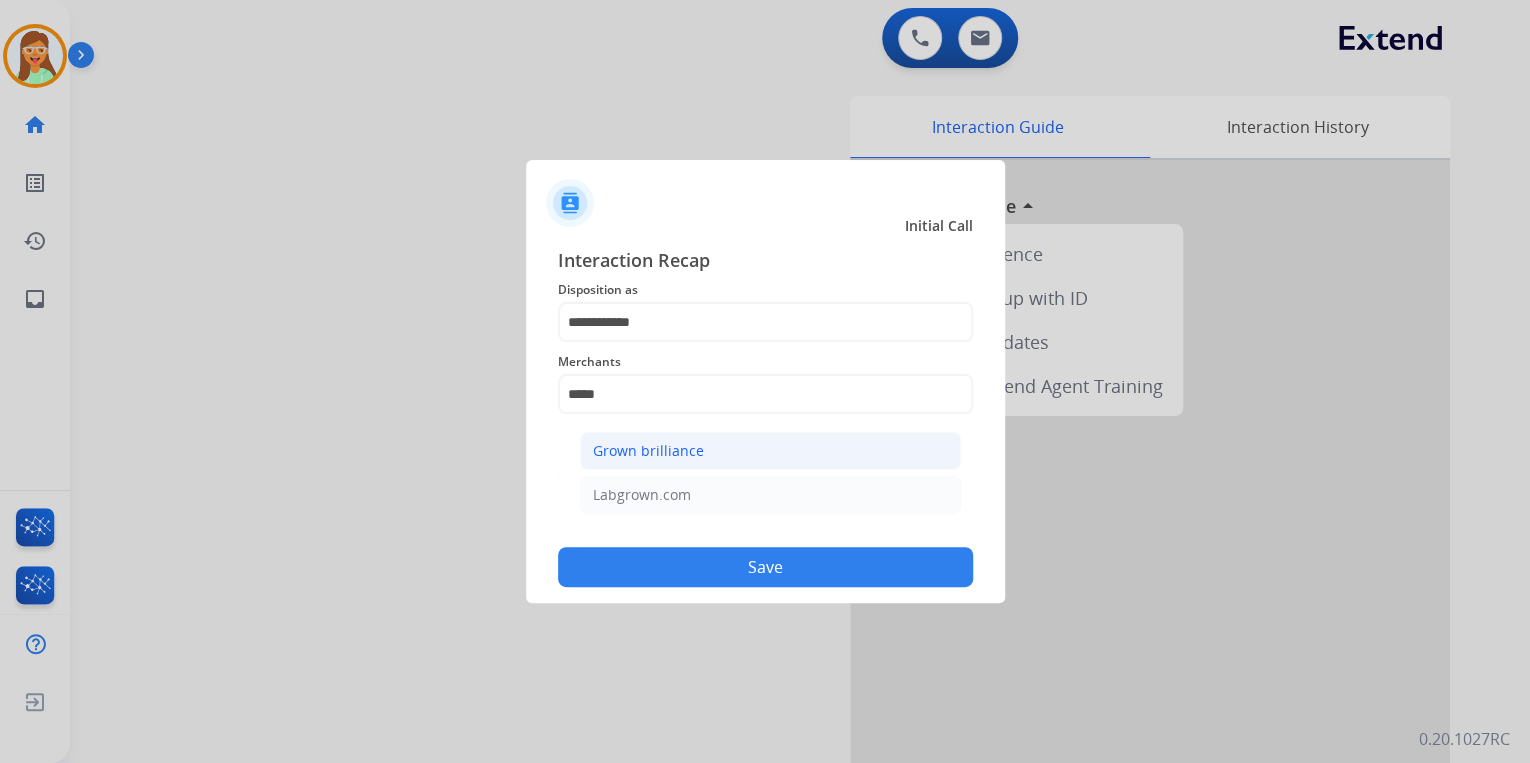 click on "Grown brilliance" 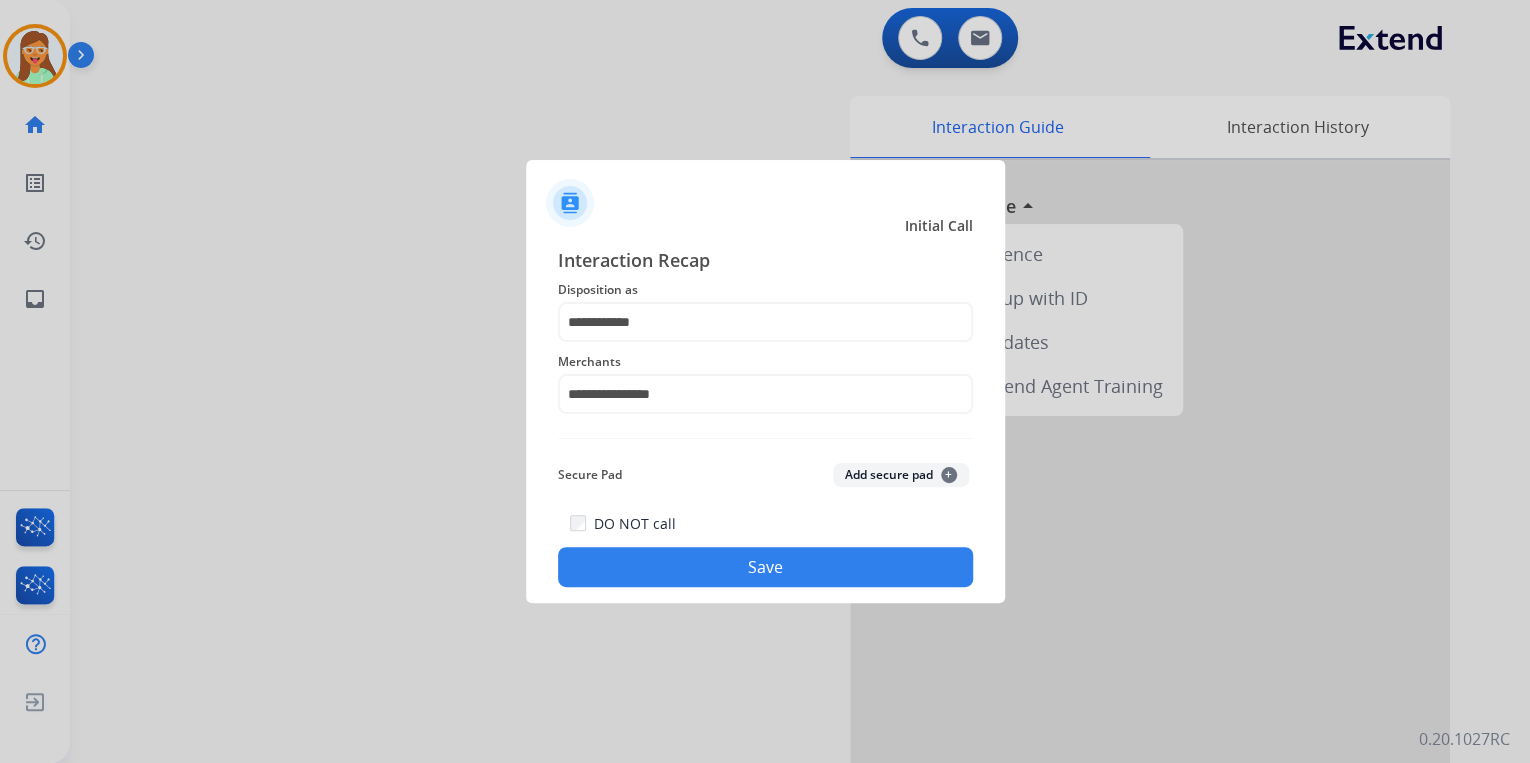 click on "Save" 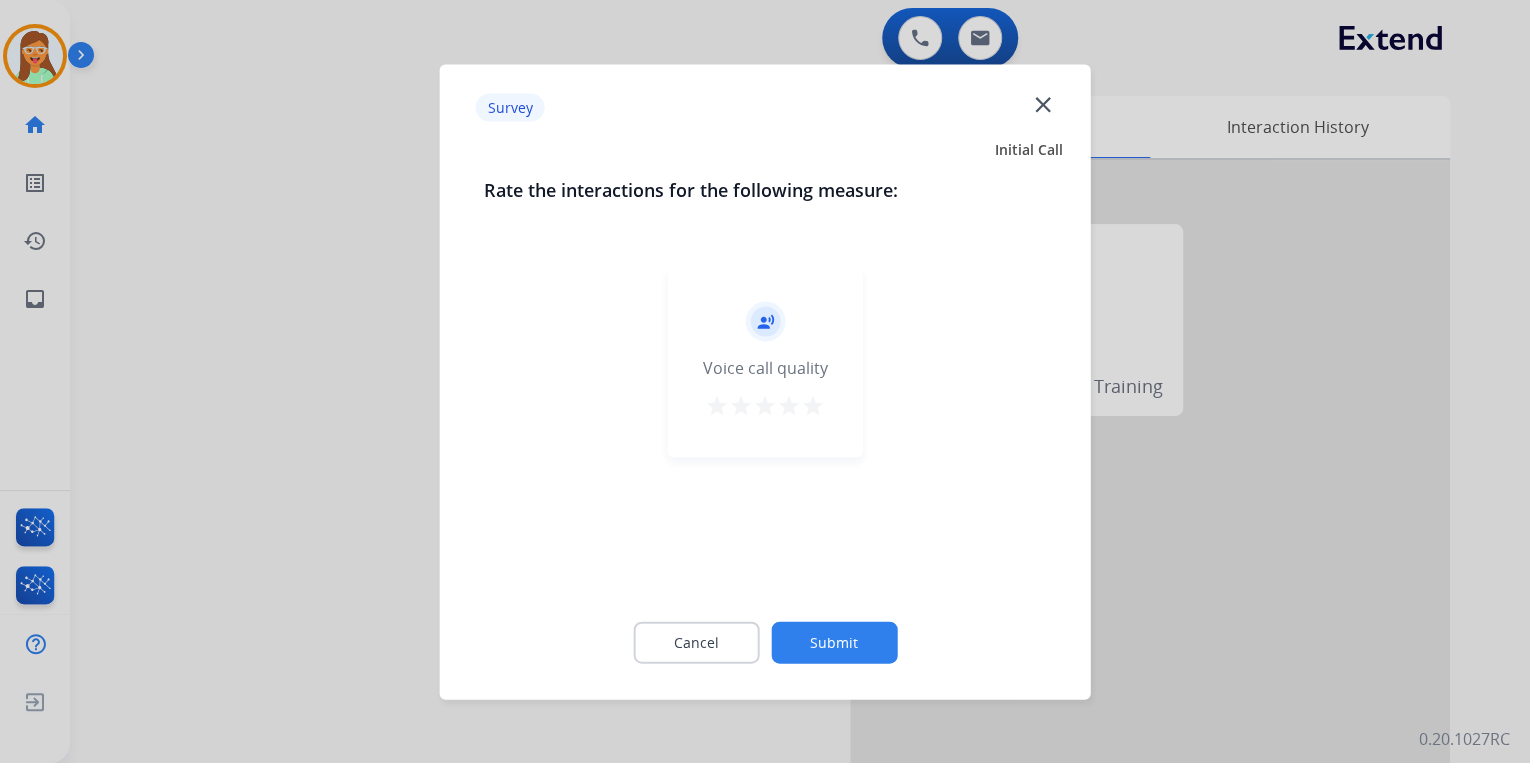 click on "close" 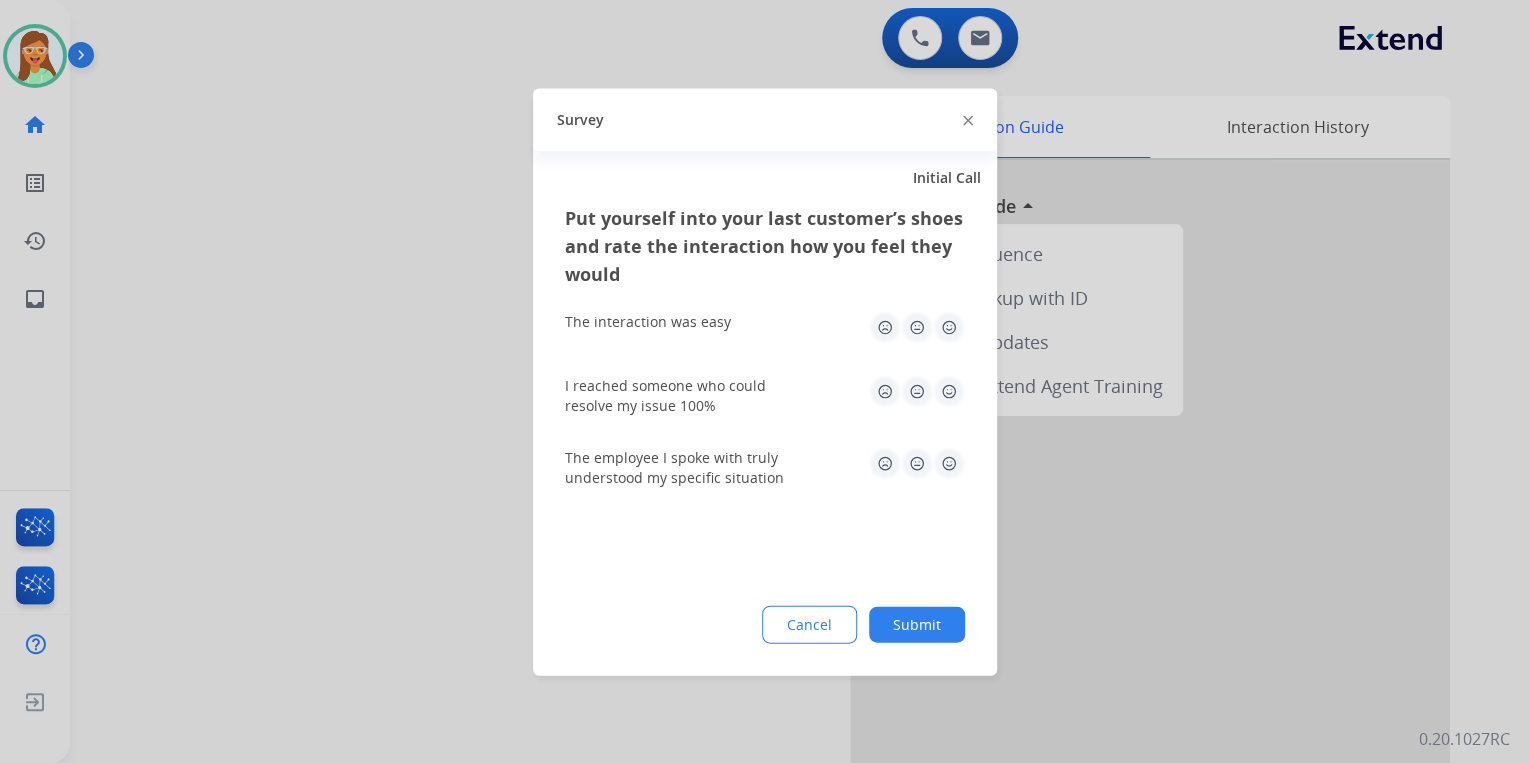 click 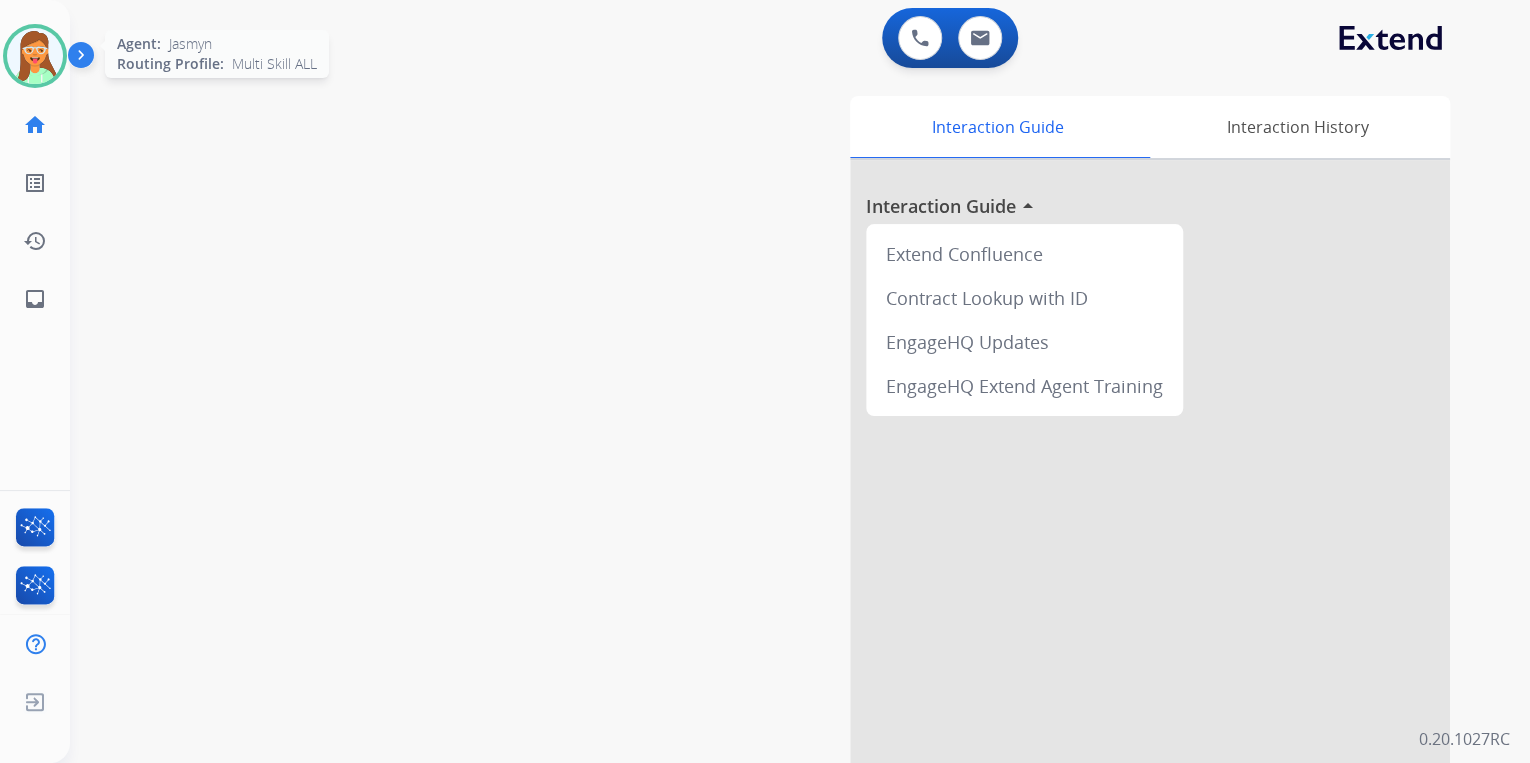 click at bounding box center (35, 56) 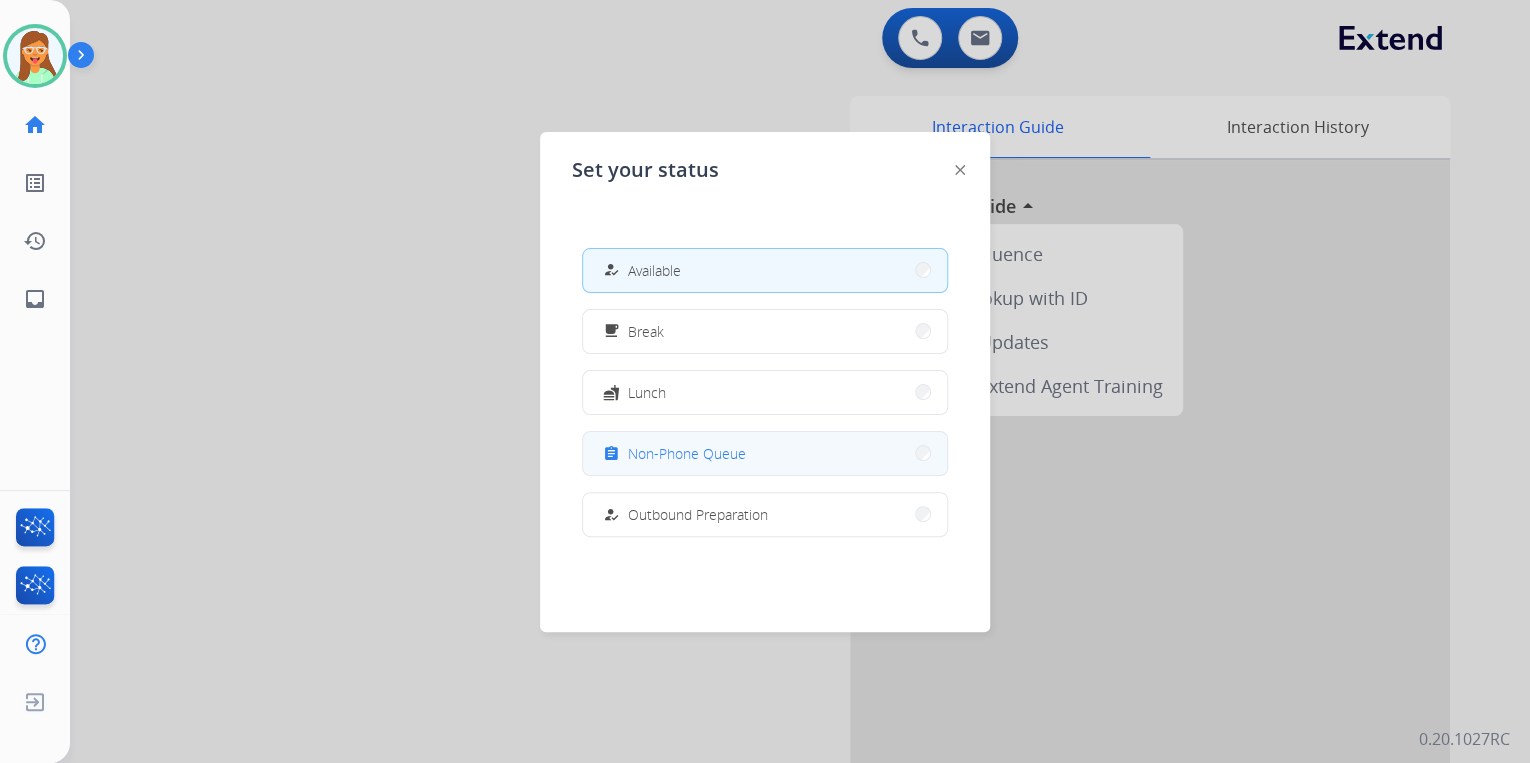 click on "Non-Phone Queue" at bounding box center (687, 453) 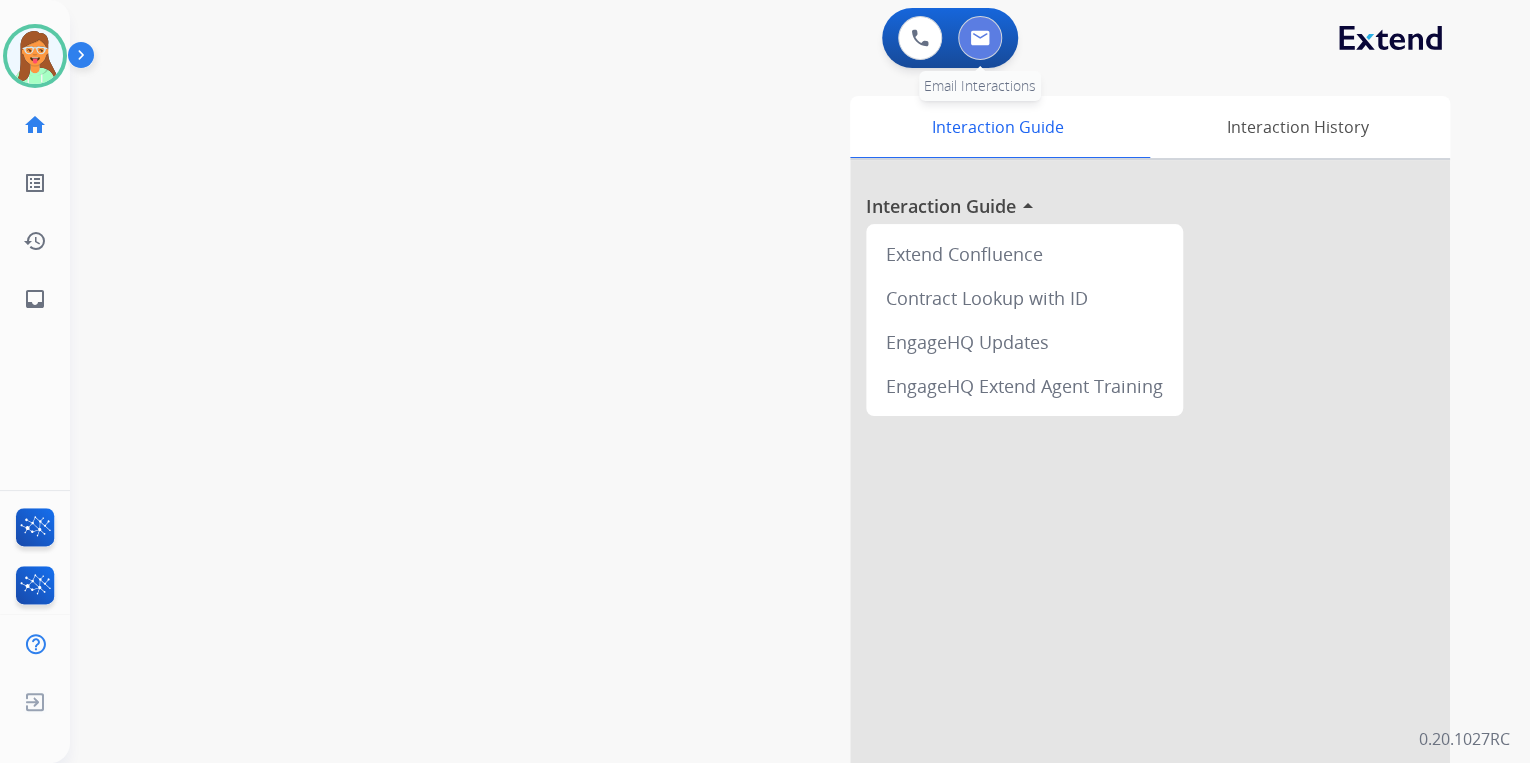 click at bounding box center [980, 38] 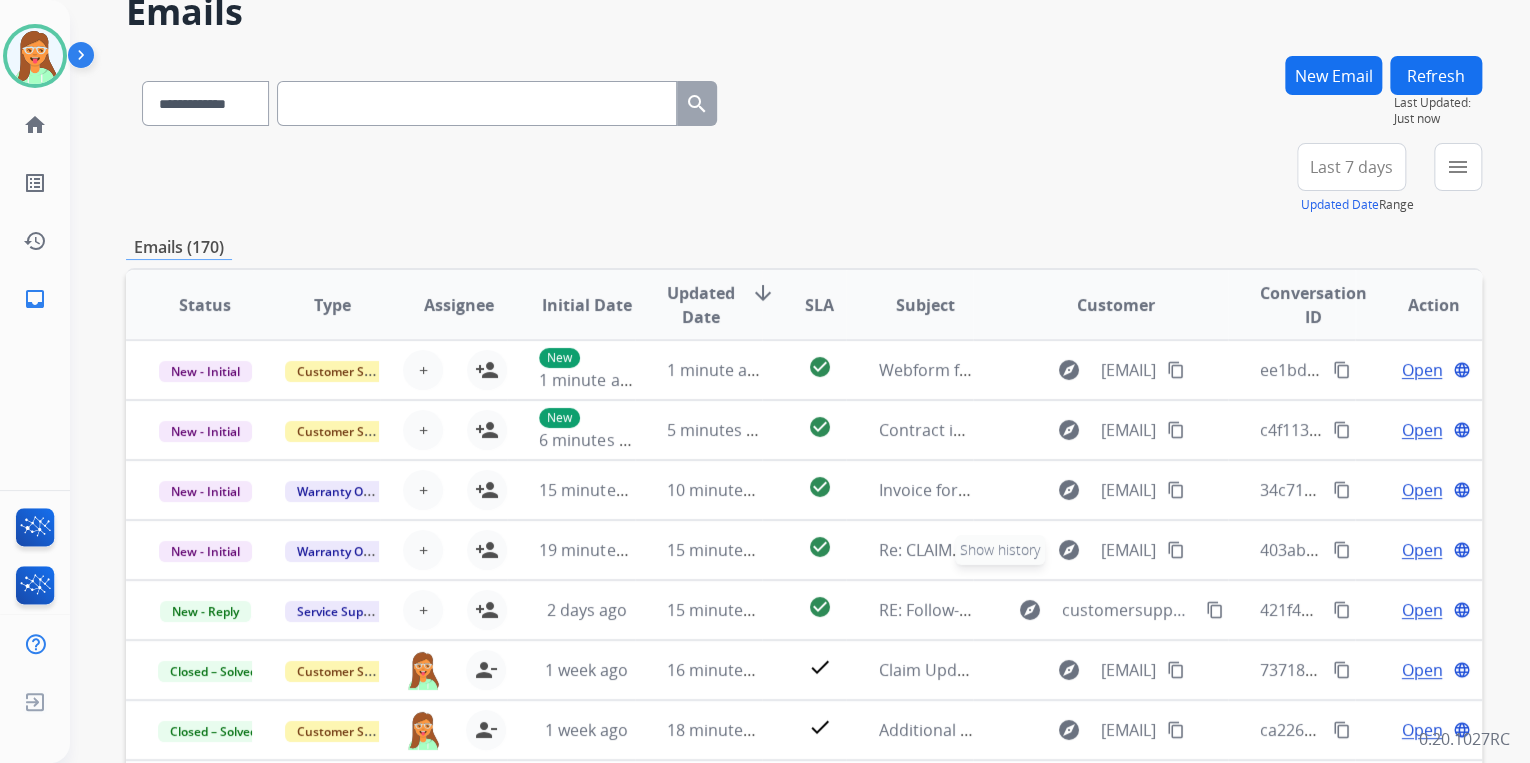 scroll, scrollTop: 0, scrollLeft: 0, axis: both 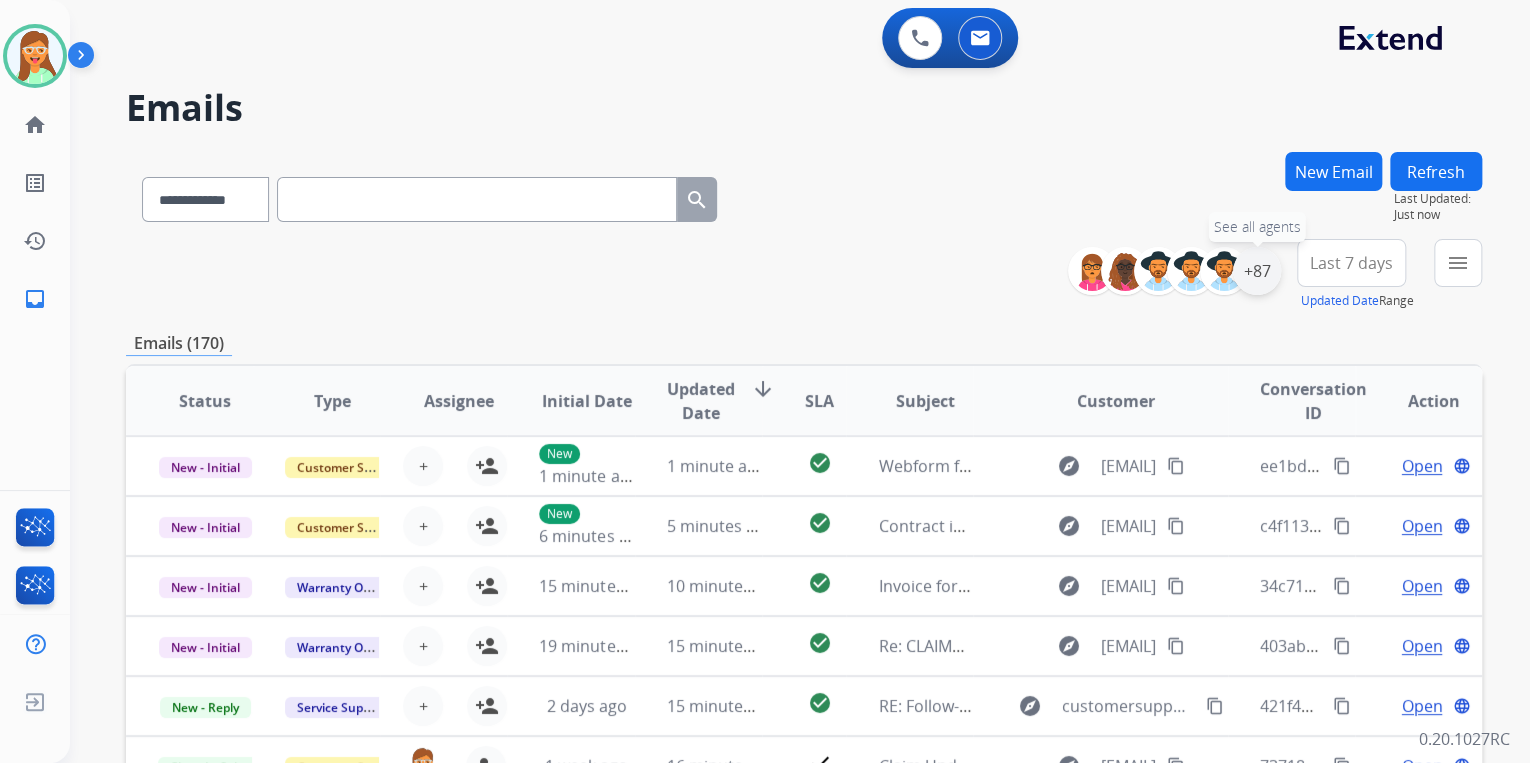 drag, startPoint x: 1263, startPoint y: 269, endPoint x: 1236, endPoint y: 285, distance: 31.38471 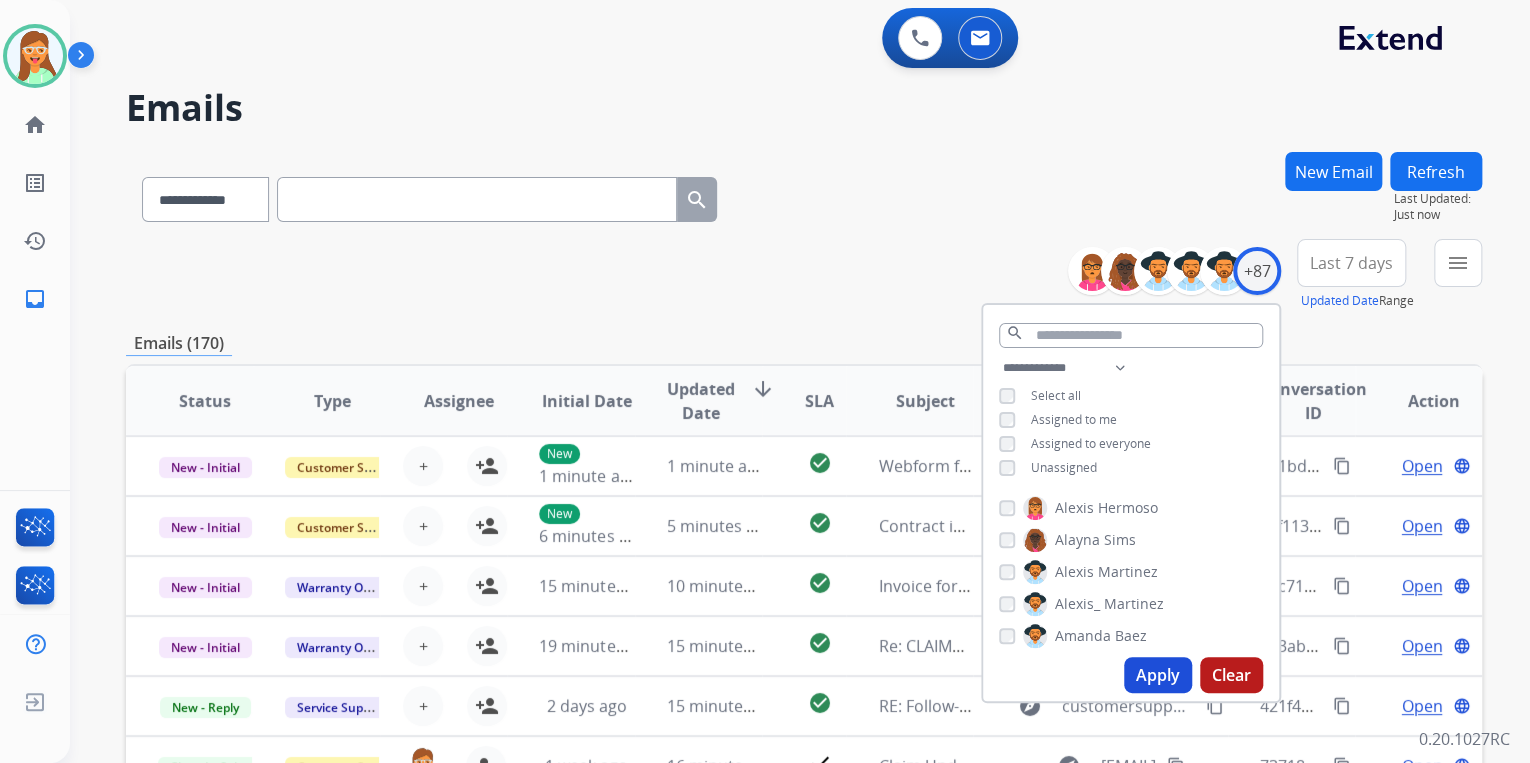 click on "Apply" at bounding box center [1158, 675] 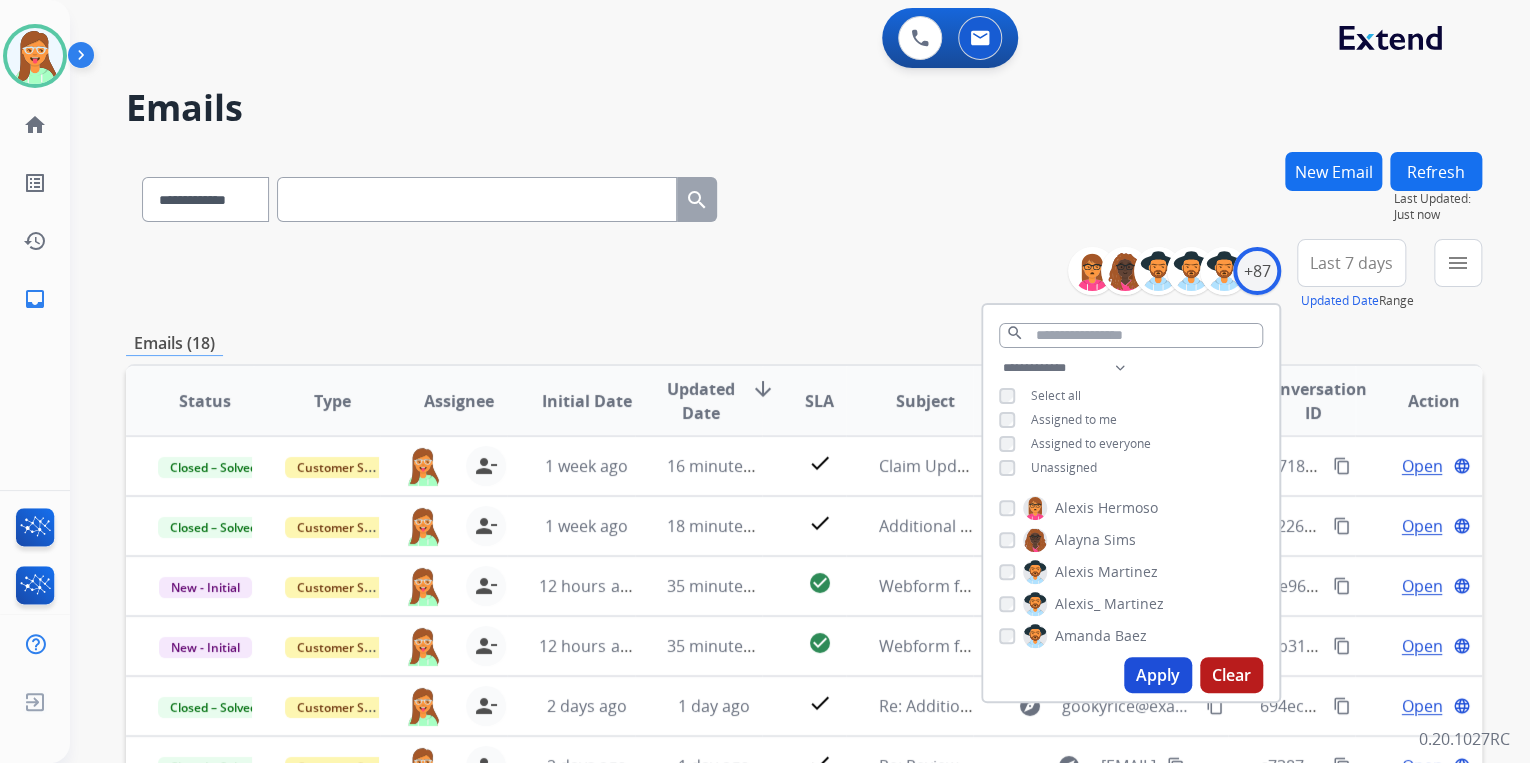 click on "**********" at bounding box center (804, 195) 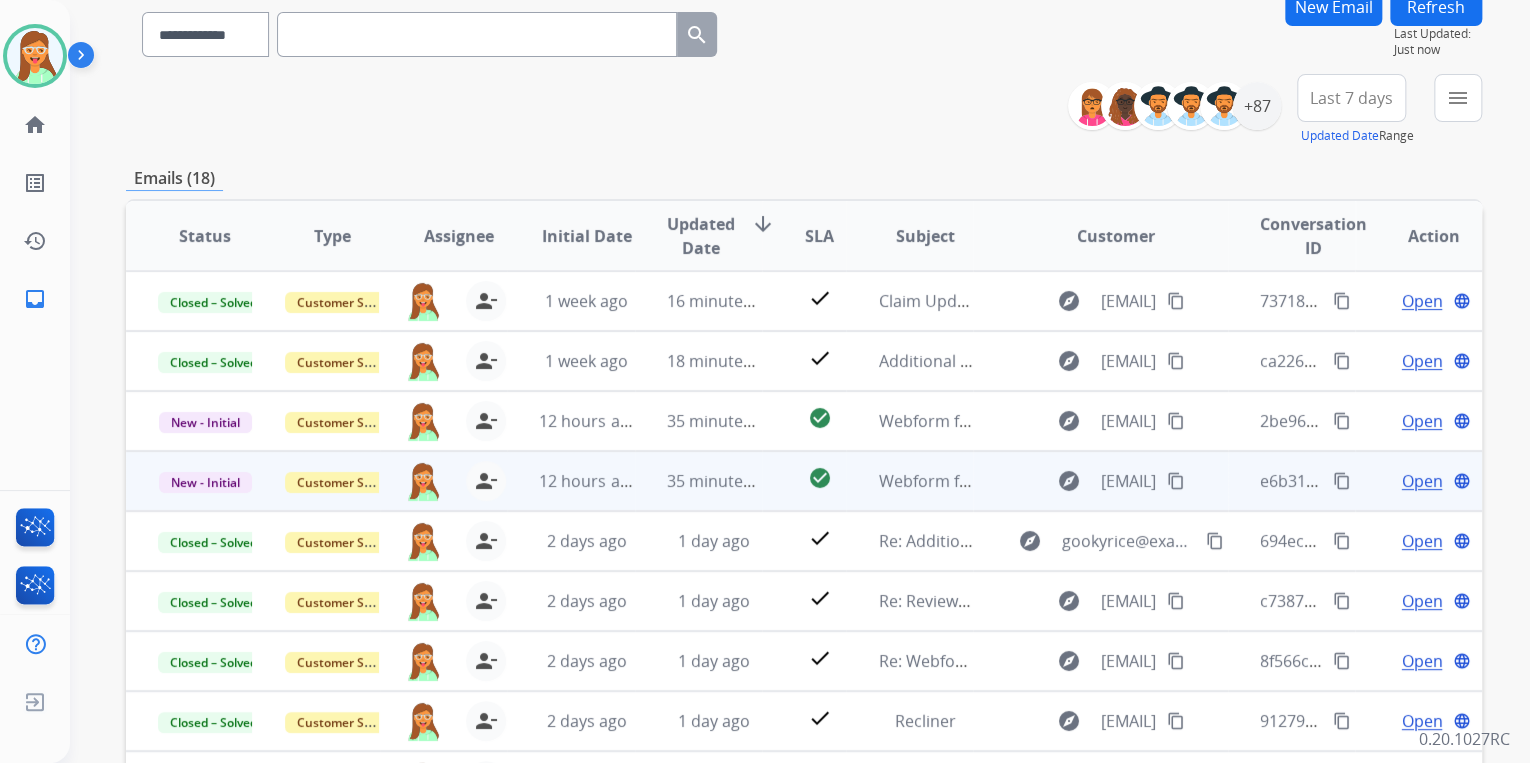 scroll, scrollTop: 374, scrollLeft: 0, axis: vertical 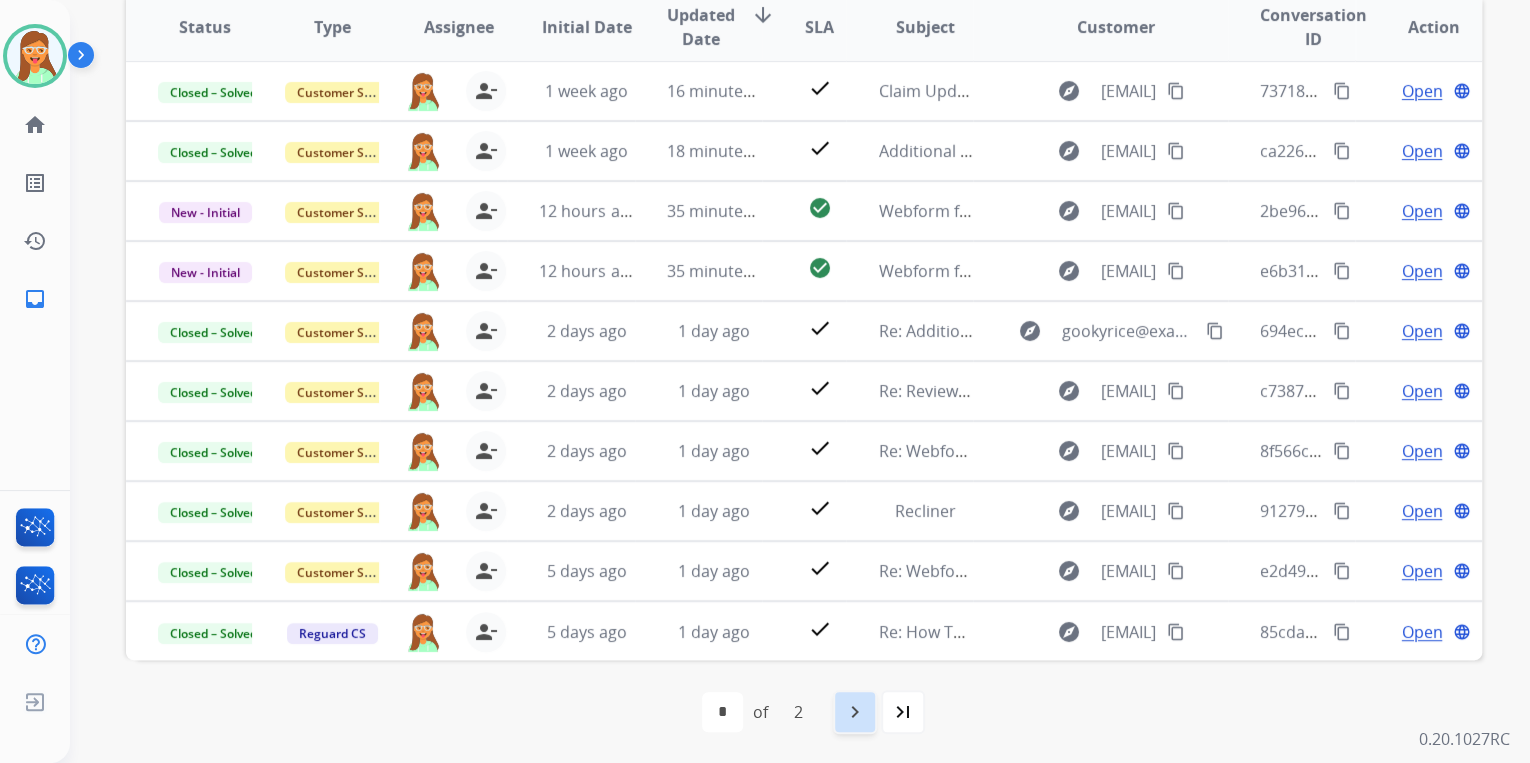 click on "navigate_next" at bounding box center [855, 712] 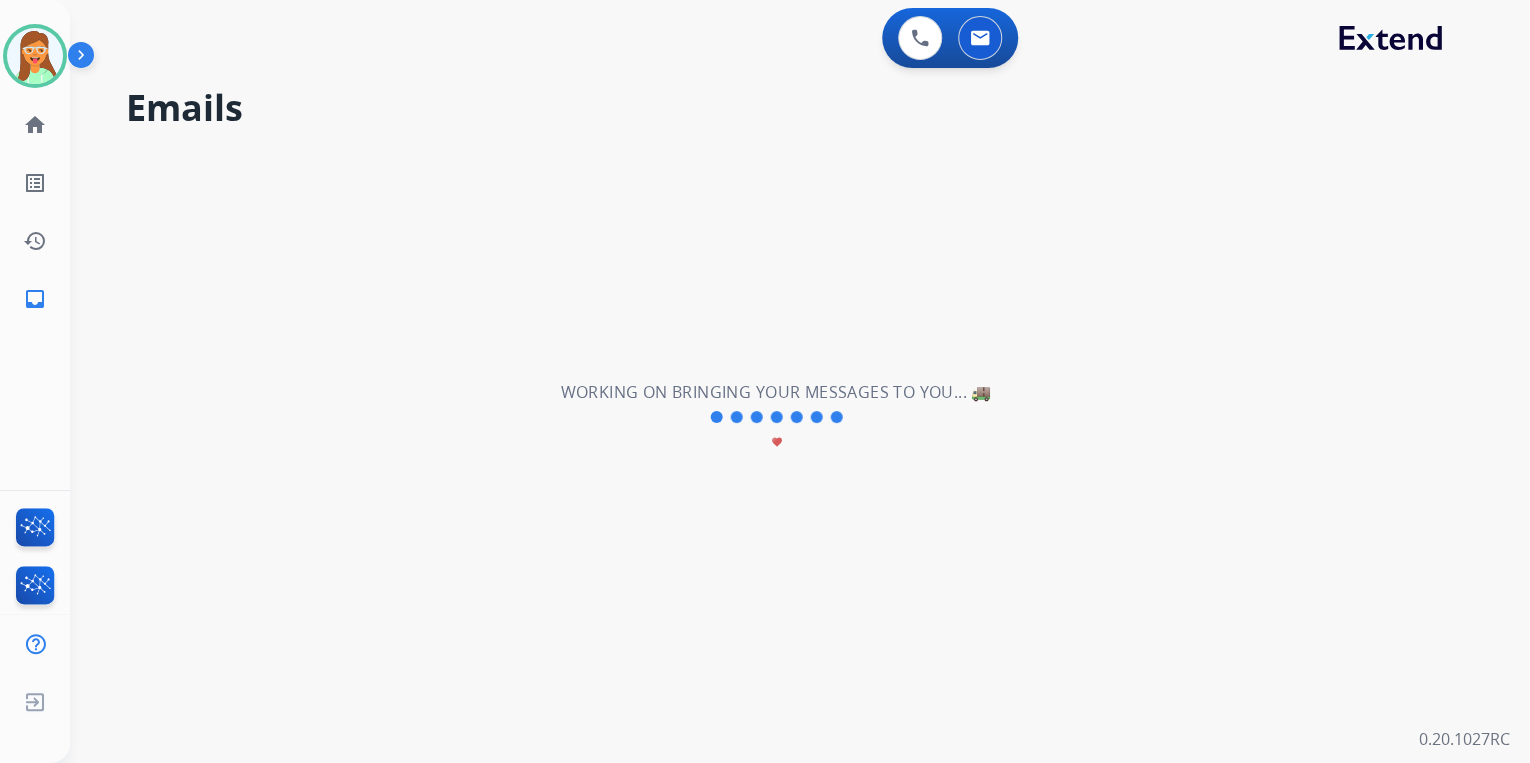 scroll, scrollTop: 0, scrollLeft: 0, axis: both 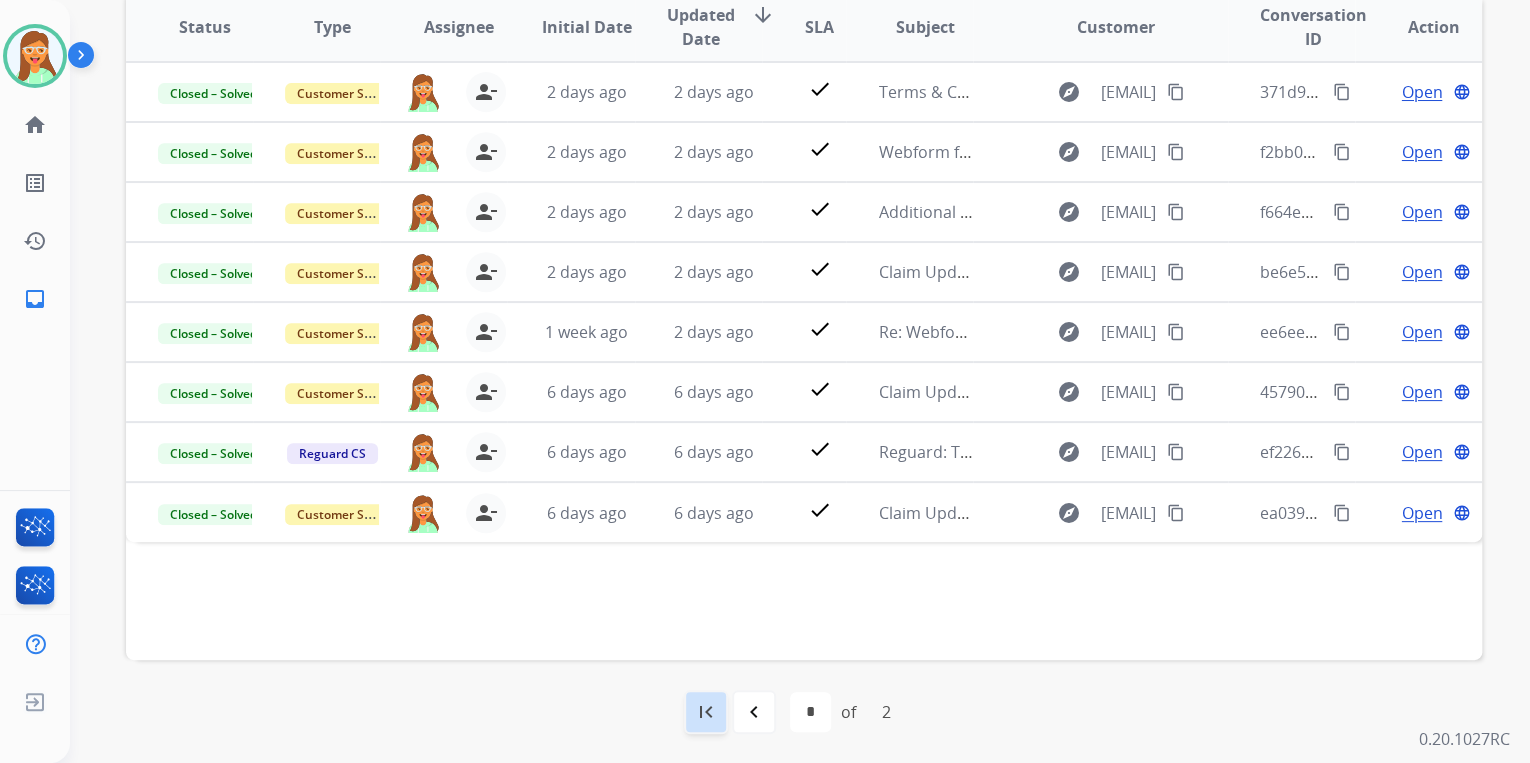 click on "first_page" at bounding box center [706, 712] 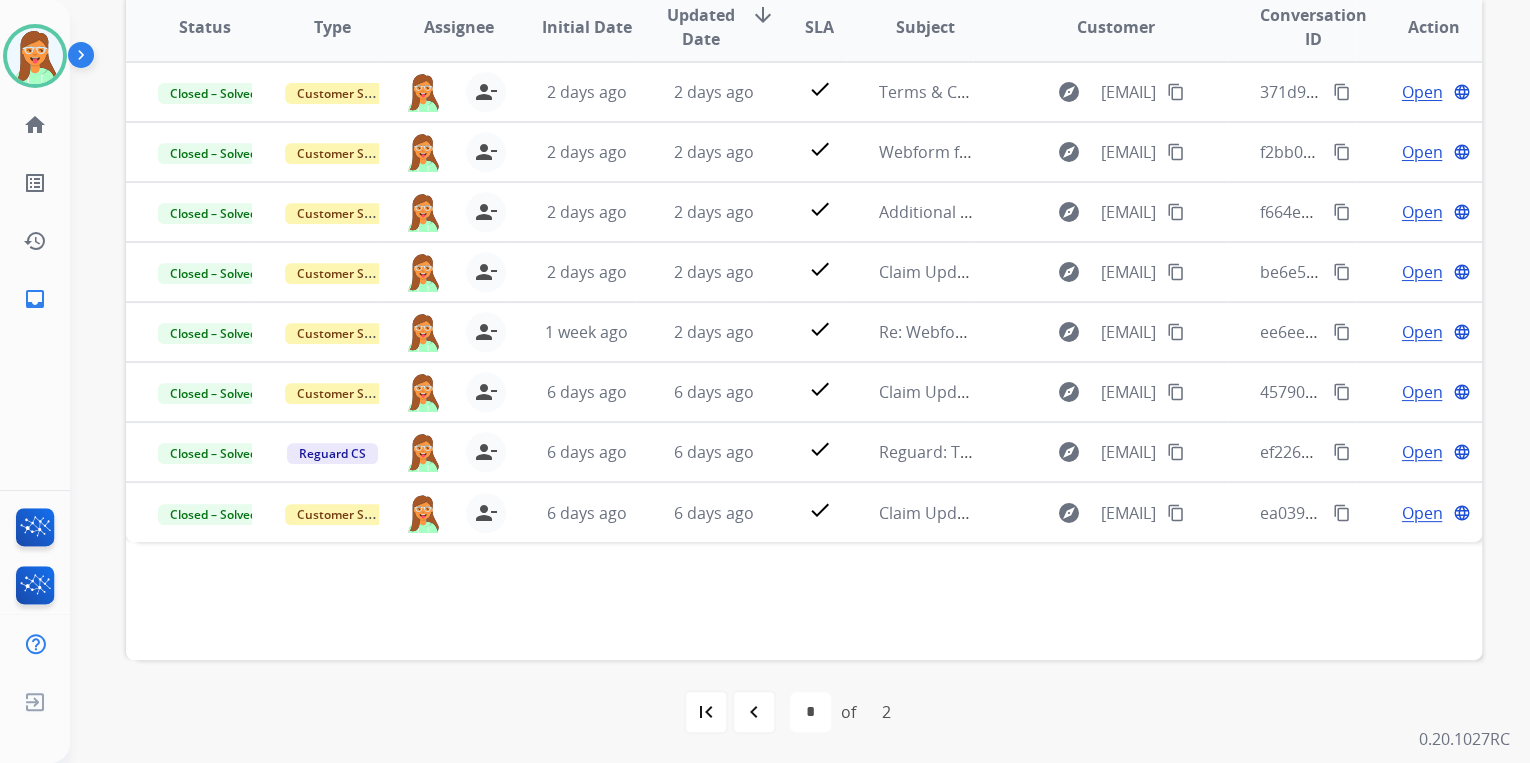 select on "*" 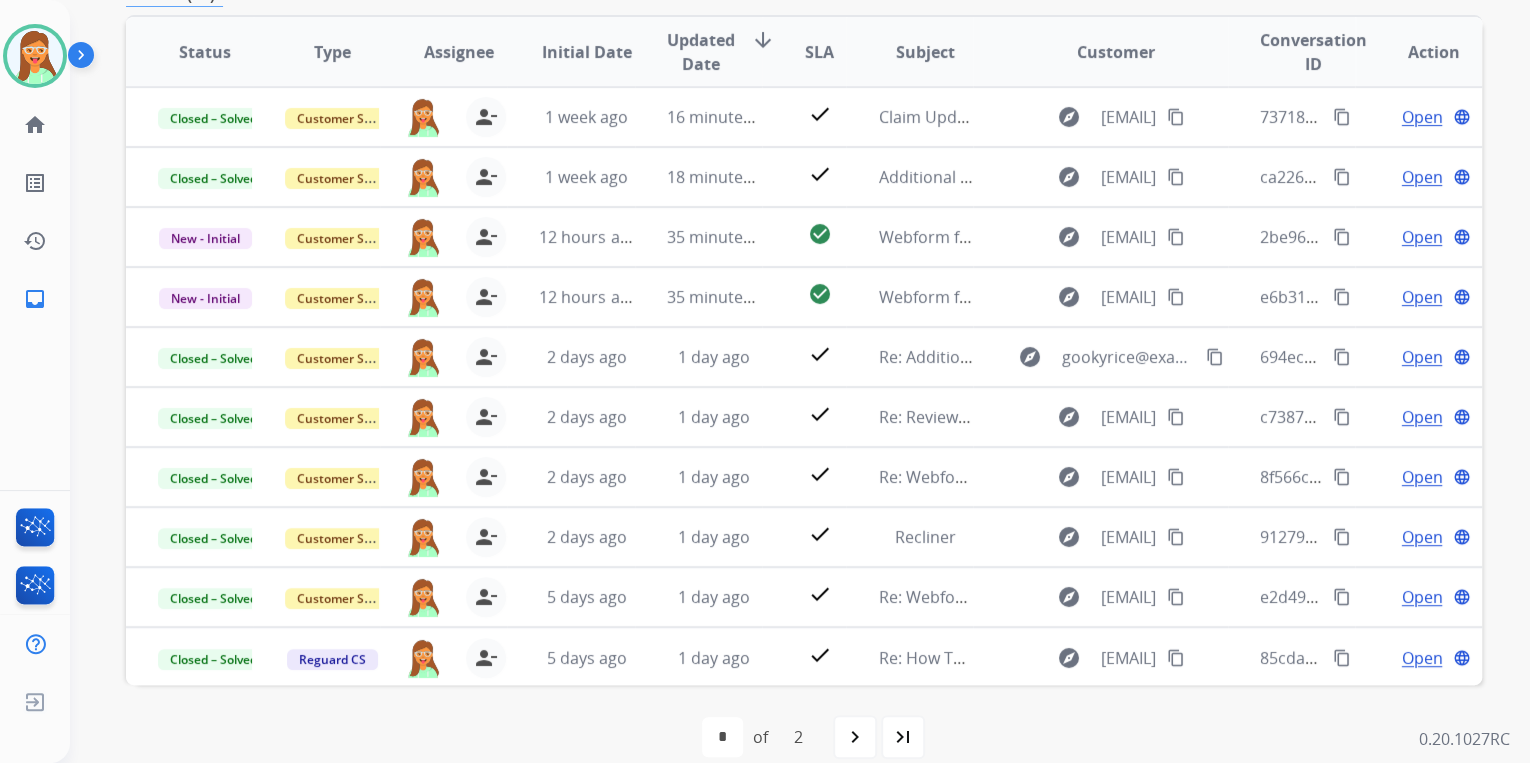 scroll, scrollTop: 374, scrollLeft: 0, axis: vertical 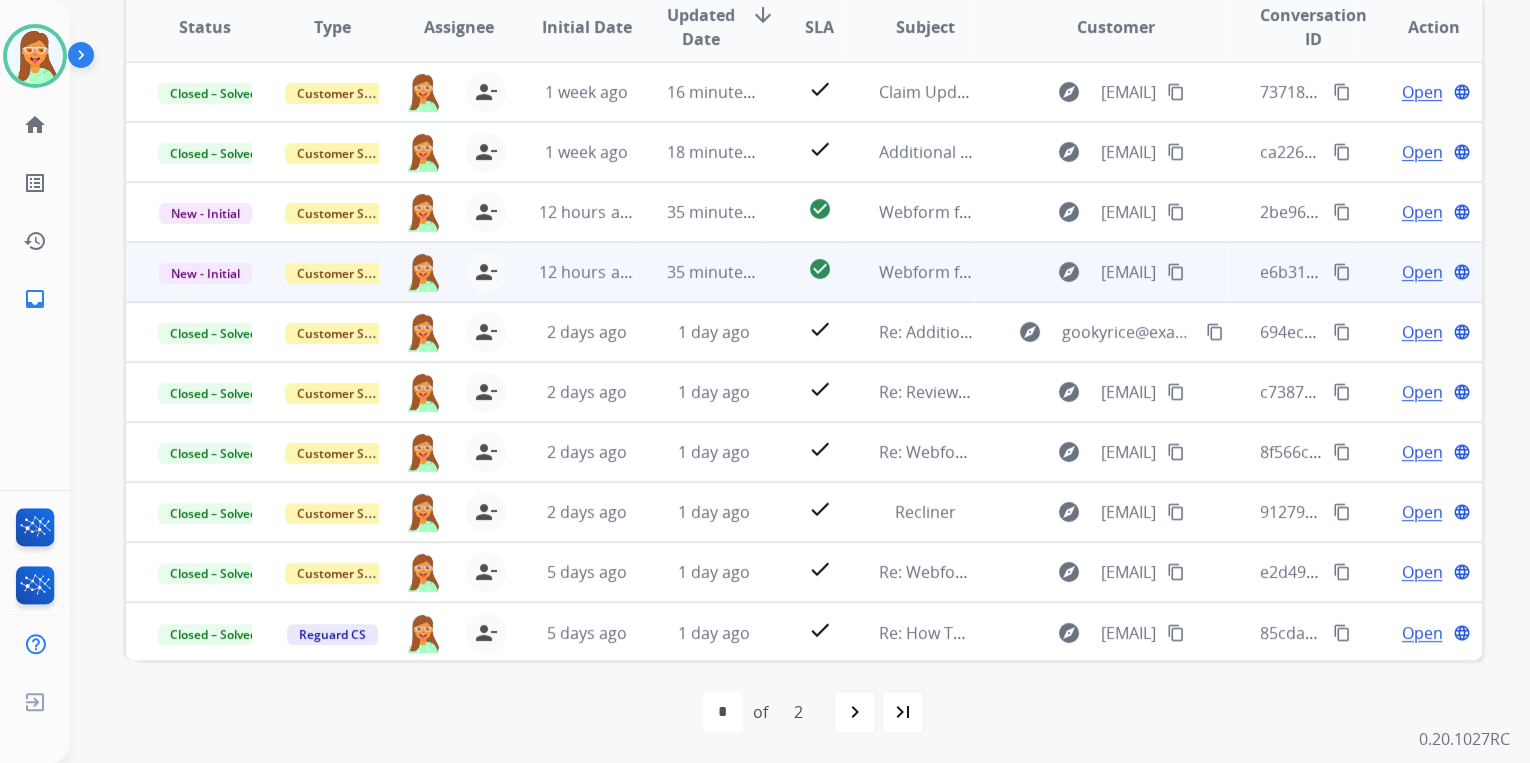 click on "Open" at bounding box center (1421, 272) 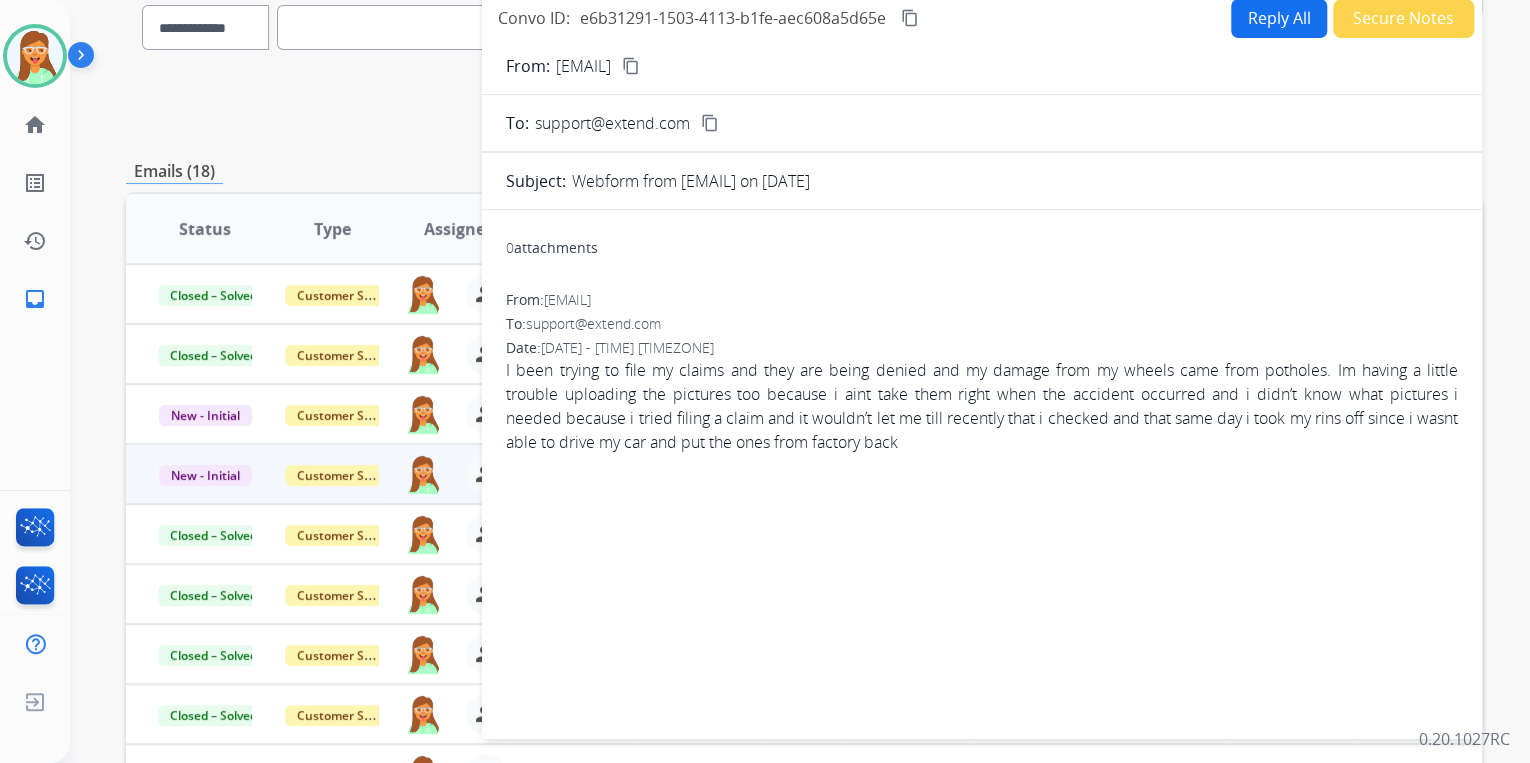 scroll, scrollTop: 134, scrollLeft: 0, axis: vertical 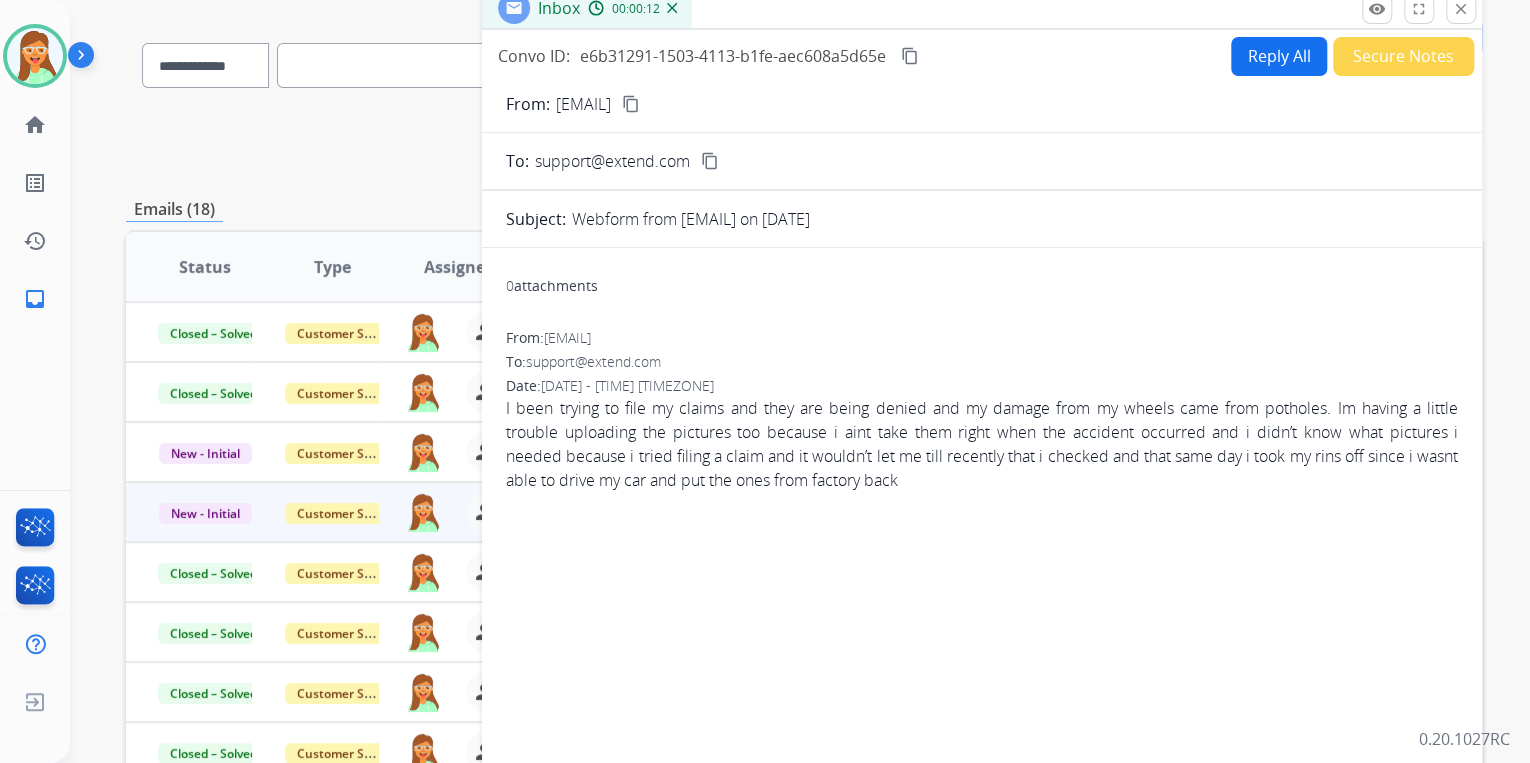 click on "content_copy" at bounding box center [631, 104] 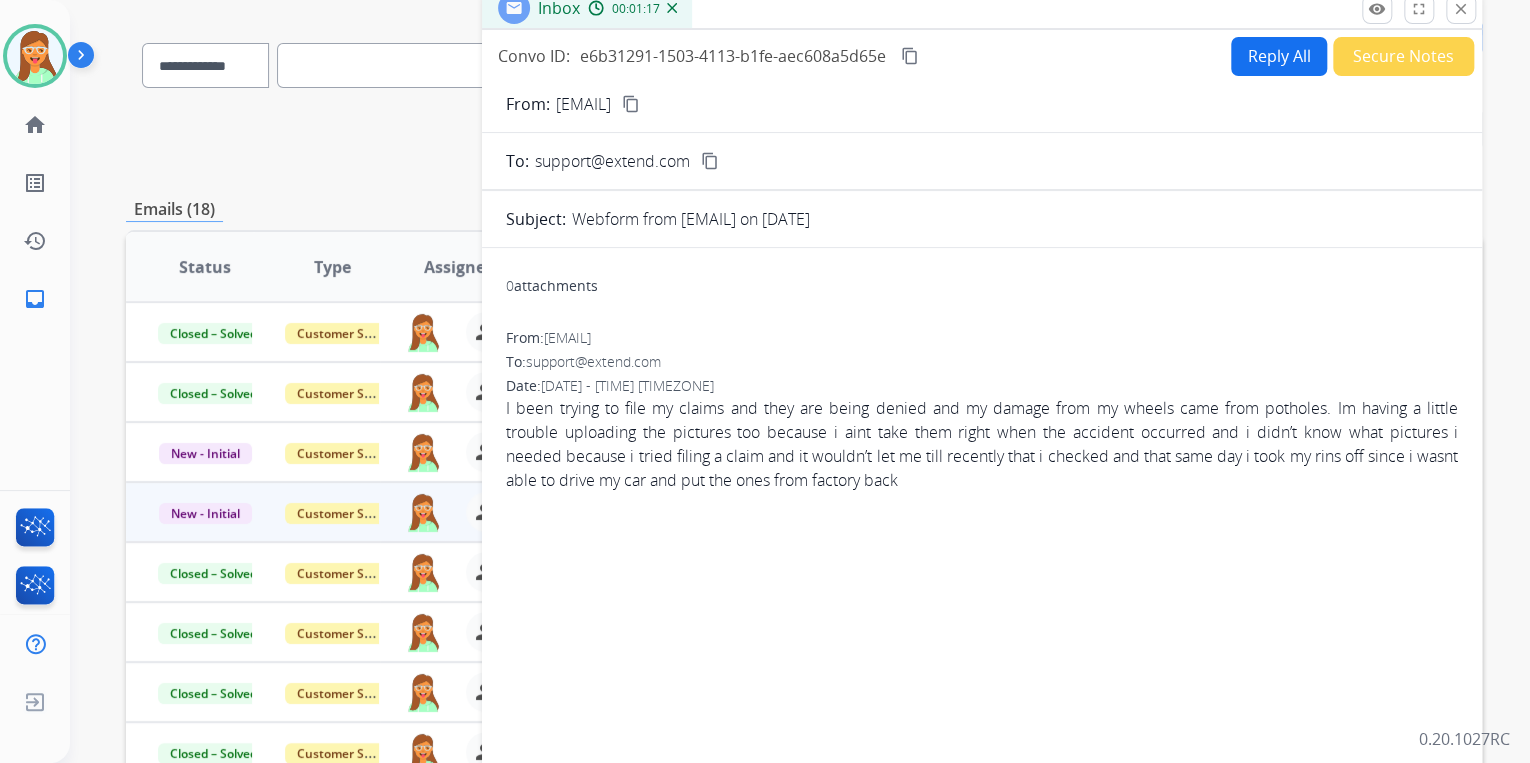 click on "Reply All" at bounding box center [1279, 56] 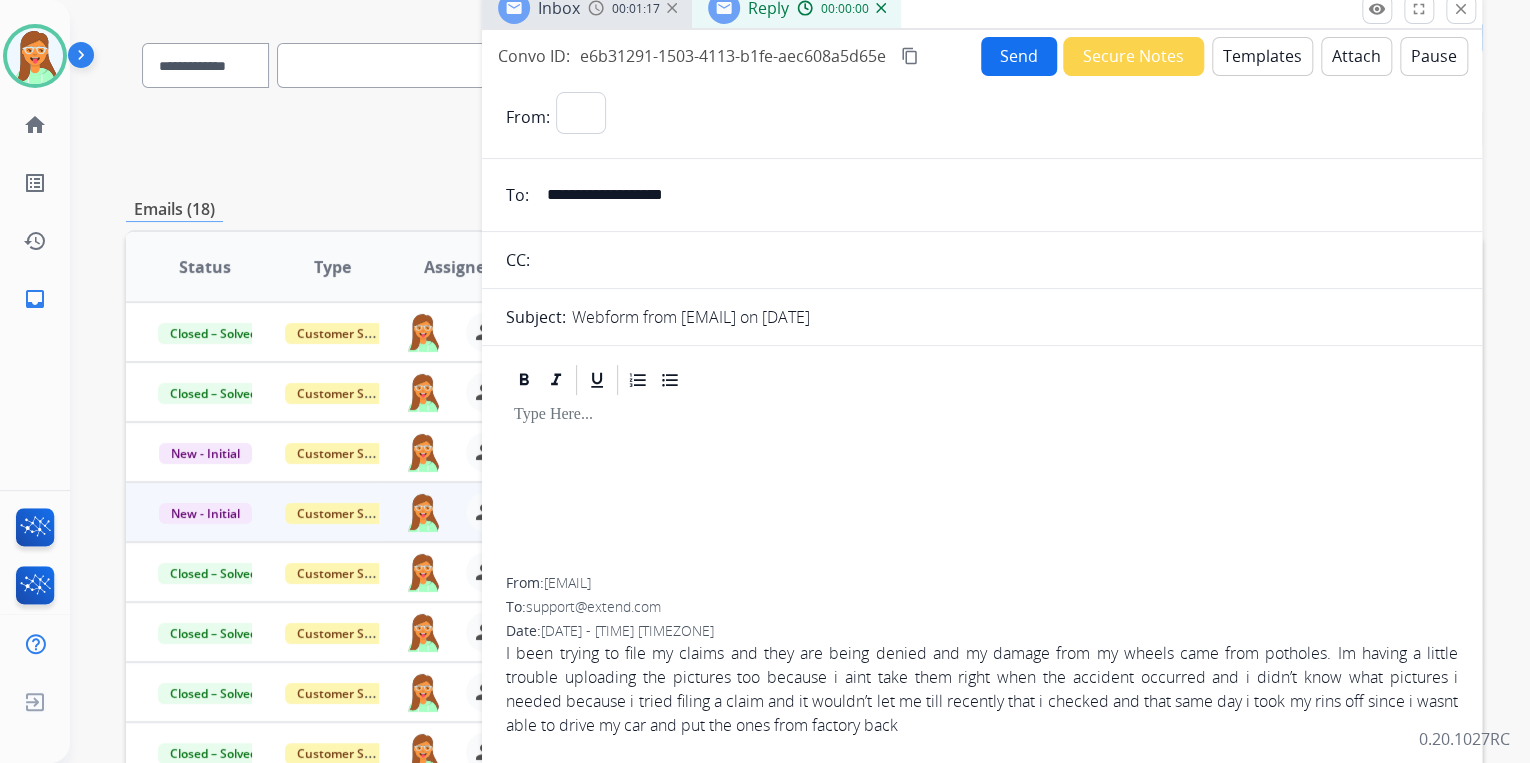 click on "Templates" at bounding box center [1262, 56] 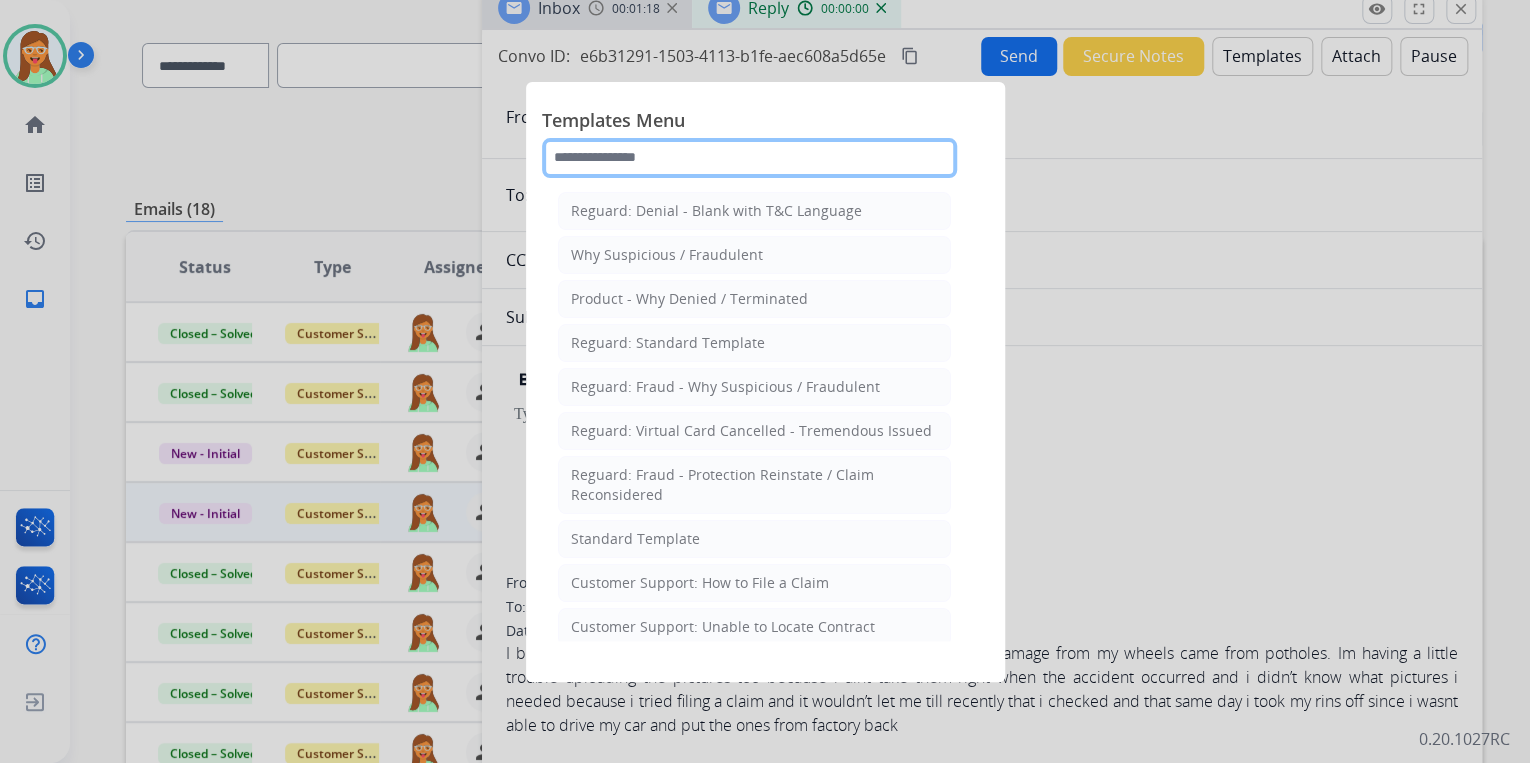 click 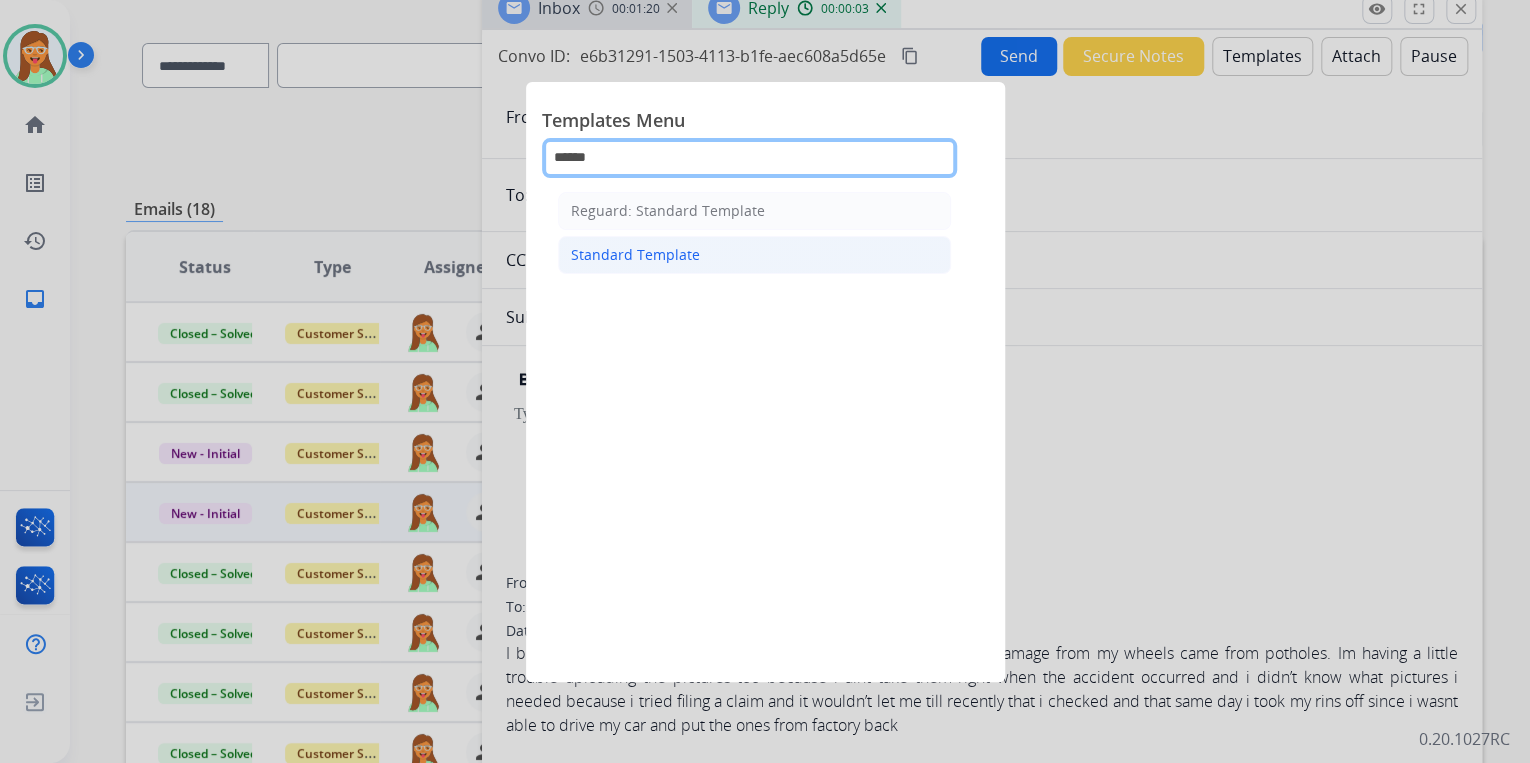 type on "******" 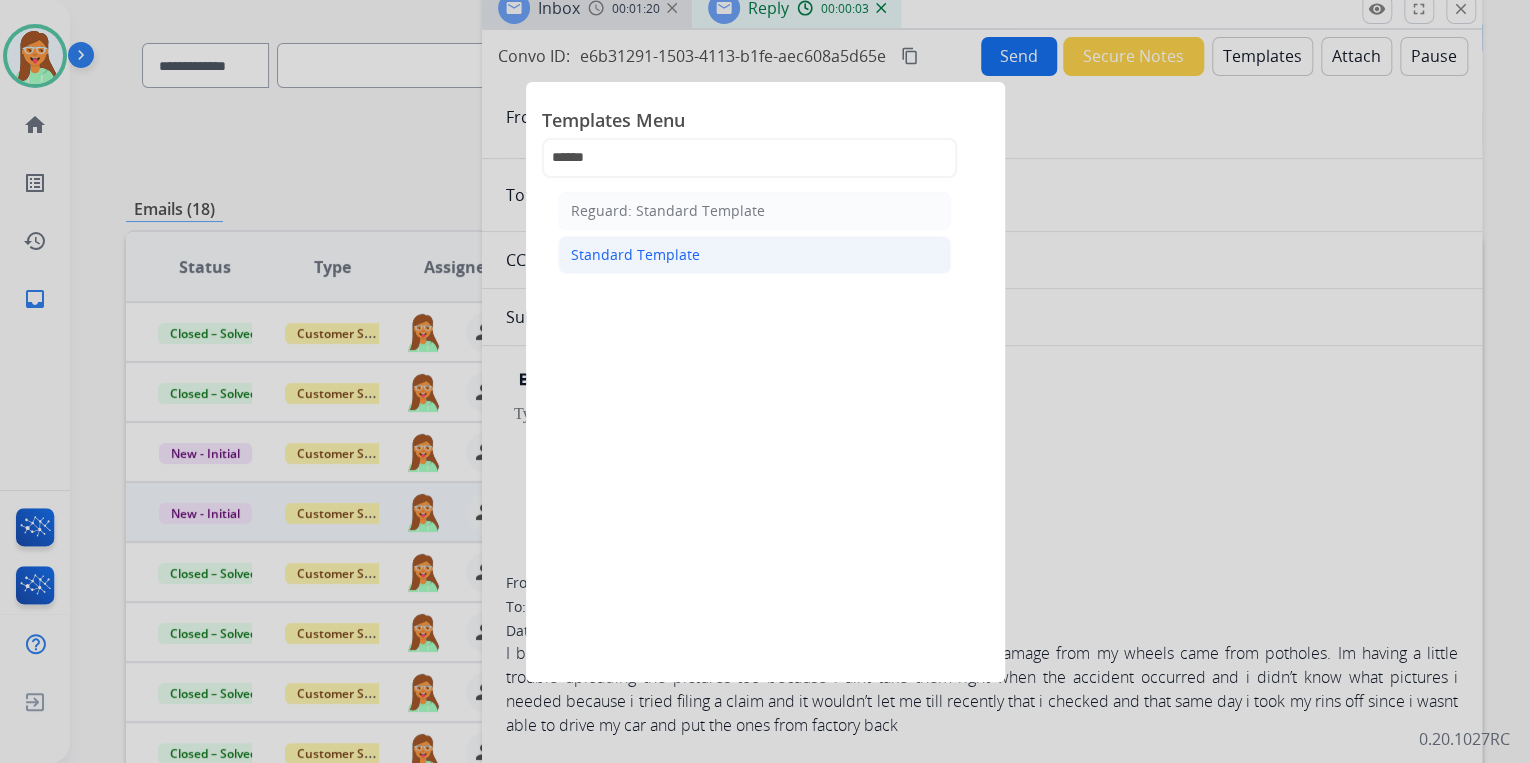 click on "Standard Template" 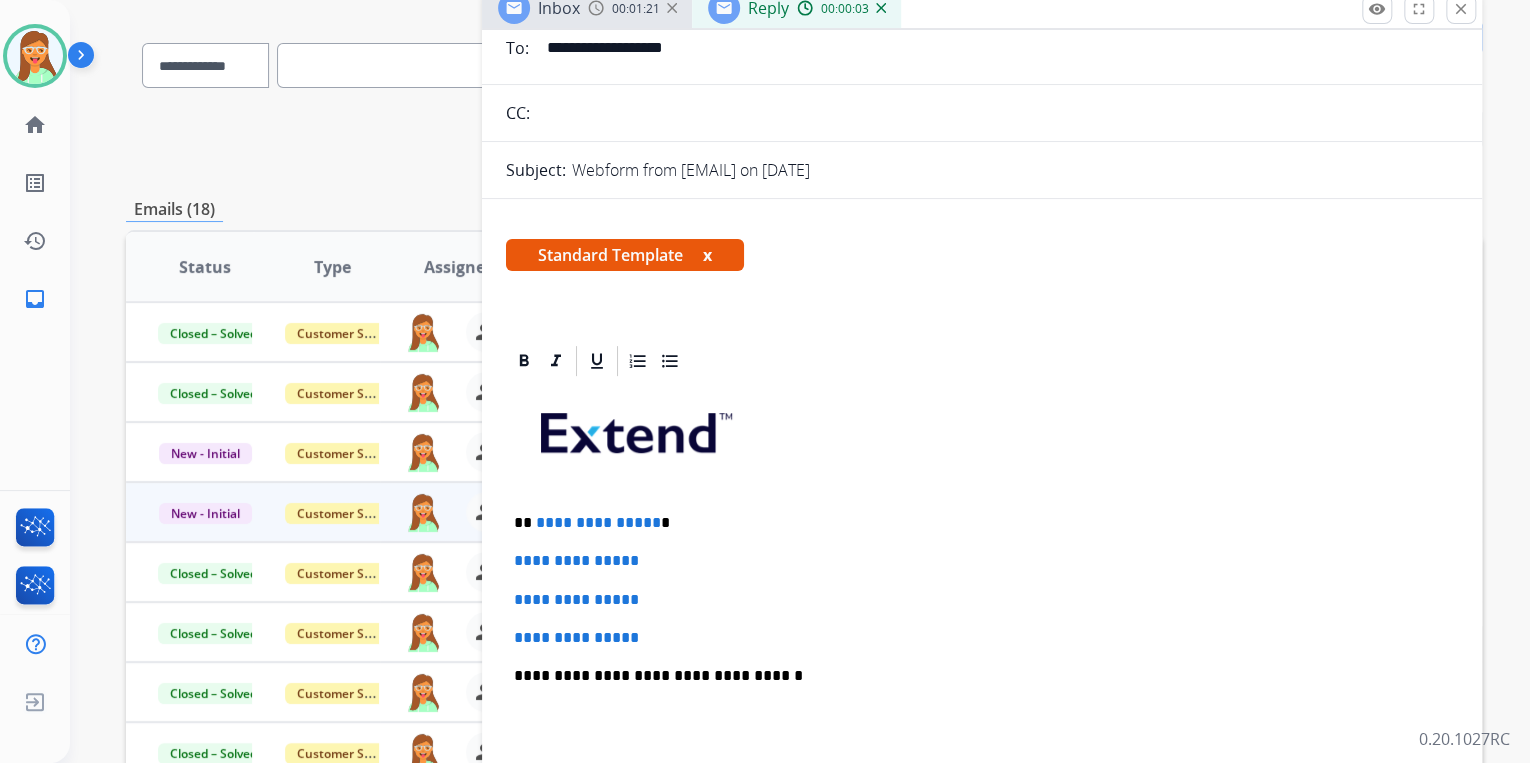scroll, scrollTop: 400, scrollLeft: 0, axis: vertical 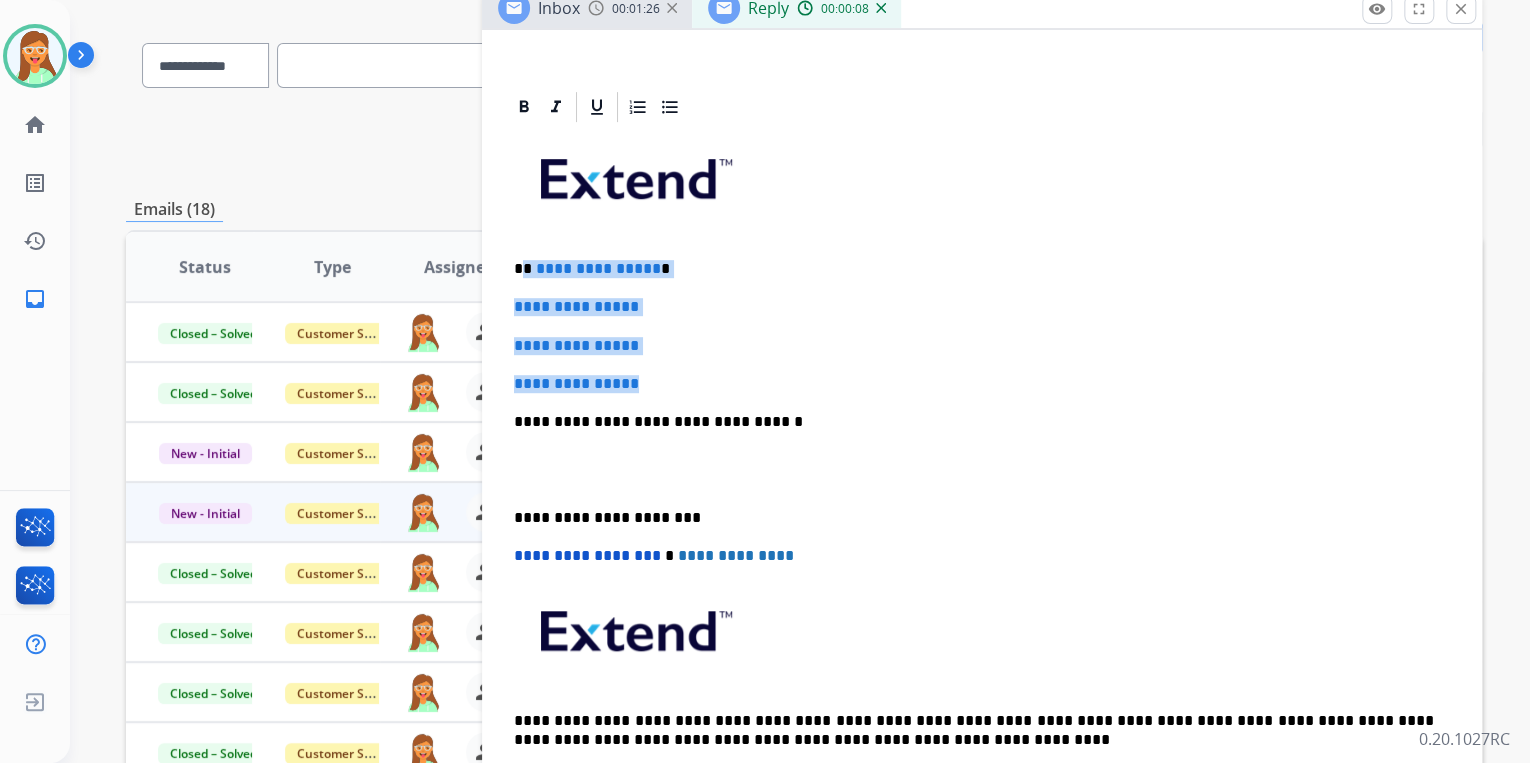 drag, startPoint x: 665, startPoint y: 372, endPoint x: 527, endPoint y: 263, distance: 175.85506 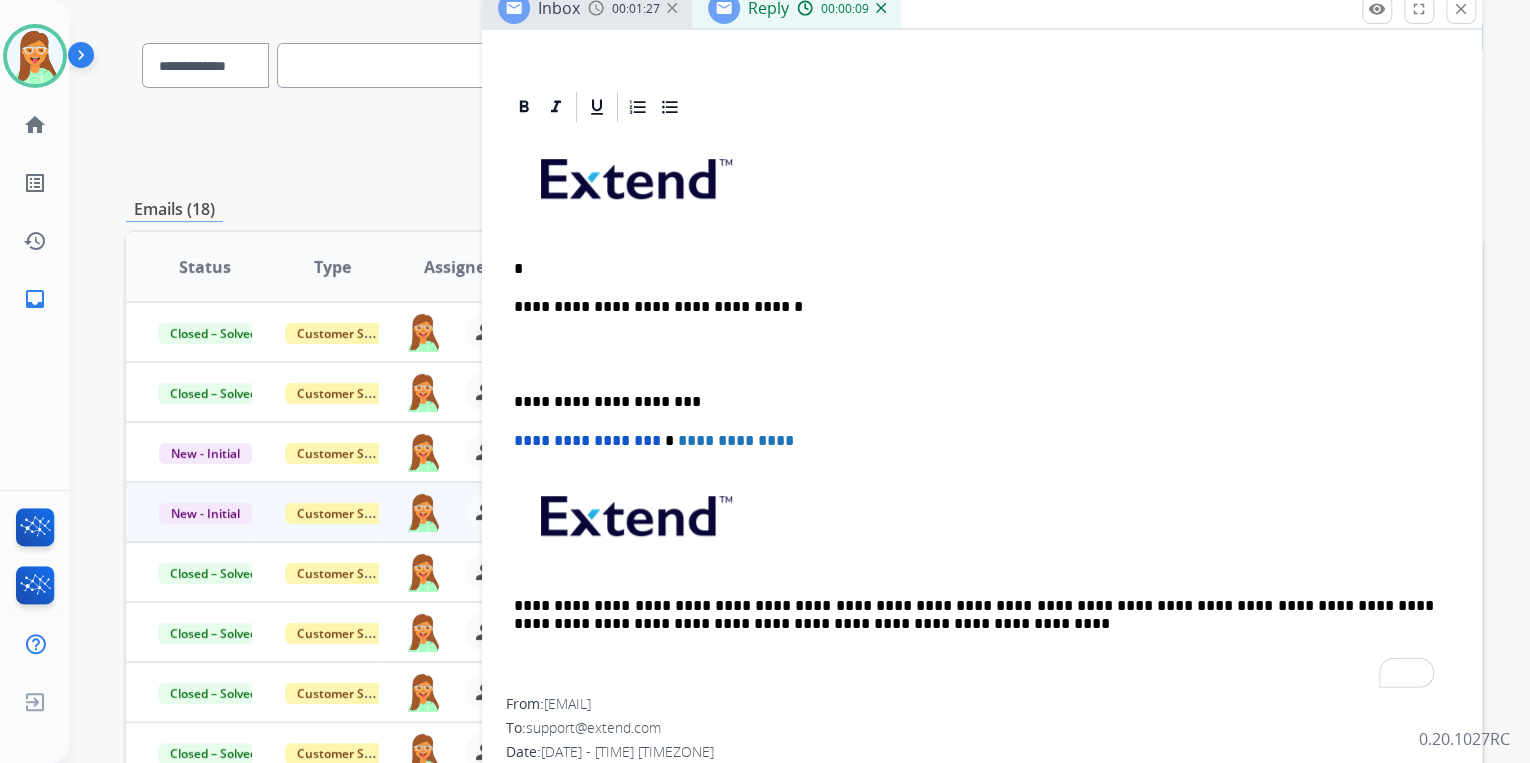 type 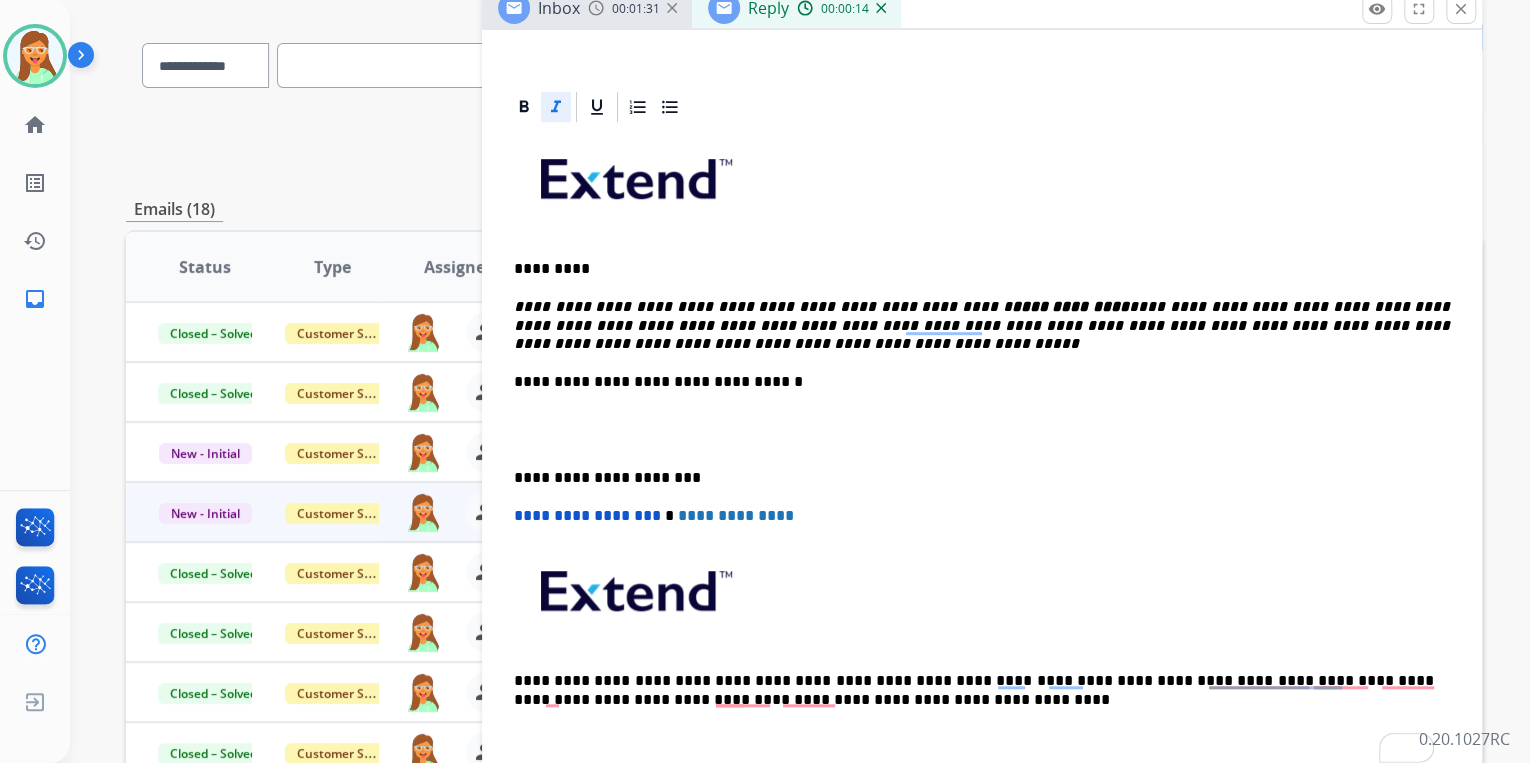 click on "**********" at bounding box center [984, 325] 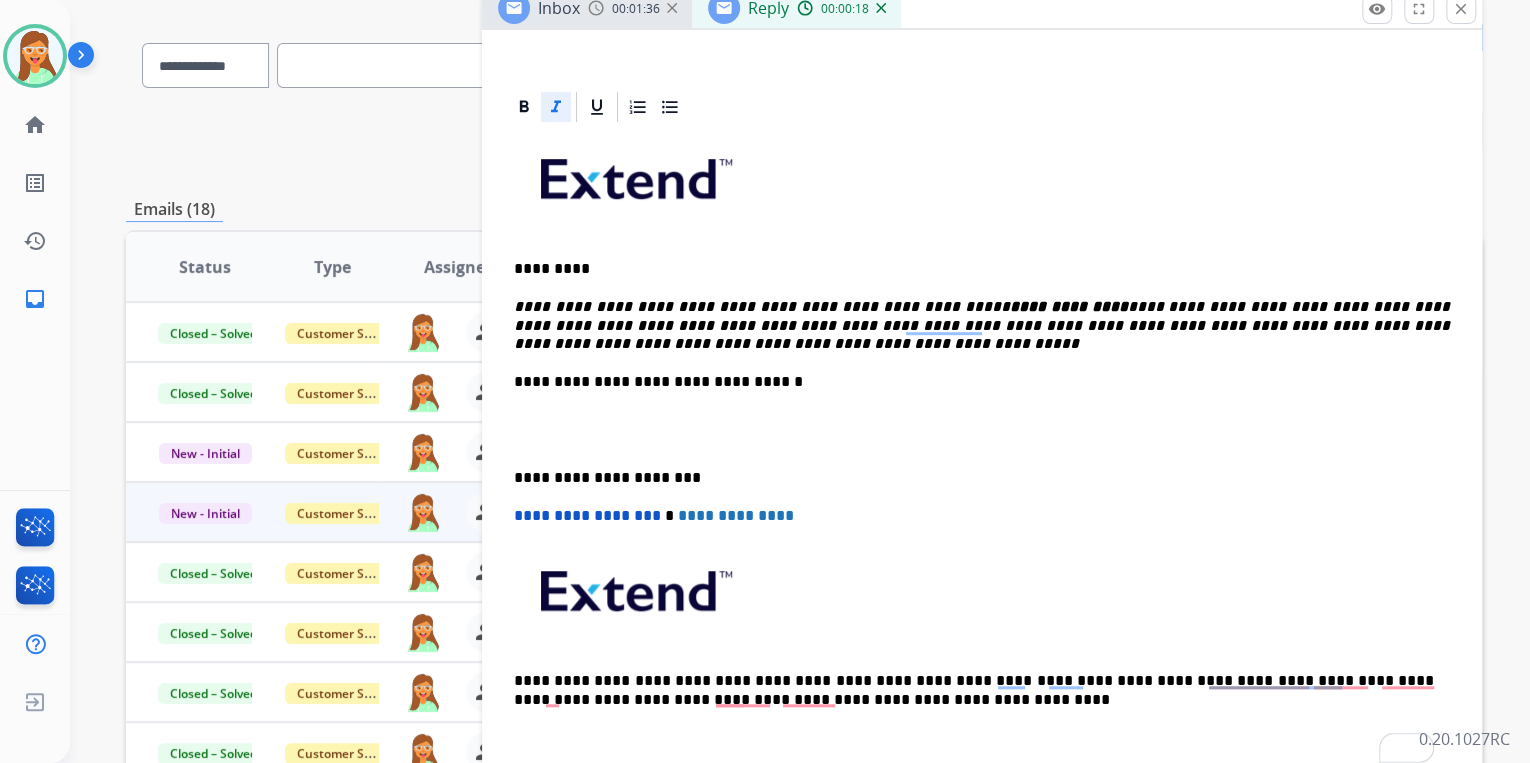 click on "**********" at bounding box center [982, 325] 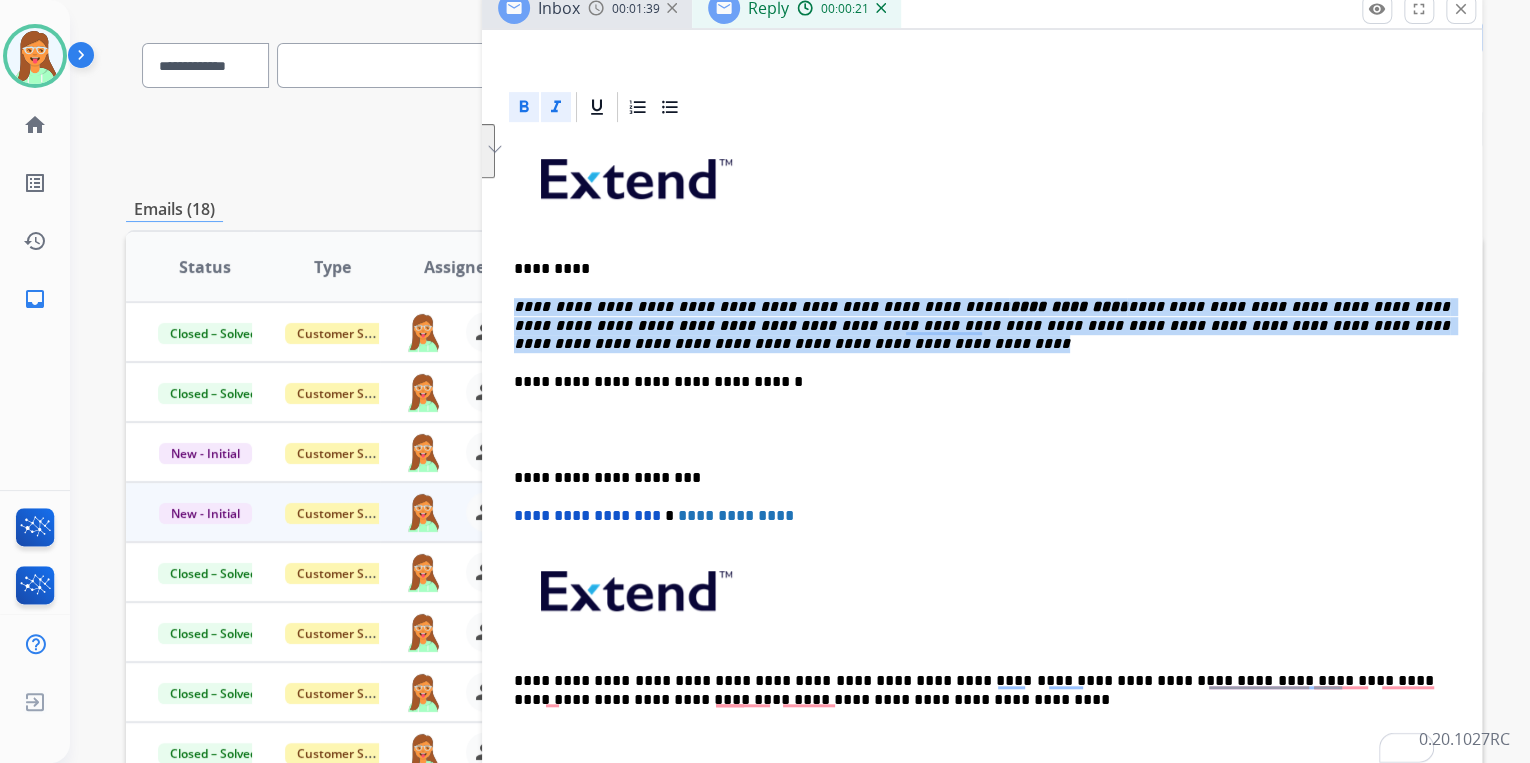 drag, startPoint x: 593, startPoint y: 347, endPoint x: 516, endPoint y: 302, distance: 89.1852 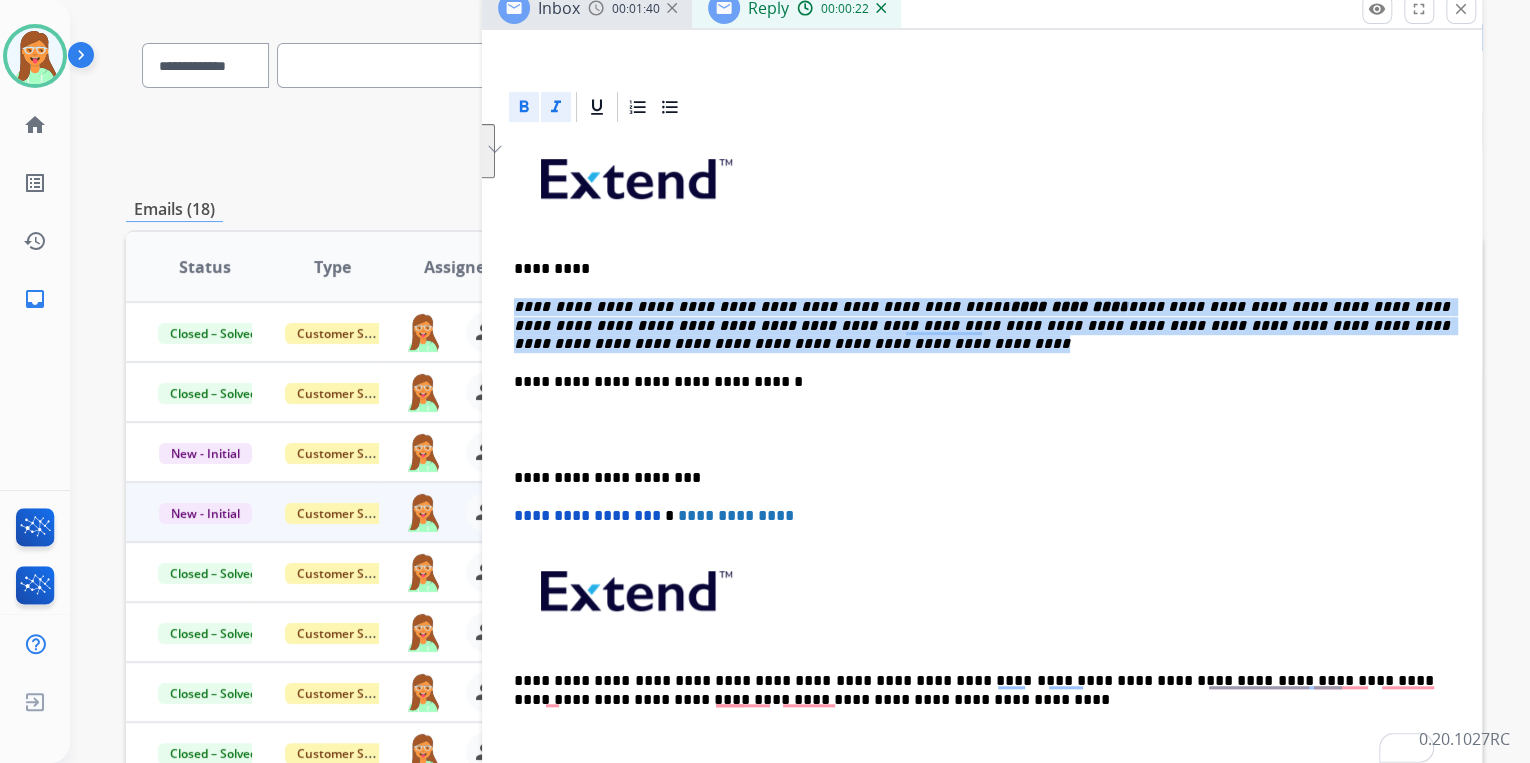 click 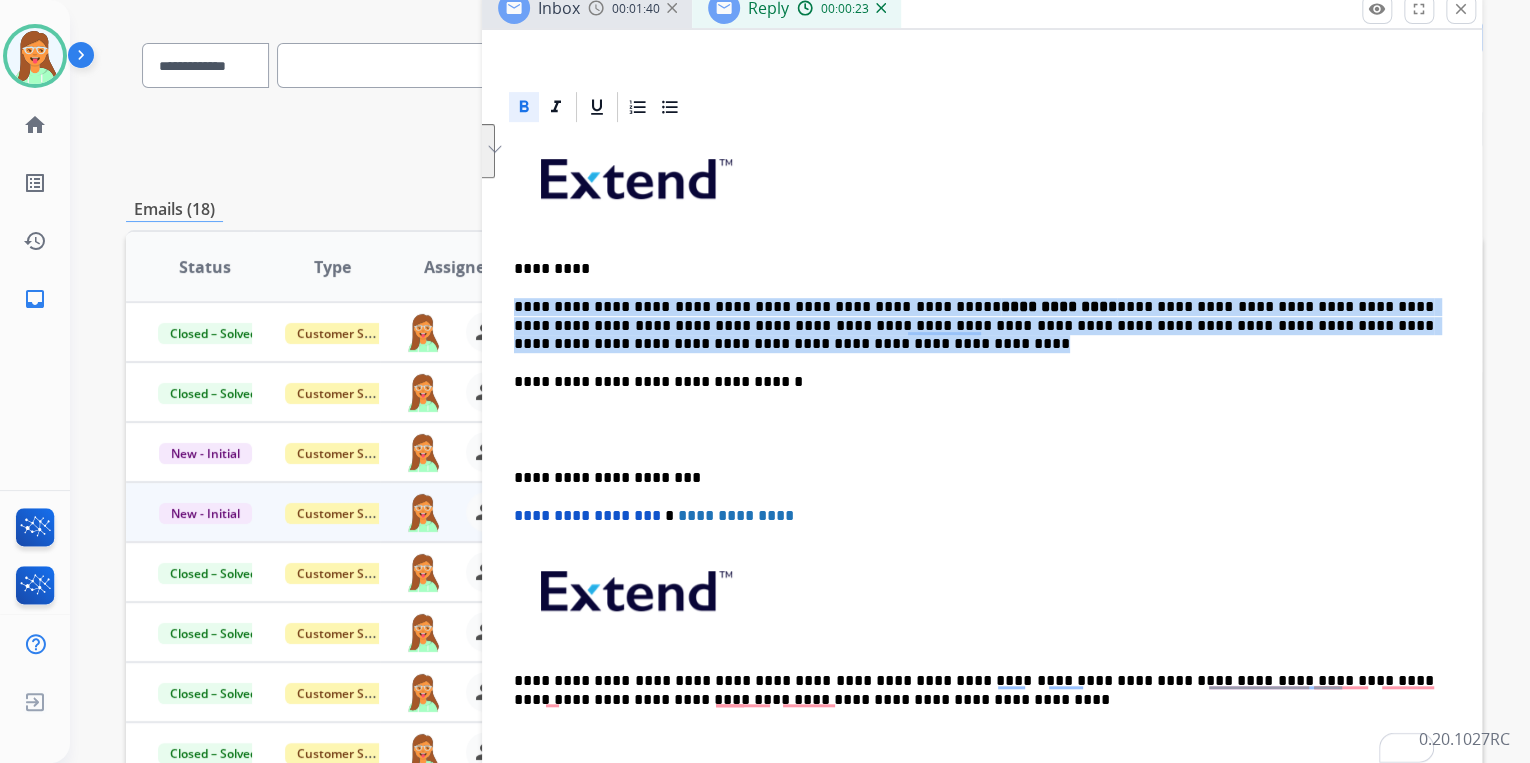click 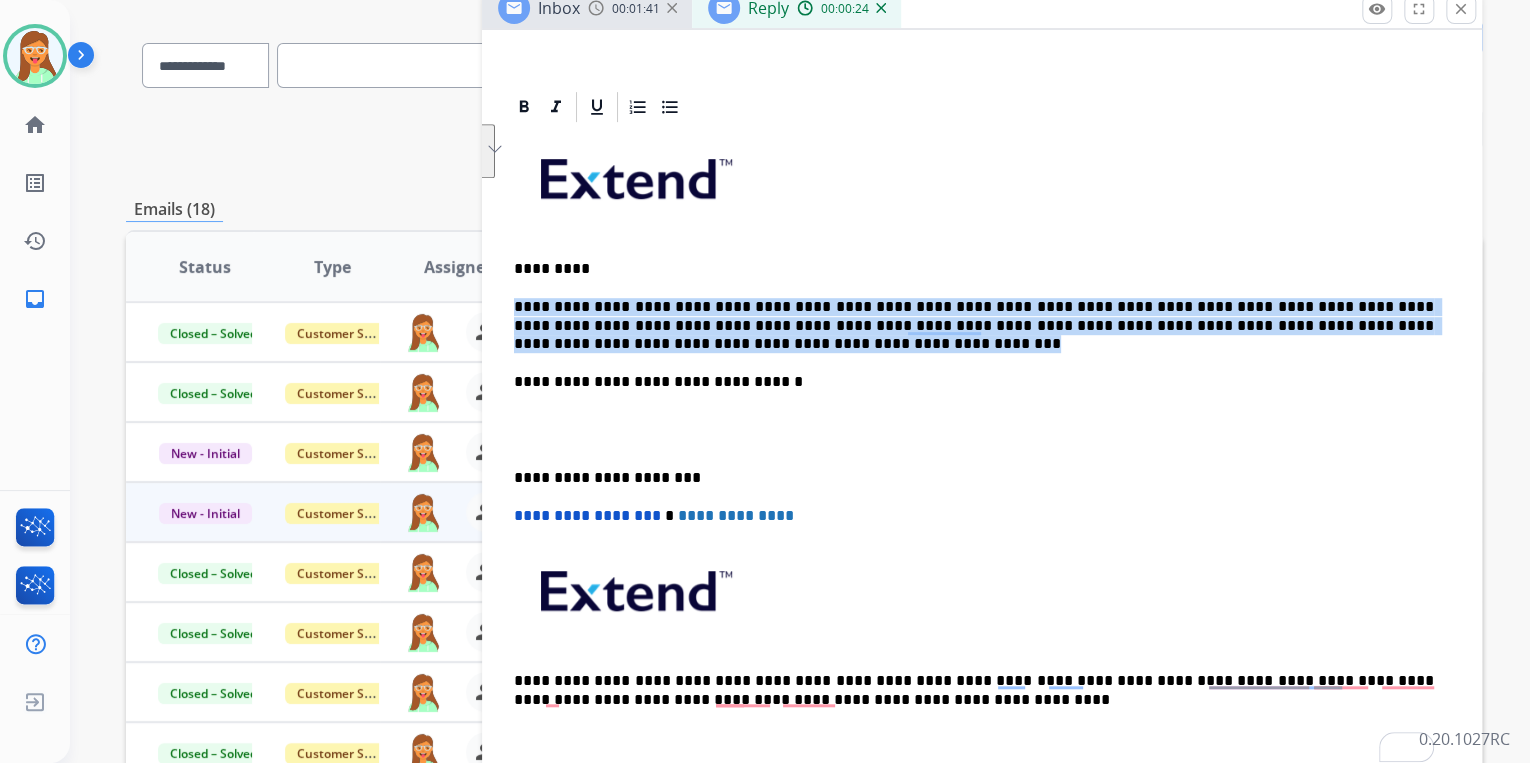 click at bounding box center [982, 430] 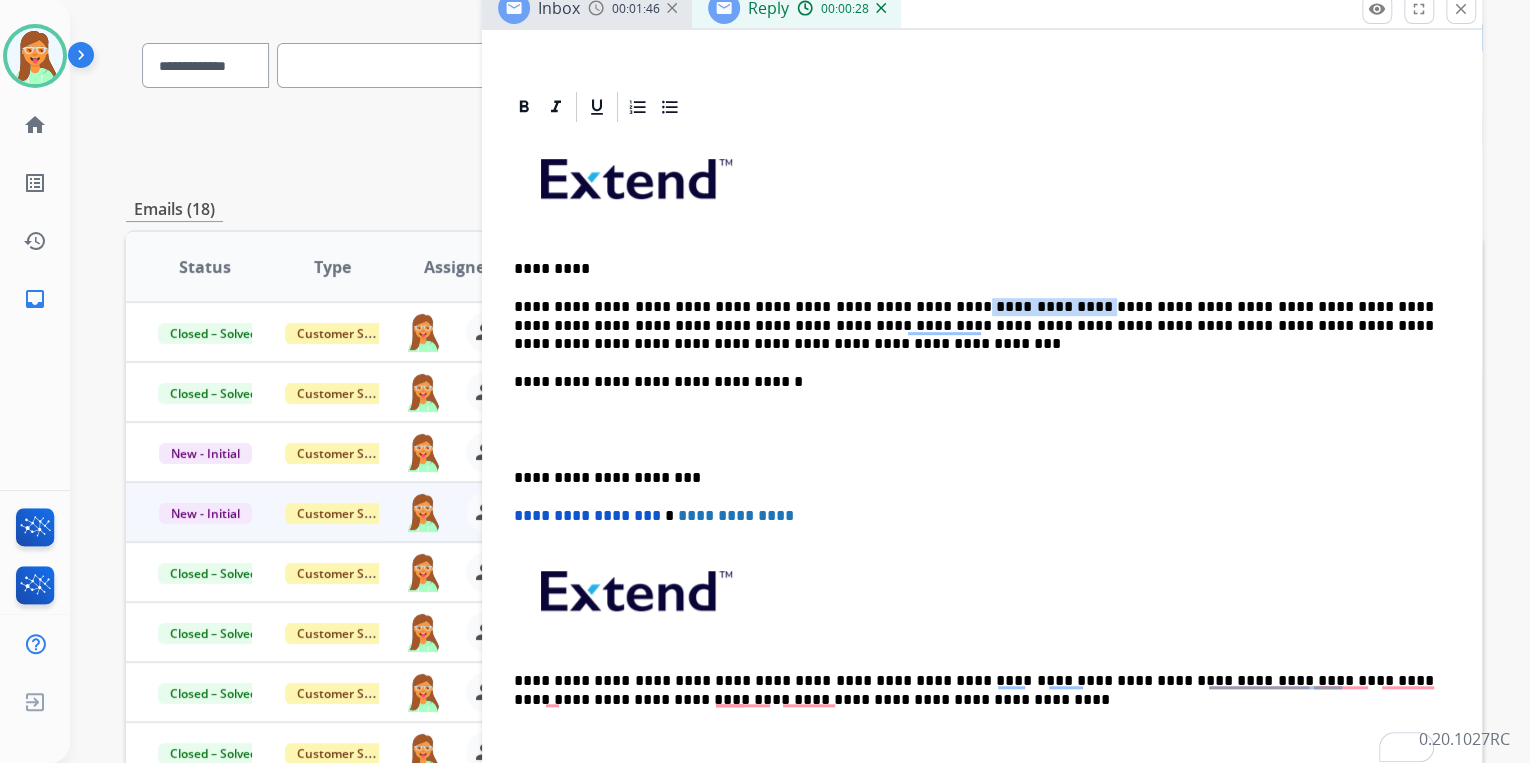 drag, startPoint x: 1008, startPoint y: 304, endPoint x: 907, endPoint y: 303, distance: 101.00495 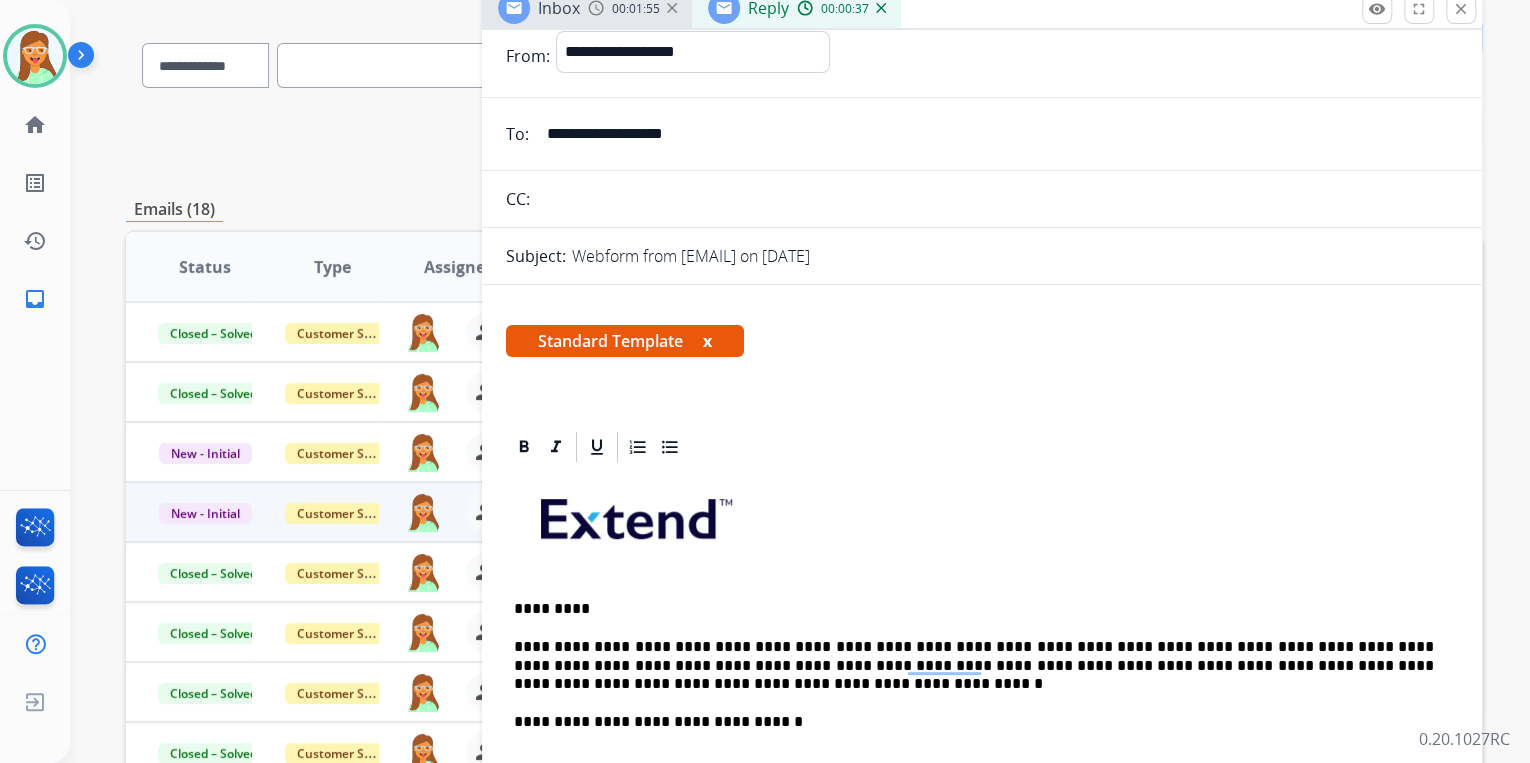 scroll, scrollTop: 0, scrollLeft: 0, axis: both 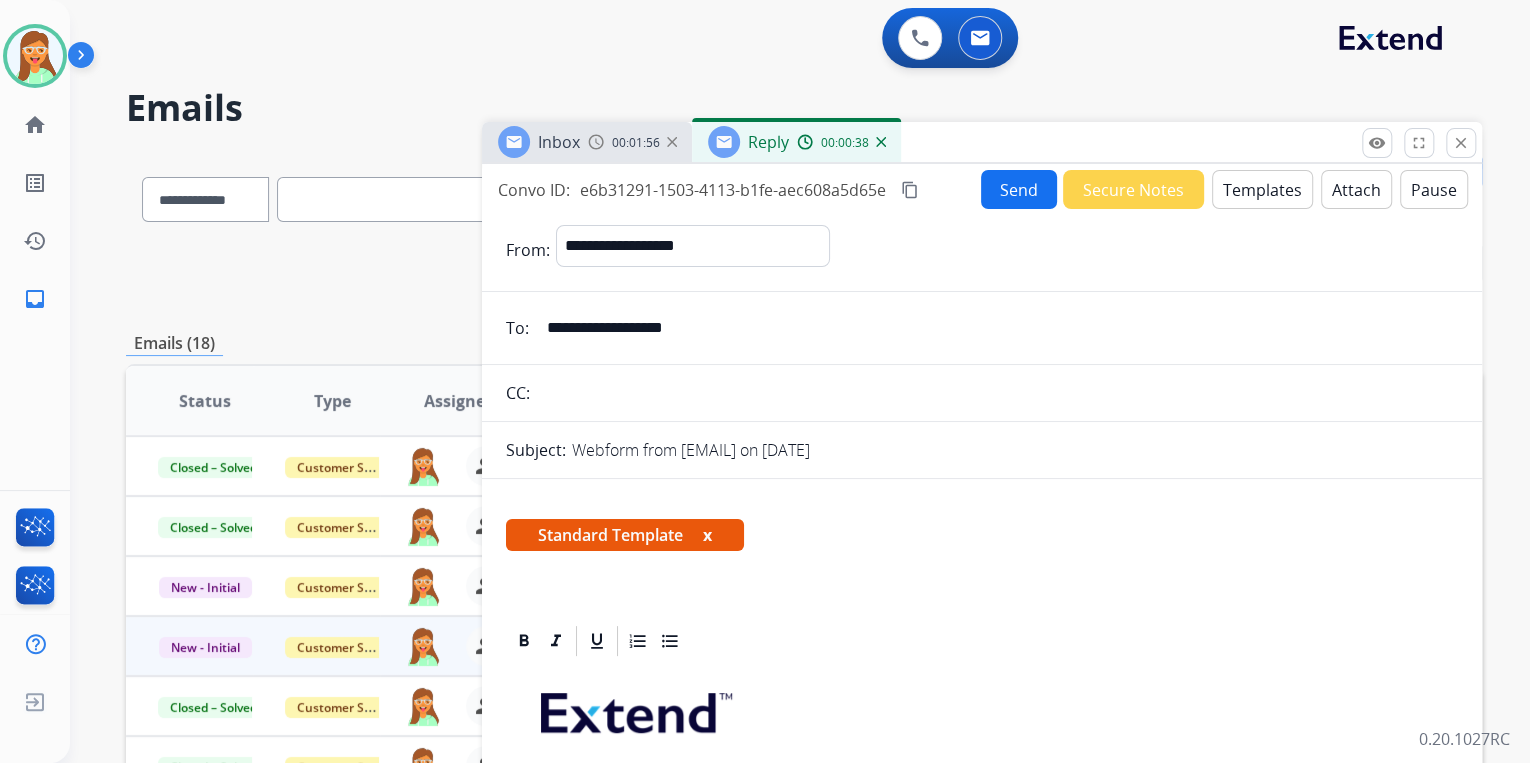 click on "Send" at bounding box center [1019, 189] 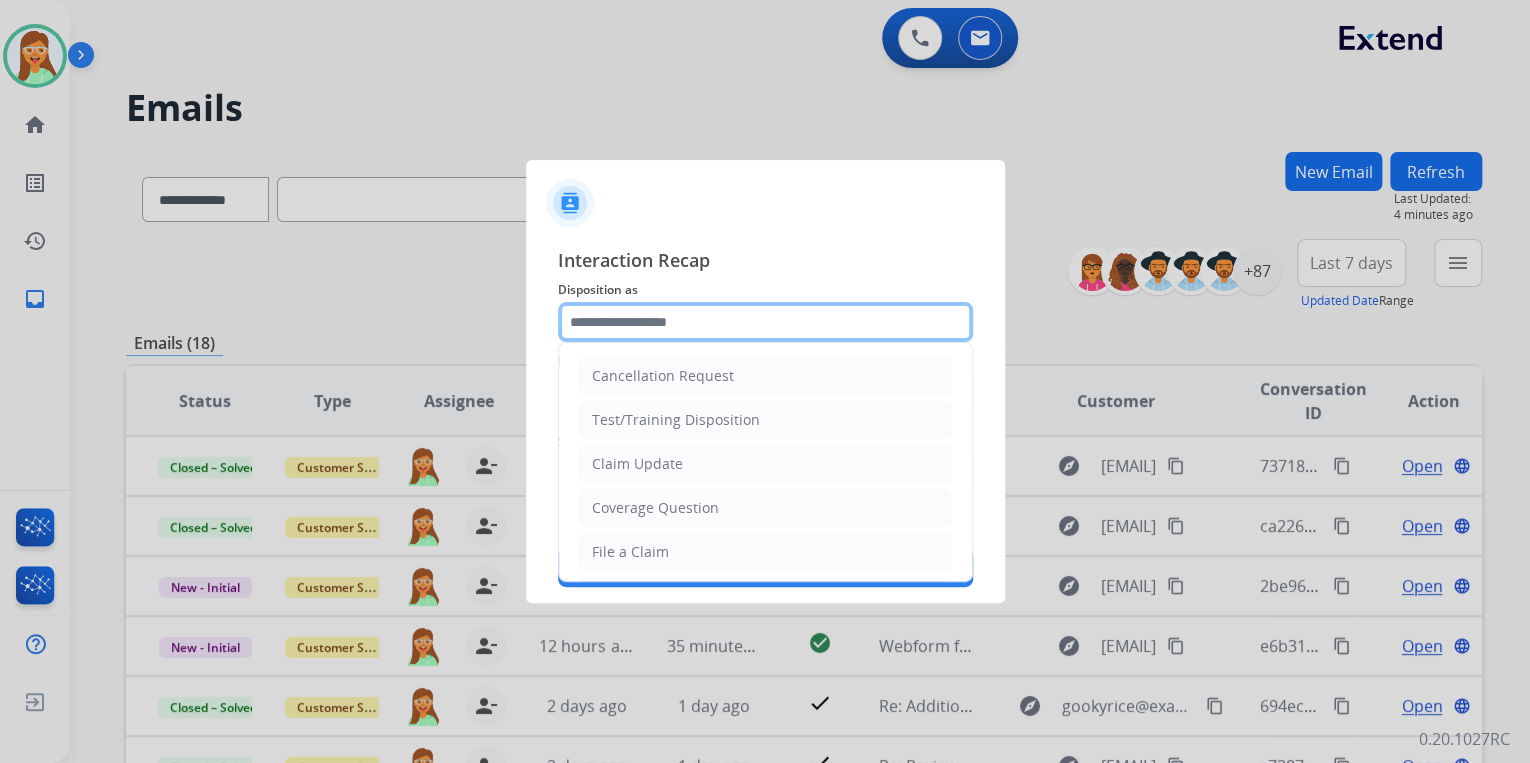 click 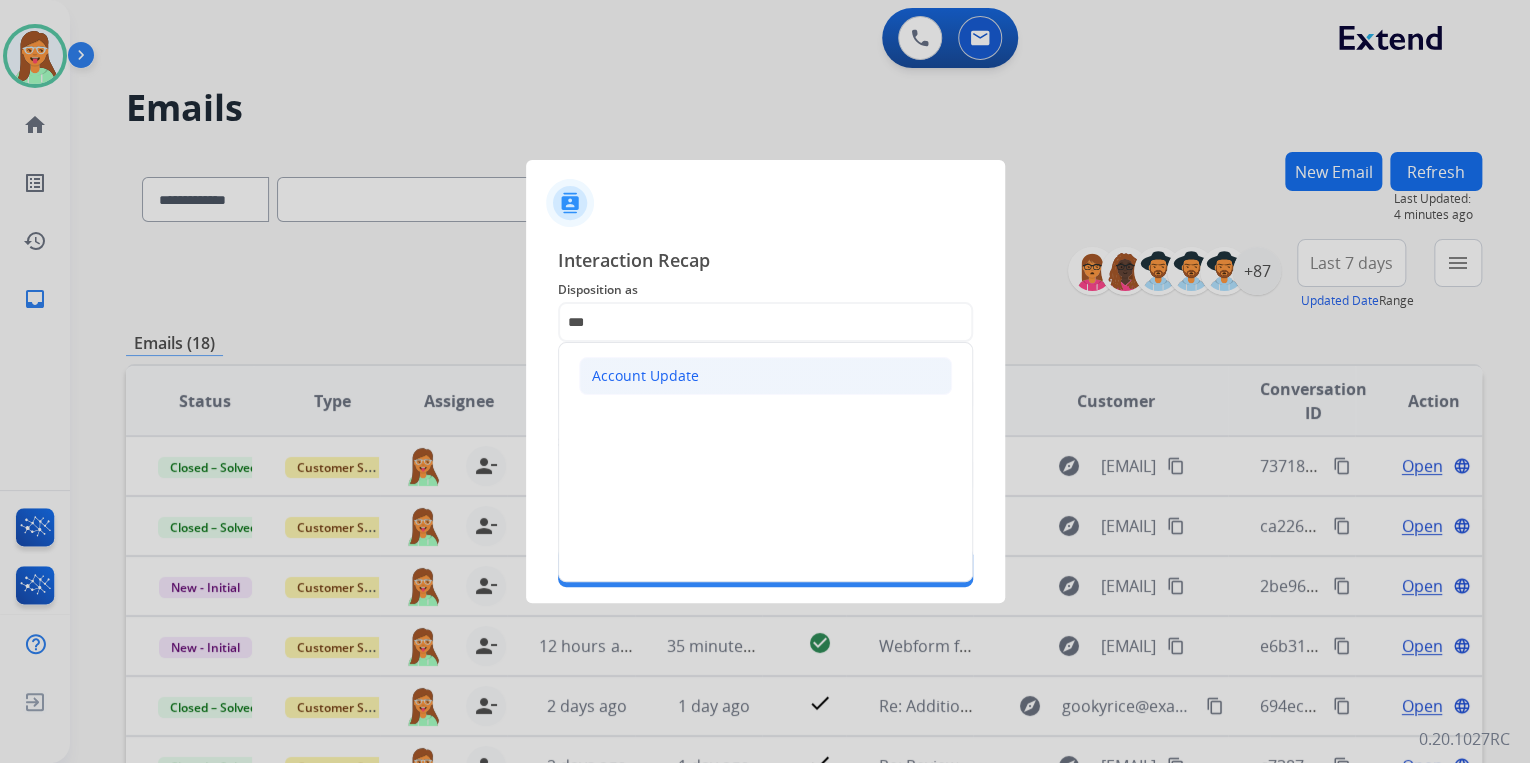 drag, startPoint x: 824, startPoint y: 380, endPoint x: 644, endPoint y: 401, distance: 181.22086 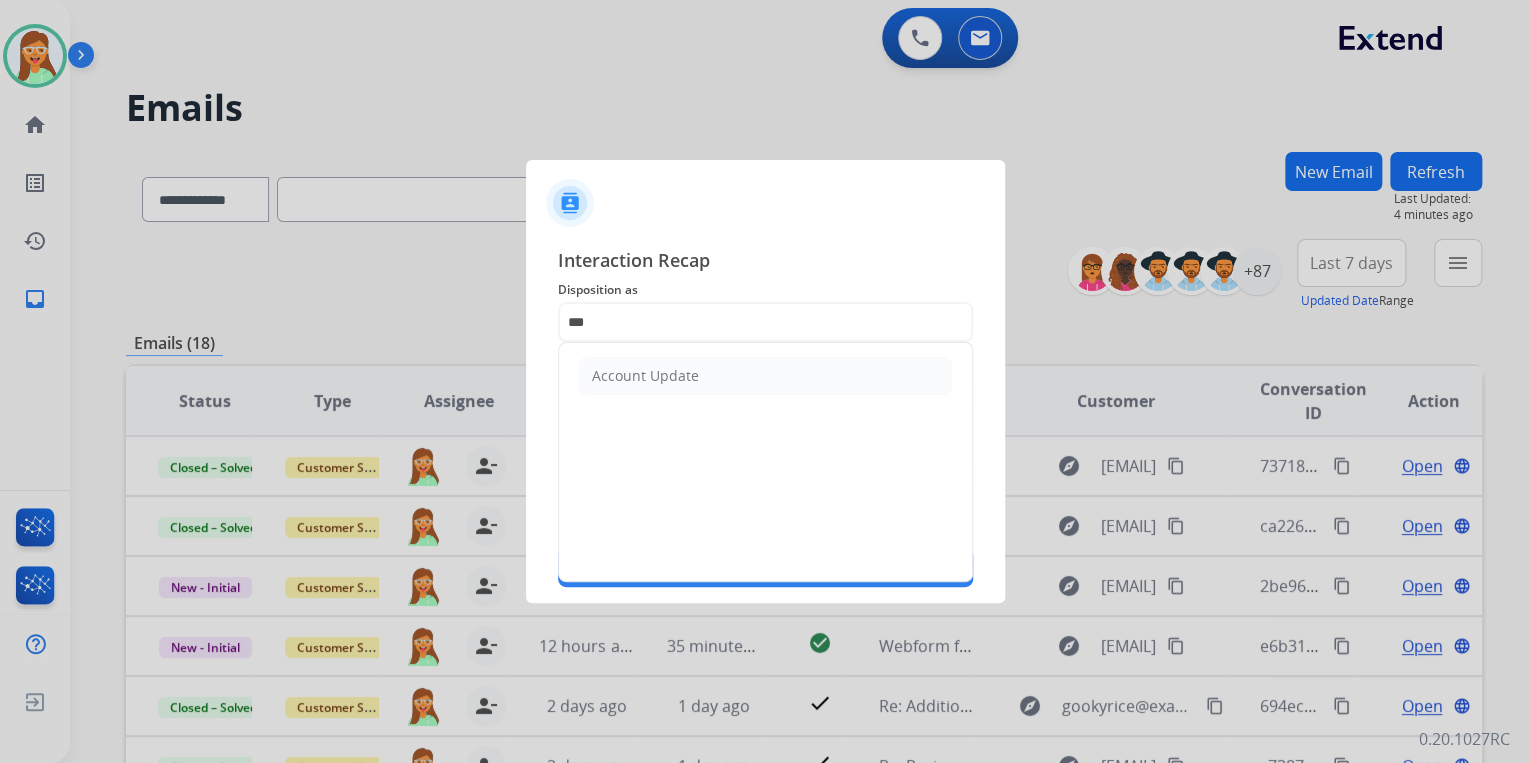 type on "**********" 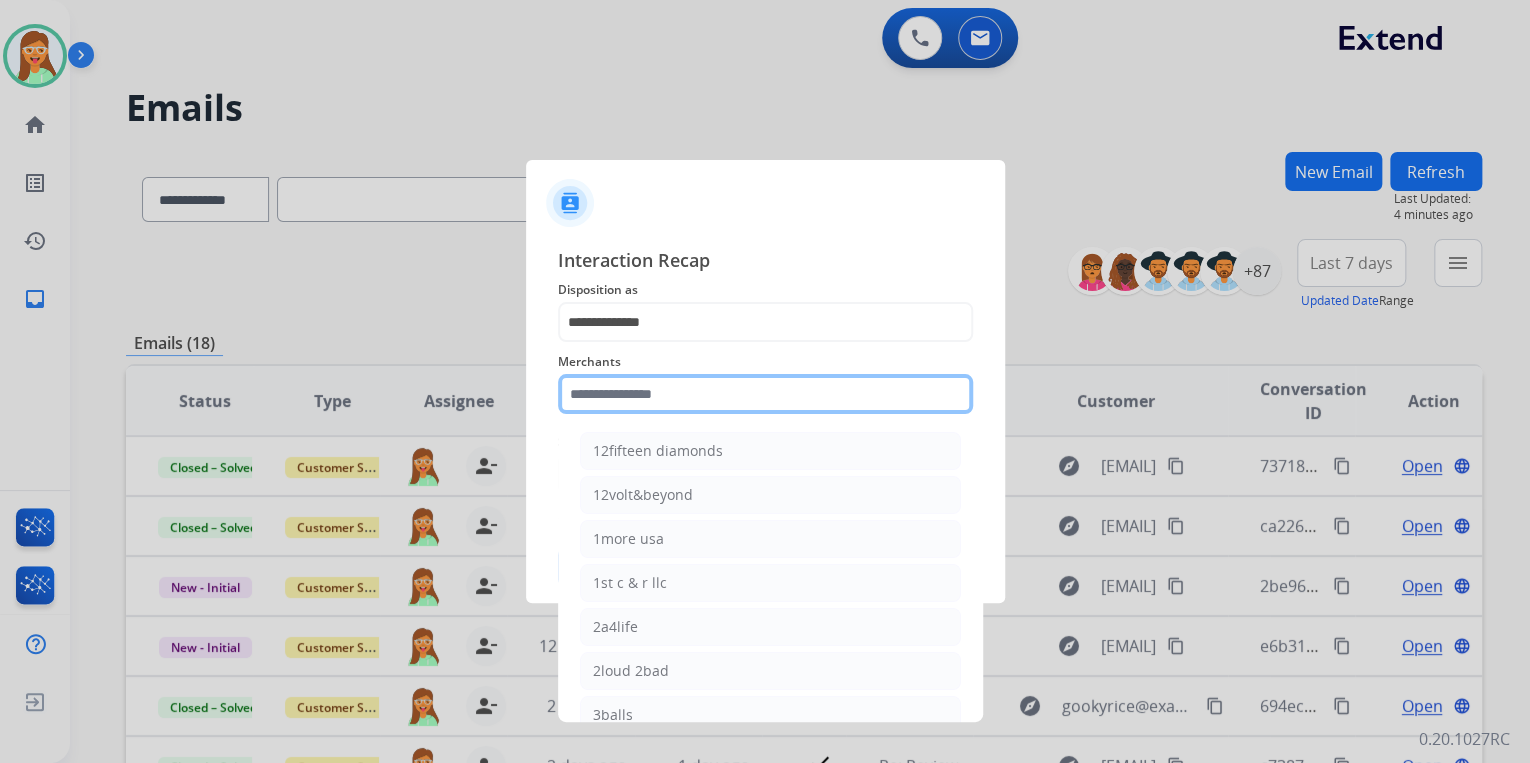 click 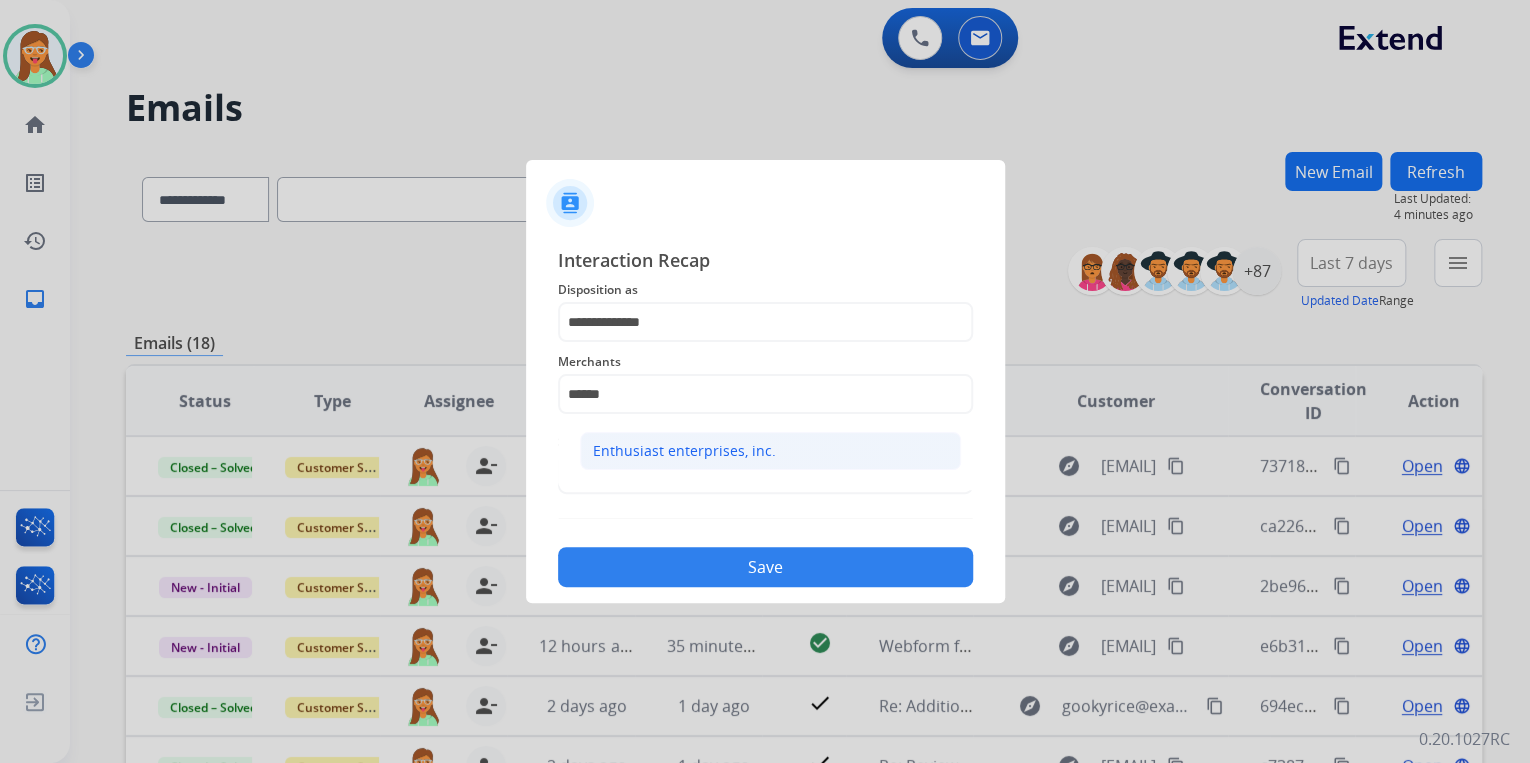 drag, startPoint x: 674, startPoint y: 443, endPoint x: 693, endPoint y: 497, distance: 57.245087 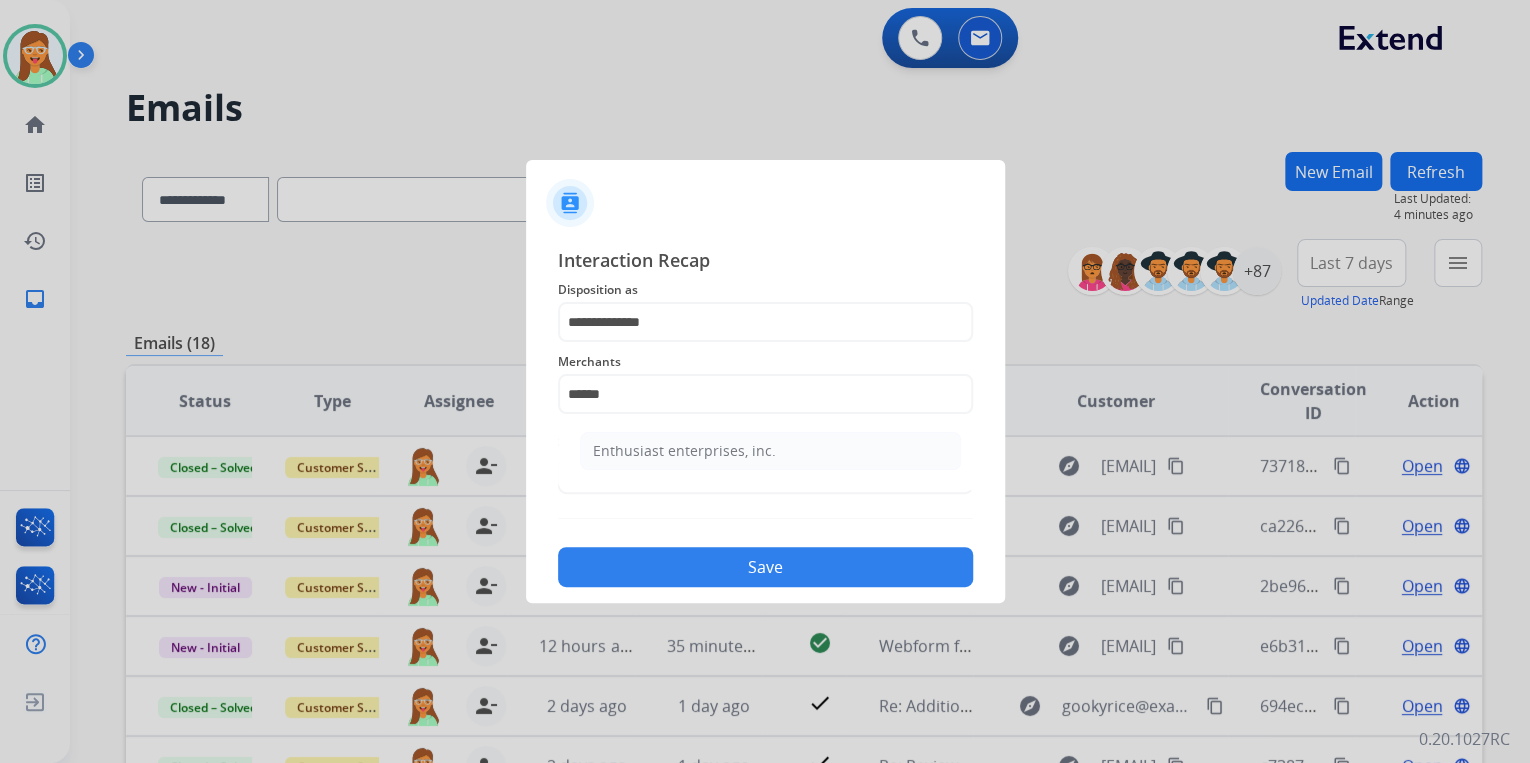 click on "Enthusiast enterprises, inc." 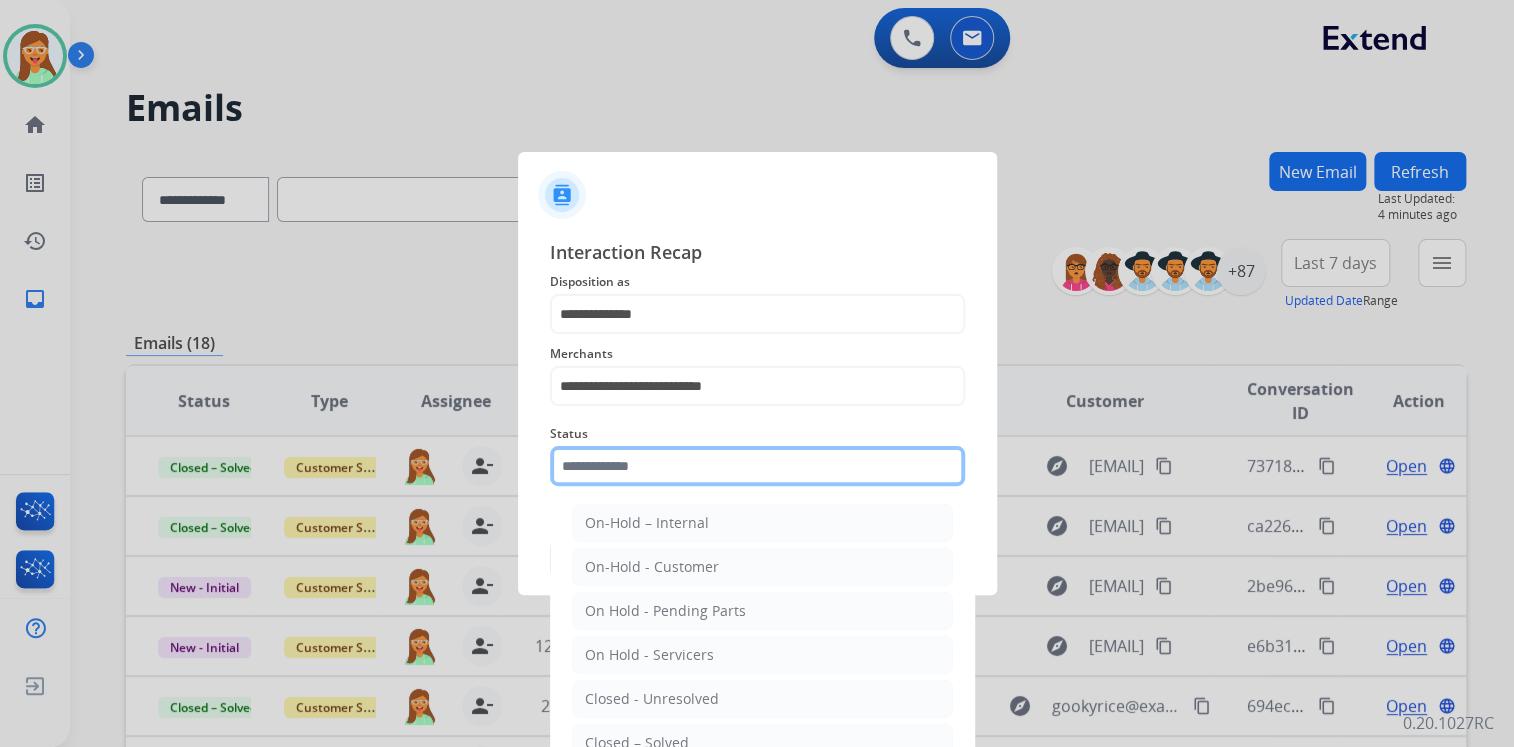 click 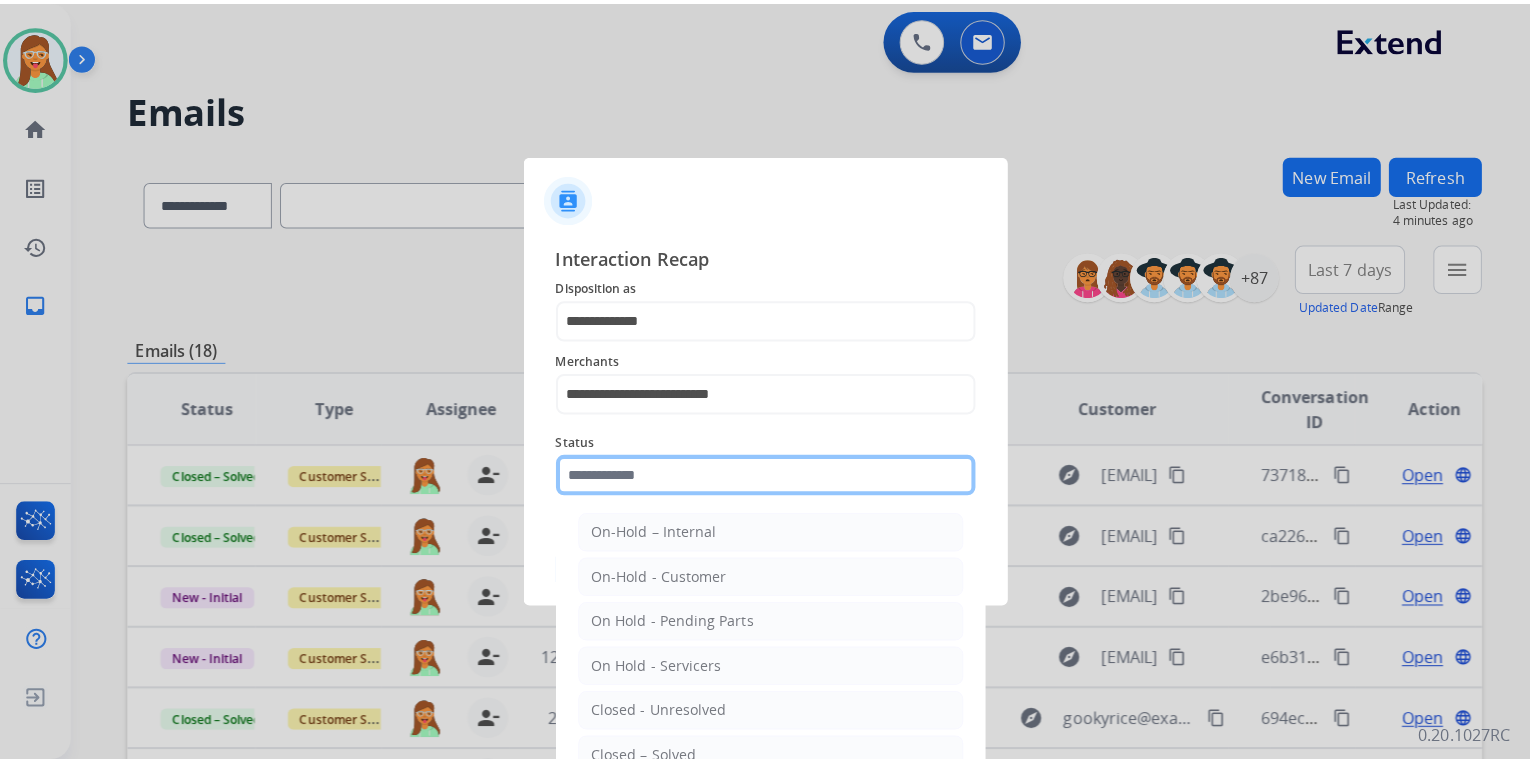 scroll, scrollTop: 116, scrollLeft: 0, axis: vertical 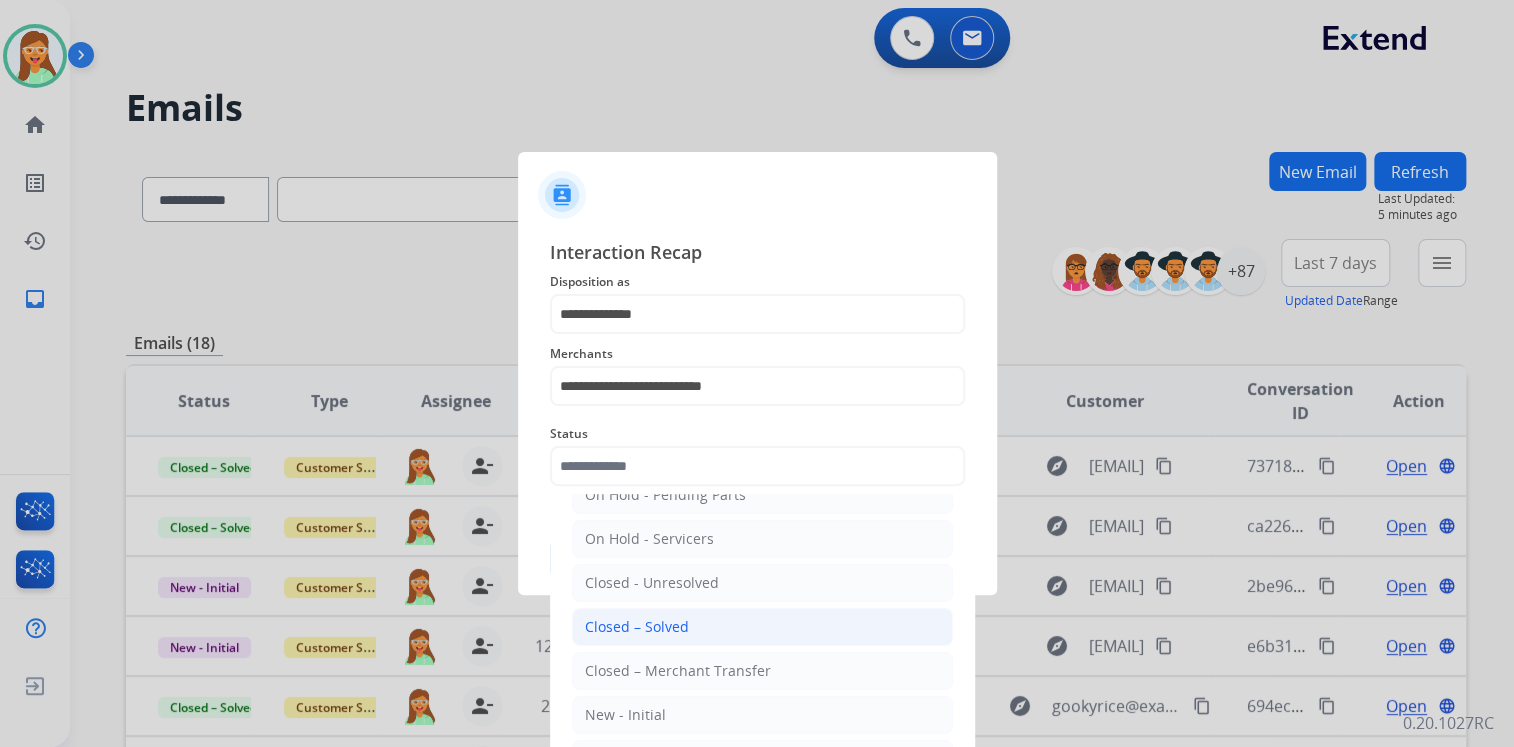 click on "Closed – Solved" 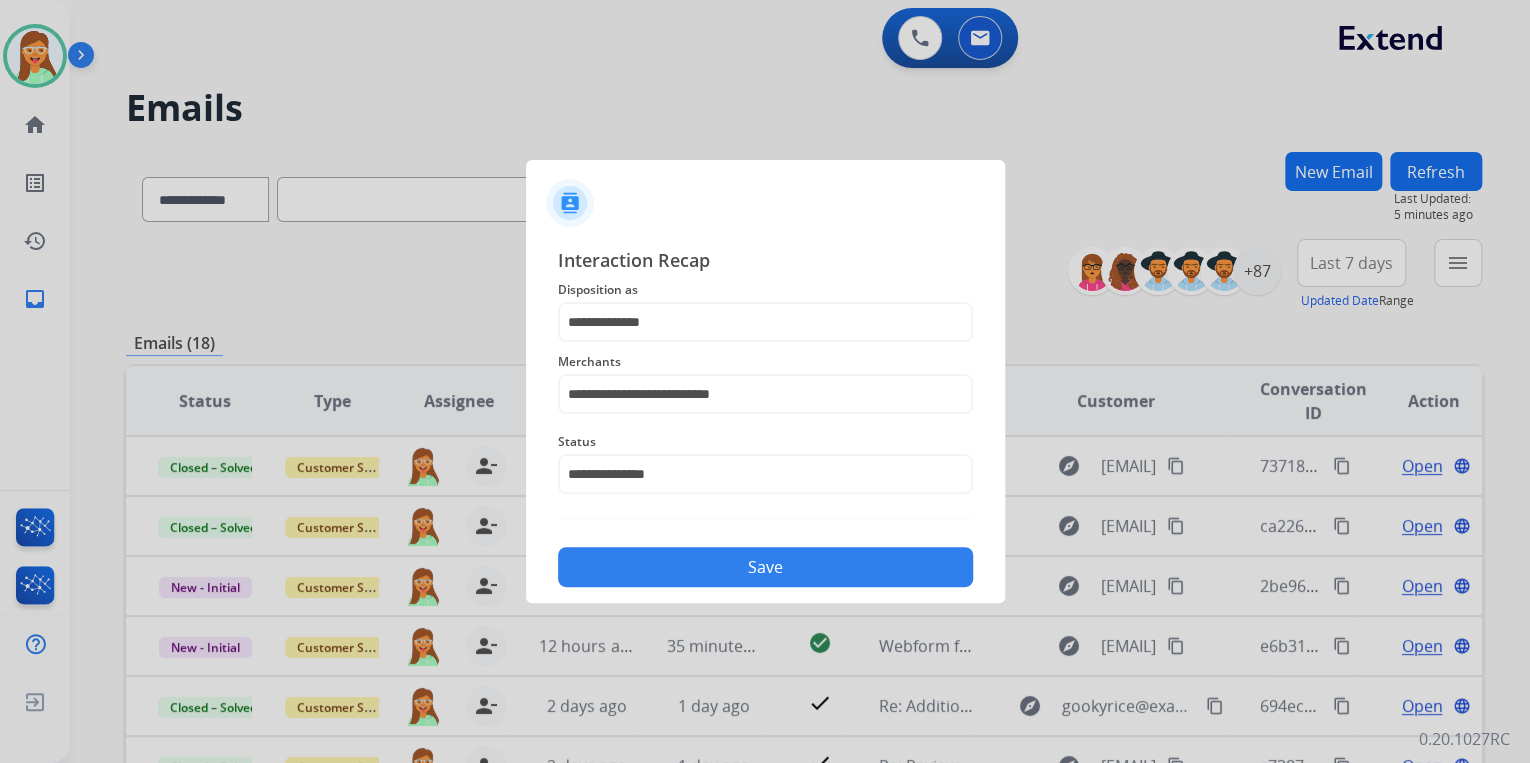 click on "Save" 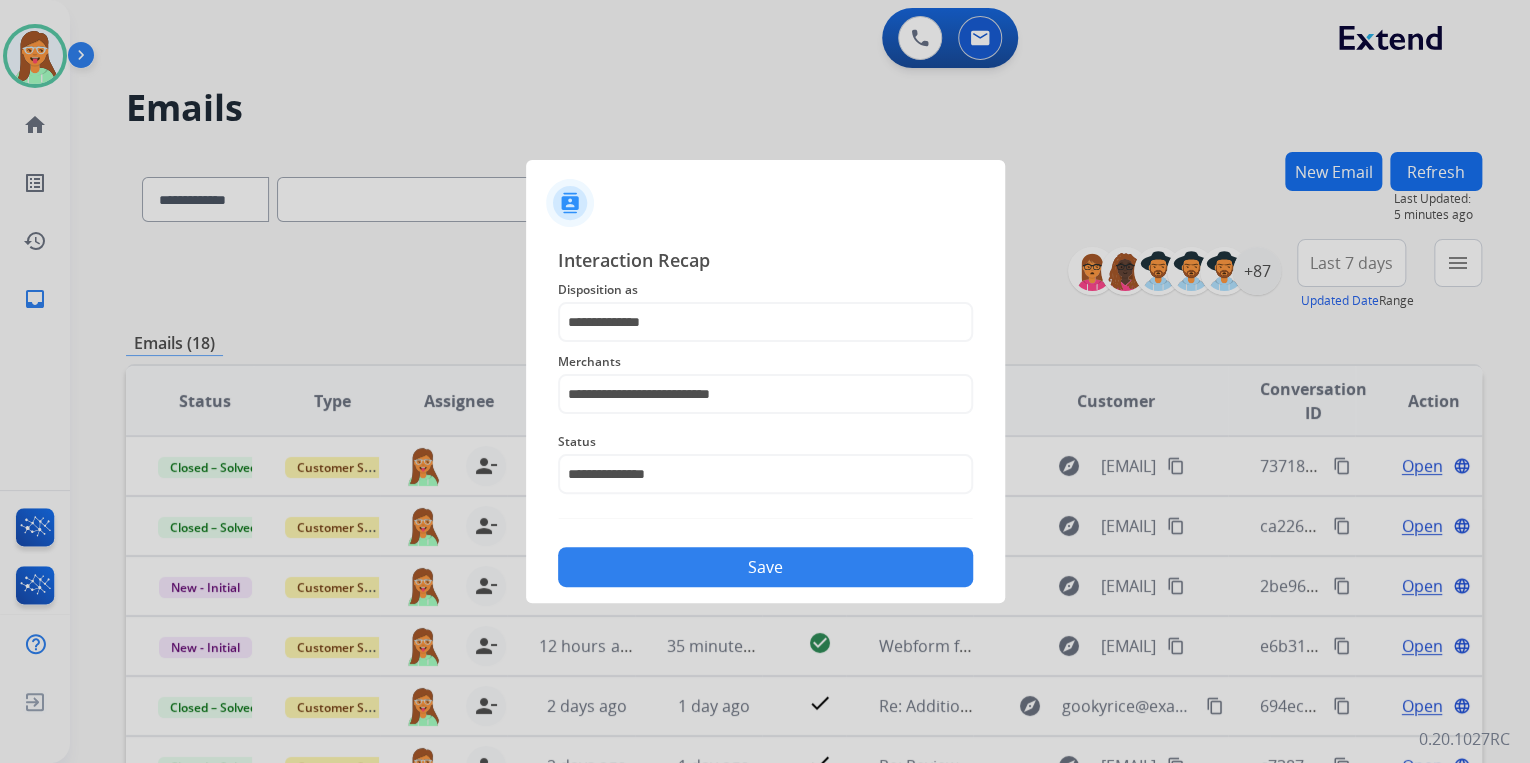 click on "Save" 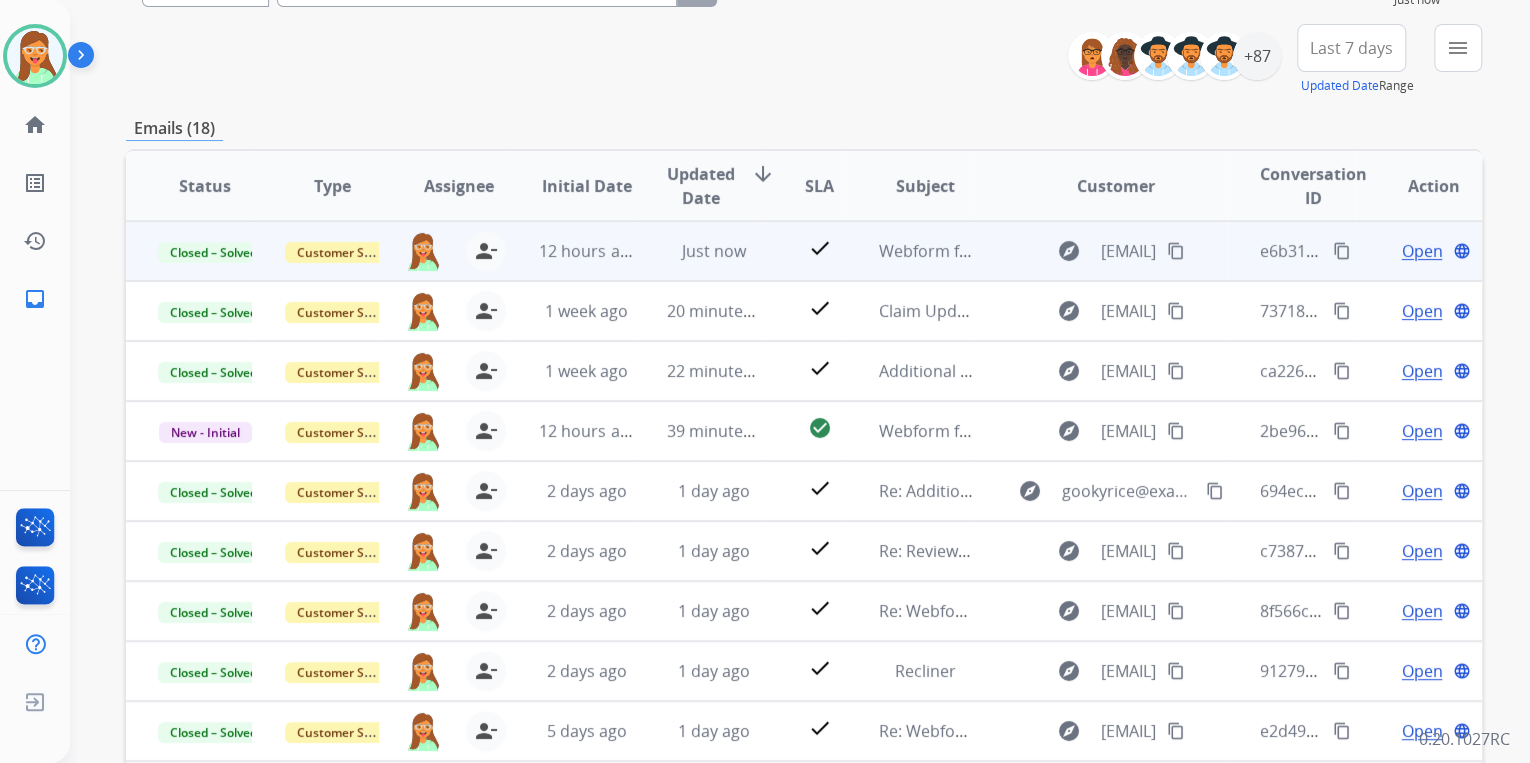 scroll, scrollTop: 320, scrollLeft: 0, axis: vertical 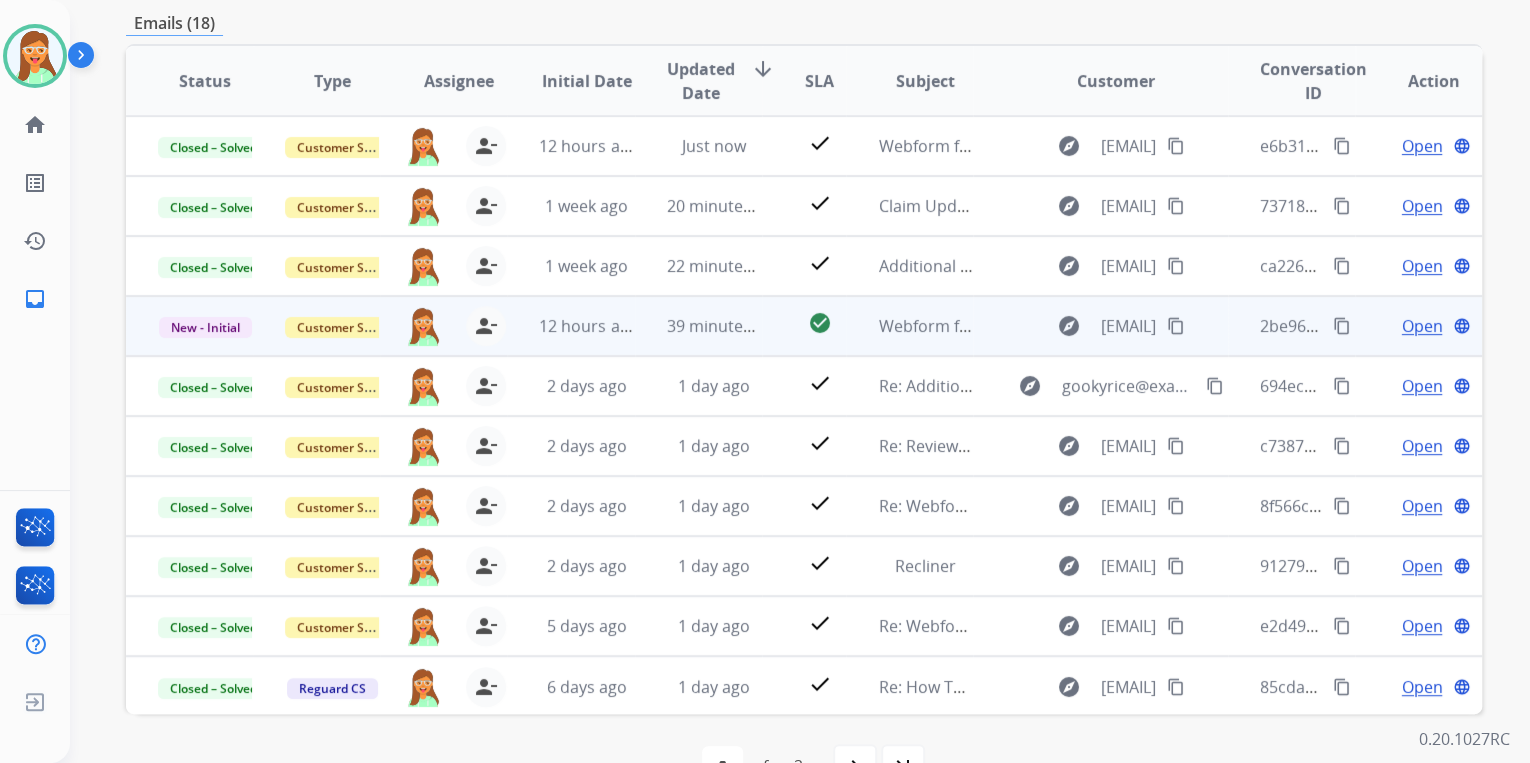 click on "Open" at bounding box center (1421, 326) 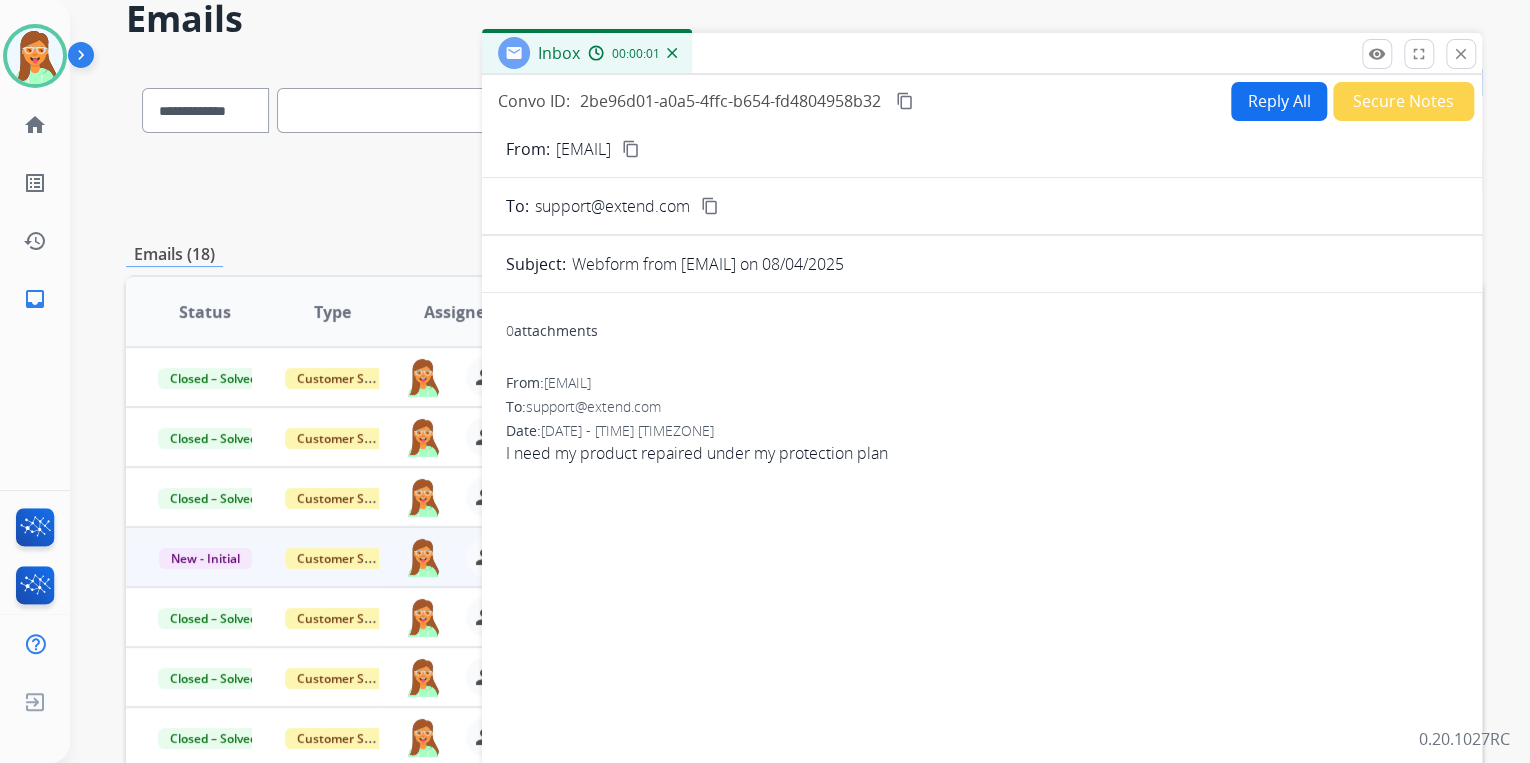scroll, scrollTop: 80, scrollLeft: 0, axis: vertical 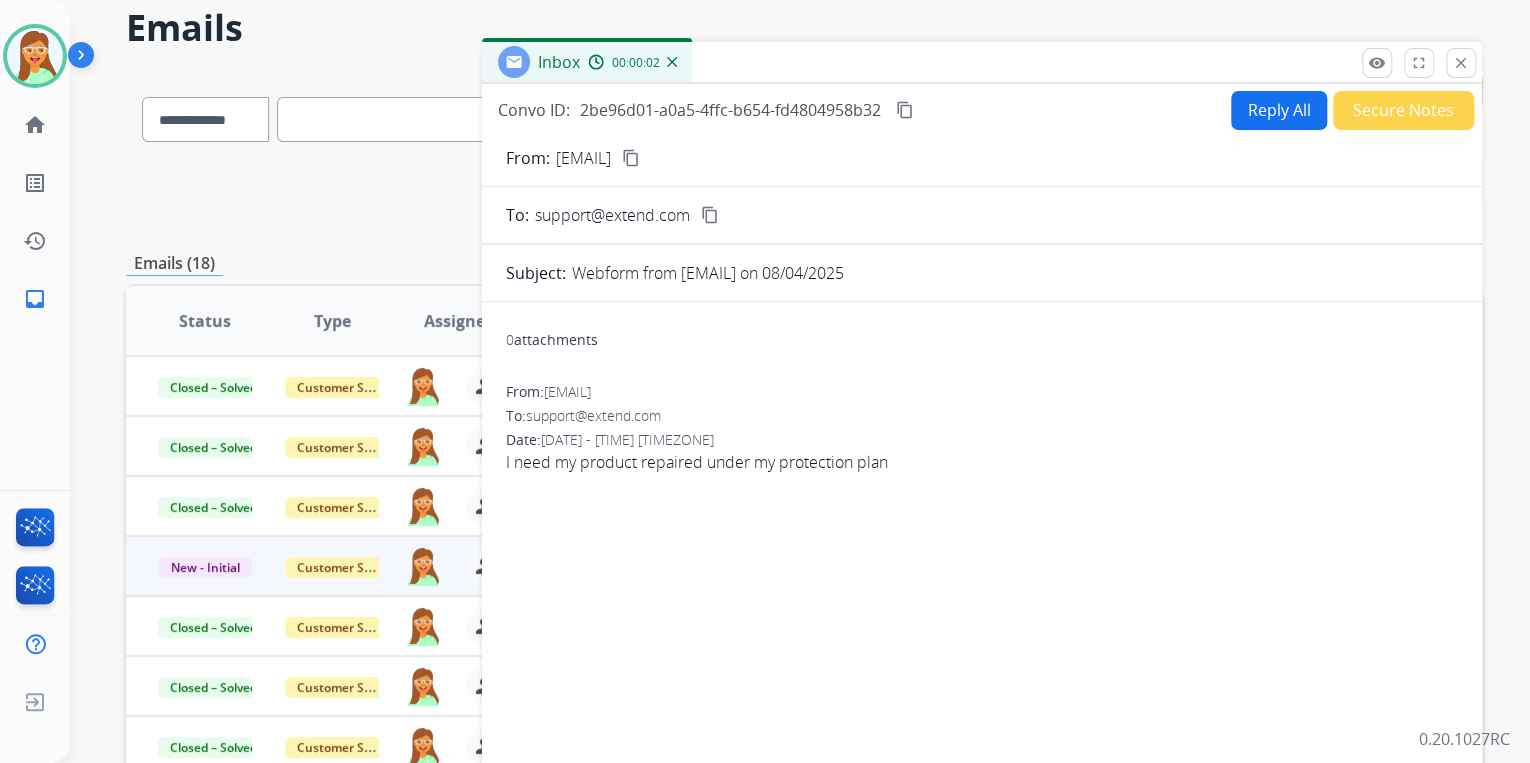 click on "content_copy" at bounding box center [631, 158] 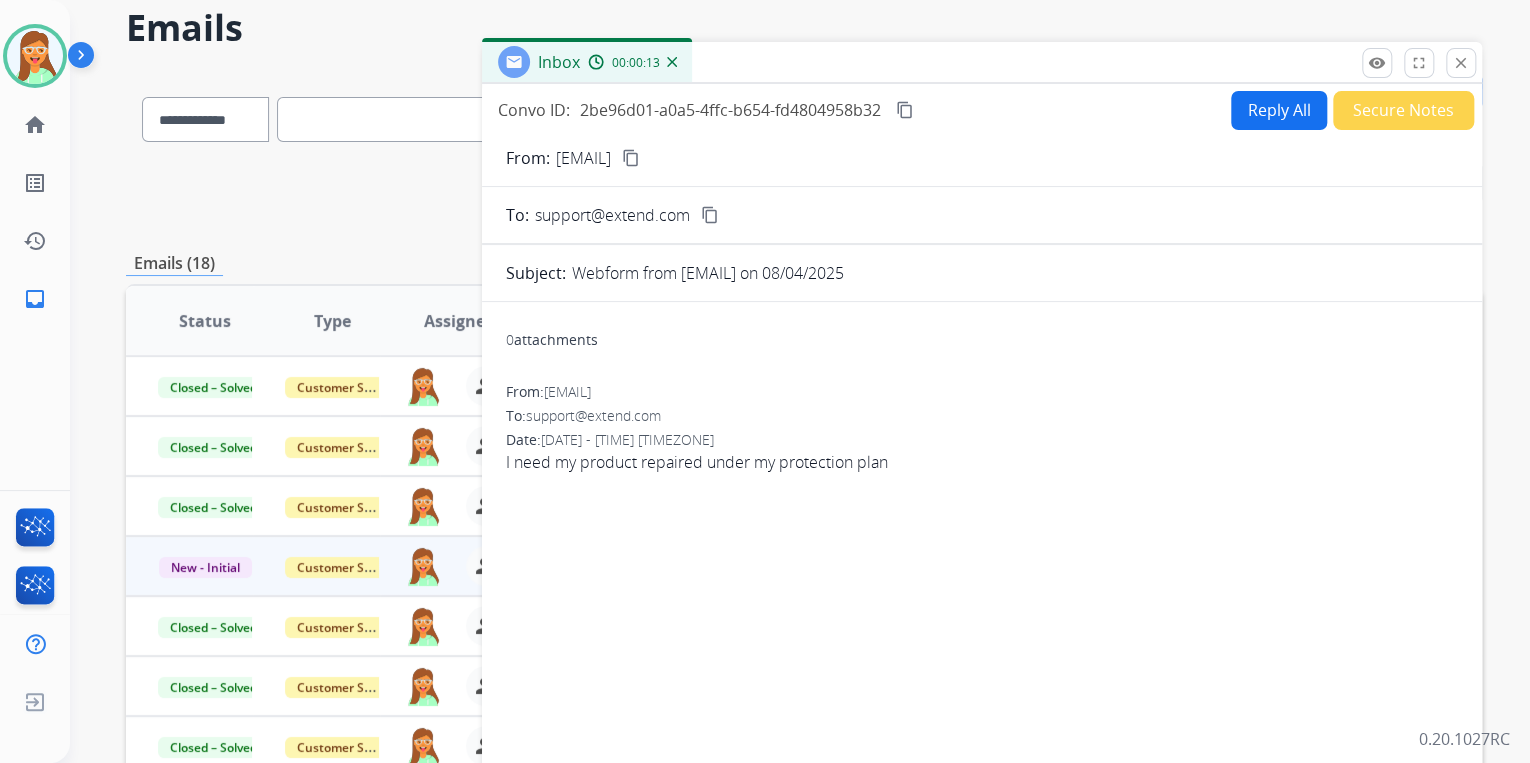click on "Reply All" at bounding box center [1279, 110] 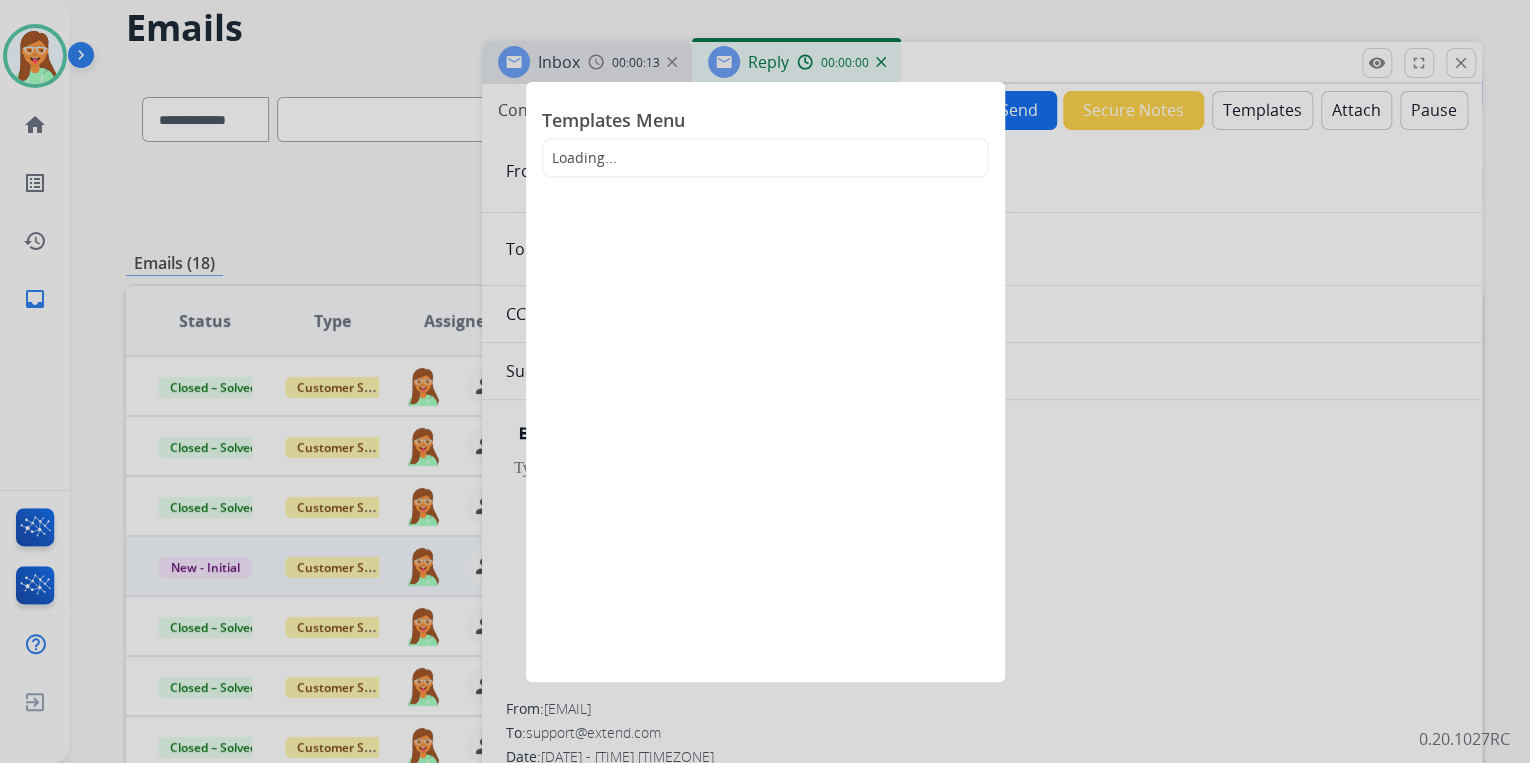 select on "**********" 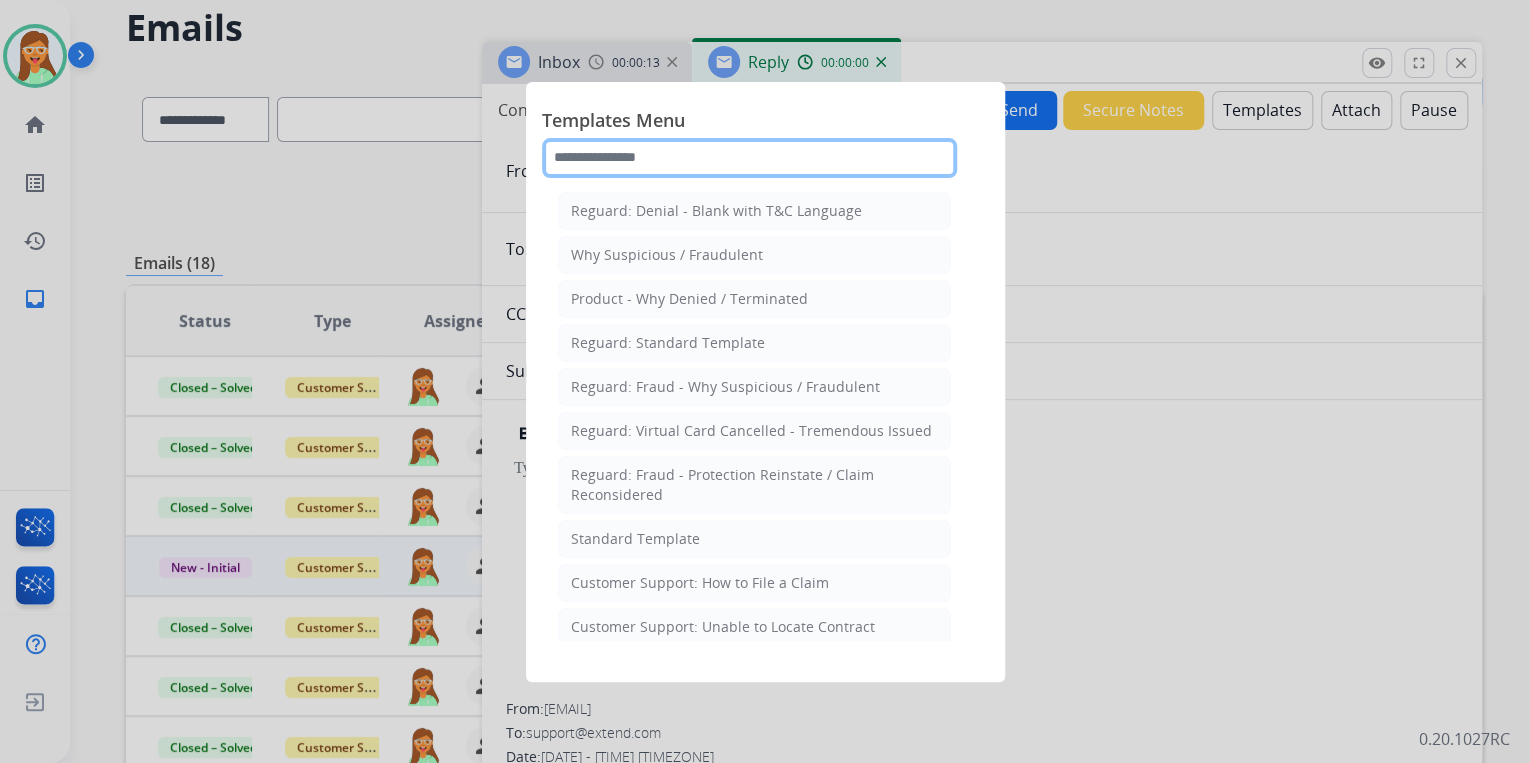 click 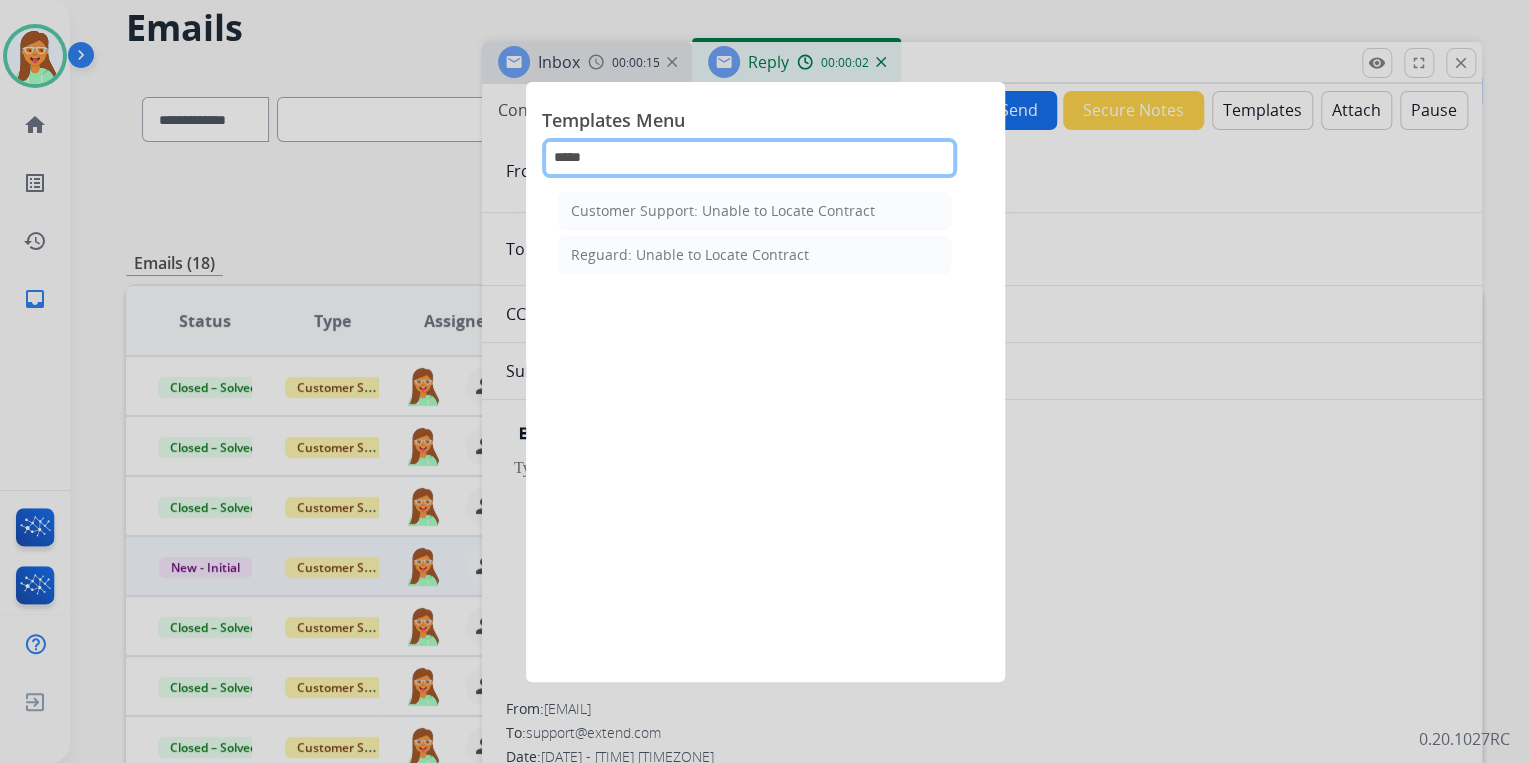 type on "******" 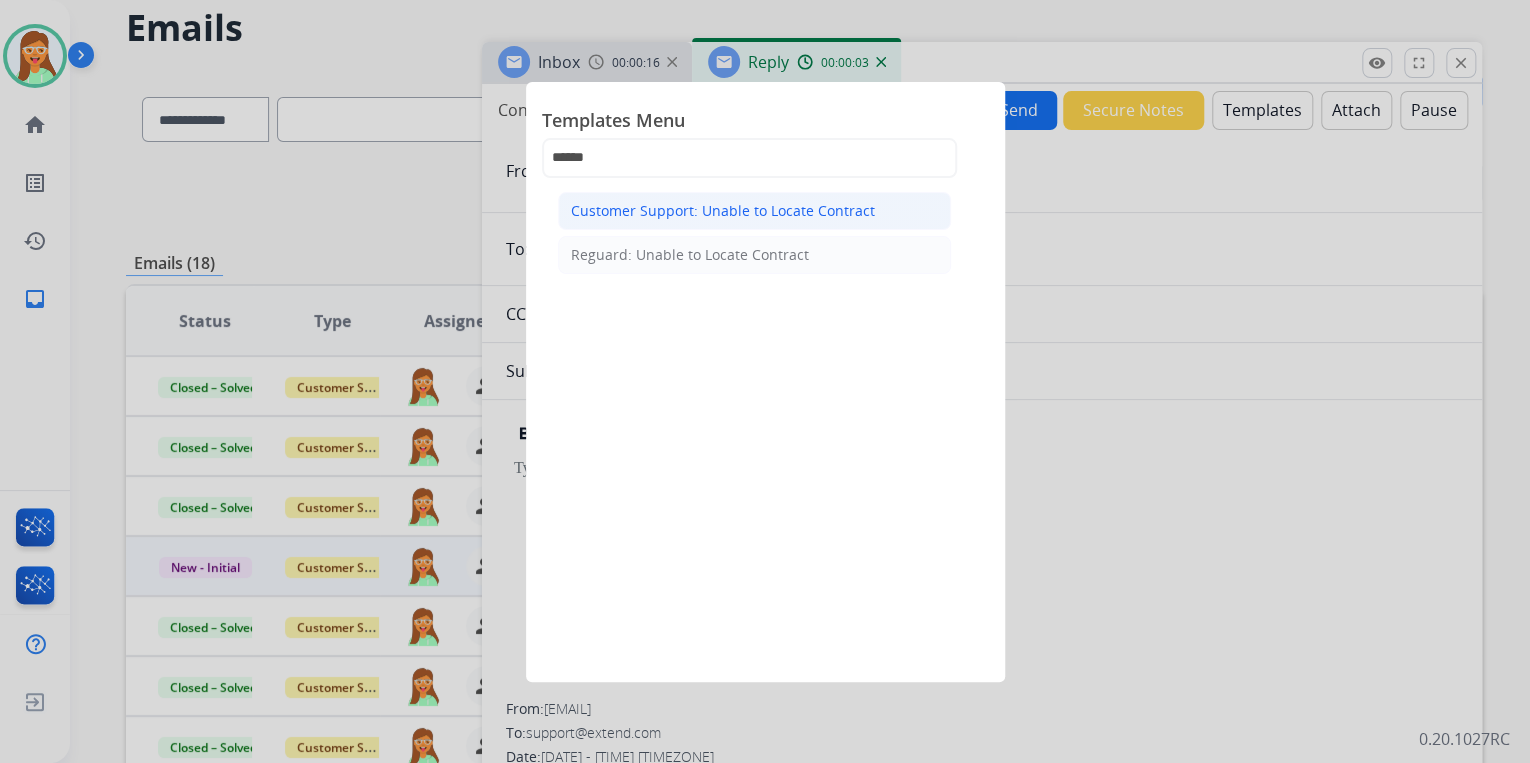click on "Customer Support: Unable to Locate Contract" 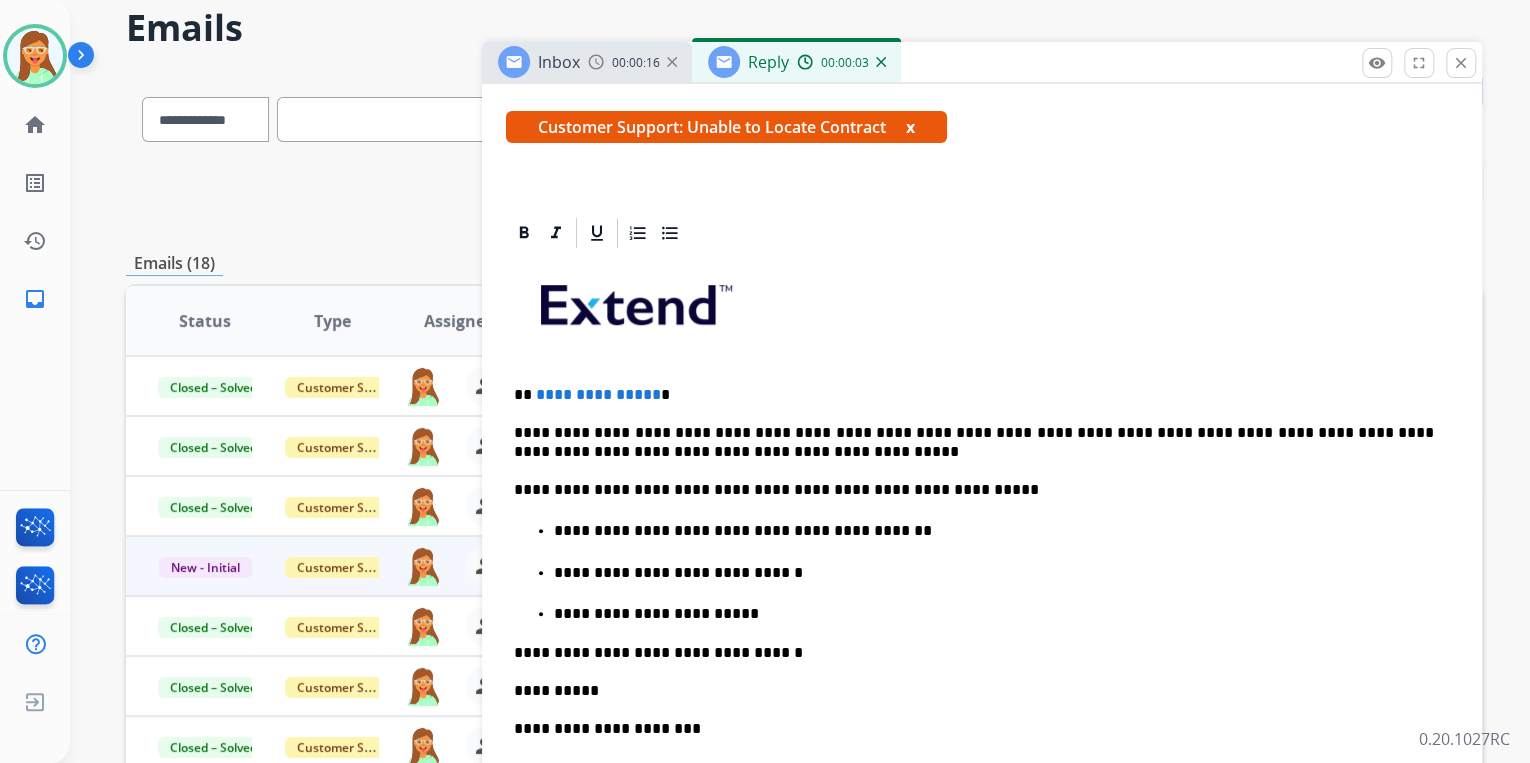 scroll, scrollTop: 400, scrollLeft: 0, axis: vertical 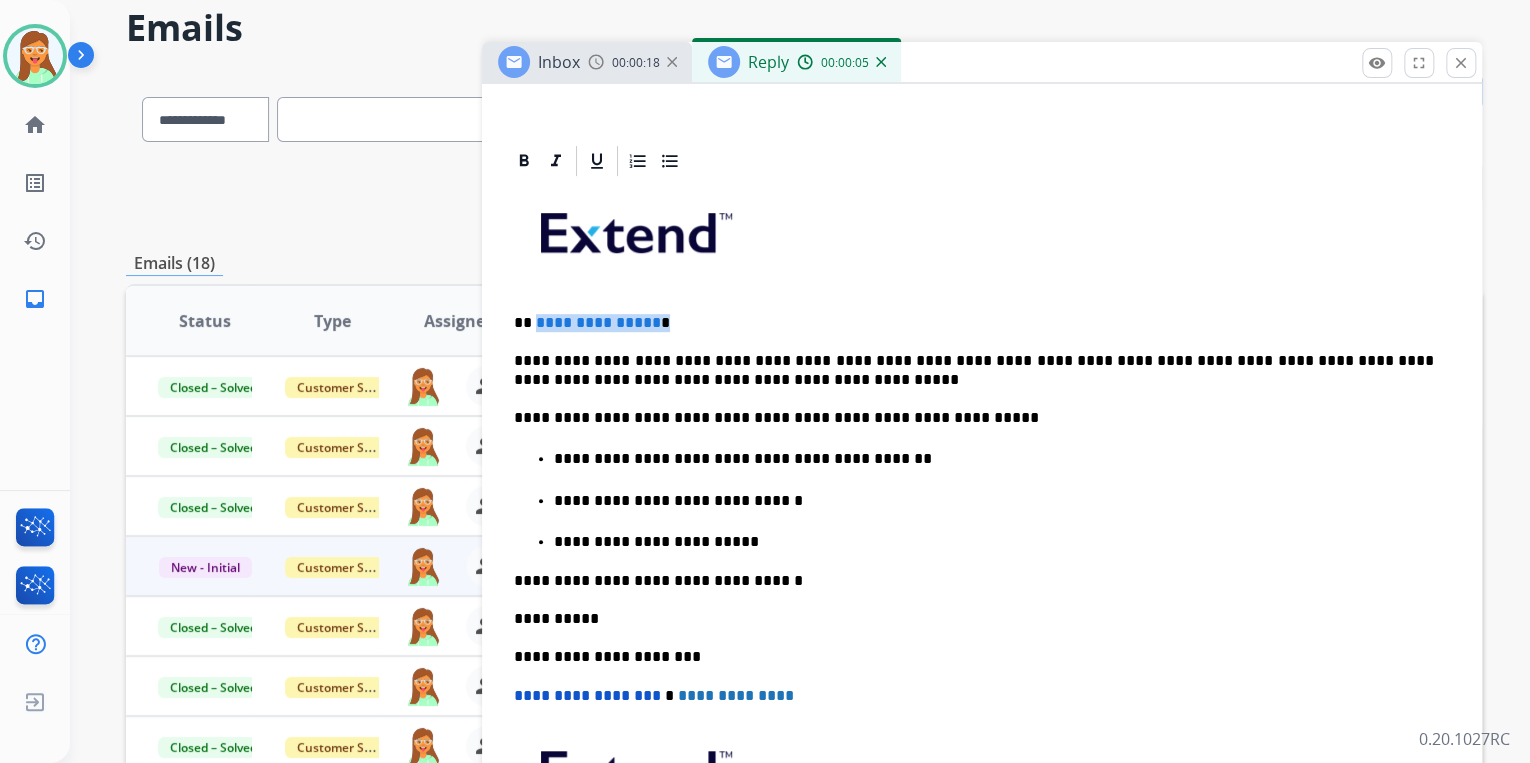 drag, startPoint x: 672, startPoint y: 326, endPoint x: 533, endPoint y: 324, distance: 139.01439 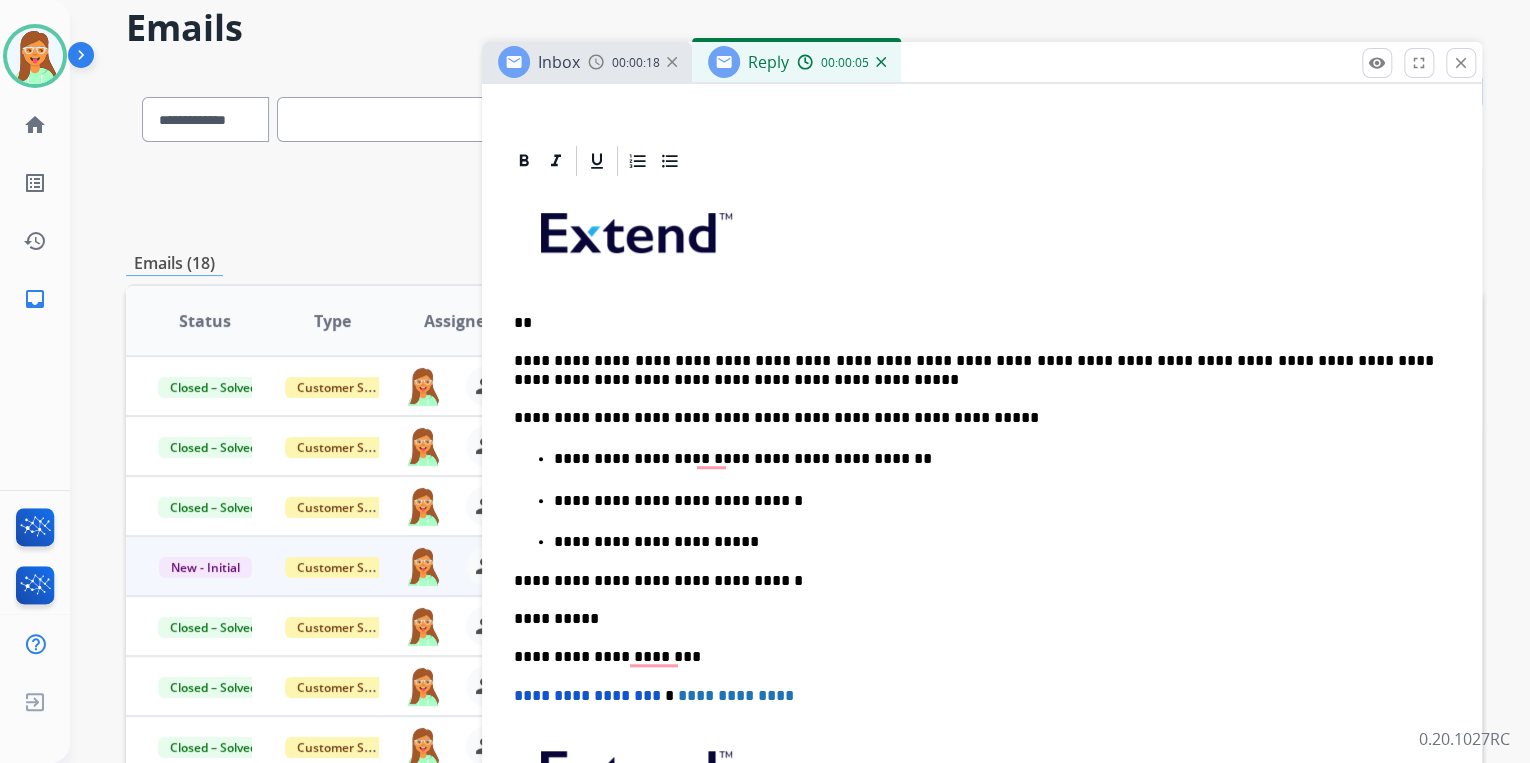 type 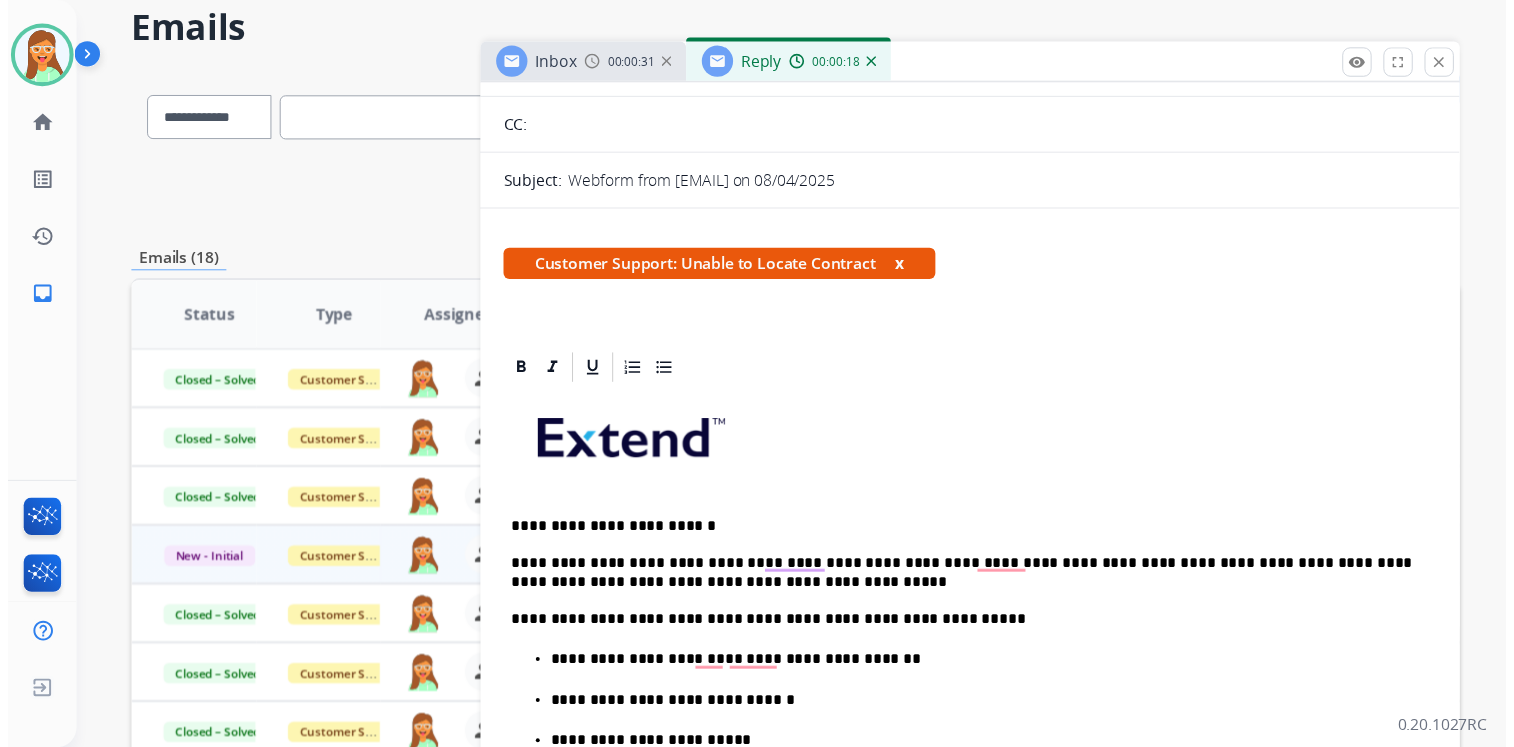 scroll, scrollTop: 0, scrollLeft: 0, axis: both 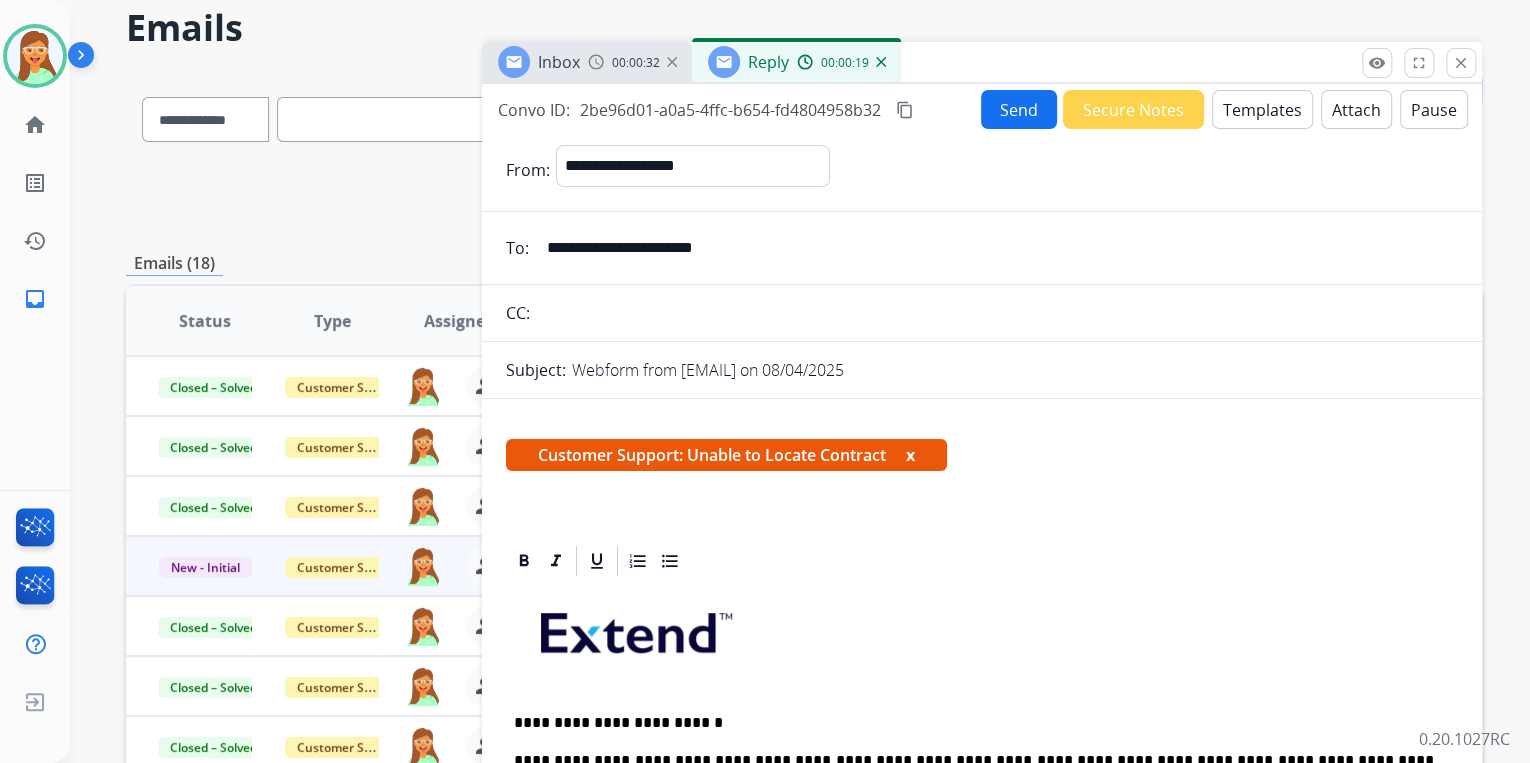 click on "Send" at bounding box center [1019, 109] 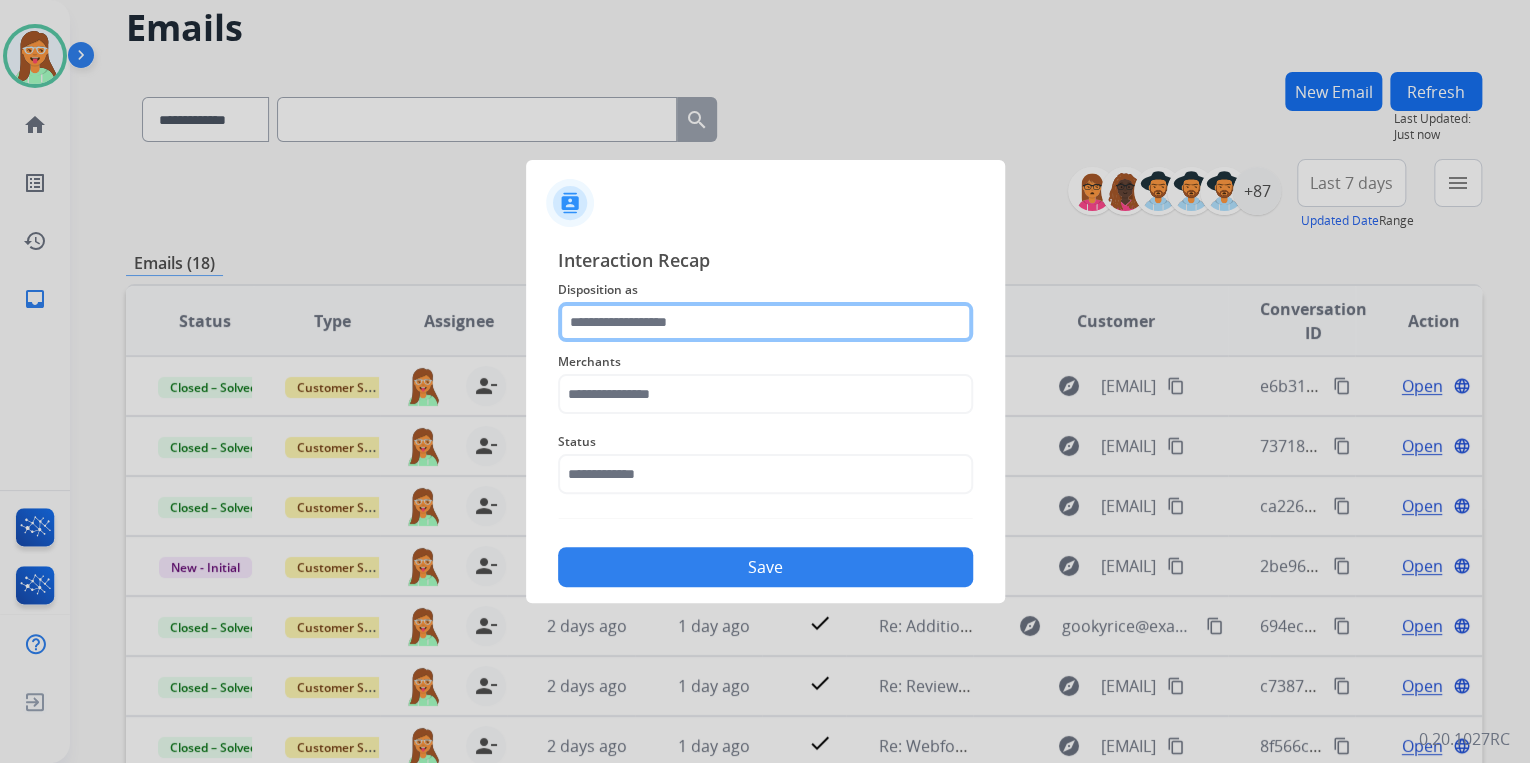 click 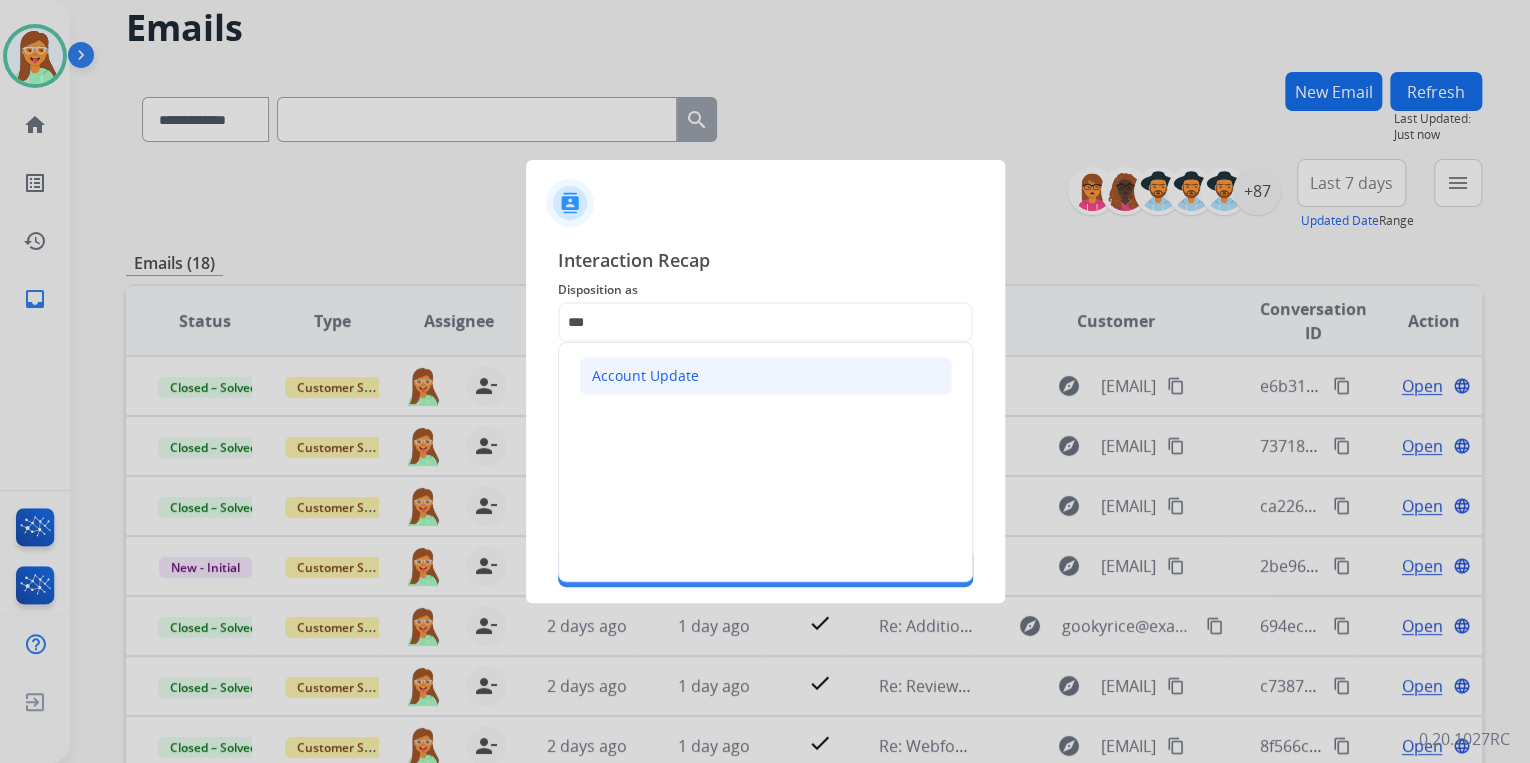 click on "Account Update" 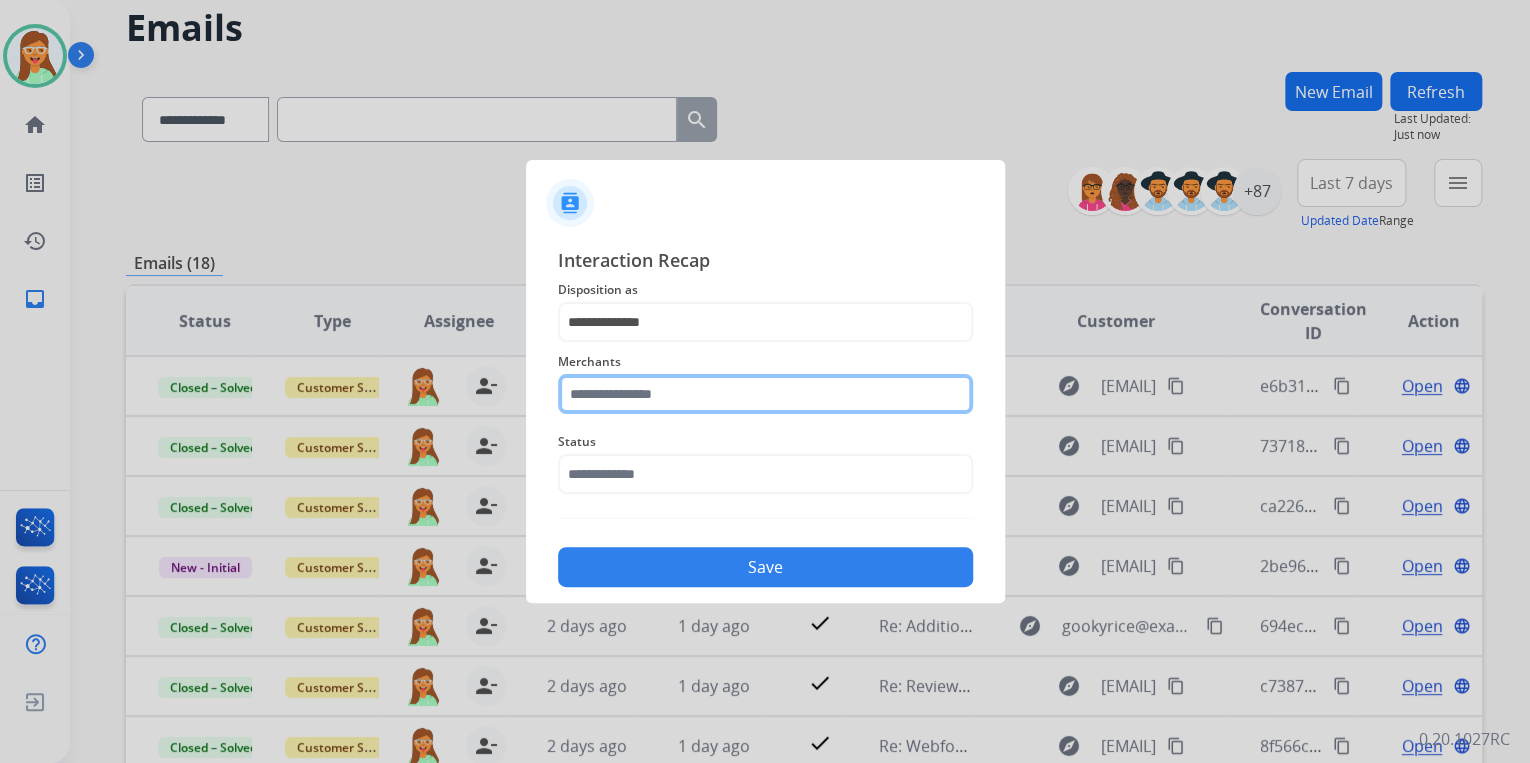 click 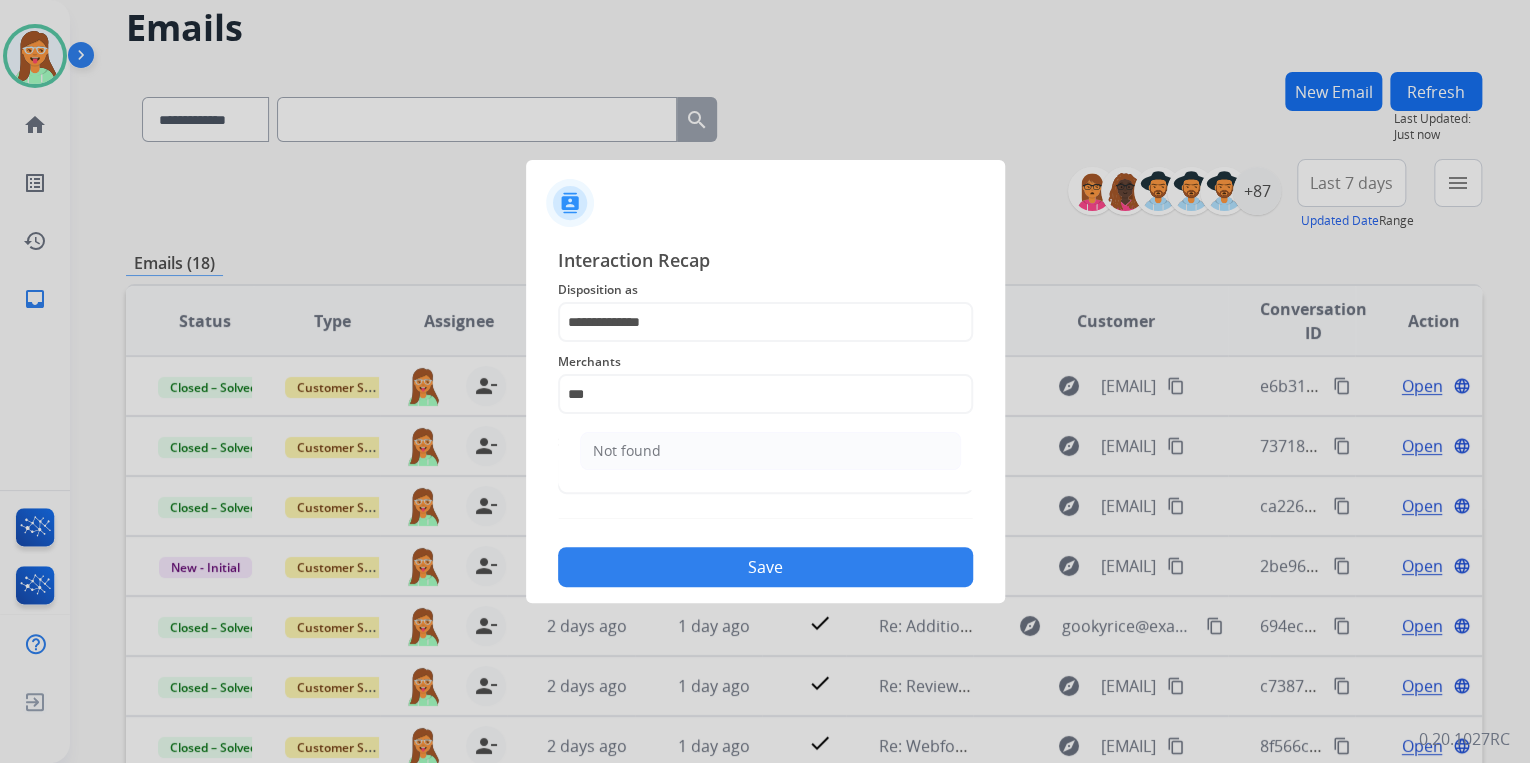 click on "Not found" 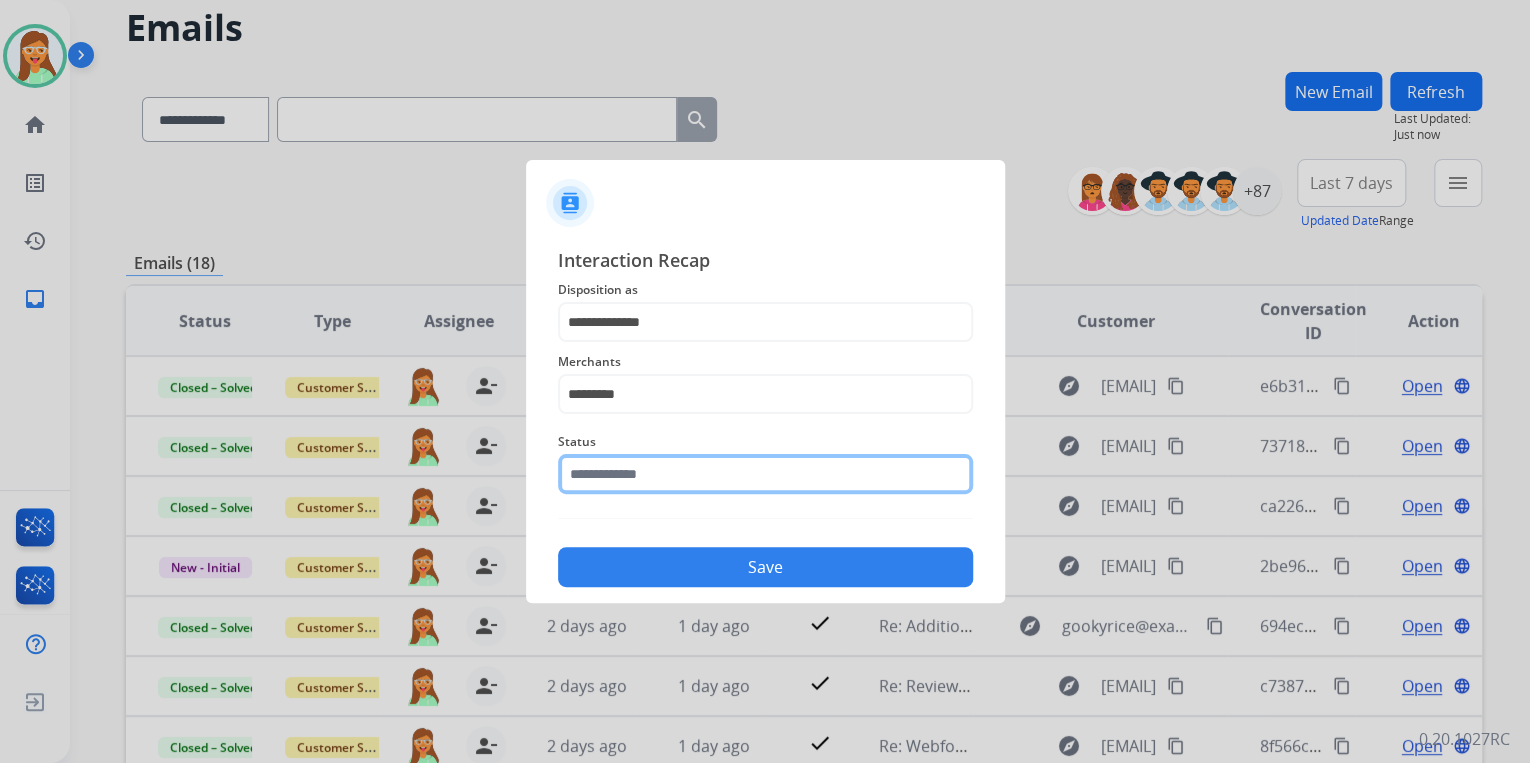 click 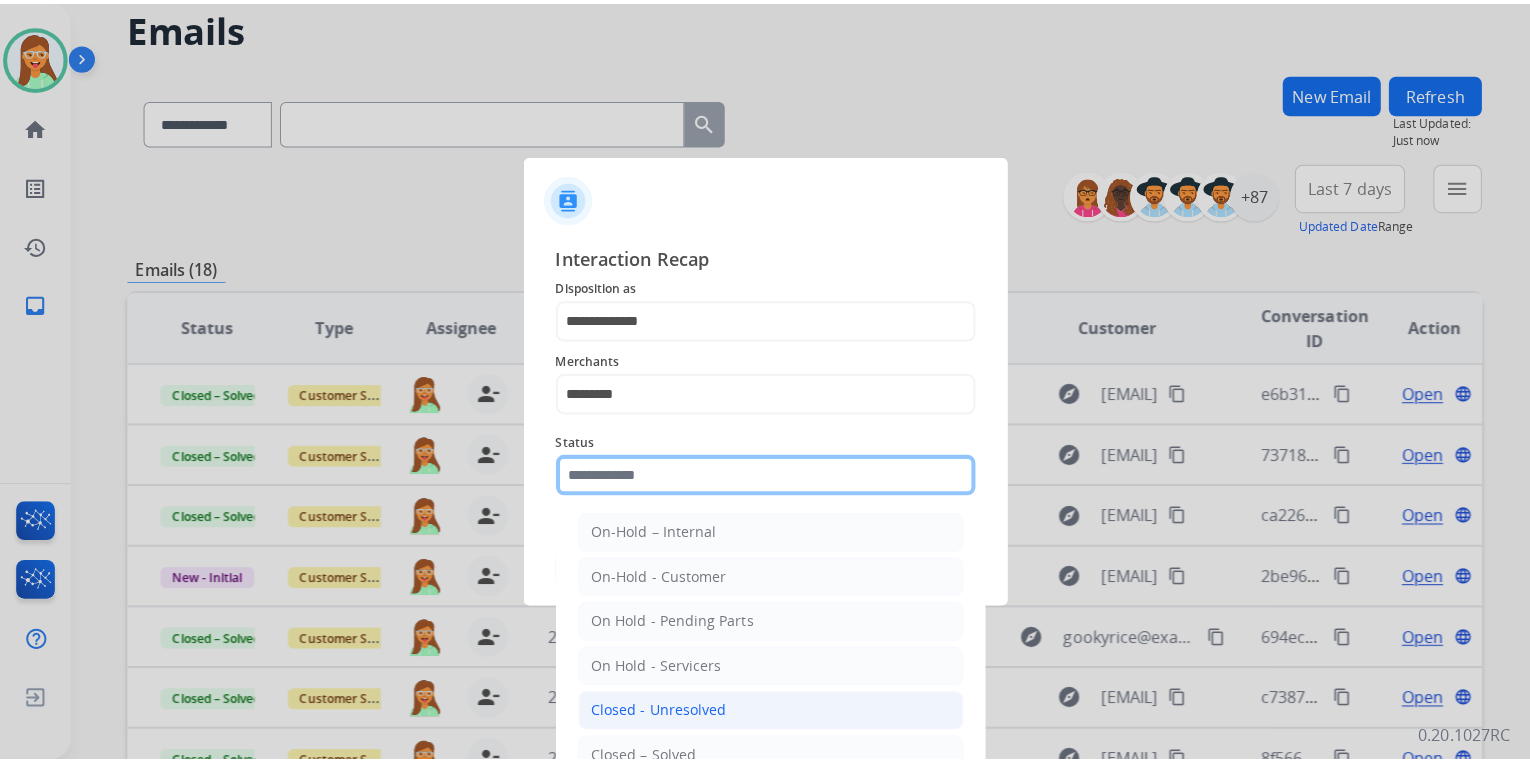 scroll, scrollTop: 116, scrollLeft: 0, axis: vertical 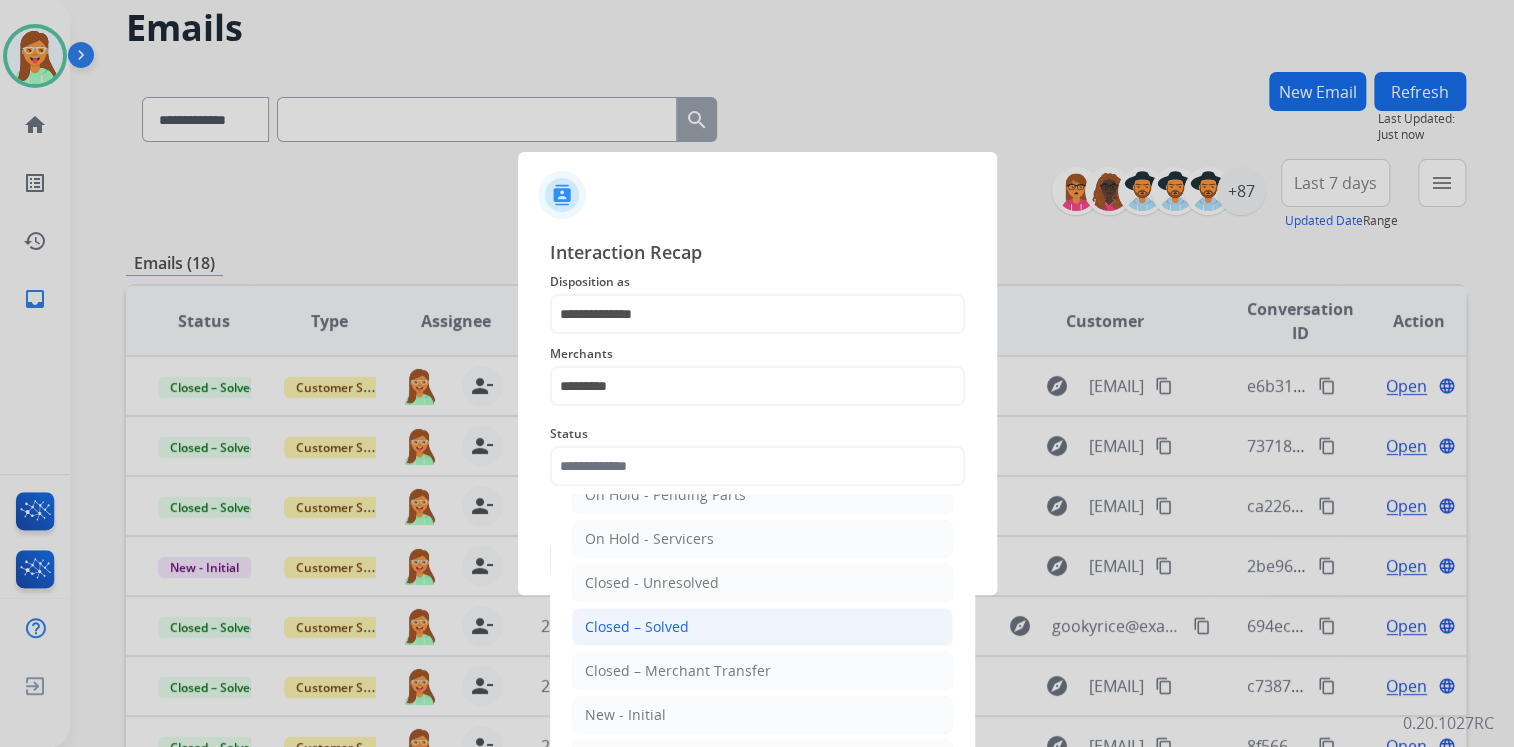 click on "Closed – Solved" 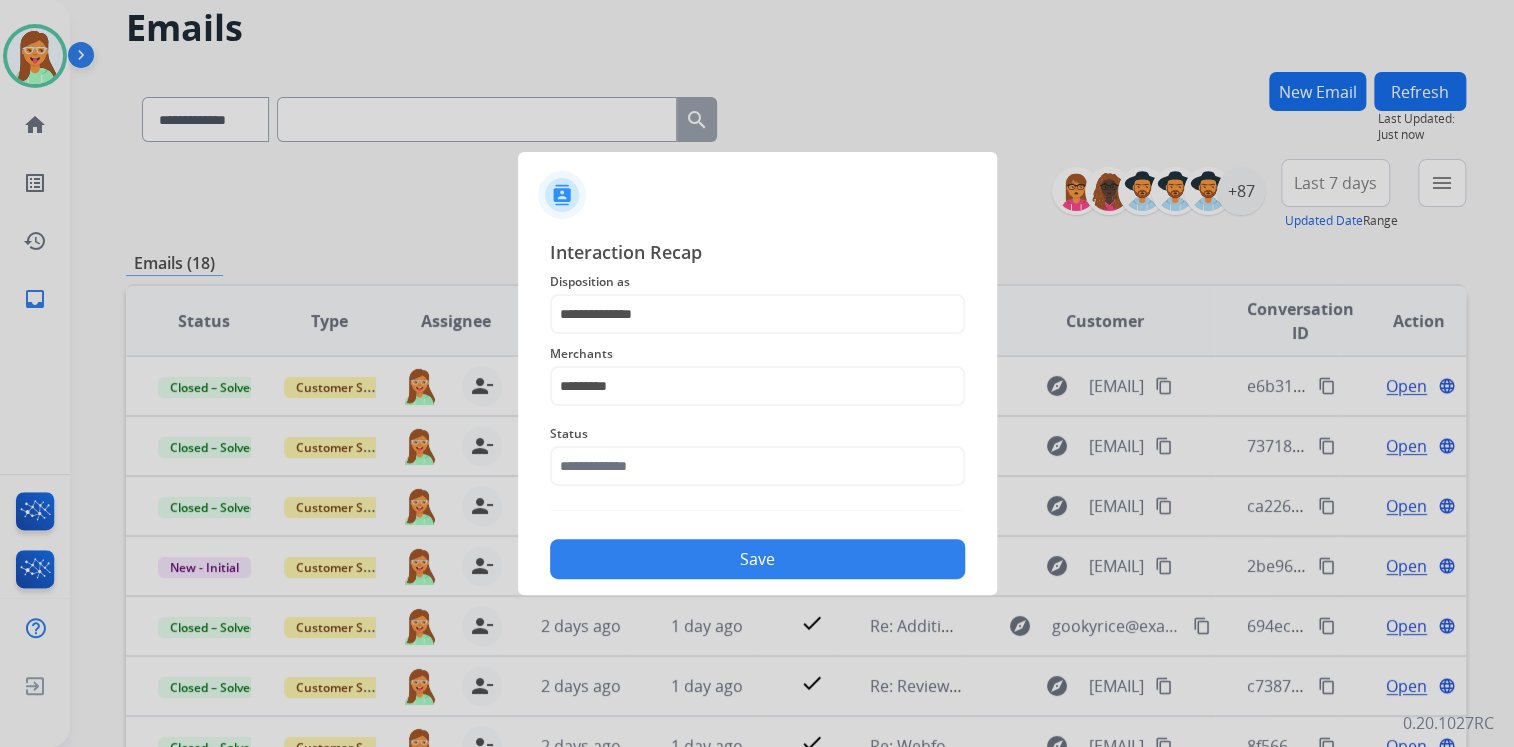 type on "**********" 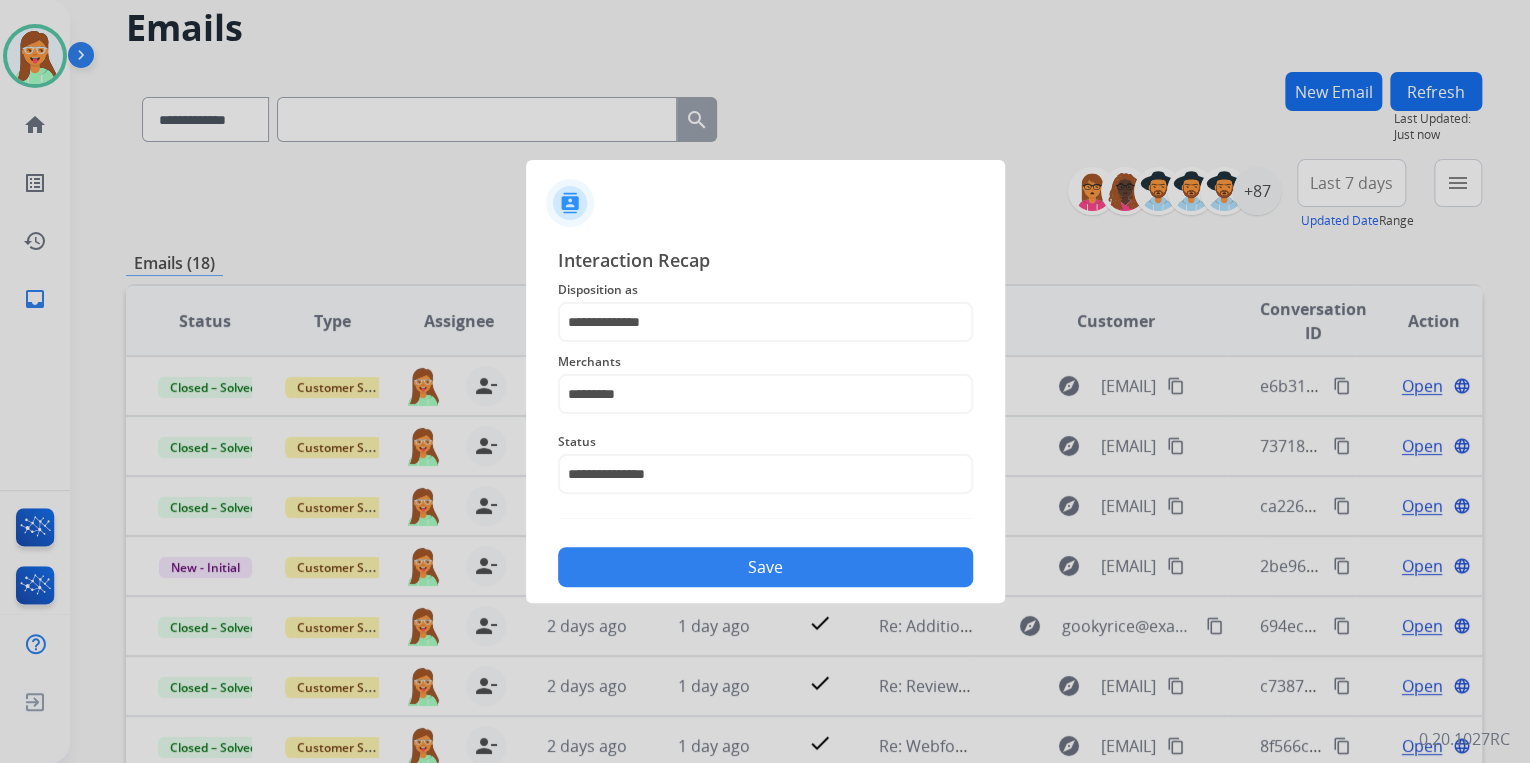 click on "Save" 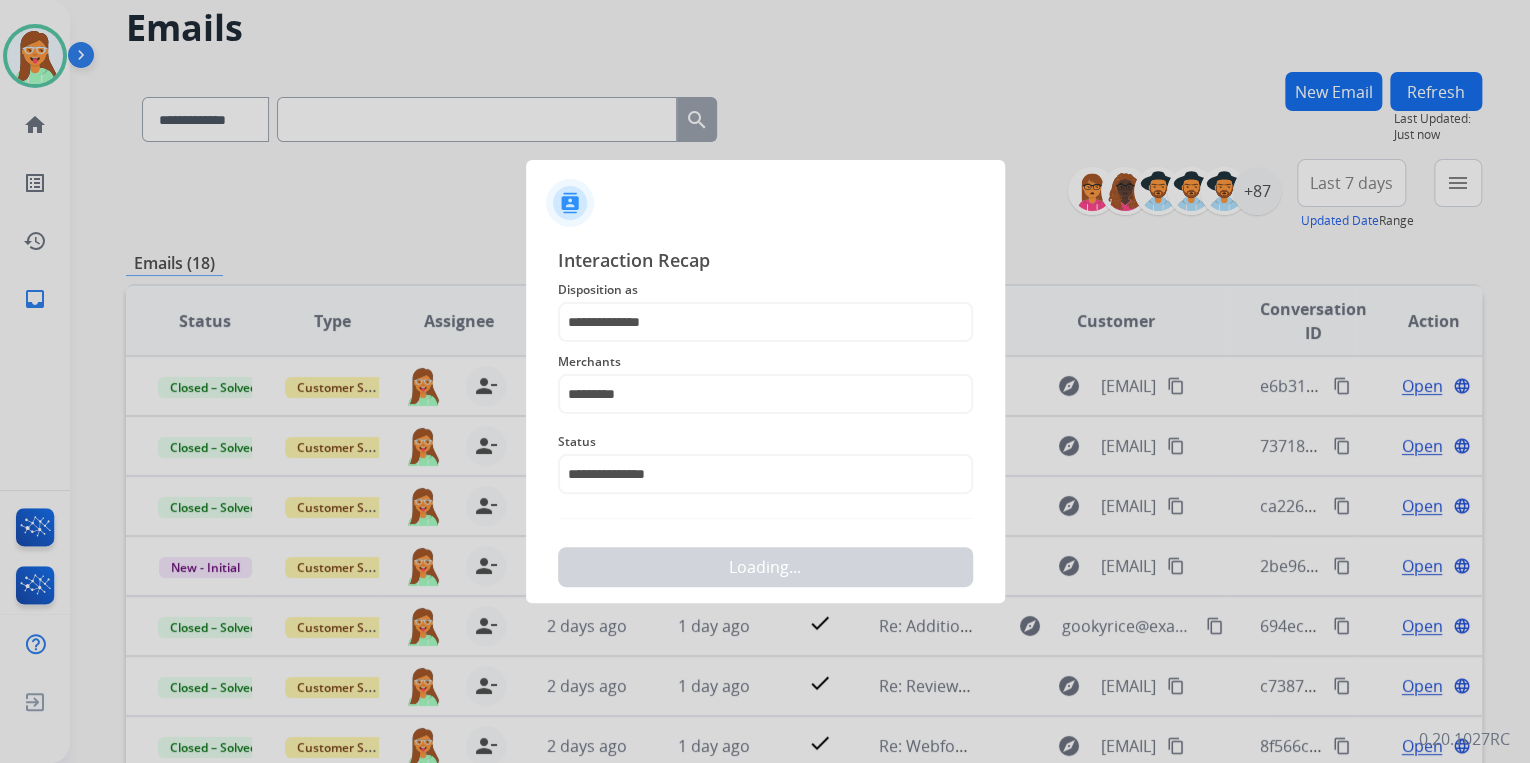 scroll, scrollTop: 0, scrollLeft: 0, axis: both 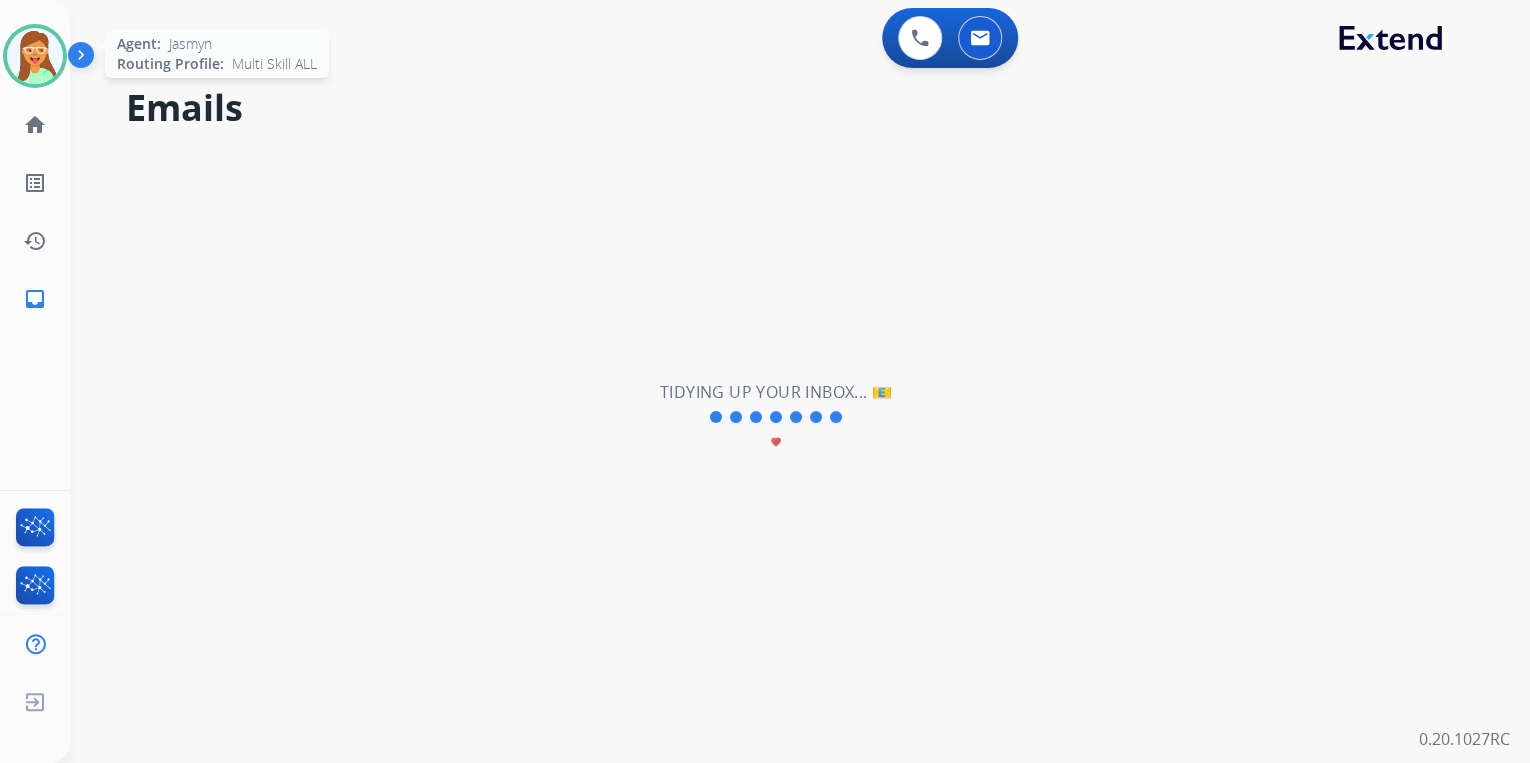 click at bounding box center [35, 56] 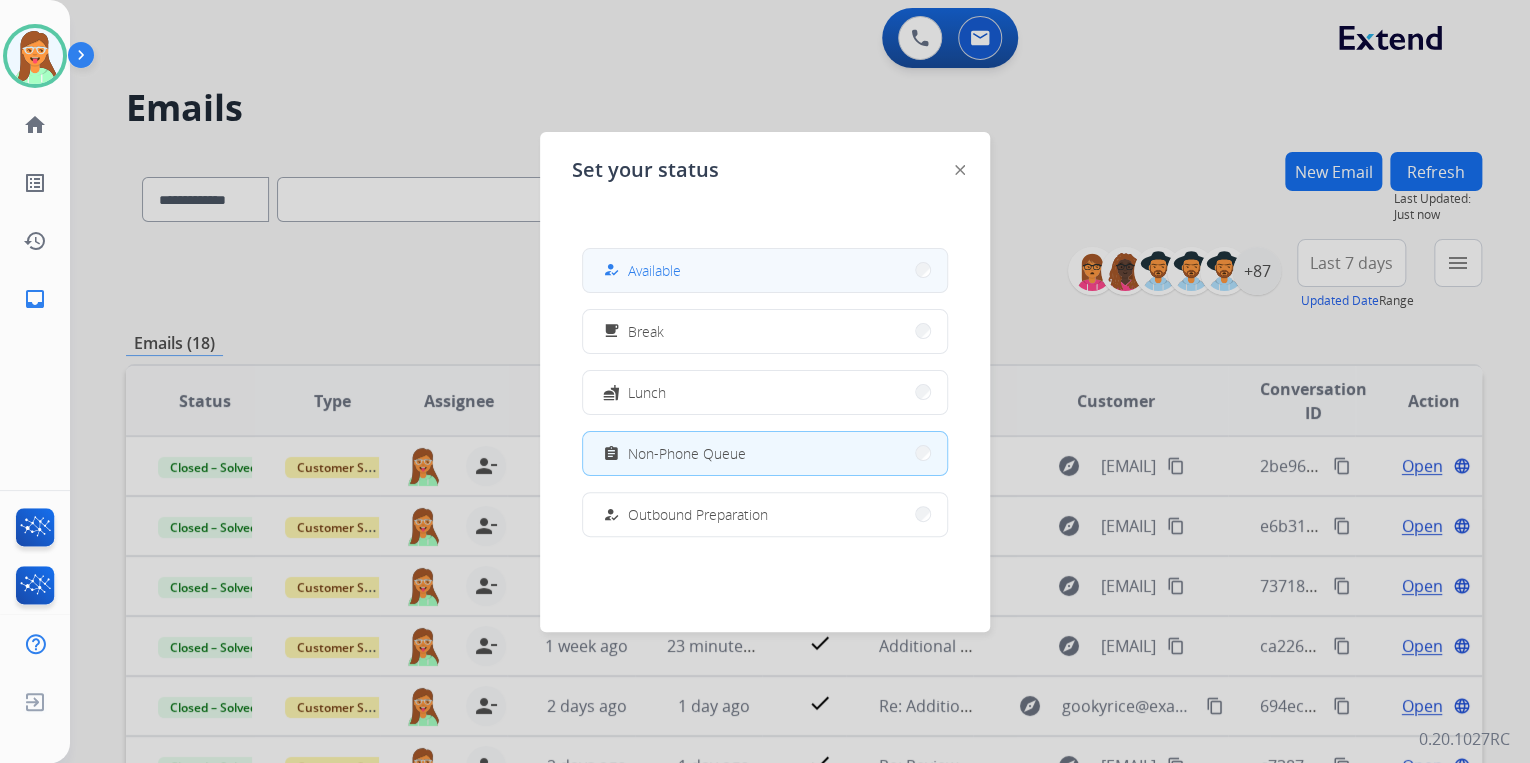 click on "how_to_reg Available" at bounding box center [765, 270] 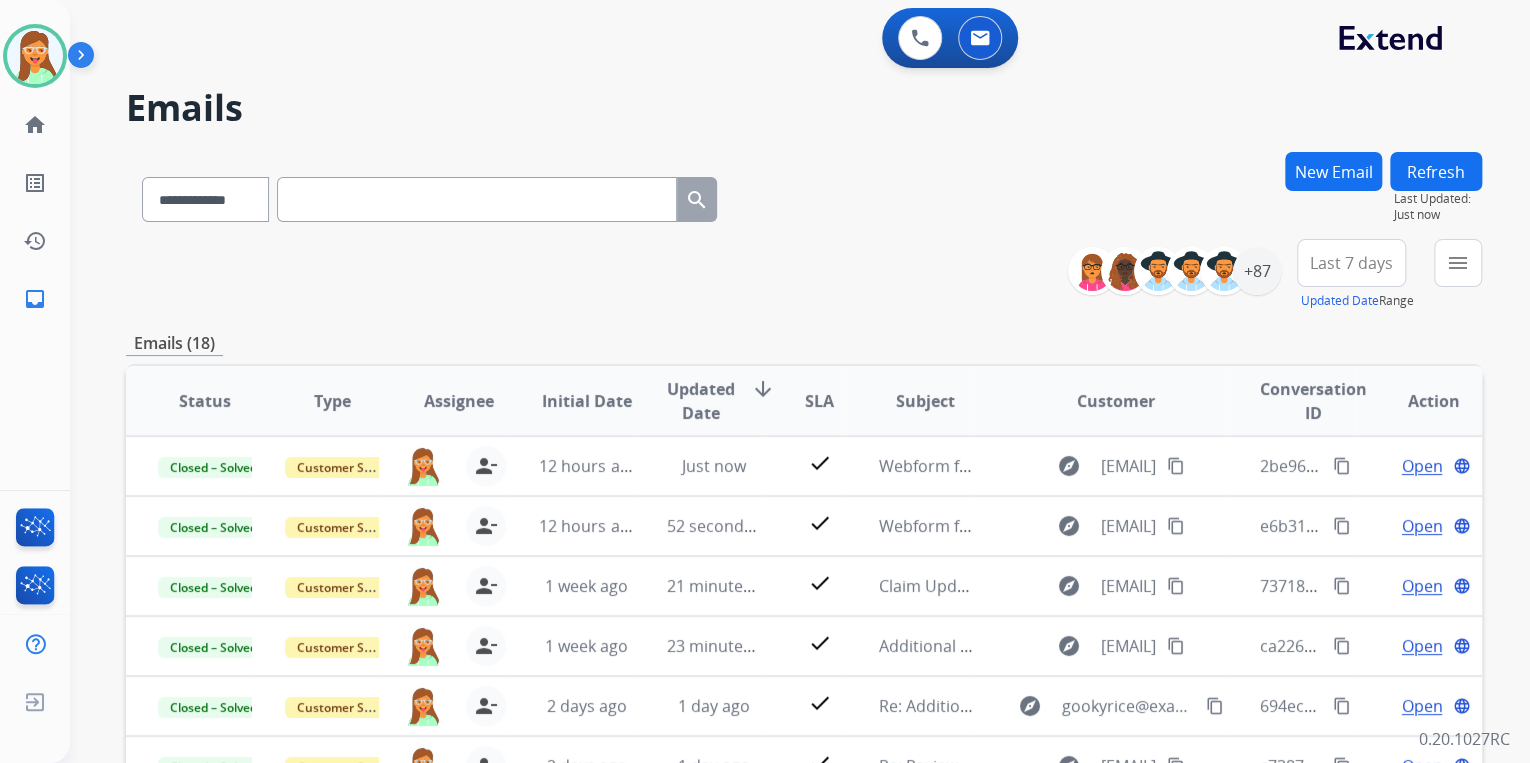click on "**********" at bounding box center (804, 195) 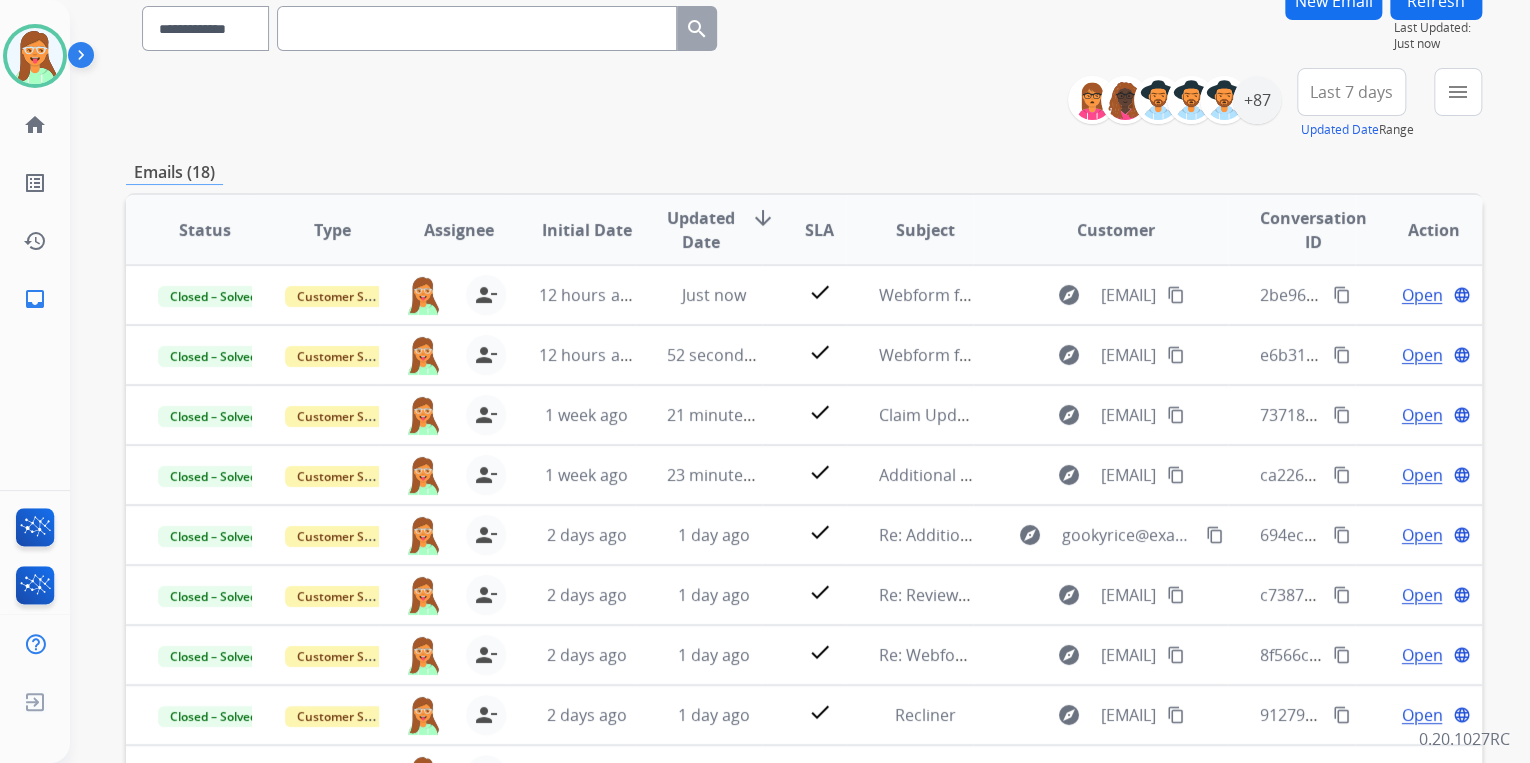 scroll, scrollTop: 0, scrollLeft: 0, axis: both 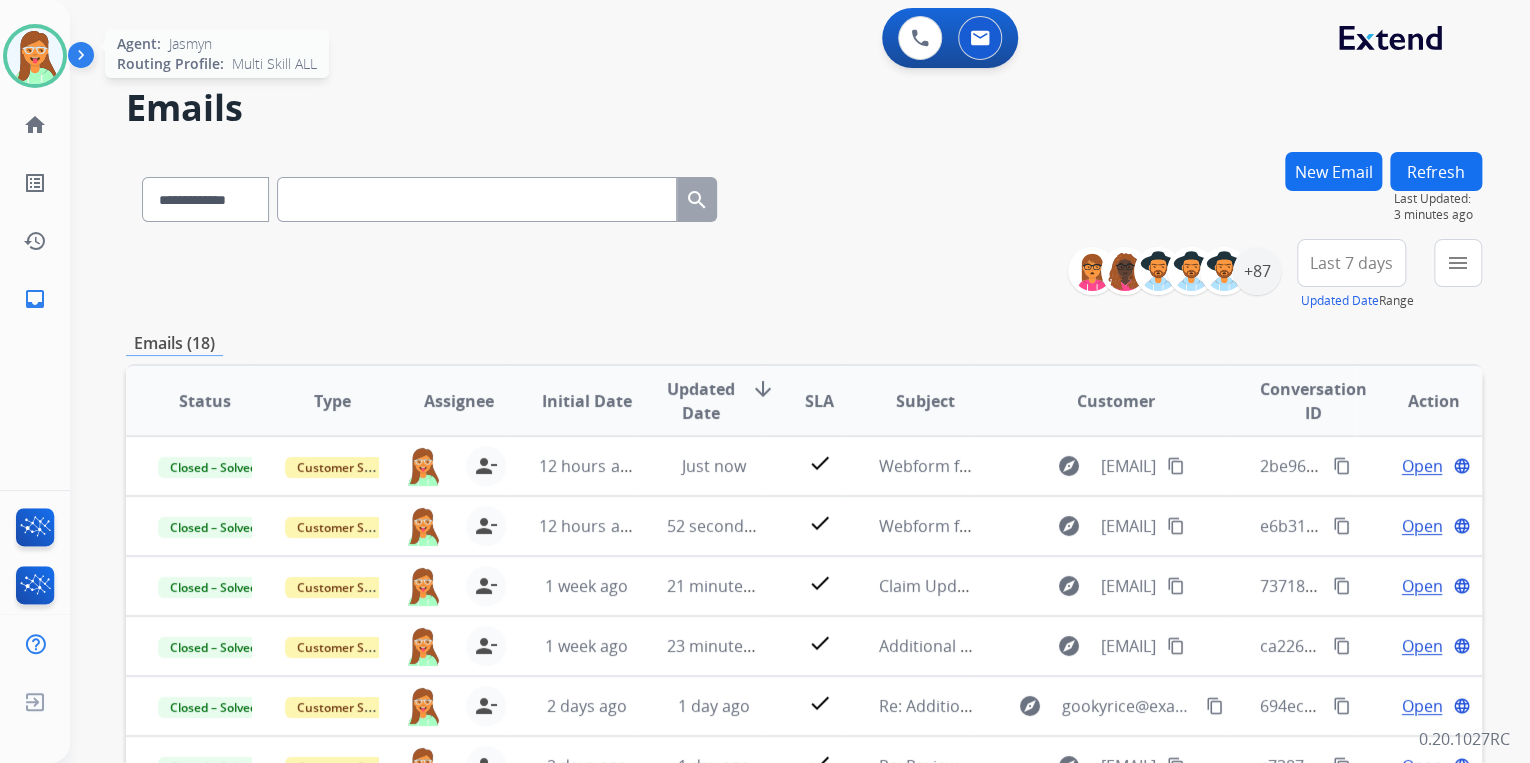 click at bounding box center [35, 56] 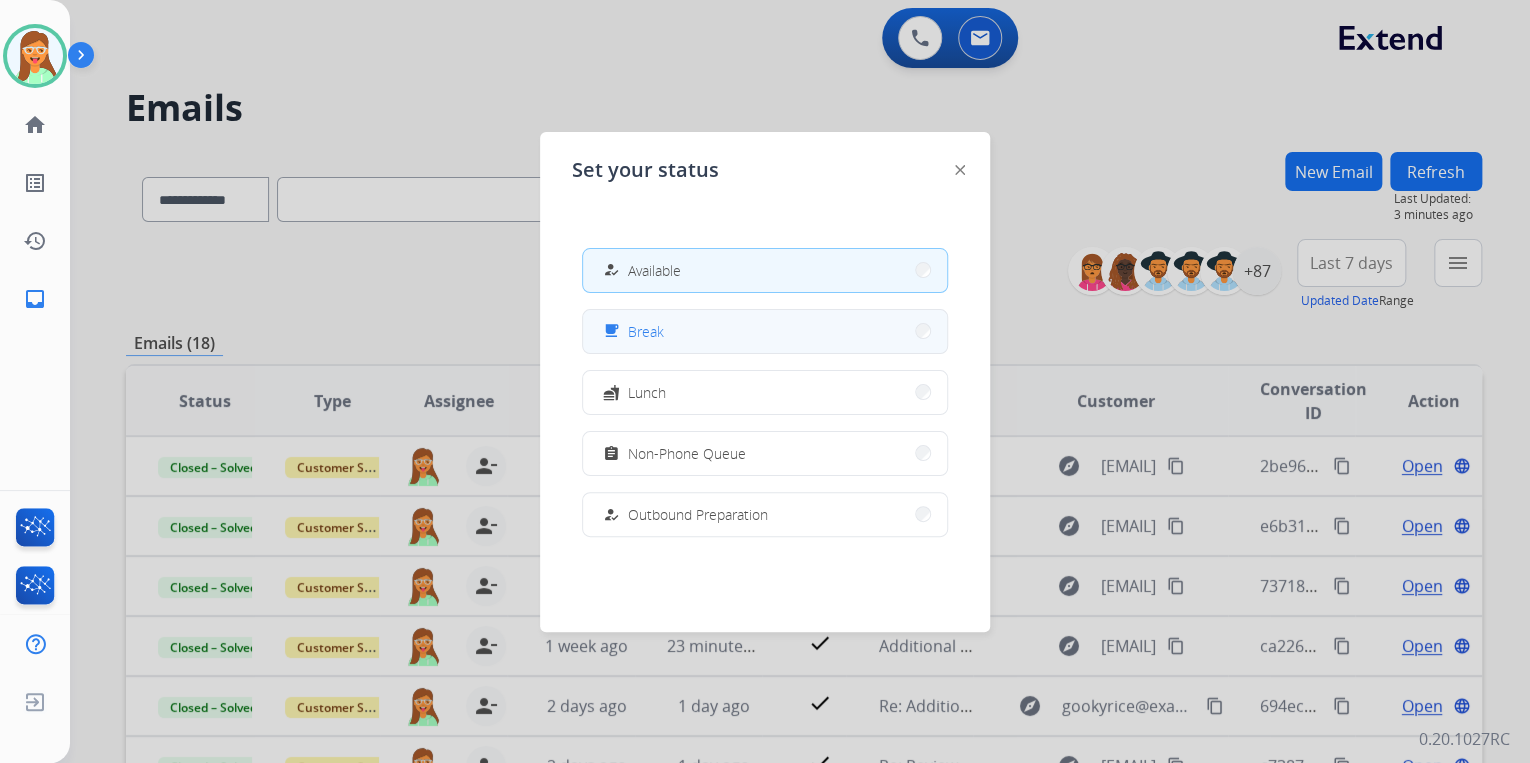 click on "free_breakfast Break" at bounding box center [765, 331] 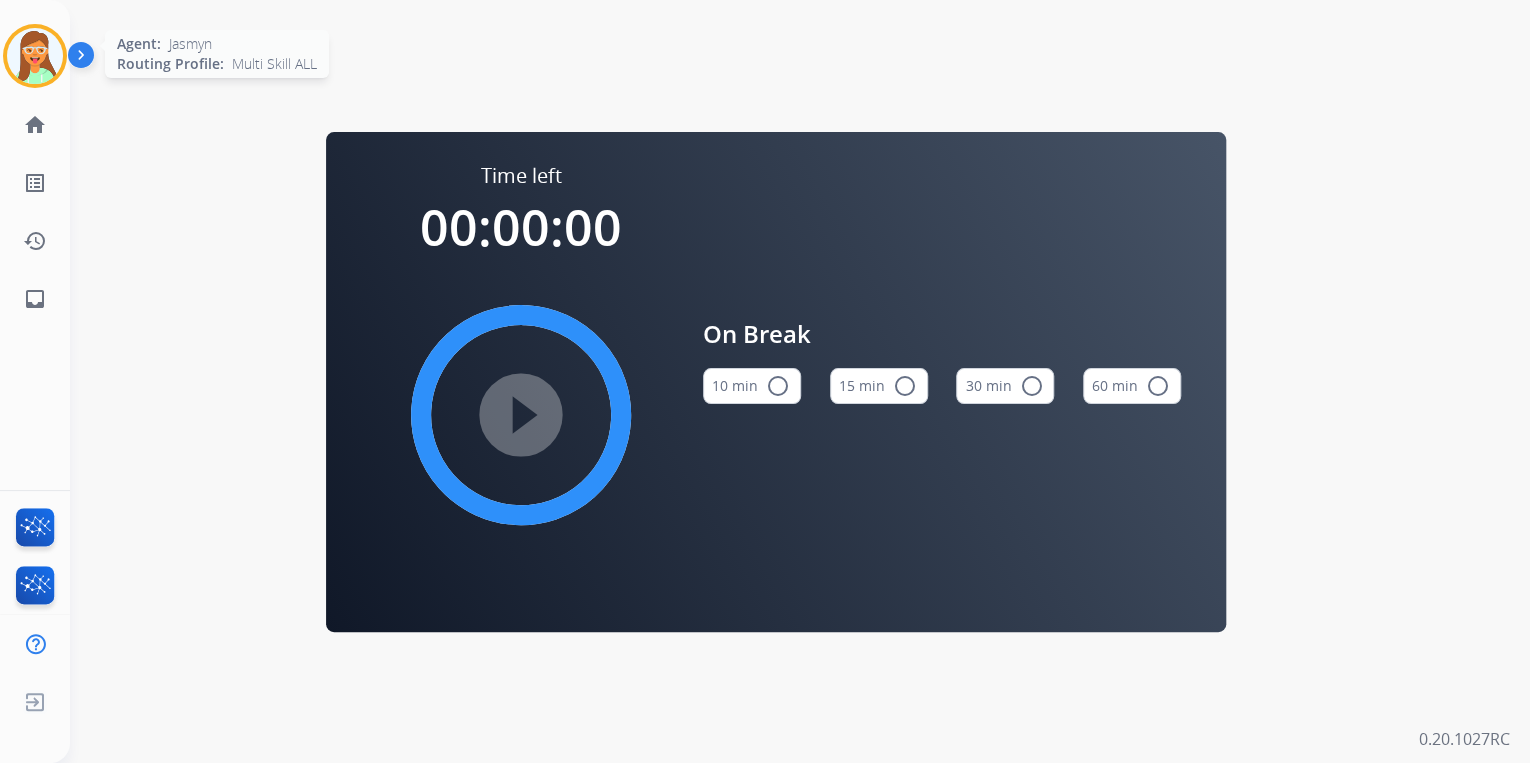 click at bounding box center [35, 56] 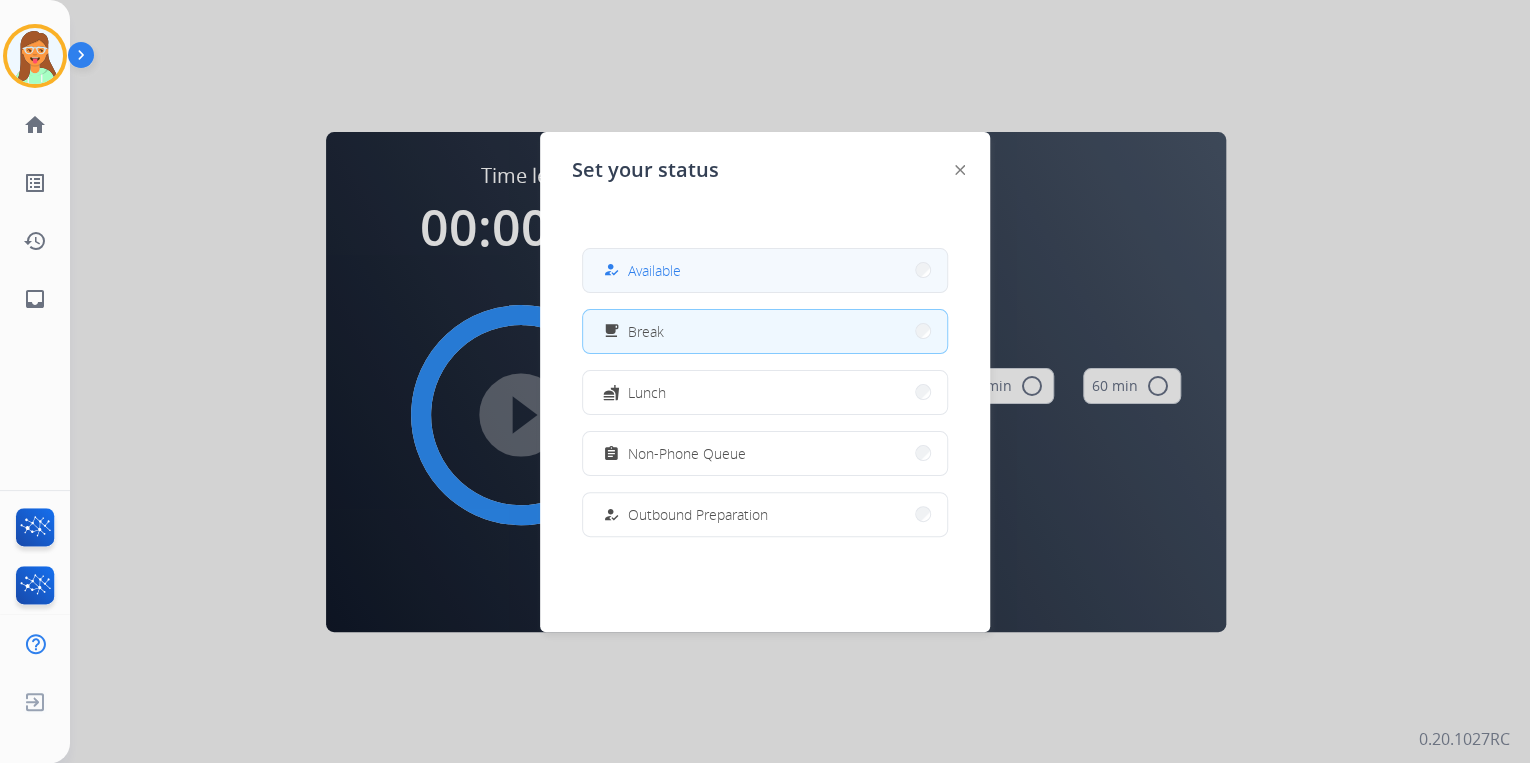 click on "how_to_reg Available" at bounding box center [765, 270] 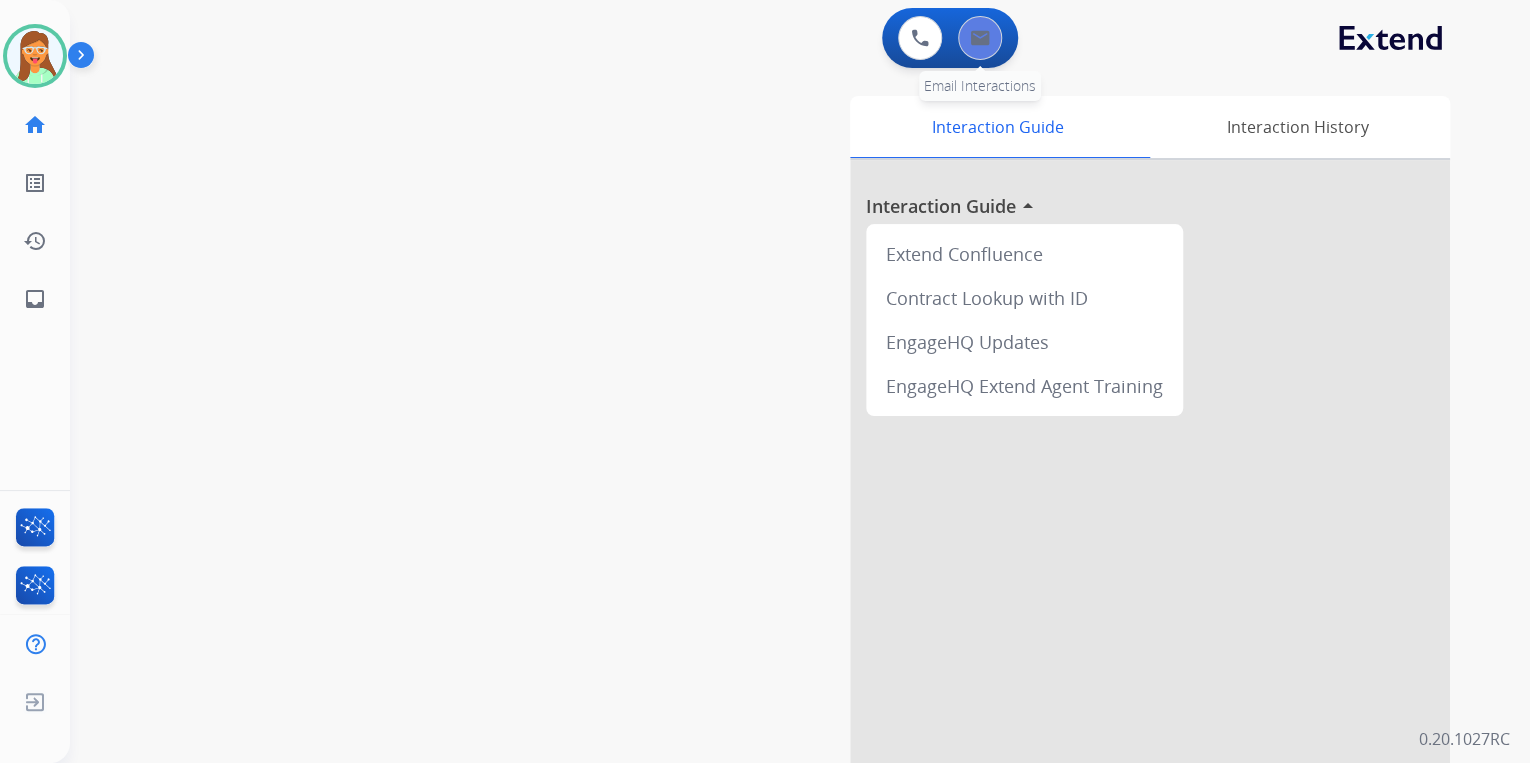click at bounding box center (980, 38) 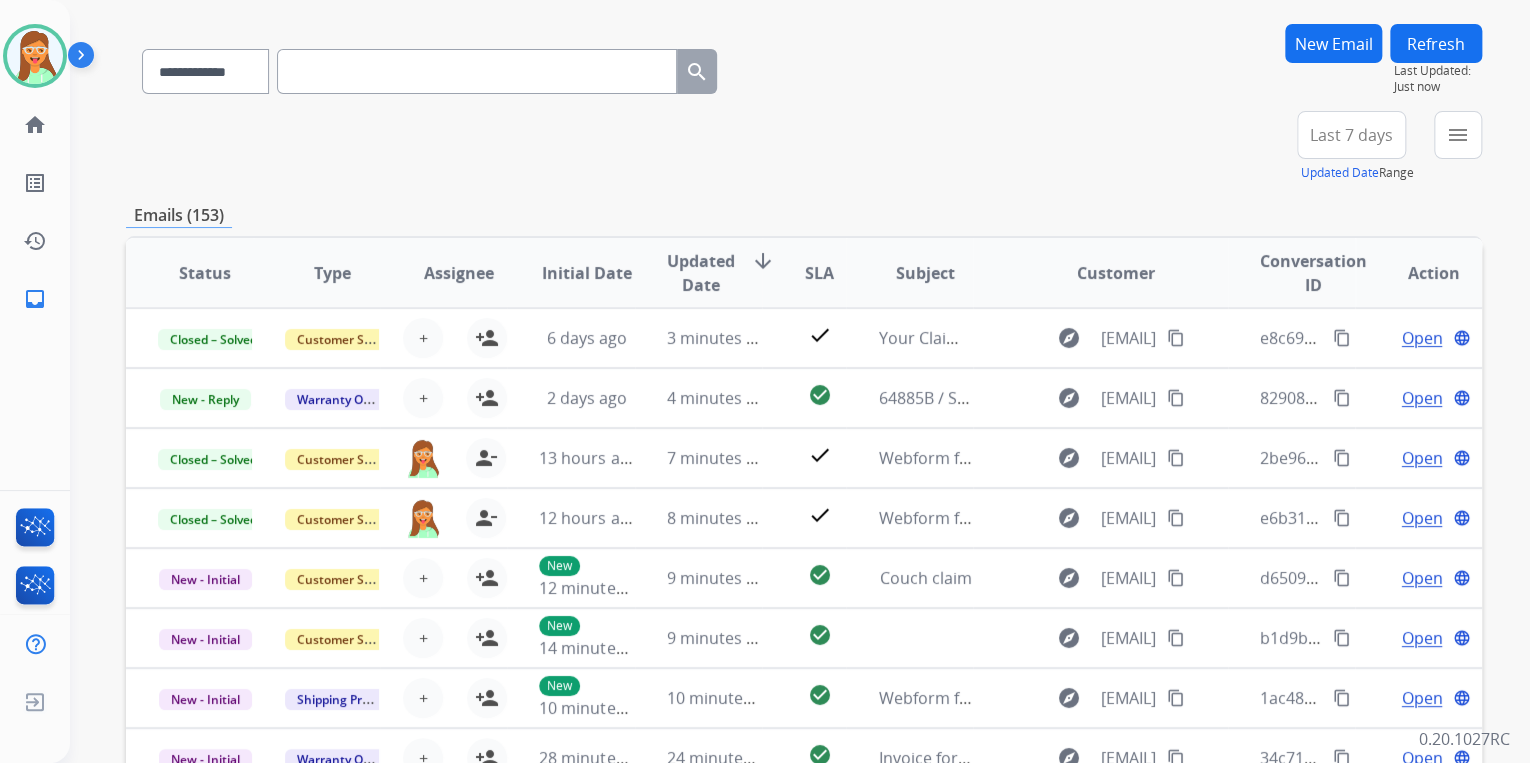 scroll, scrollTop: 160, scrollLeft: 0, axis: vertical 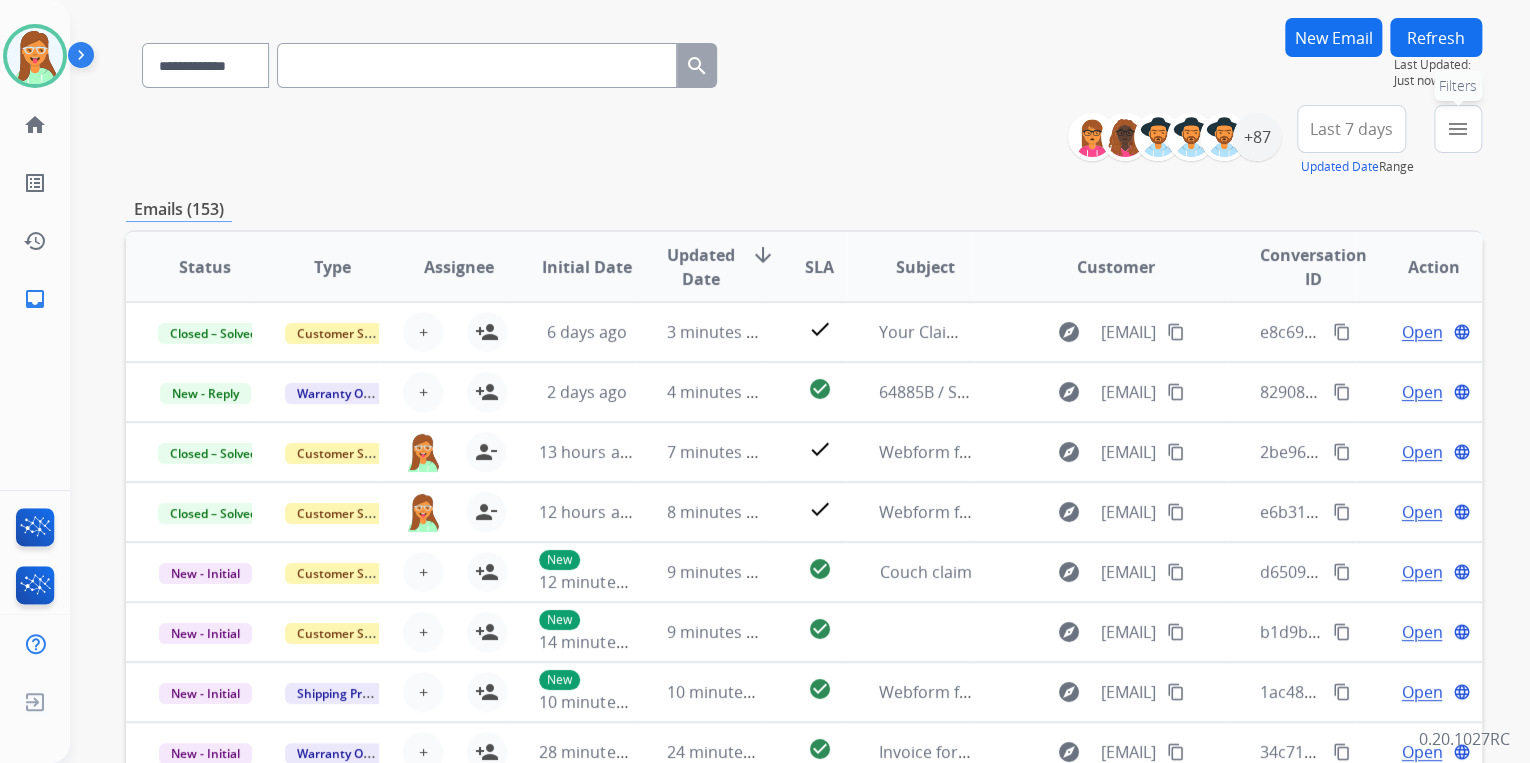click on "menu" at bounding box center [1458, 129] 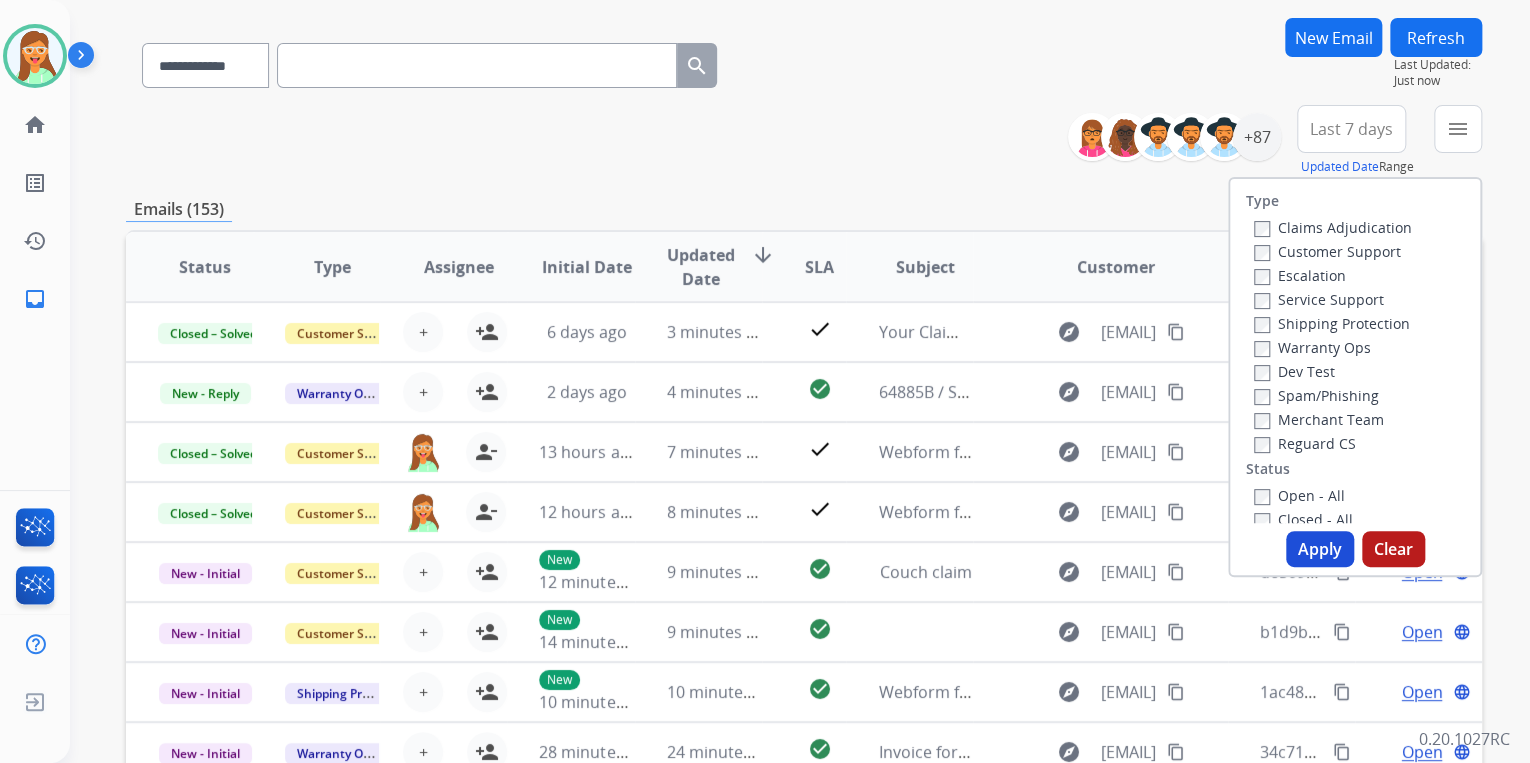 click on "Customer Support" at bounding box center [1327, 251] 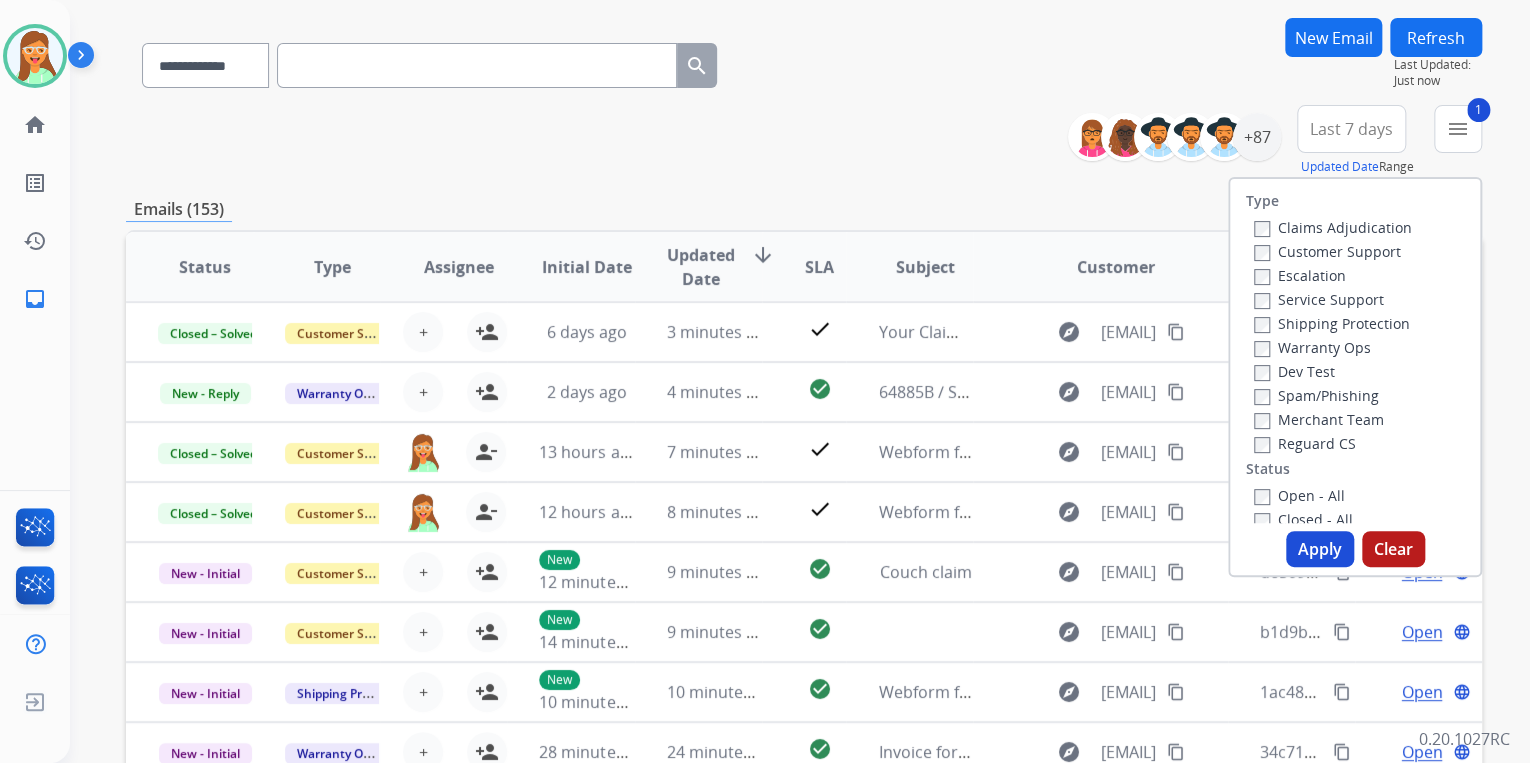 click on "Shipping Protection" at bounding box center [1332, 323] 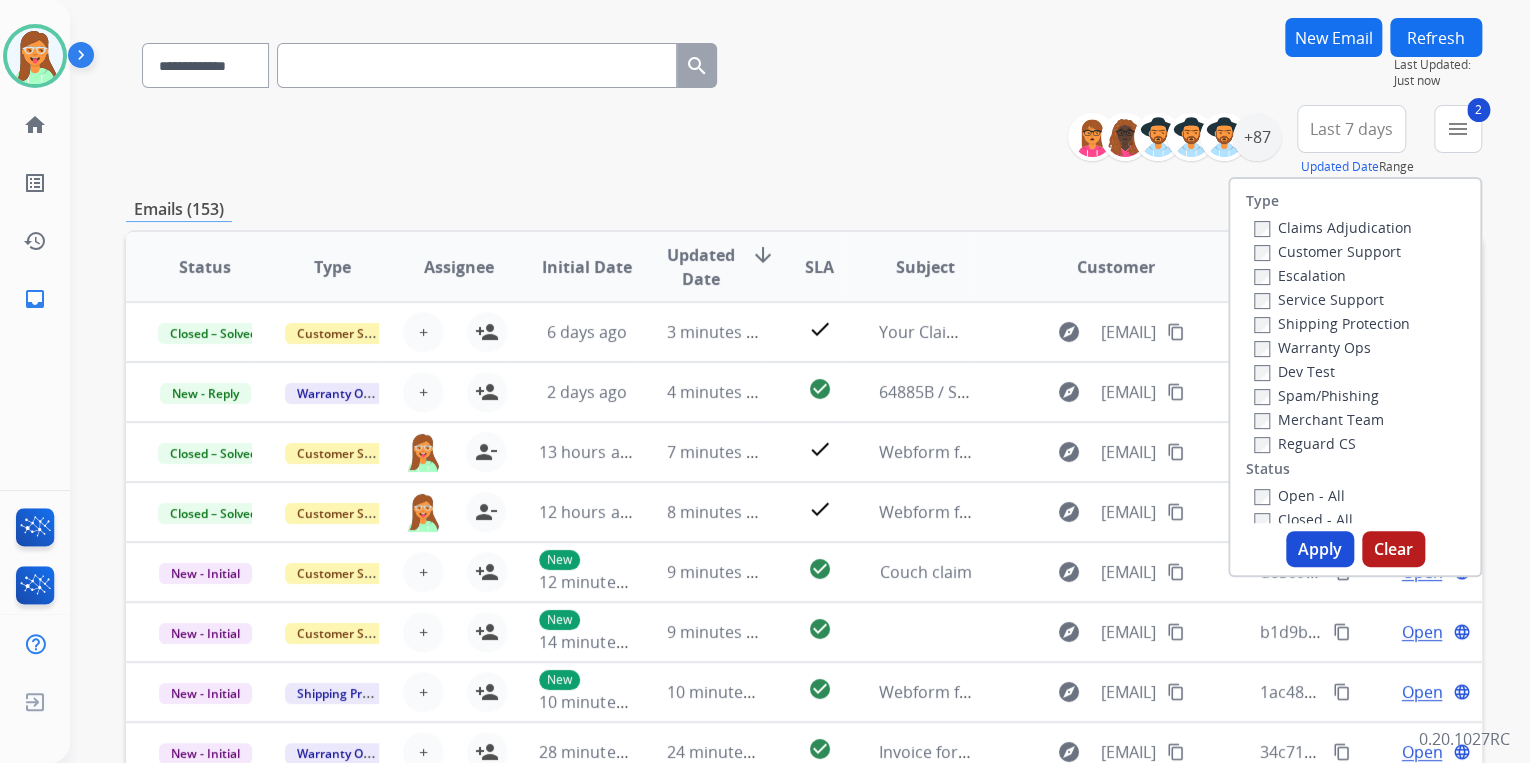 click on "Reguard CS" at bounding box center (1305, 443) 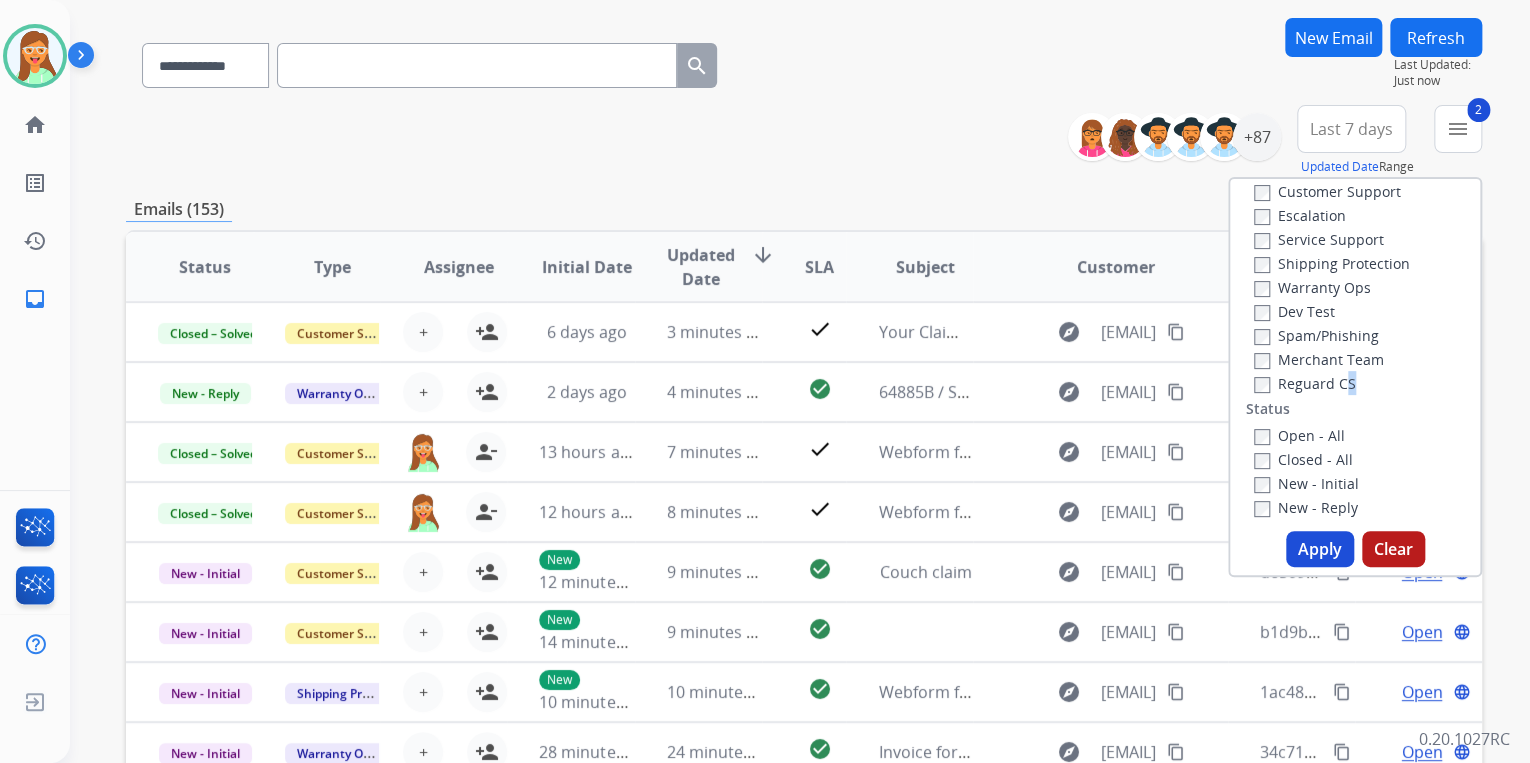 scroll, scrollTop: 160, scrollLeft: 0, axis: vertical 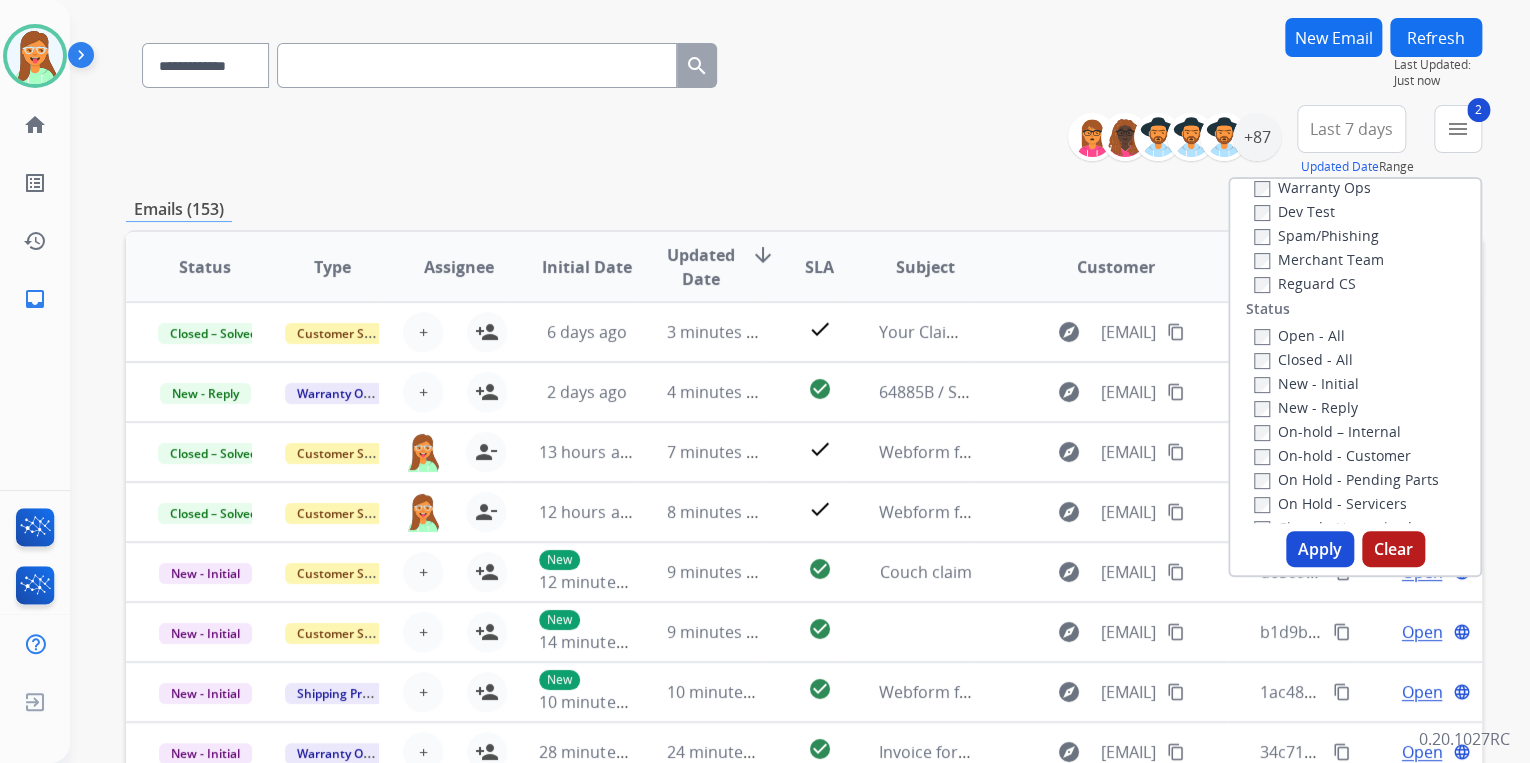 click on "Reguard CS" at bounding box center [1305, 283] 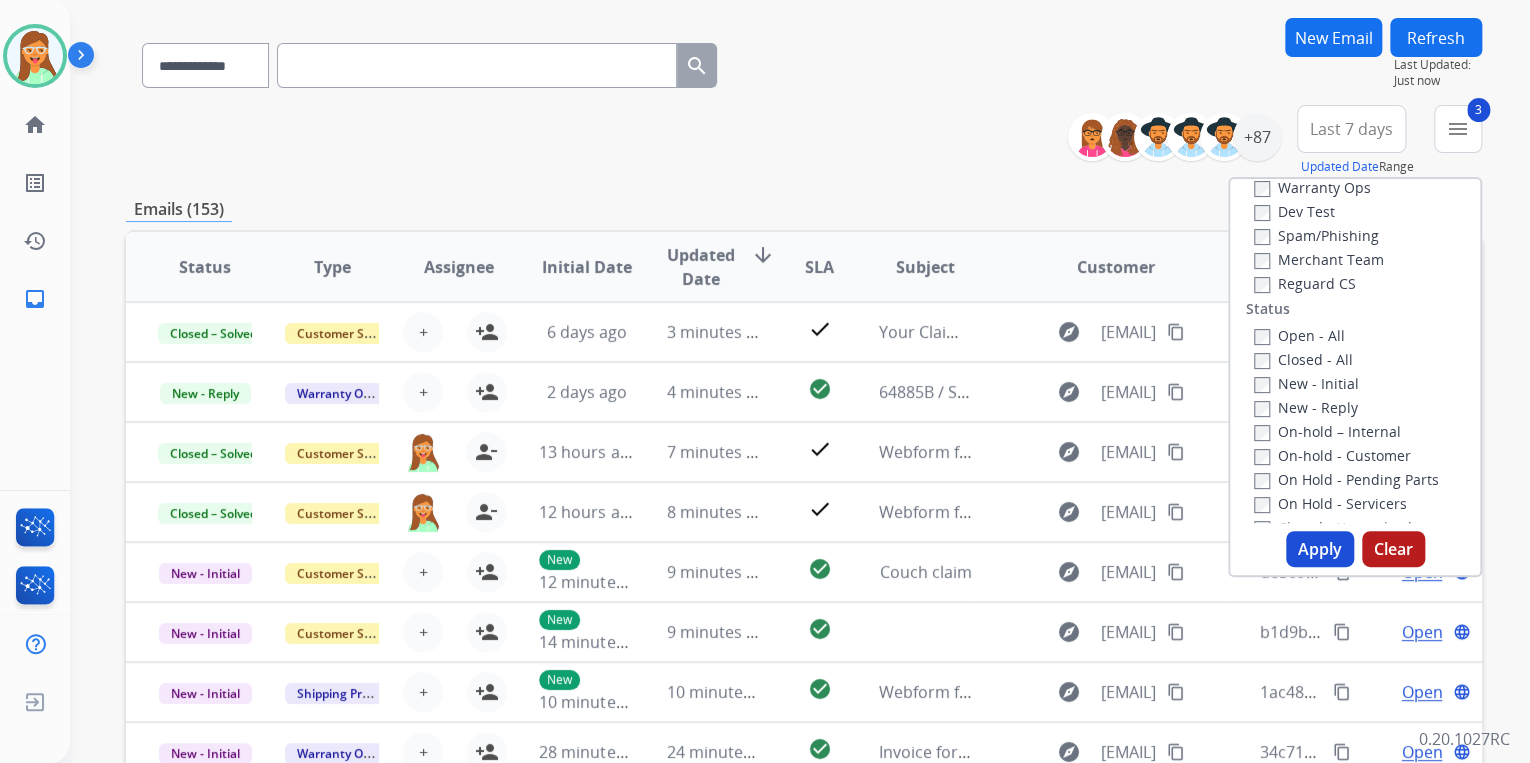 click on "New - Initial" at bounding box center [1306, 383] 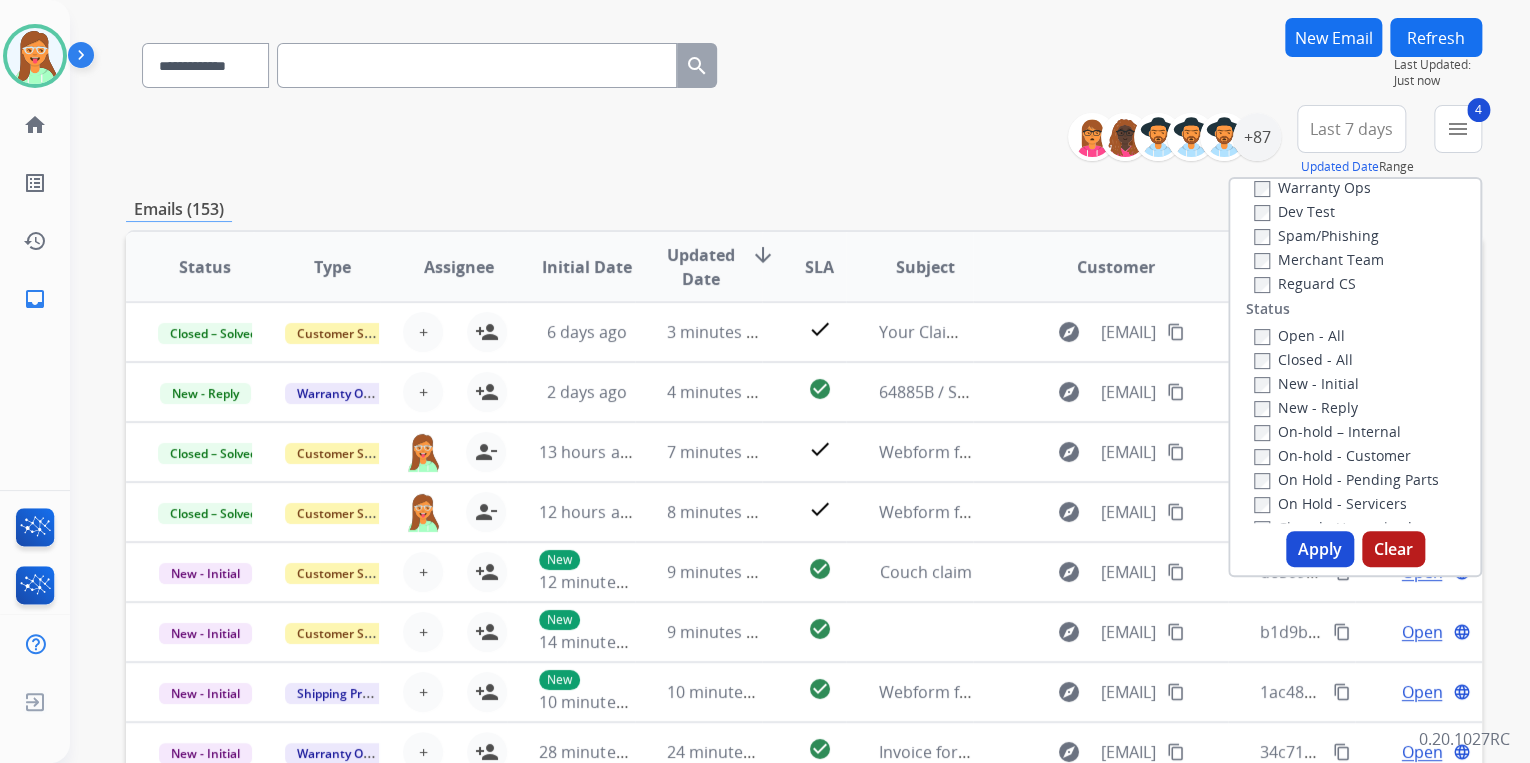 click on "Apply" at bounding box center [1320, 549] 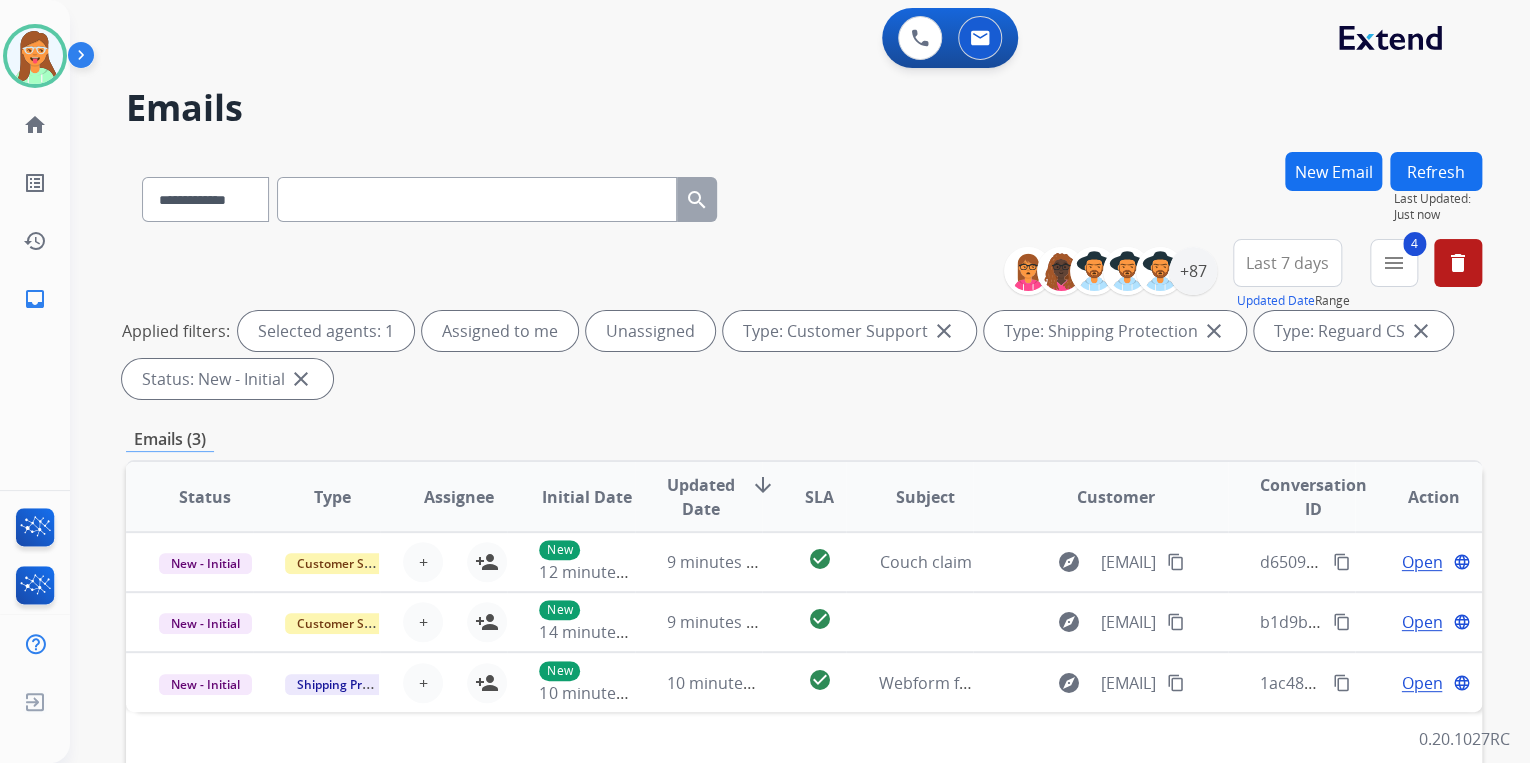 click on "**********" at bounding box center [804, 195] 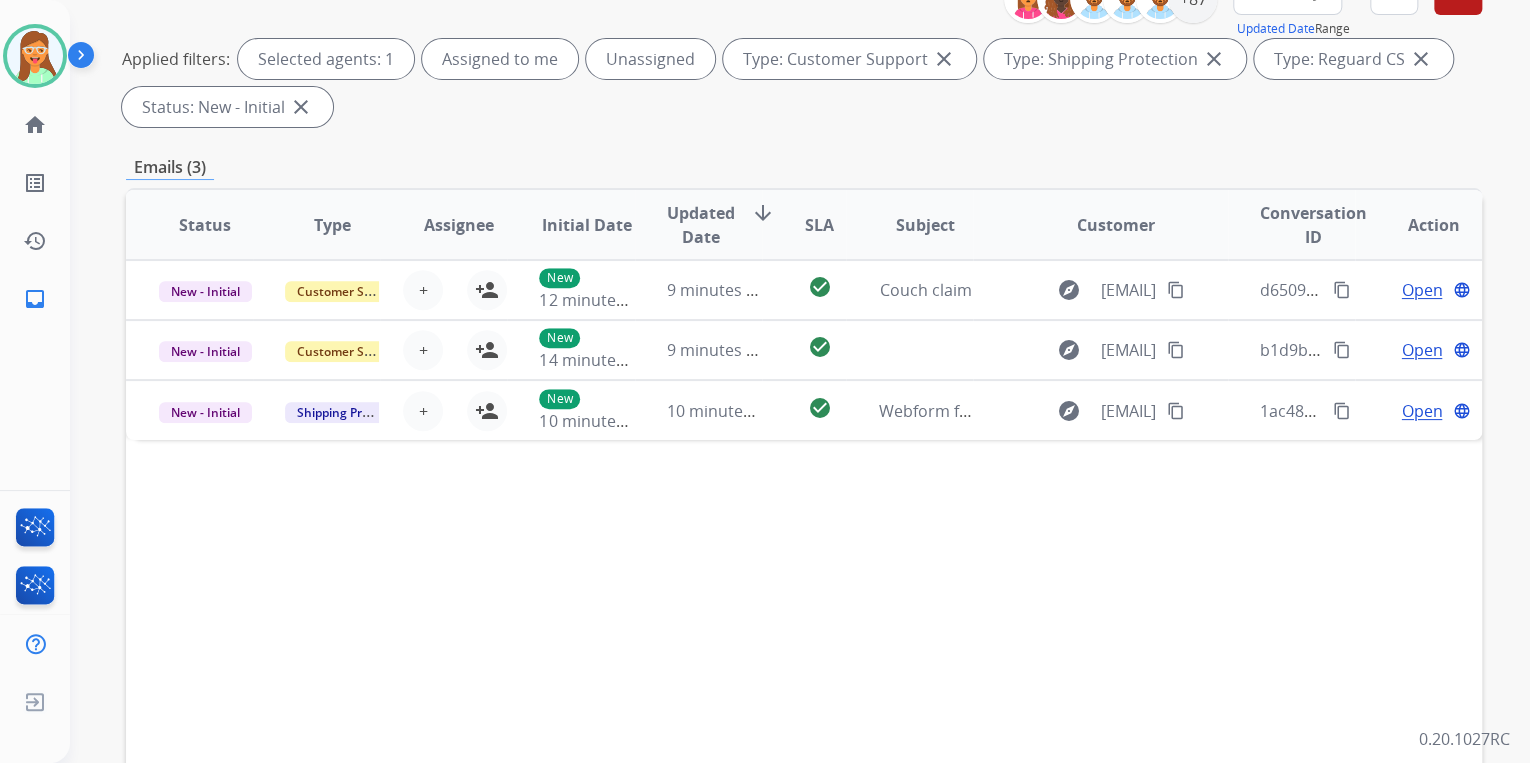 scroll, scrollTop: 0, scrollLeft: 0, axis: both 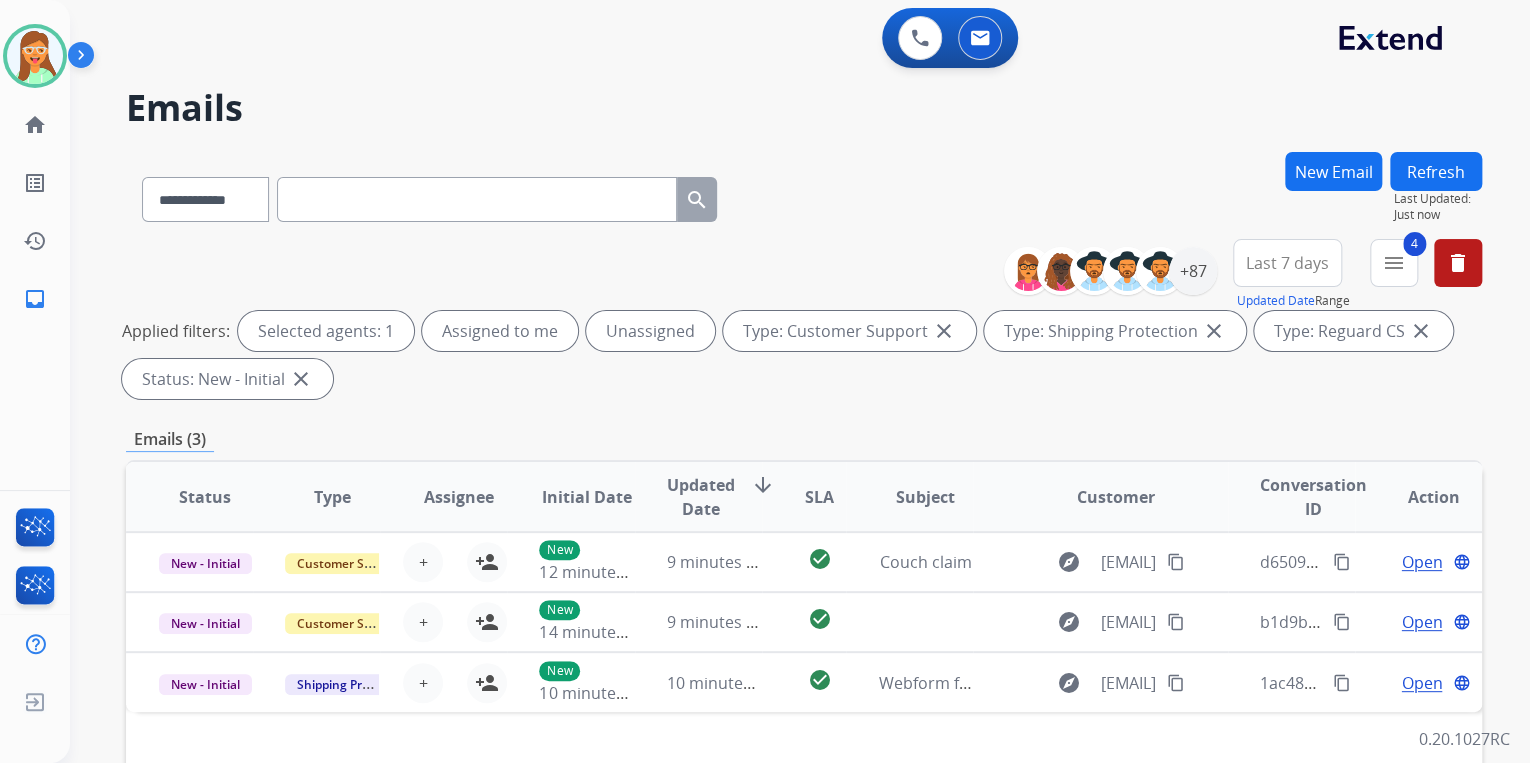 click on "delete" at bounding box center (1458, 263) 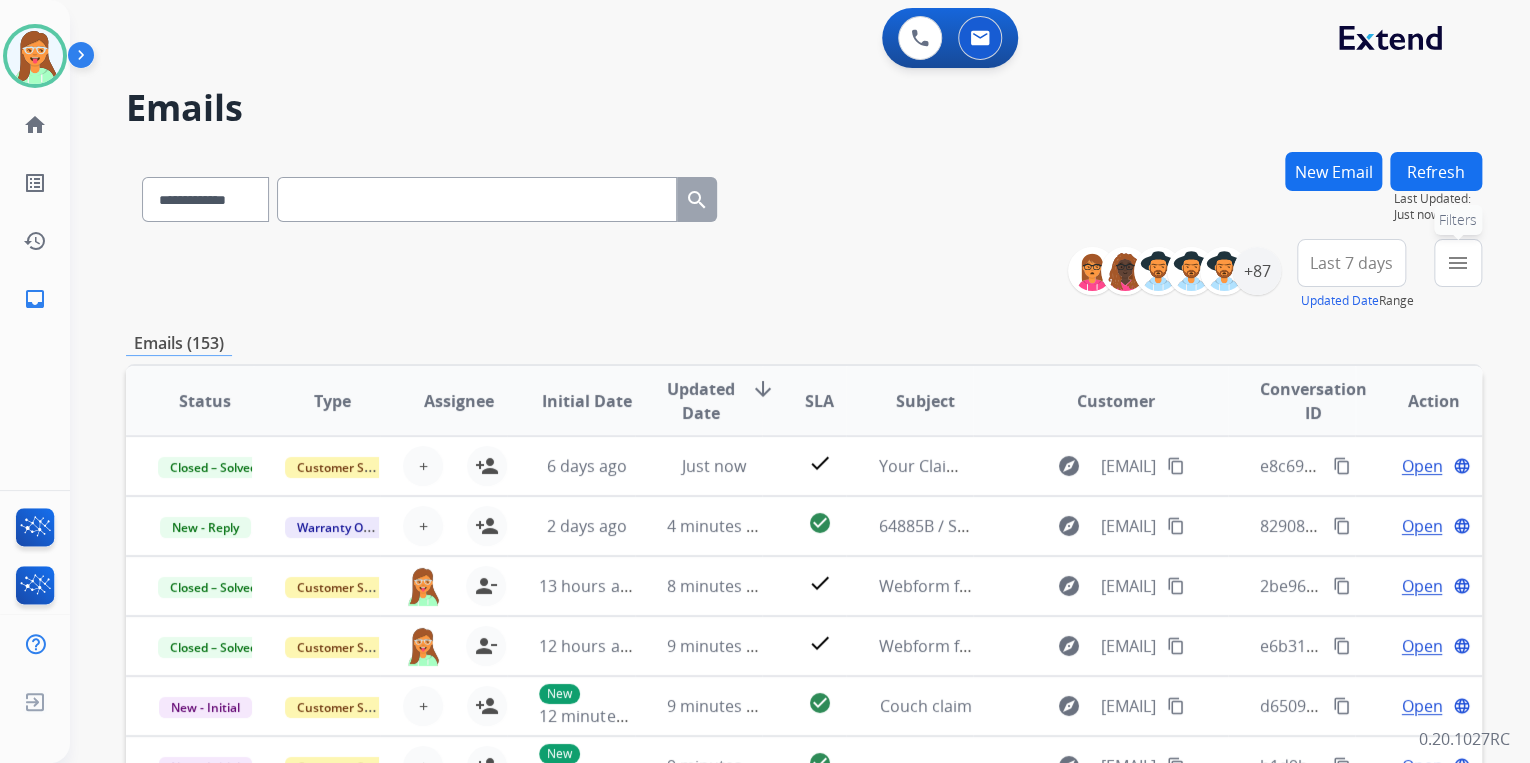 click on "menu" at bounding box center (1458, 263) 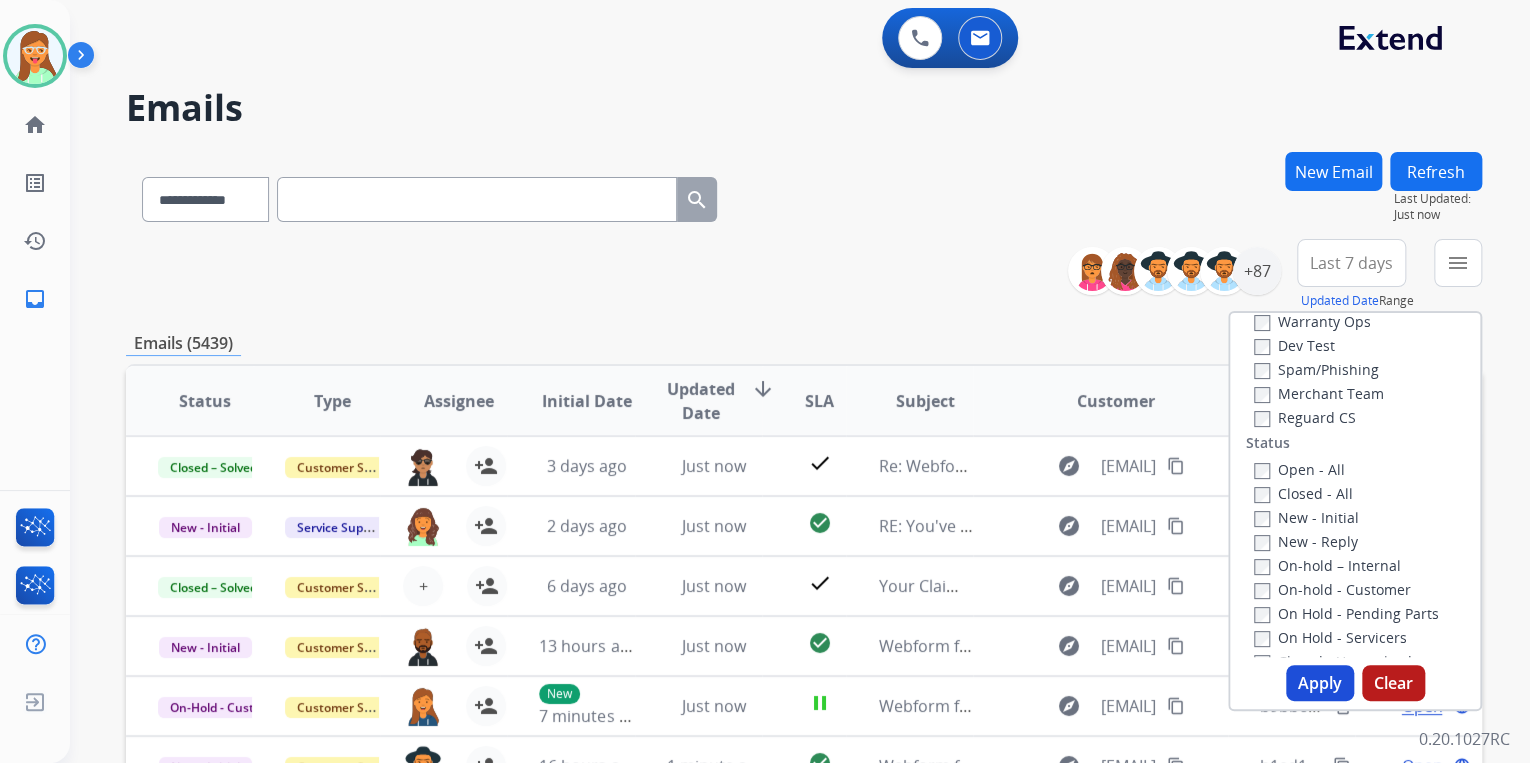 click on "Warranty Ops" at bounding box center [1312, 321] 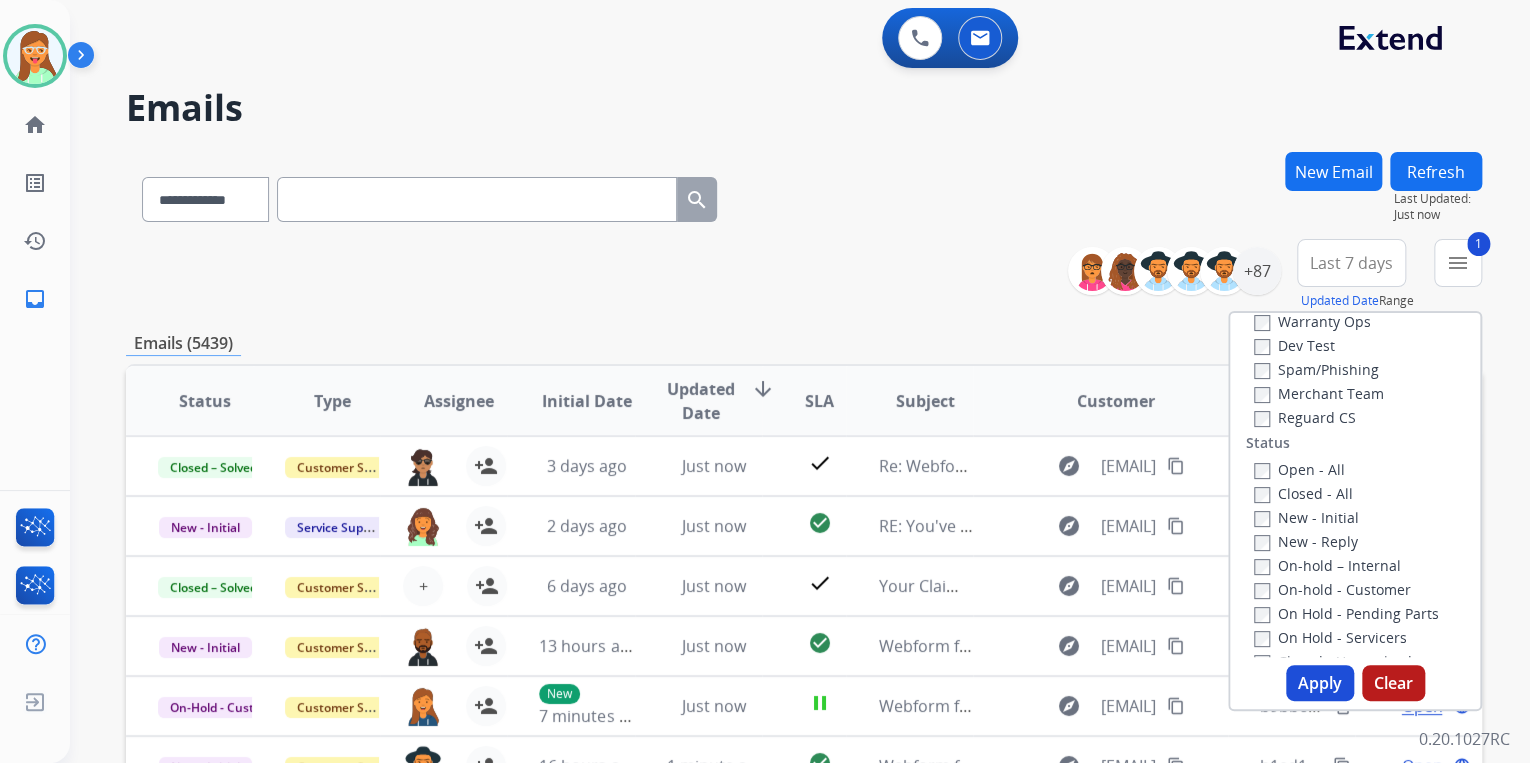 click on "New - Initial" at bounding box center (1306, 517) 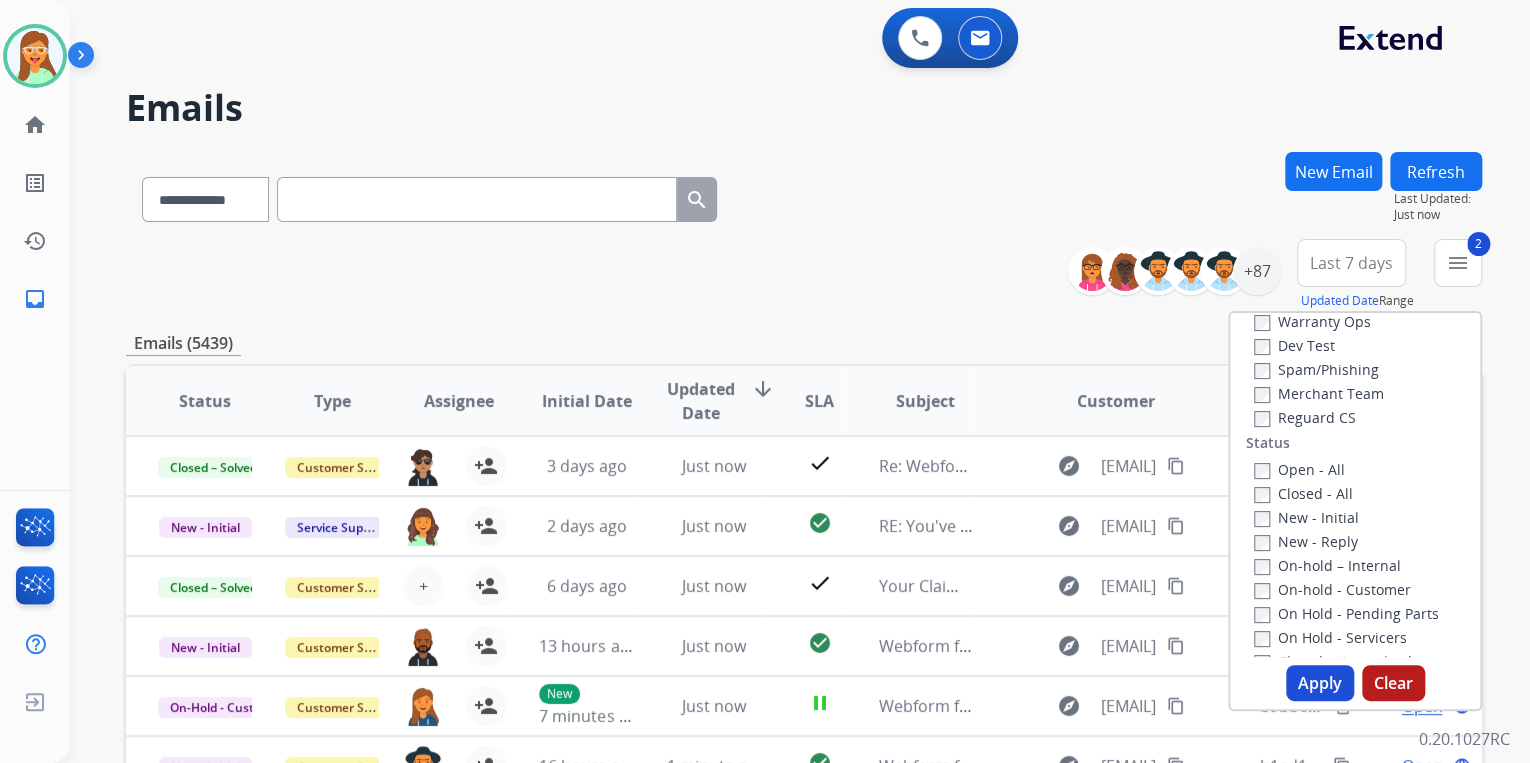 click on "Apply" at bounding box center (1320, 683) 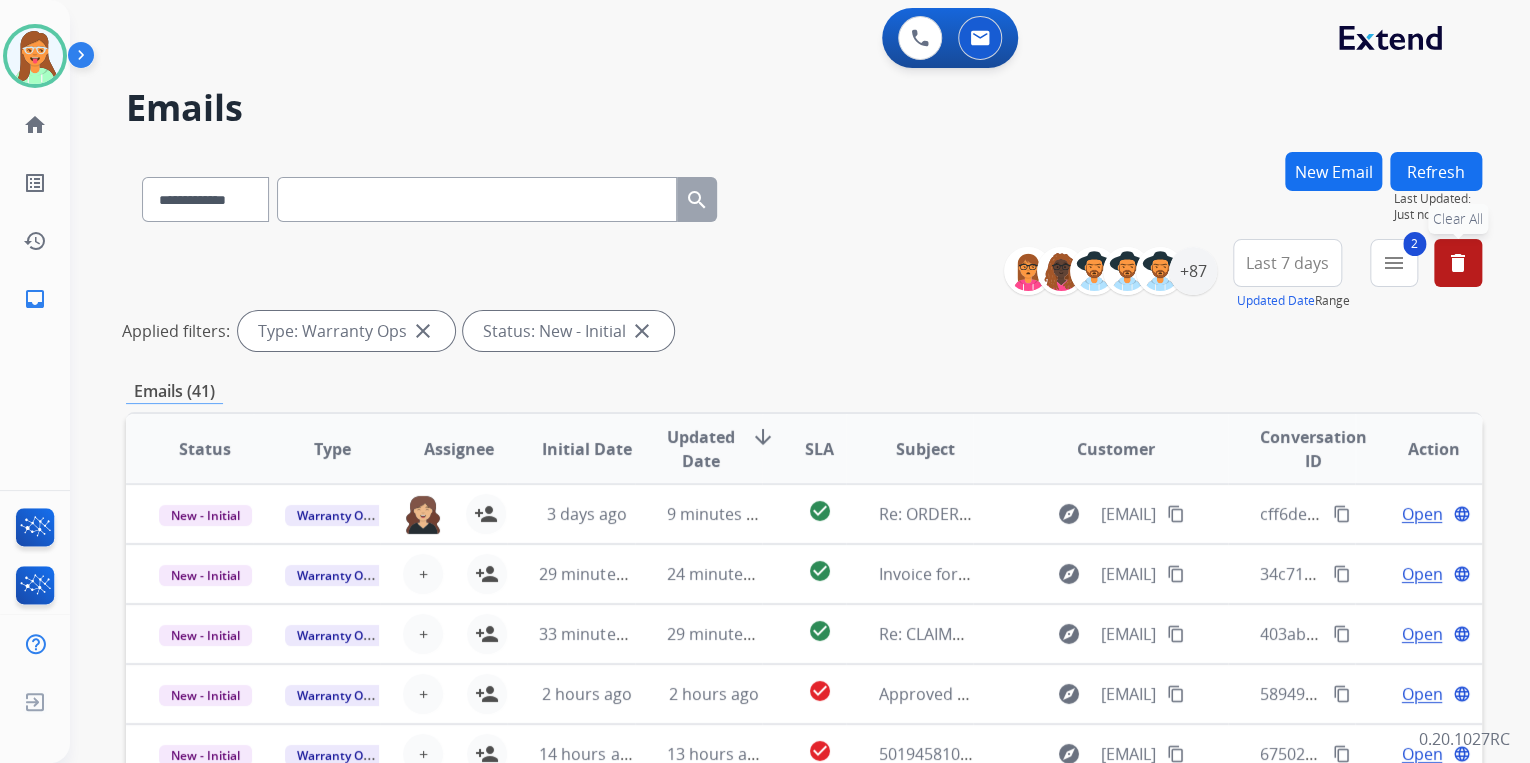 click on "**********" at bounding box center [804, 195] 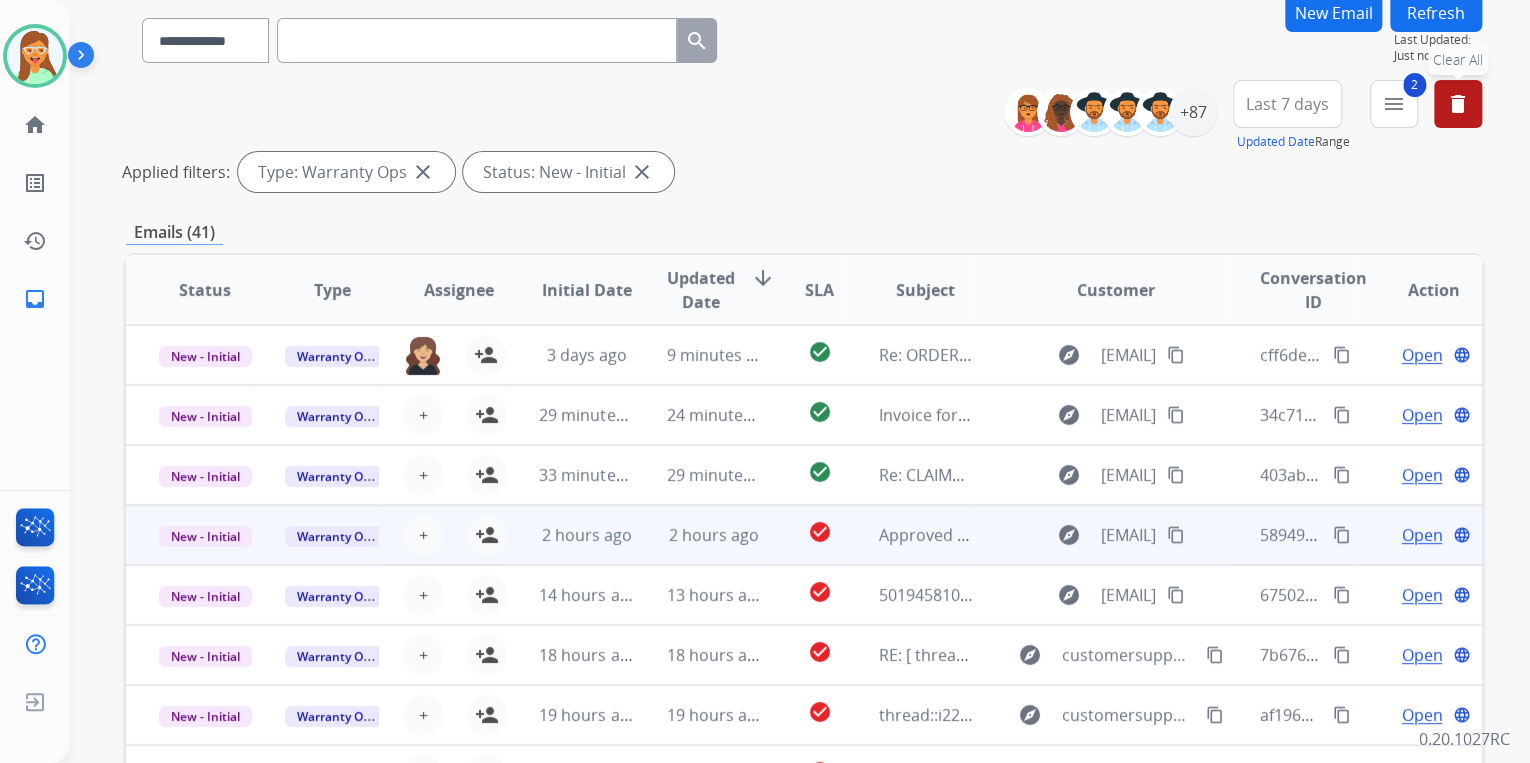scroll, scrollTop: 422, scrollLeft: 0, axis: vertical 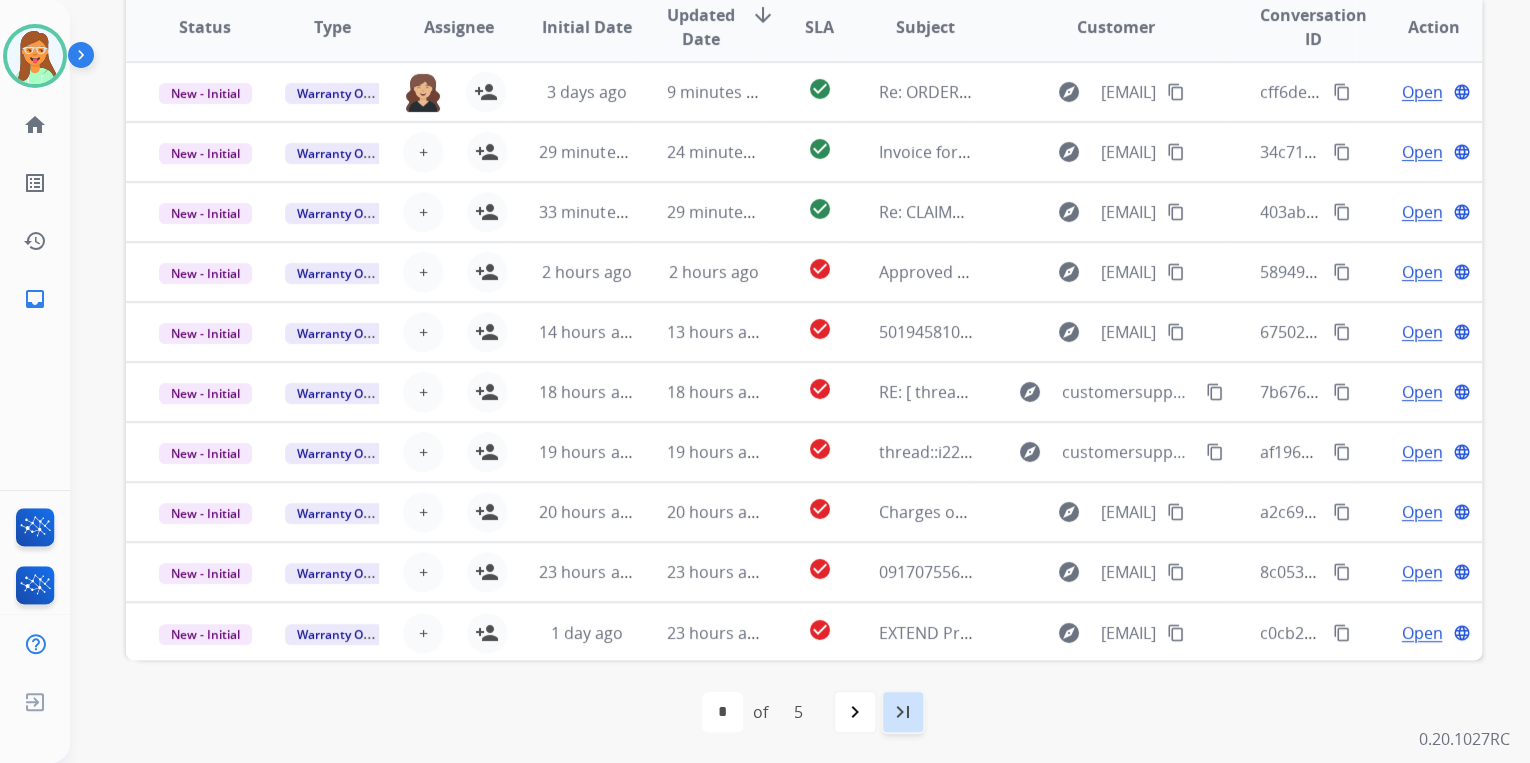 click on "last_page" at bounding box center (903, 712) 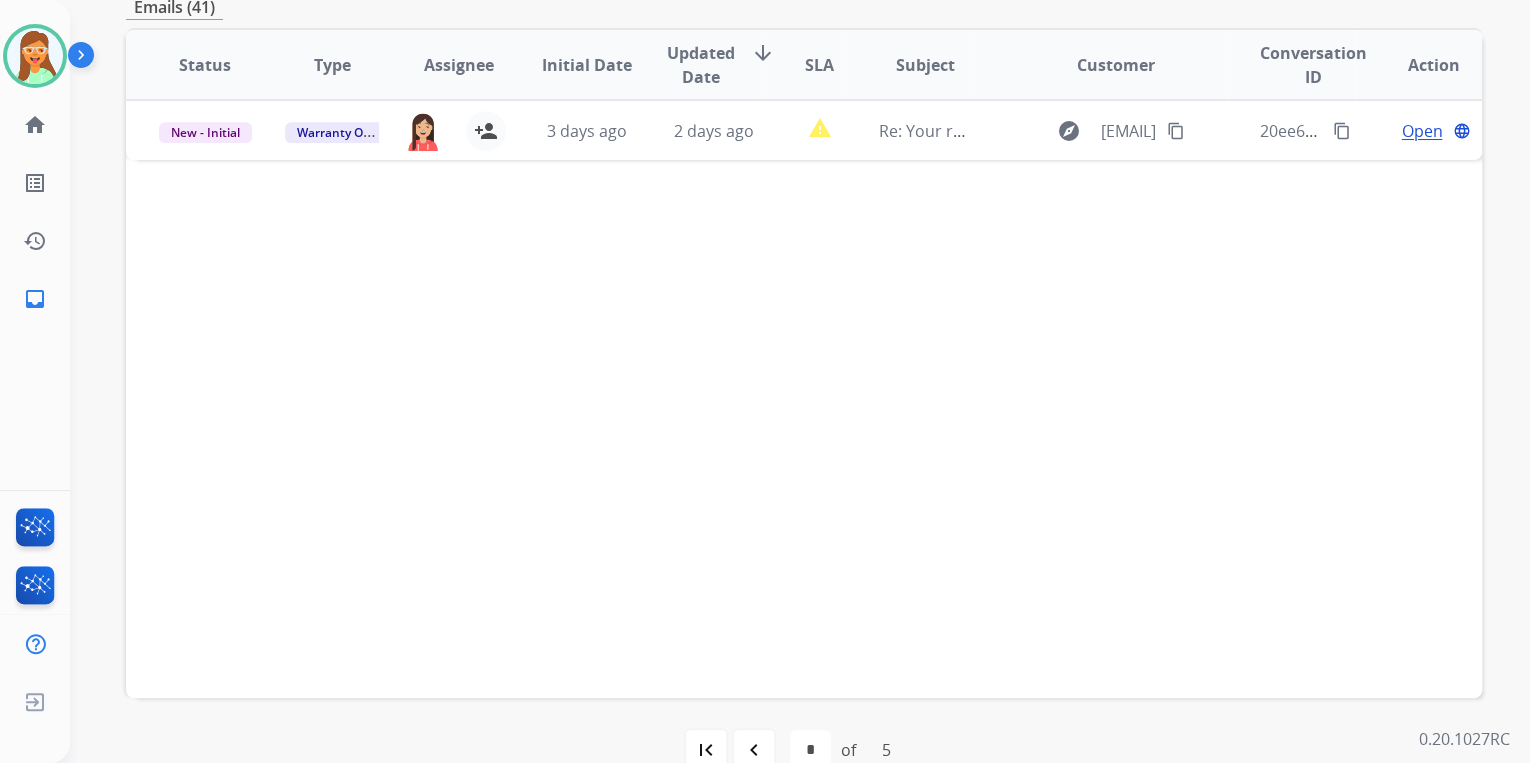 scroll, scrollTop: 422, scrollLeft: 0, axis: vertical 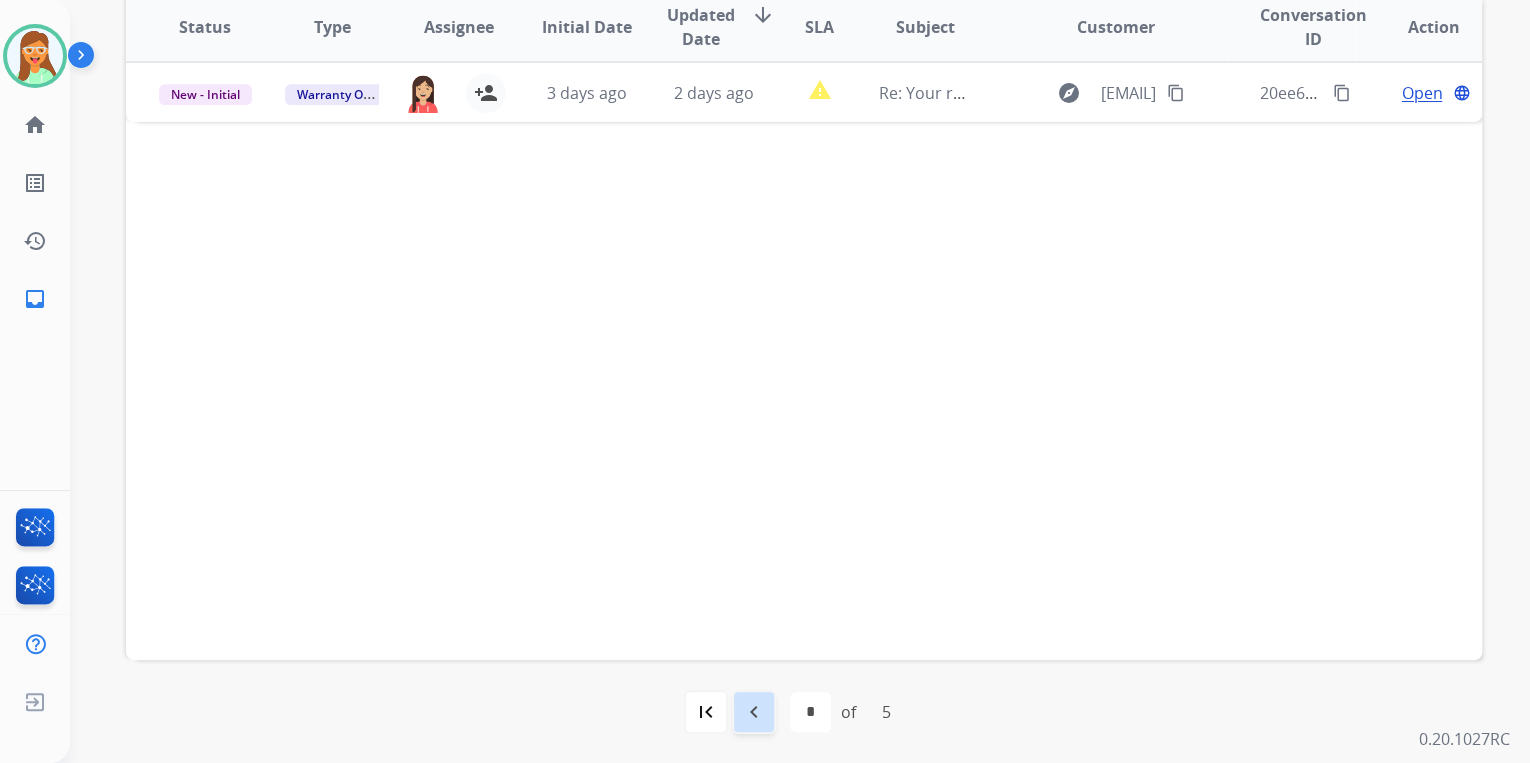 click on "navigate_before" at bounding box center (754, 712) 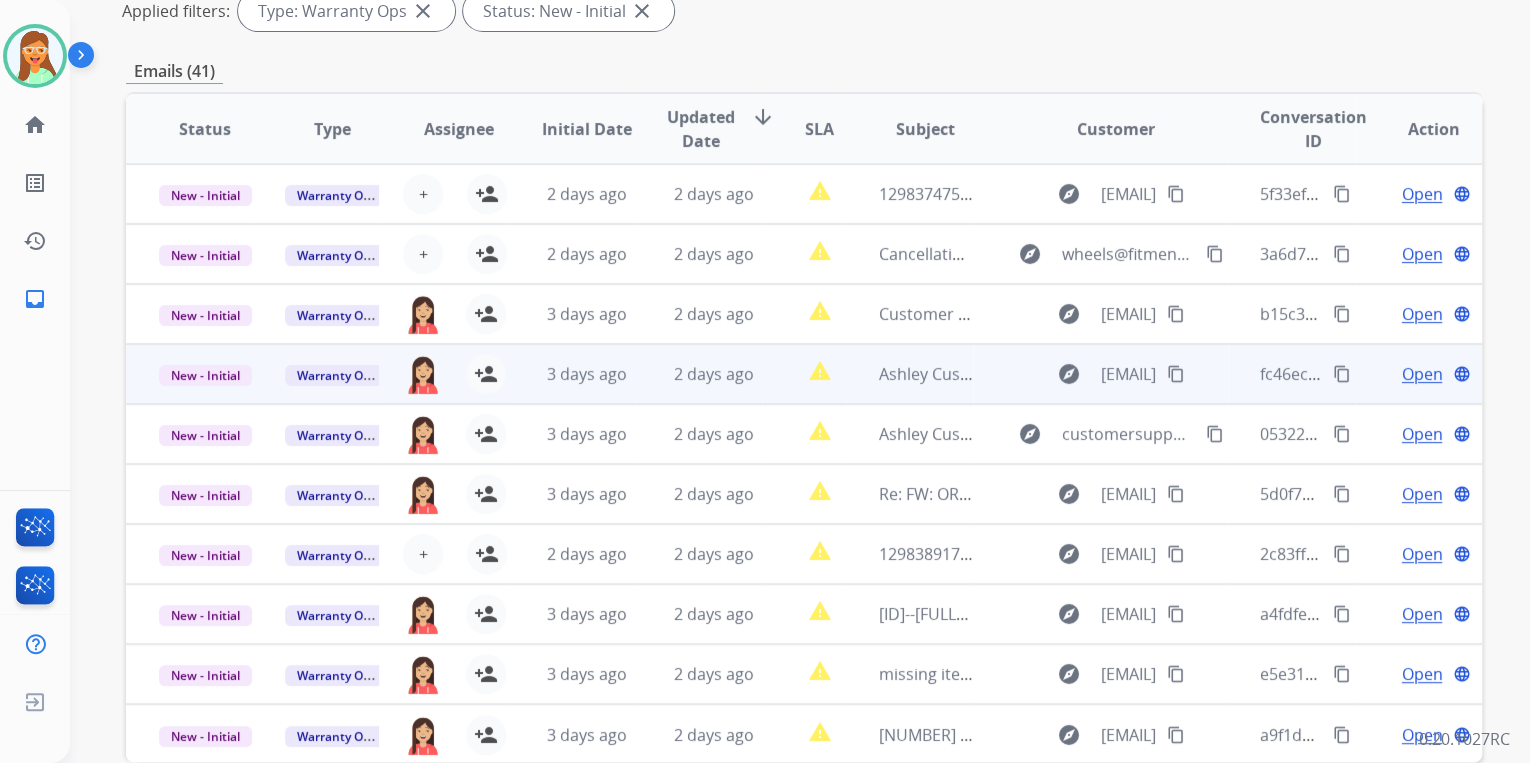 scroll, scrollTop: 0, scrollLeft: 0, axis: both 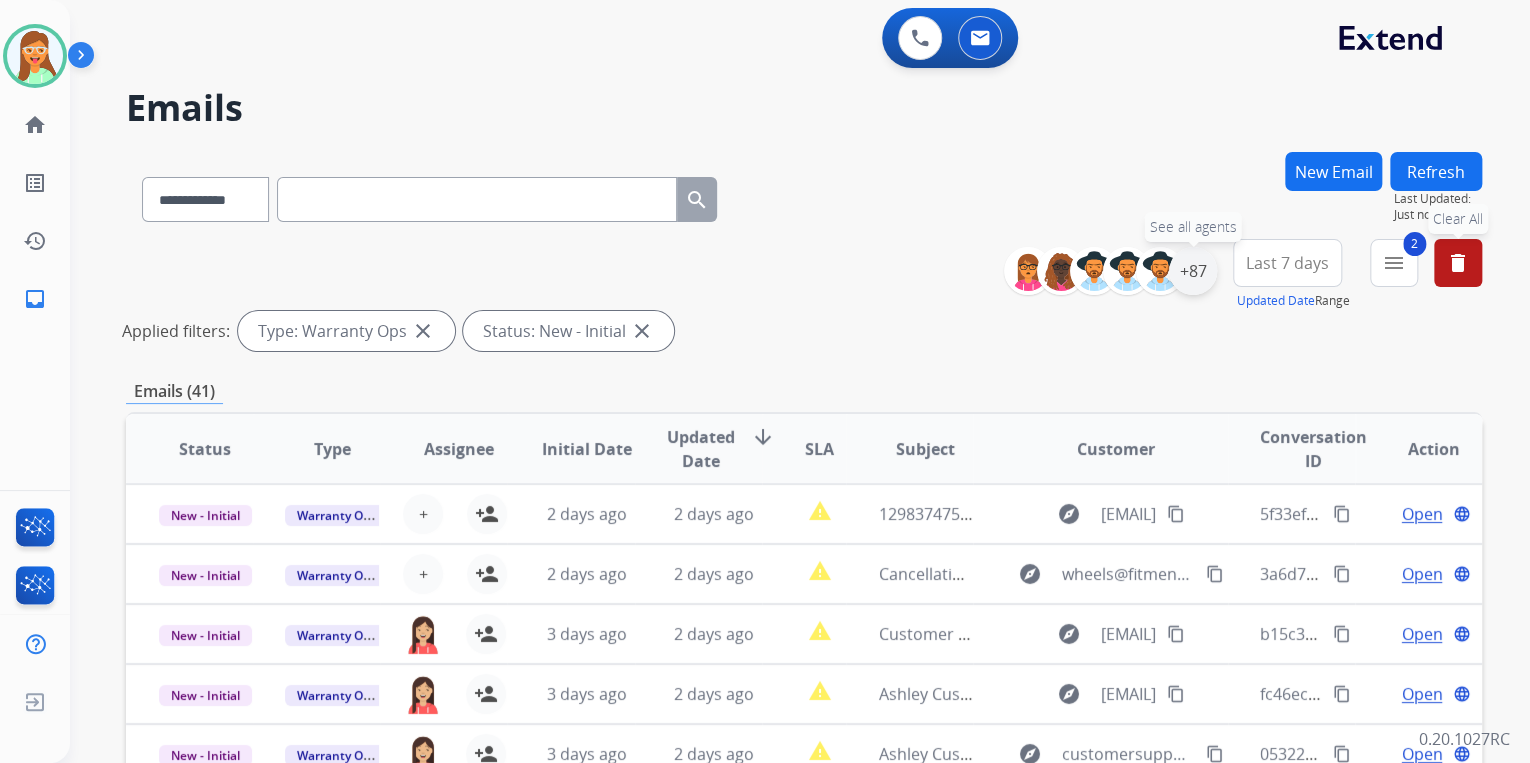 click on "+87" at bounding box center (1193, 271) 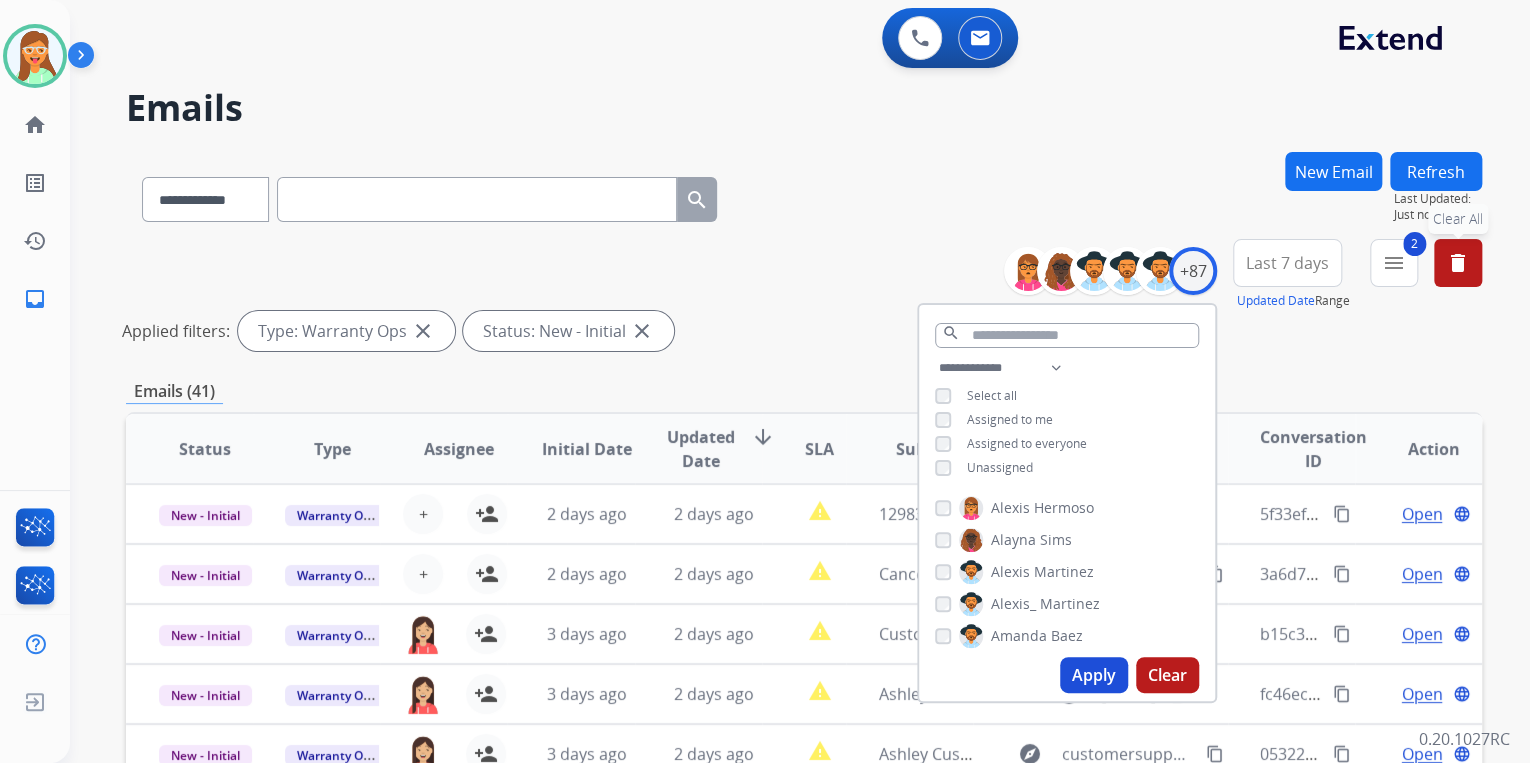 click on "Unassigned" at bounding box center [1000, 467] 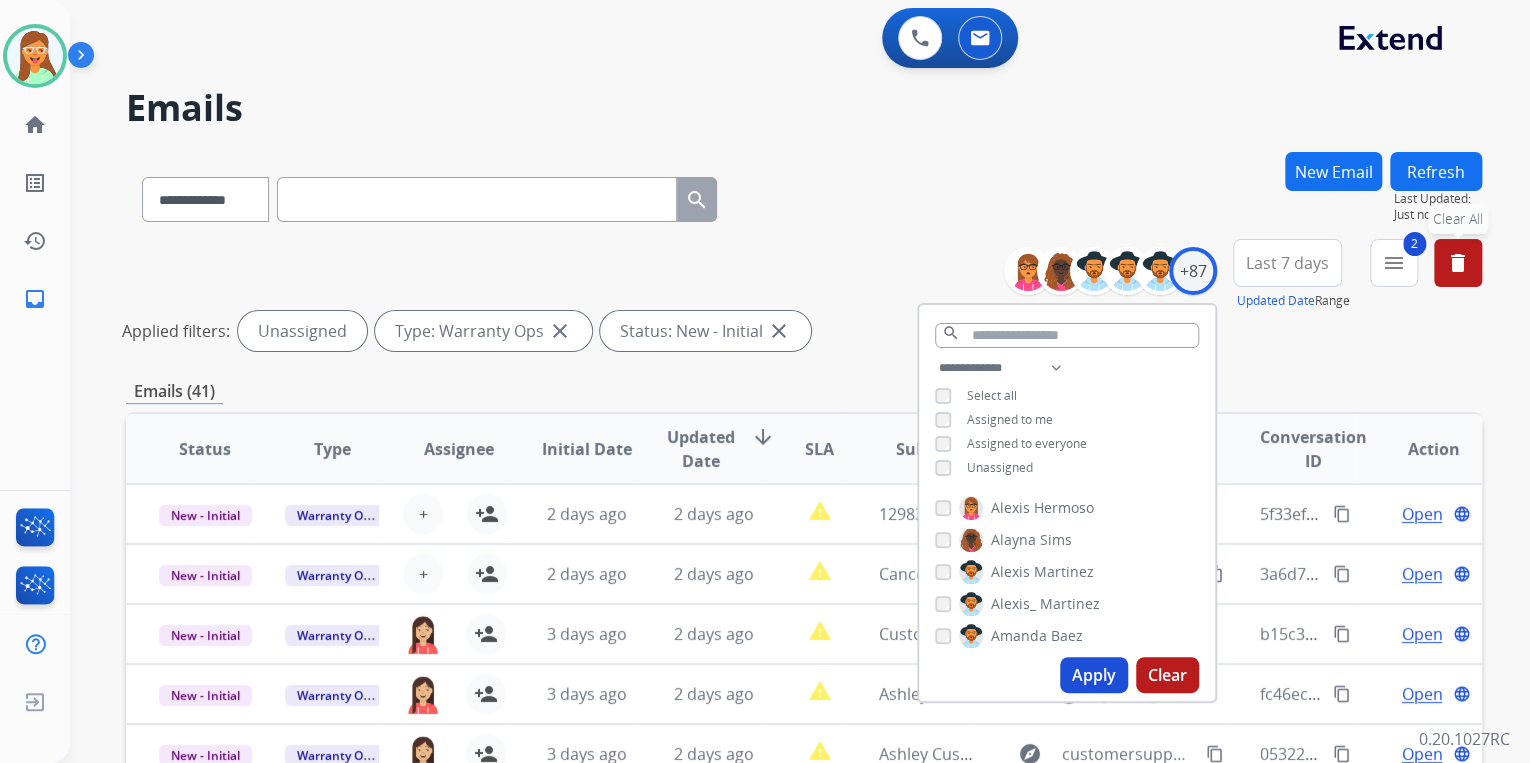 click on "Apply" at bounding box center (1094, 675) 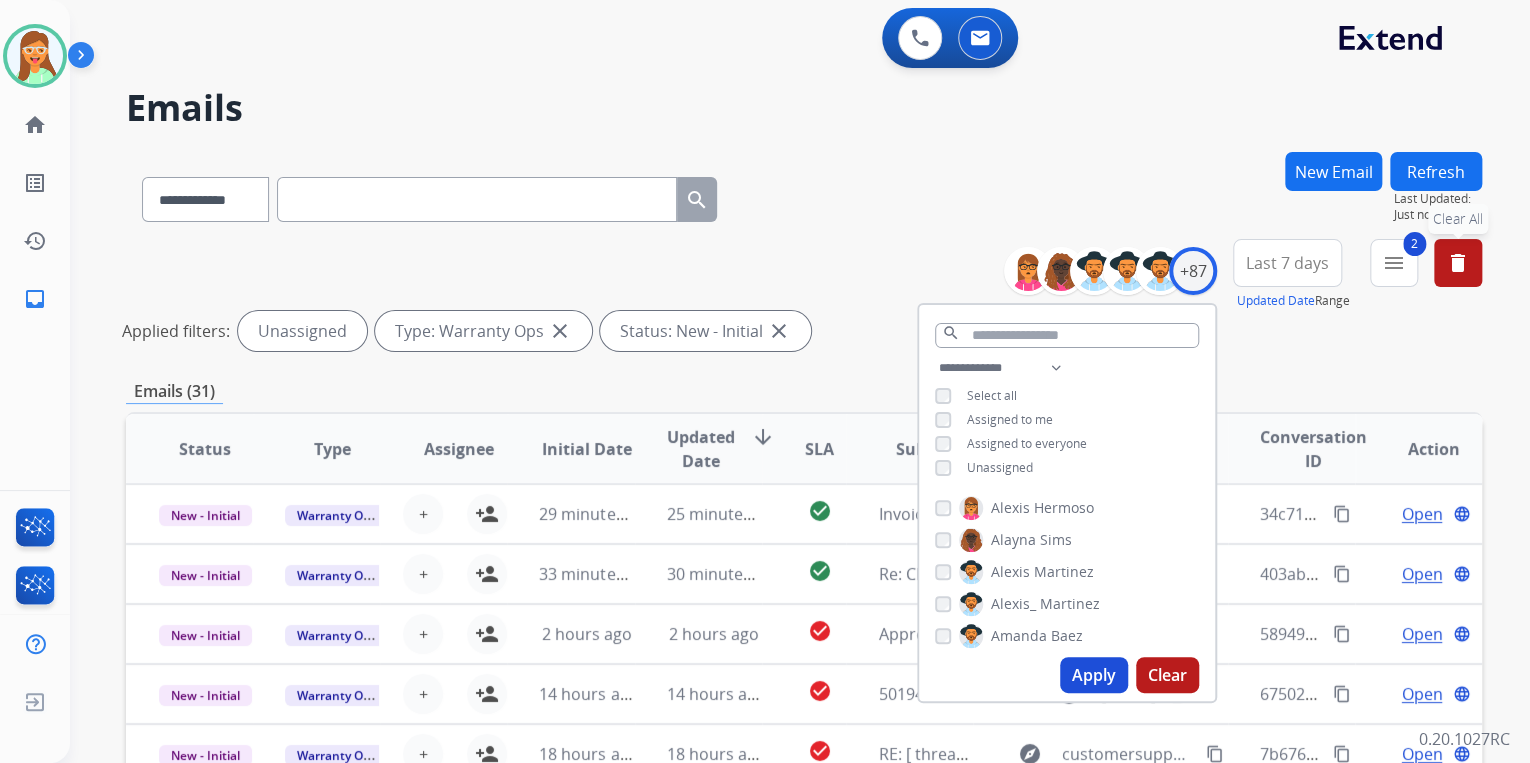 click on "**********" at bounding box center (804, 195) 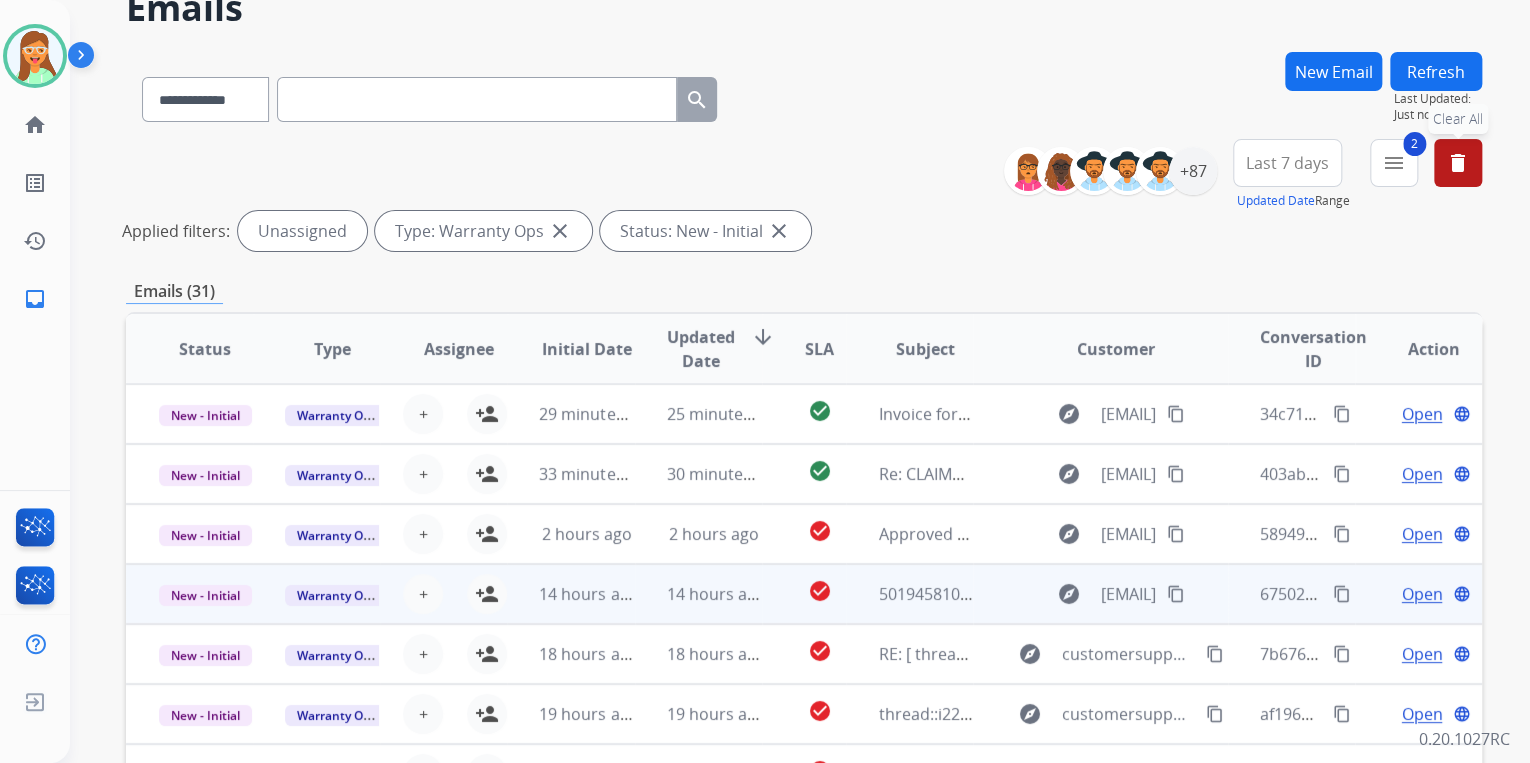 scroll, scrollTop: 422, scrollLeft: 0, axis: vertical 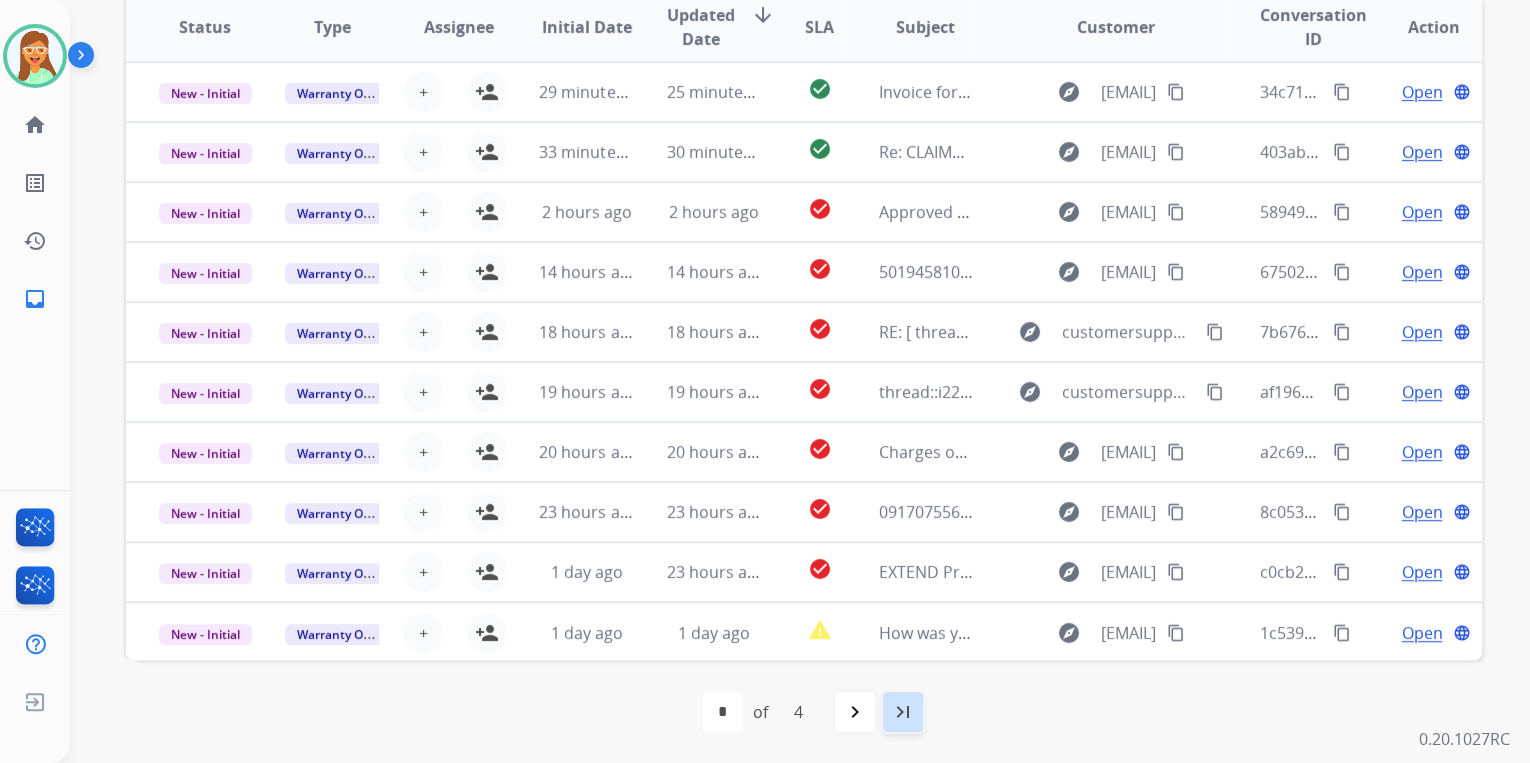click on "last_page" at bounding box center (903, 712) 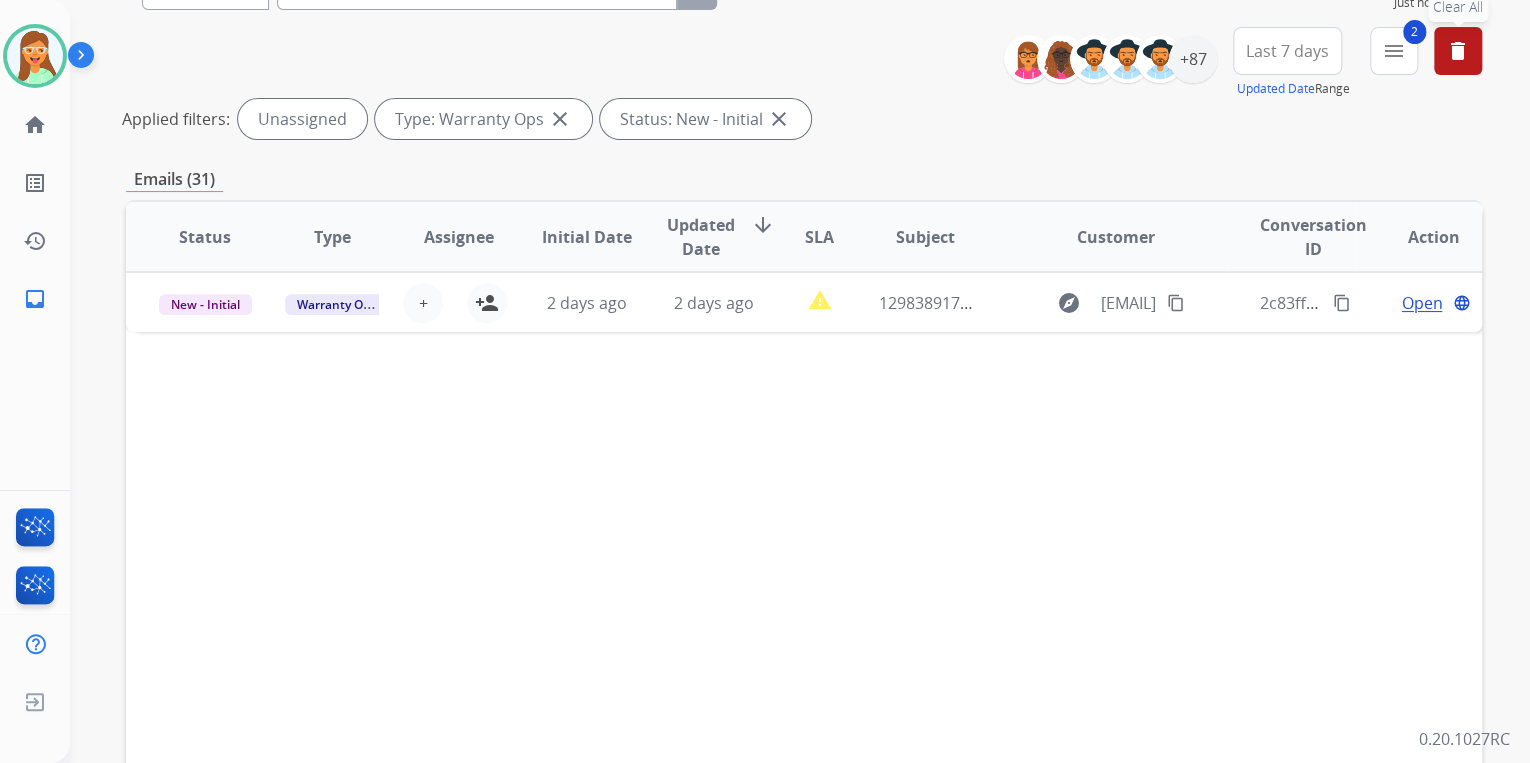 scroll, scrollTop: 422, scrollLeft: 0, axis: vertical 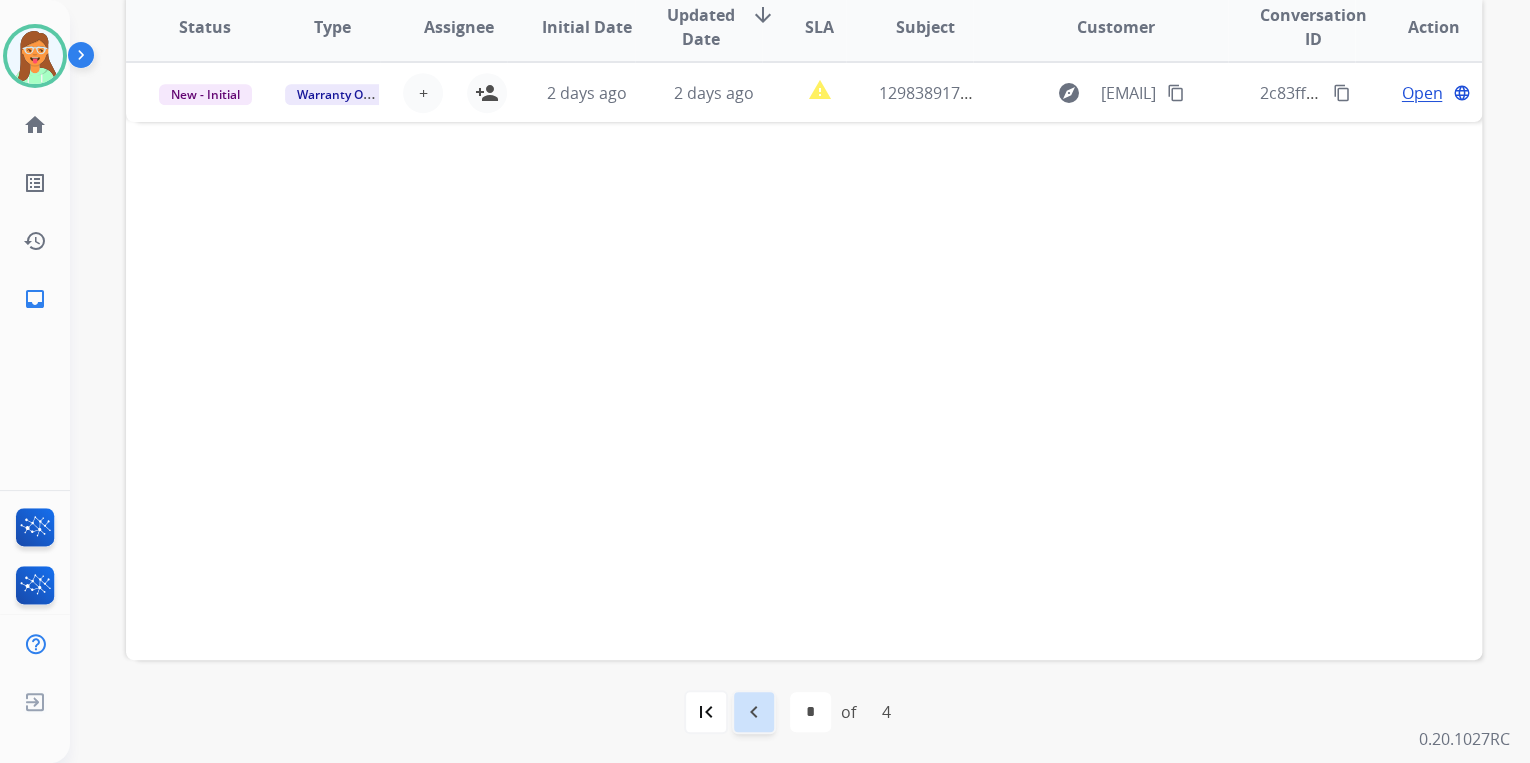 click on "navigate_before" at bounding box center [754, 712] 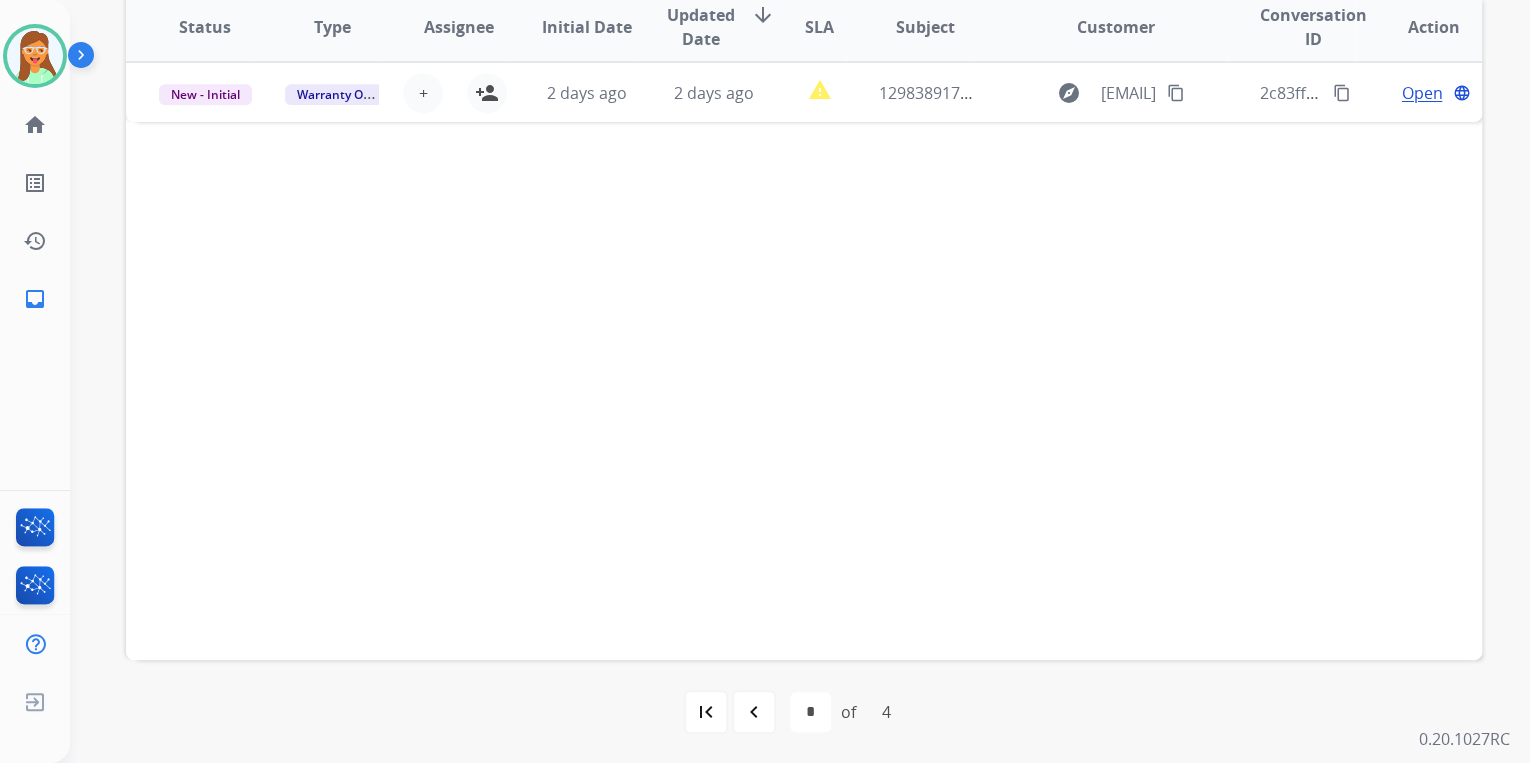 scroll, scrollTop: 0, scrollLeft: 0, axis: both 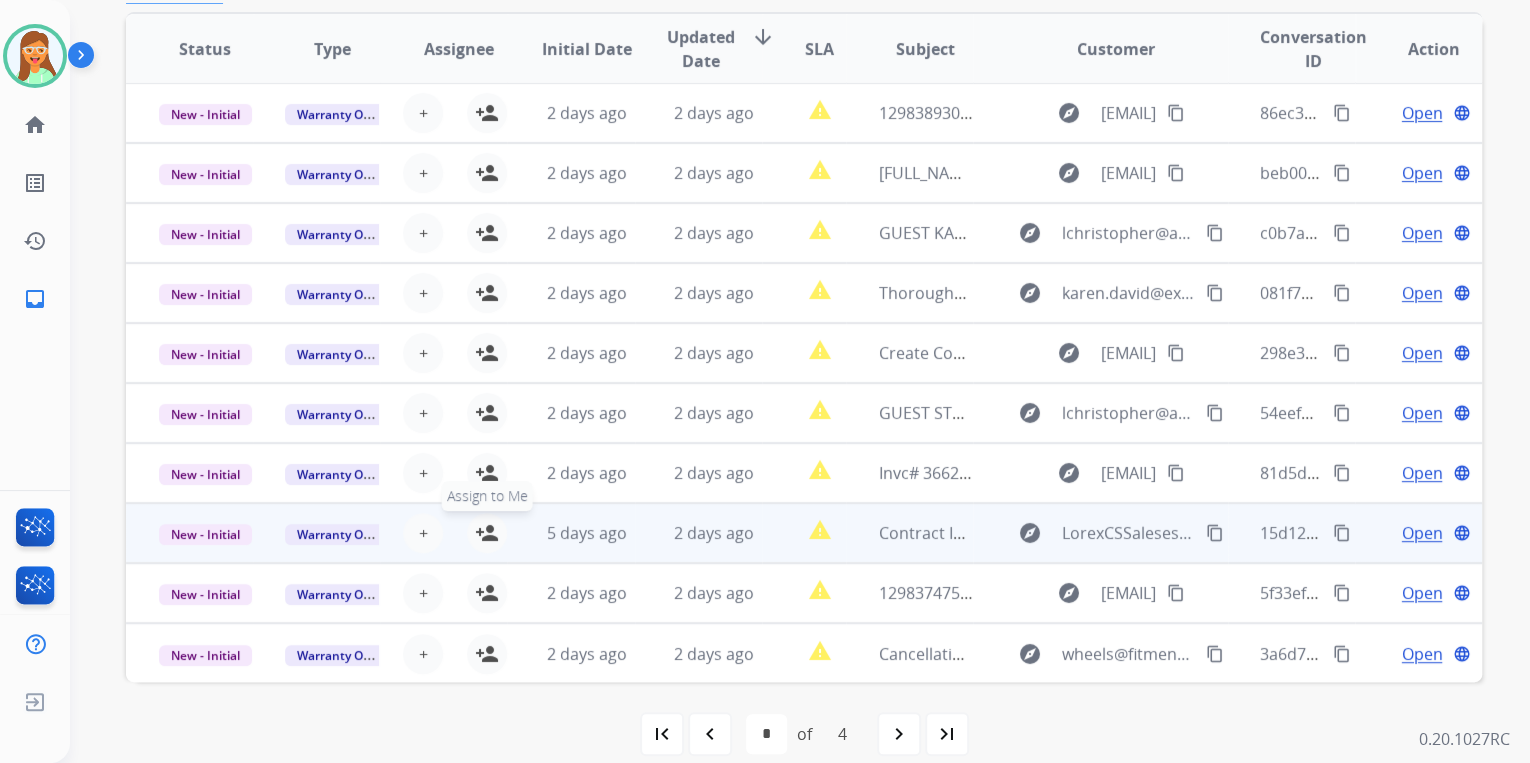 click on "person_add" at bounding box center [487, 533] 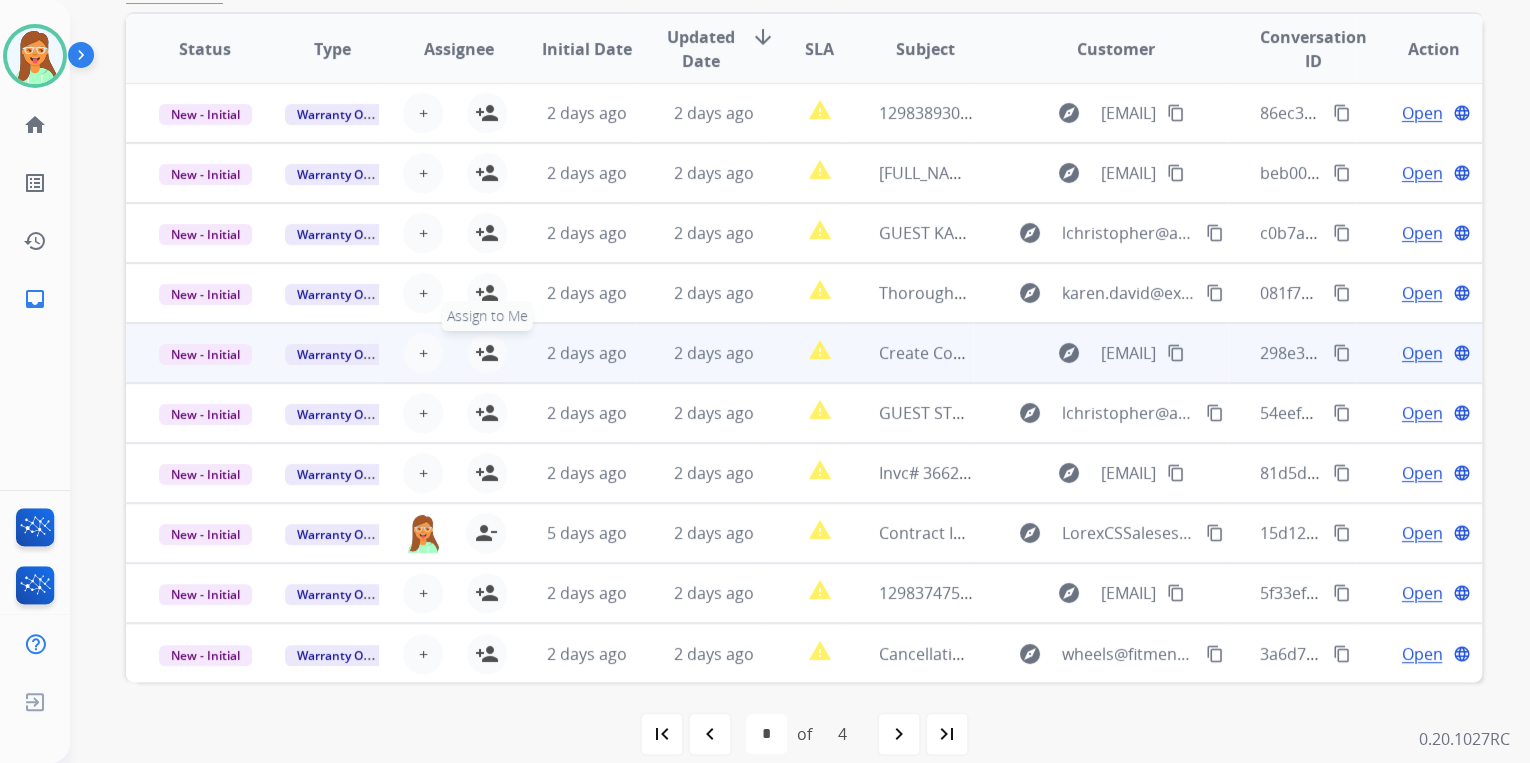 click on "person_add" at bounding box center [487, 353] 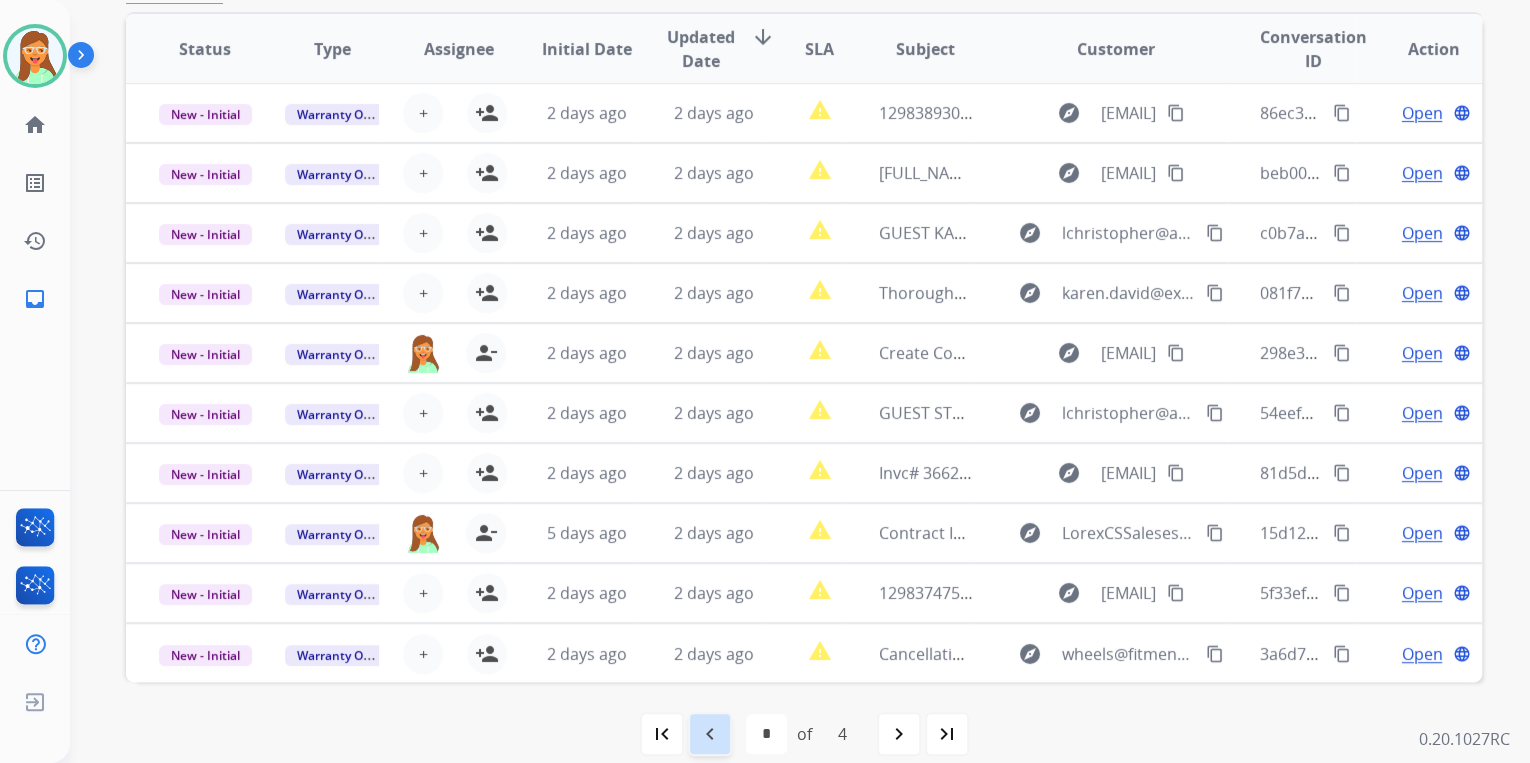 click on "navigate_before" at bounding box center (710, 734) 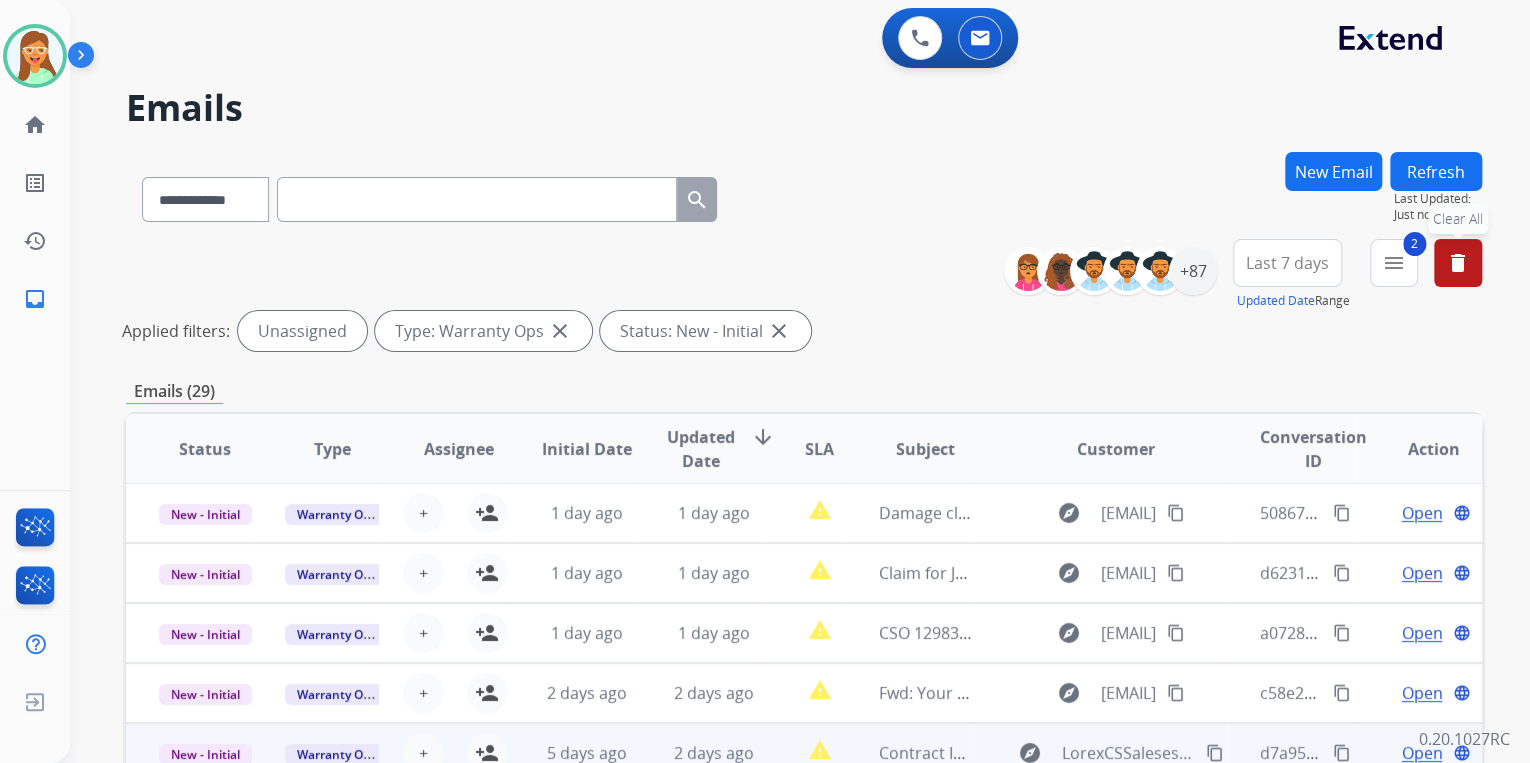 scroll, scrollTop: 422, scrollLeft: 0, axis: vertical 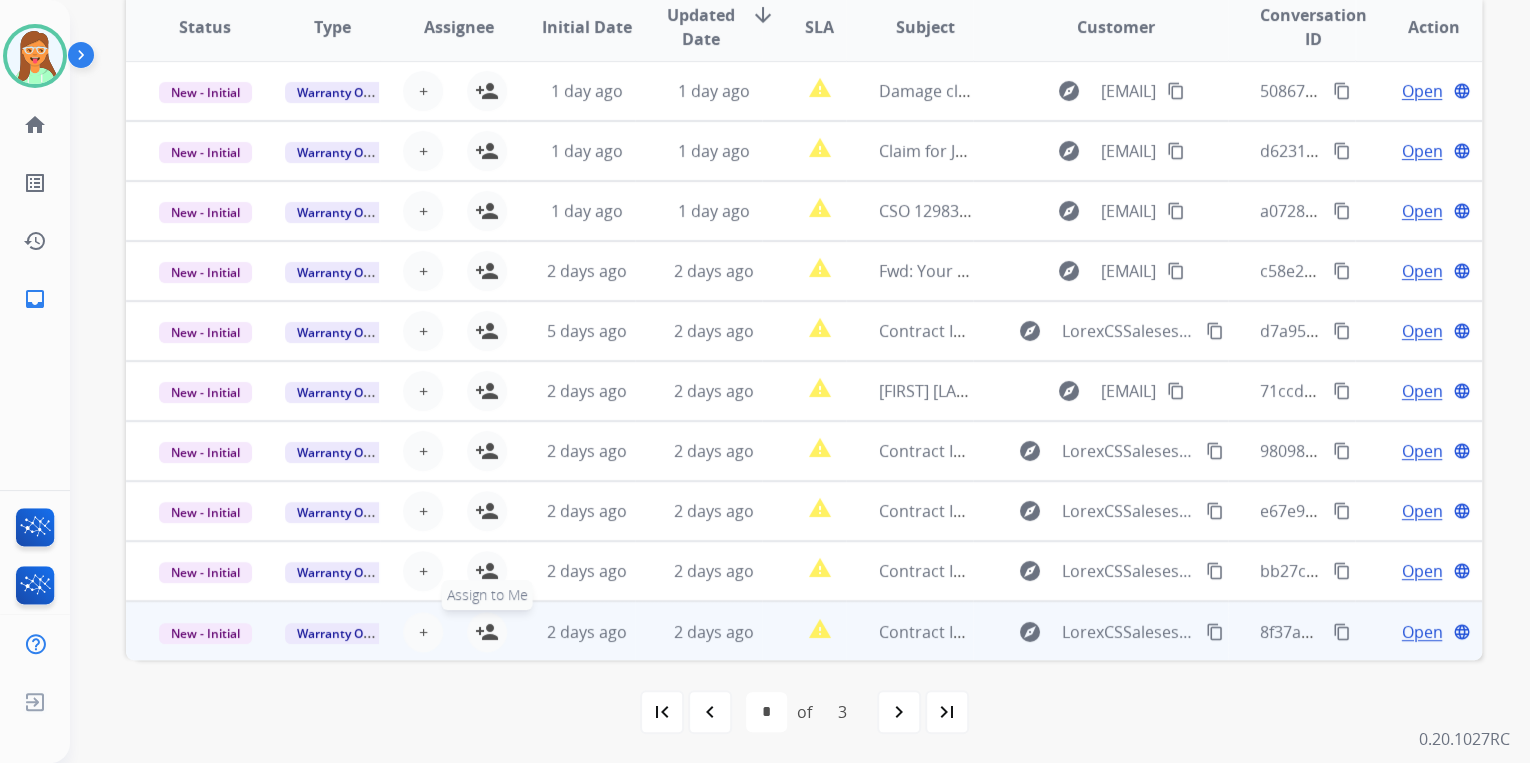 click on "person_add" at bounding box center (487, 632) 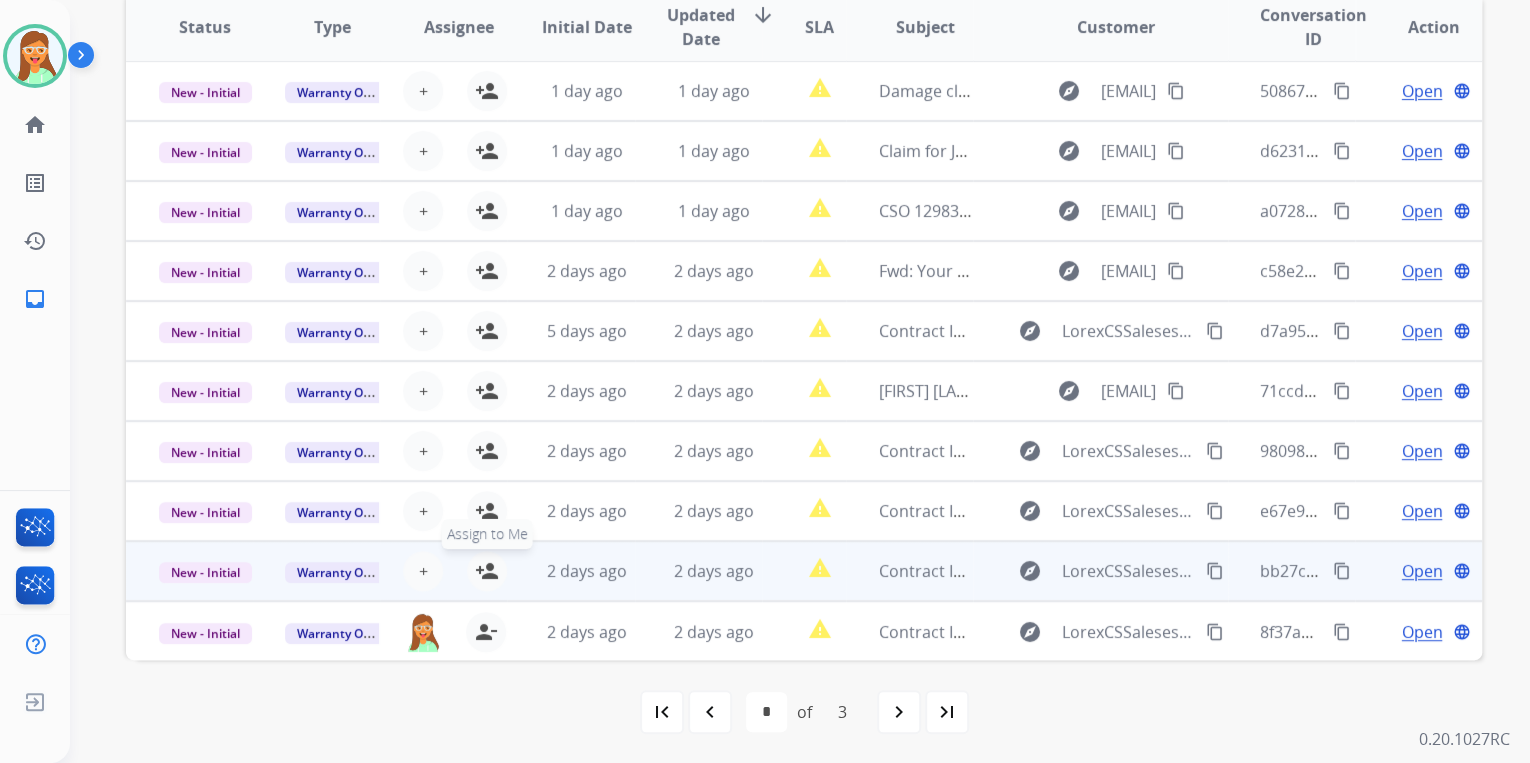 click on "person_add" at bounding box center (487, 571) 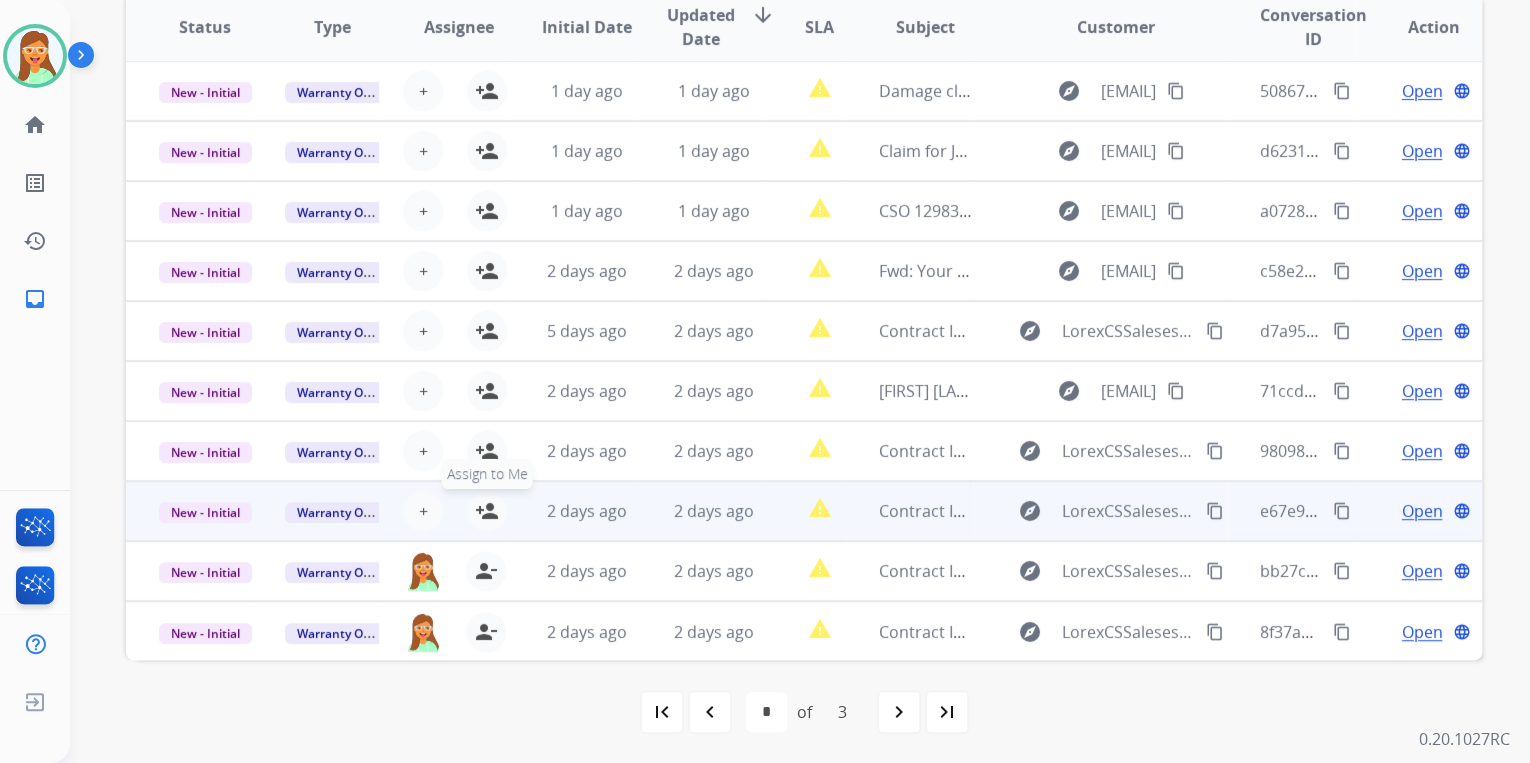 click on "person_add" at bounding box center [487, 511] 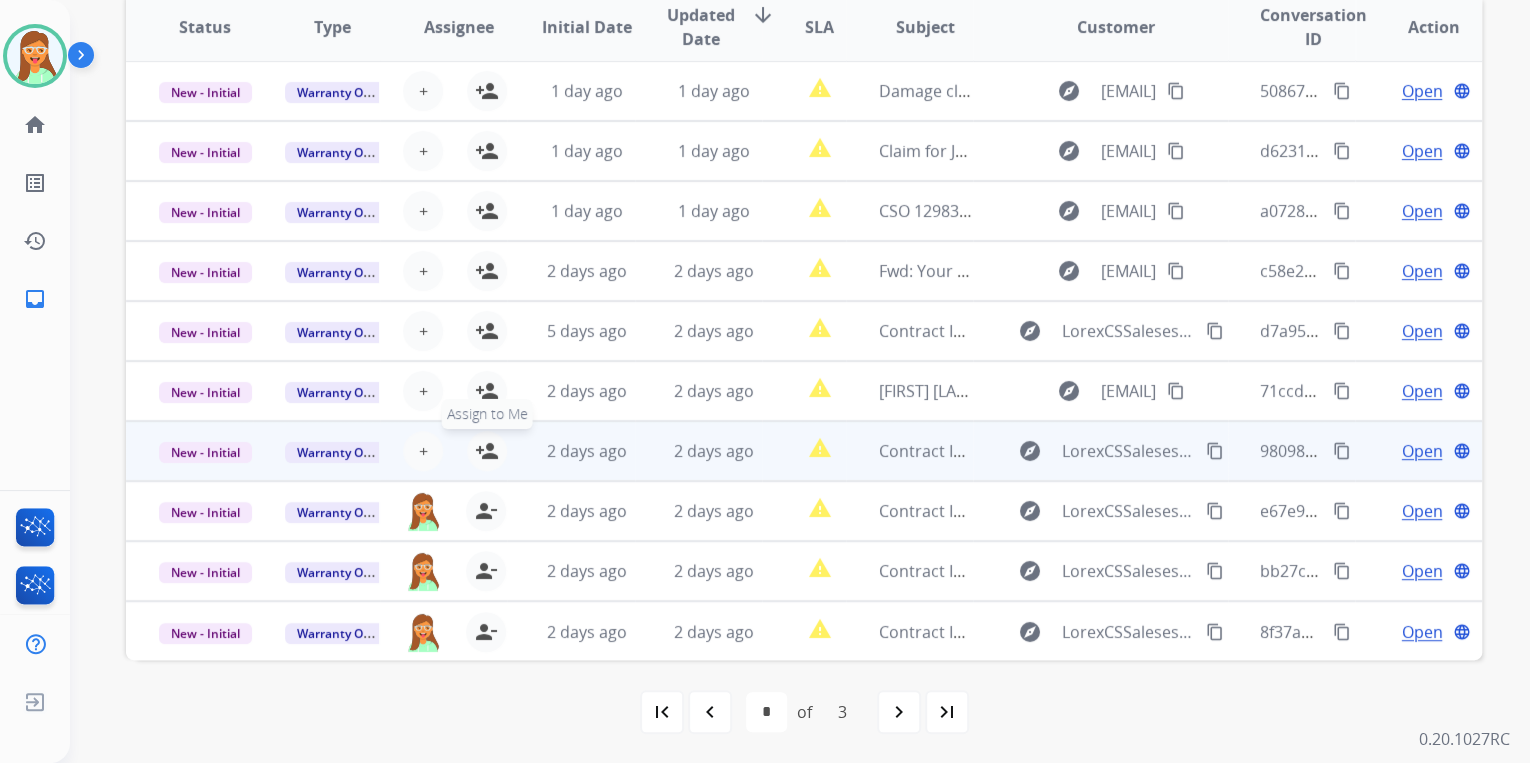 click on "person_add" at bounding box center [487, 451] 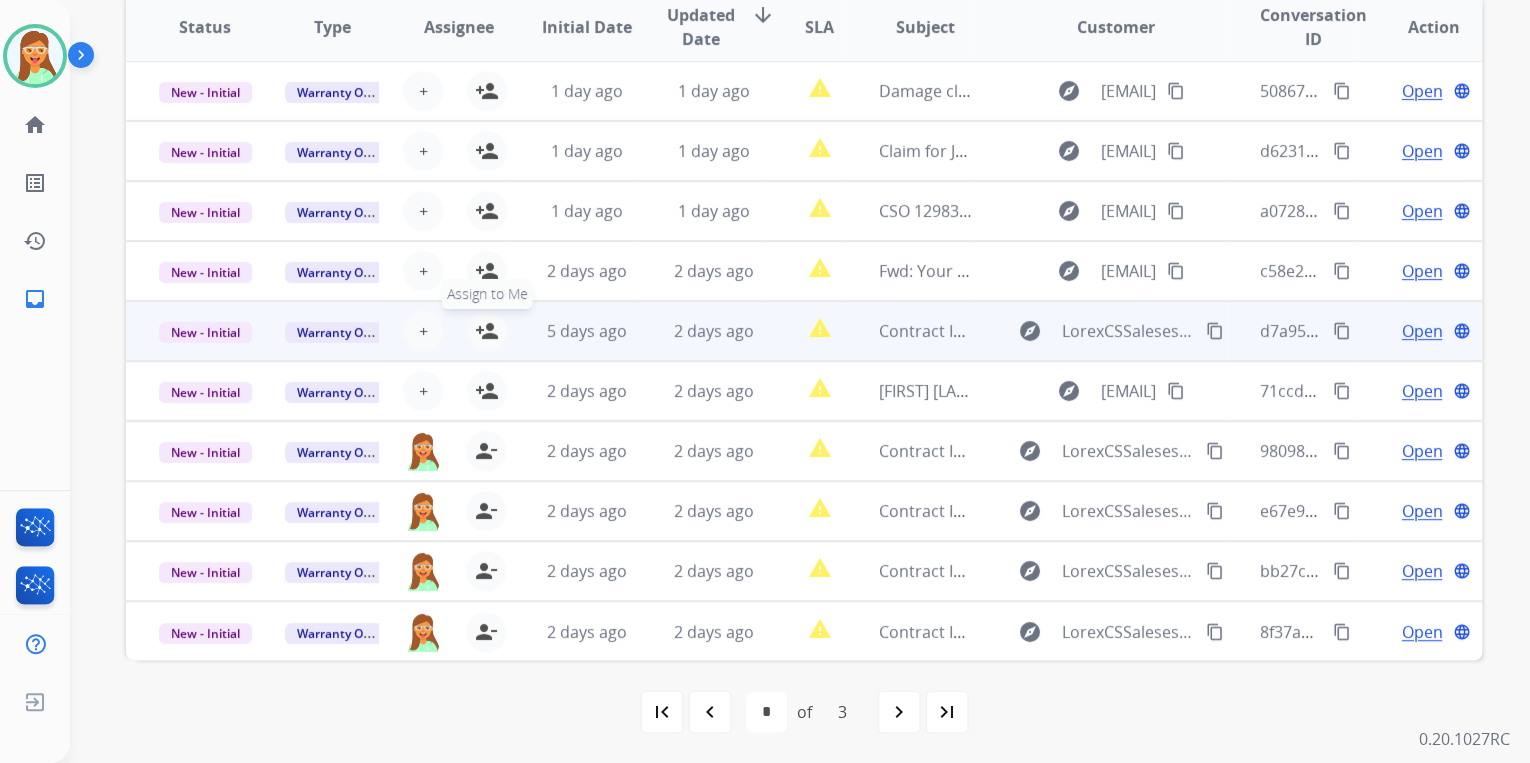 click on "person_add" at bounding box center (487, 331) 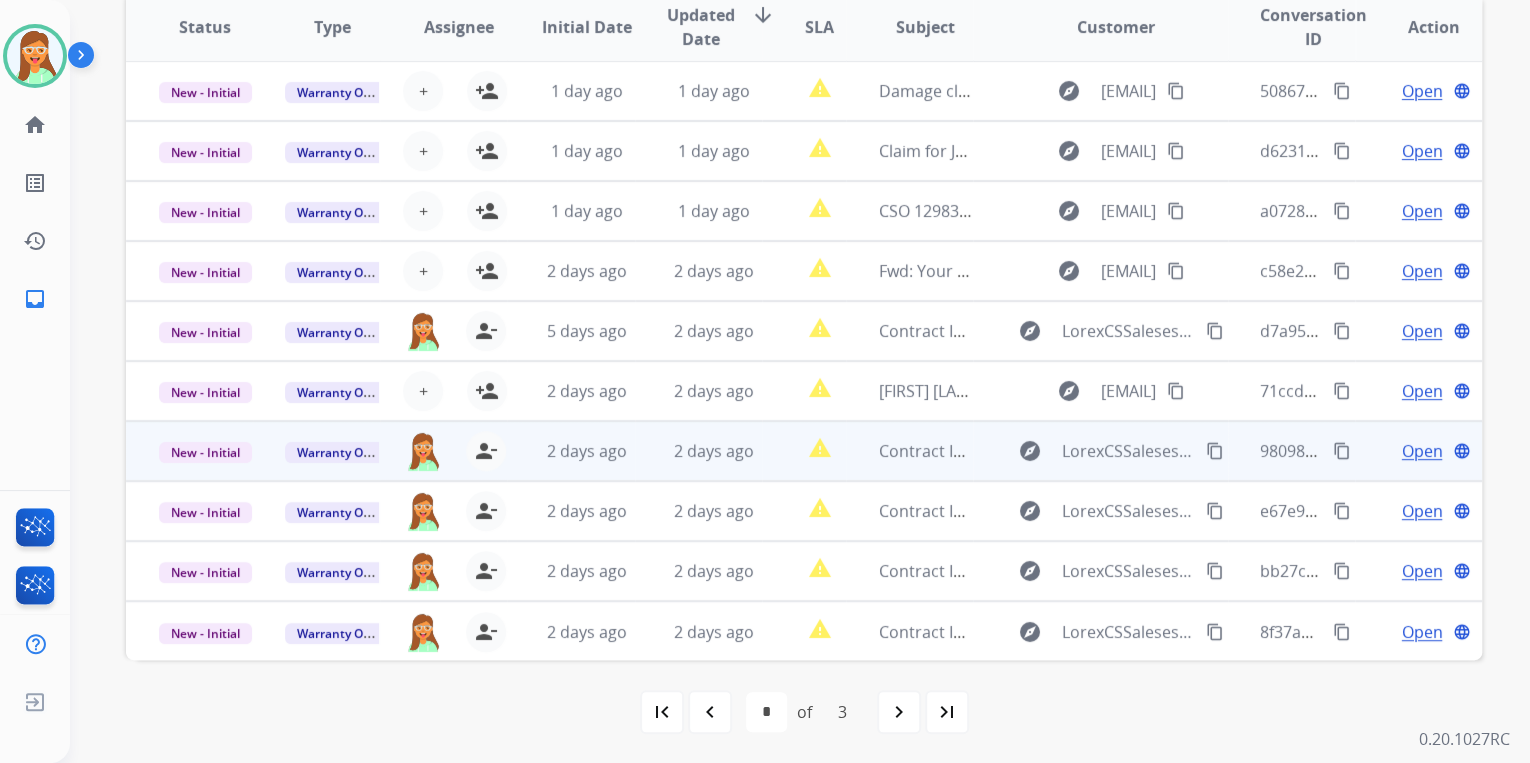 scroll, scrollTop: 0, scrollLeft: 0, axis: both 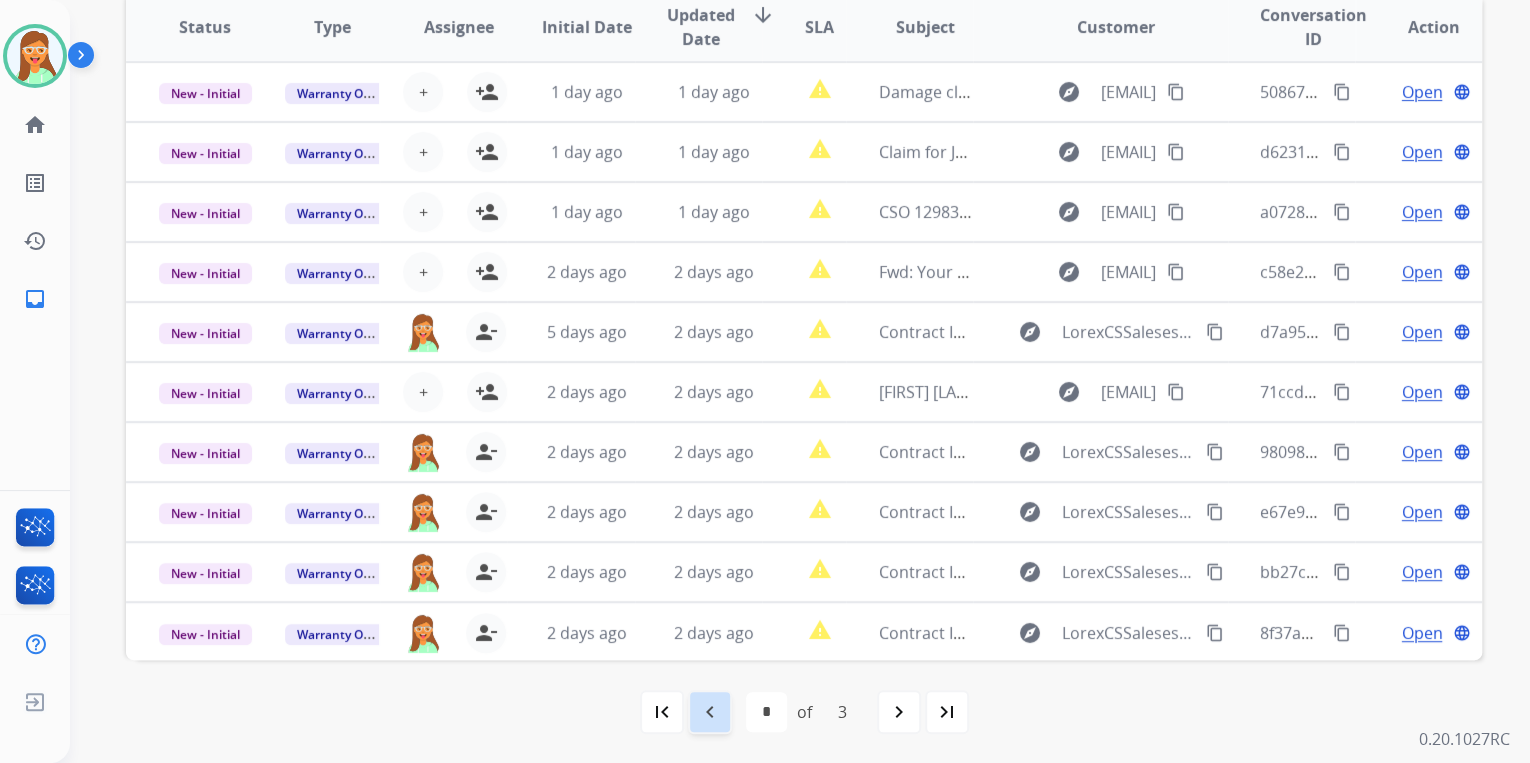 click on "navigate_before" at bounding box center (710, 712) 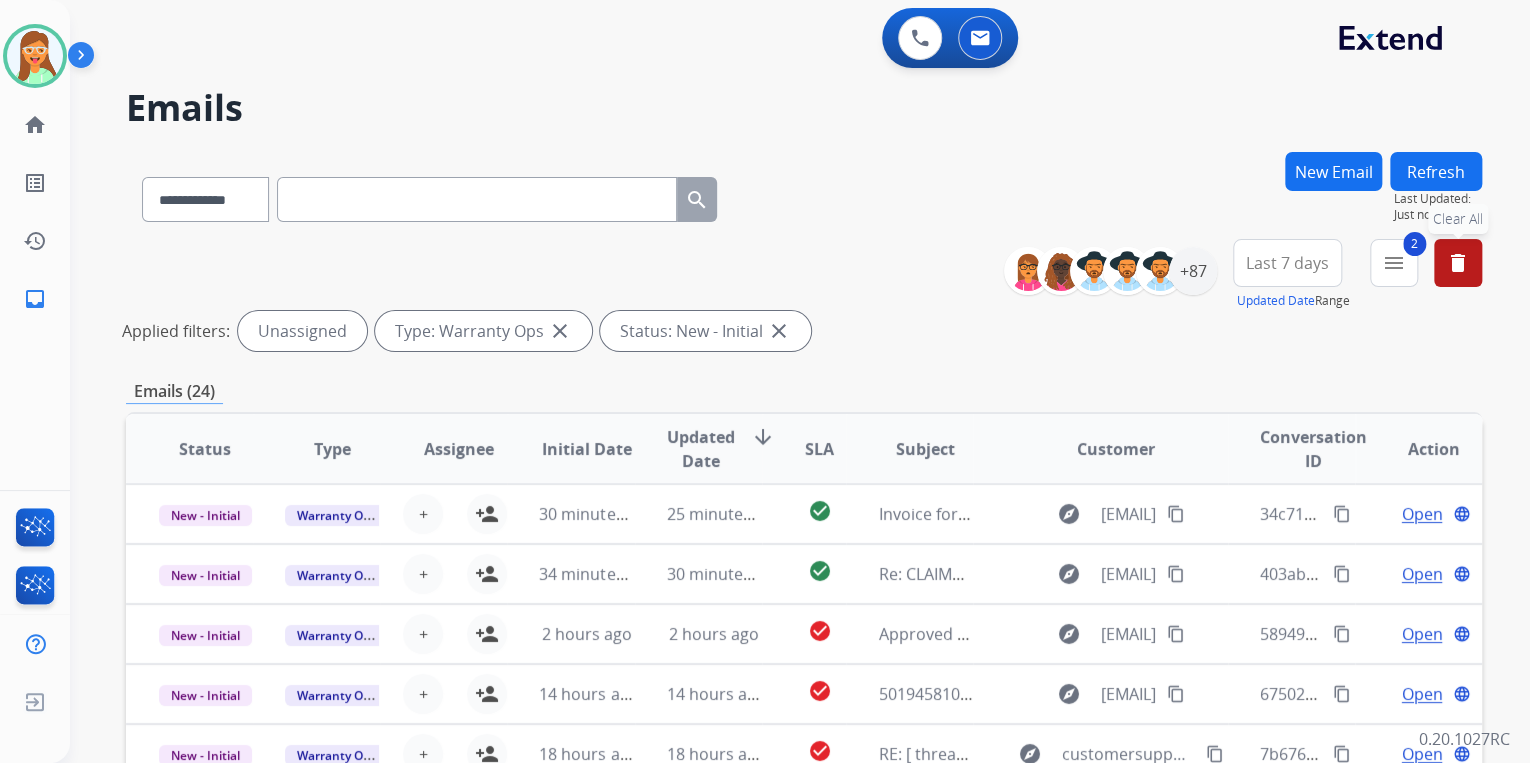 scroll, scrollTop: 1, scrollLeft: 0, axis: vertical 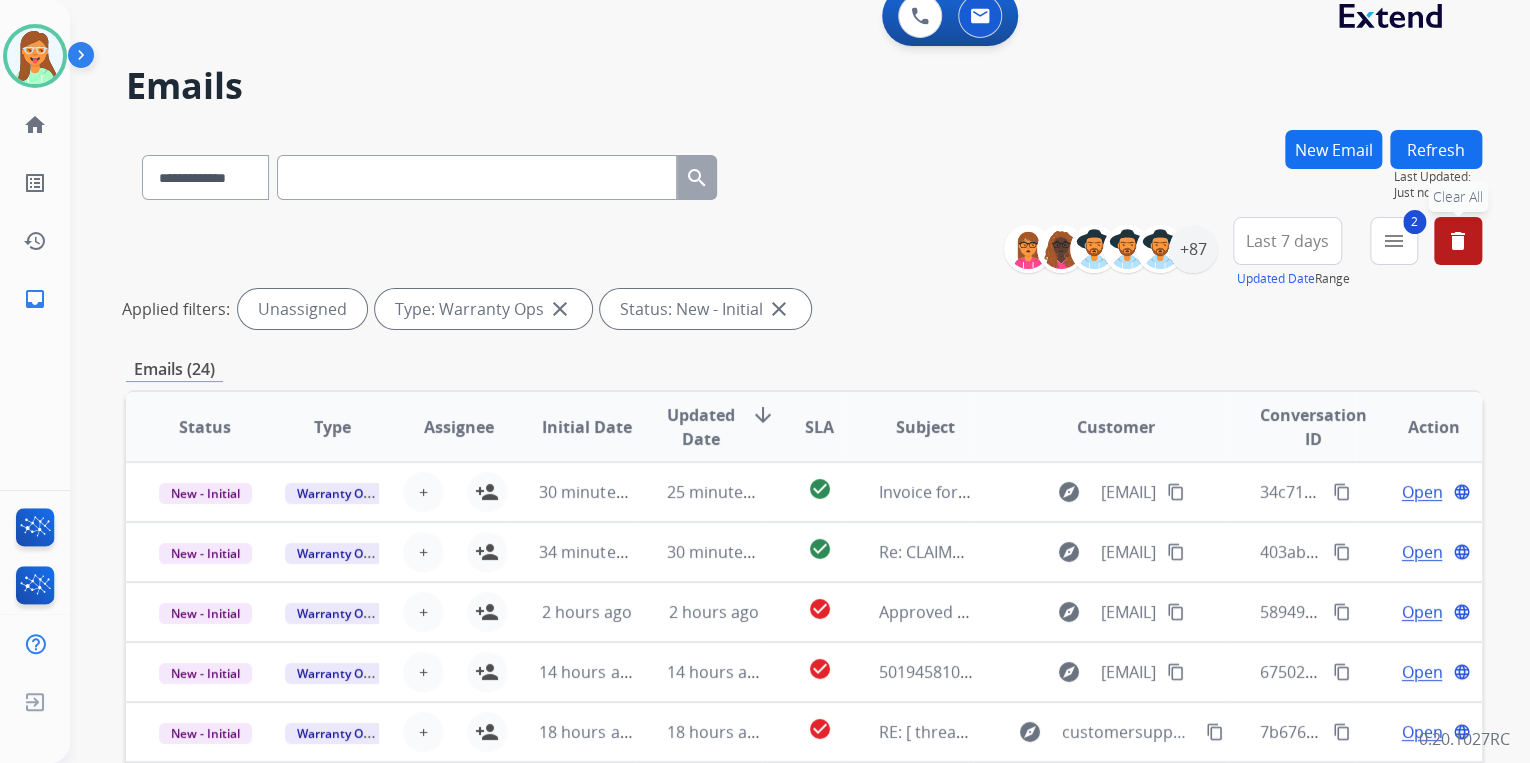 click on "delete" at bounding box center [1458, 241] 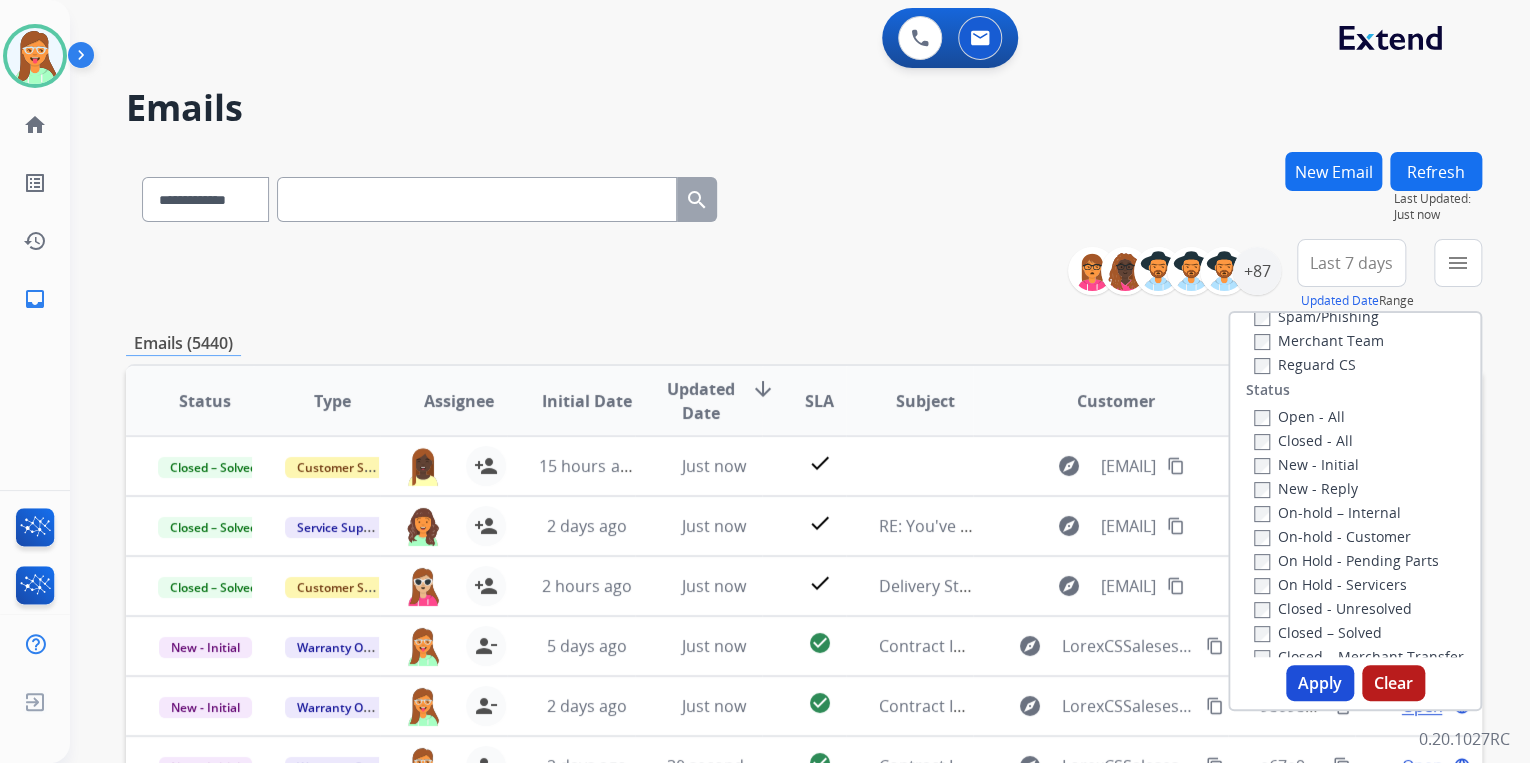 scroll, scrollTop: 240, scrollLeft: 0, axis: vertical 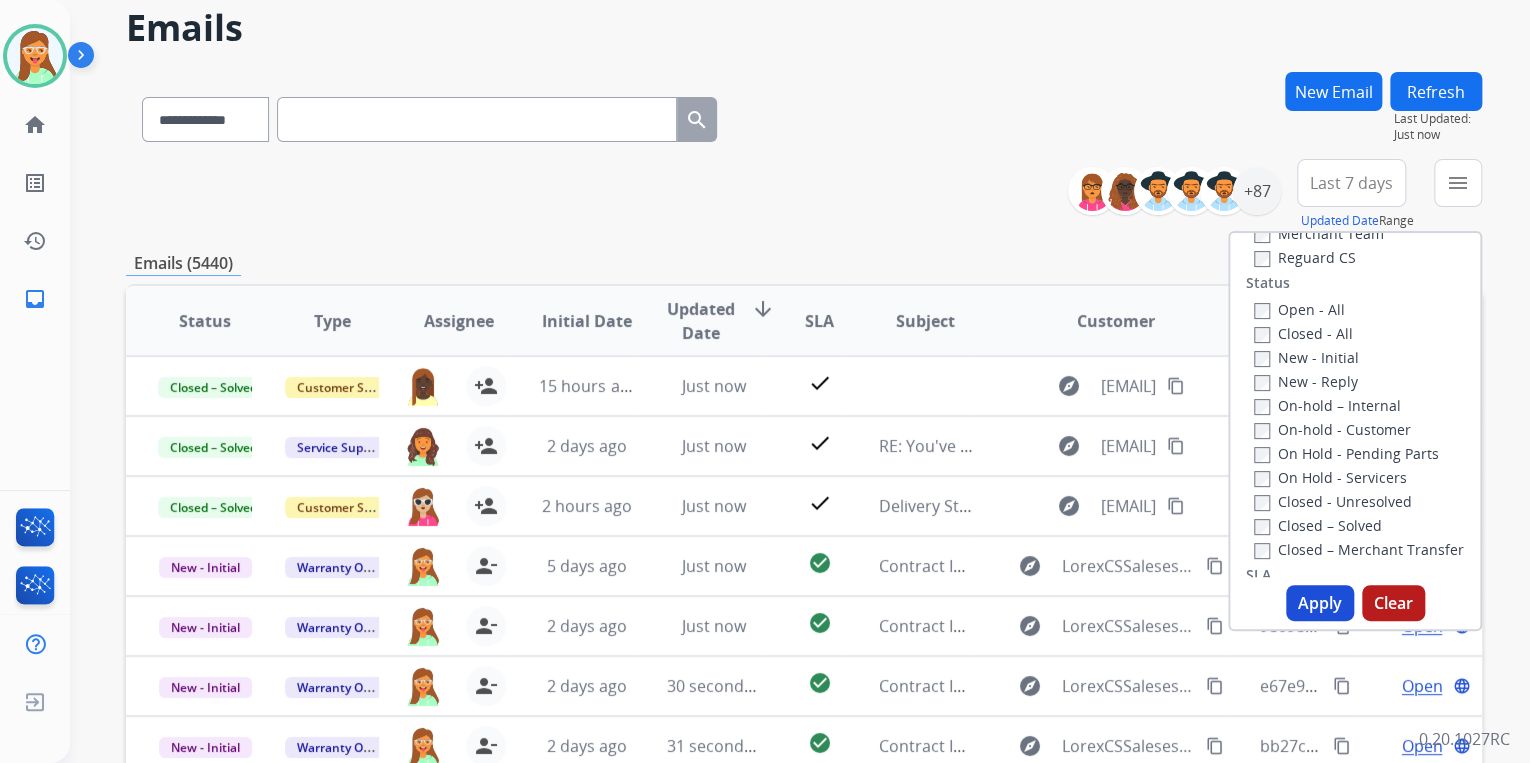 click on "**********" at bounding box center (804, 195) 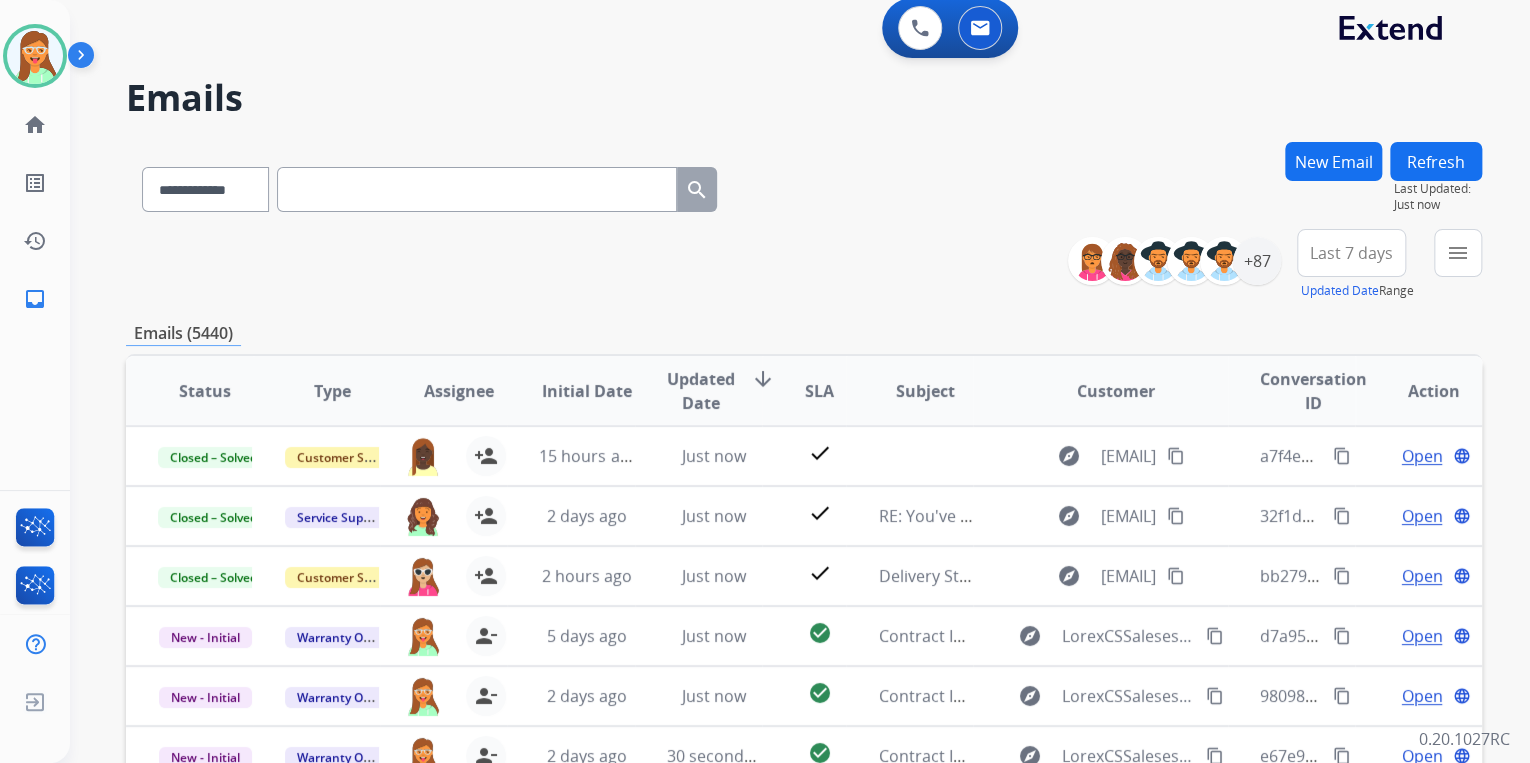 scroll, scrollTop: 0, scrollLeft: 0, axis: both 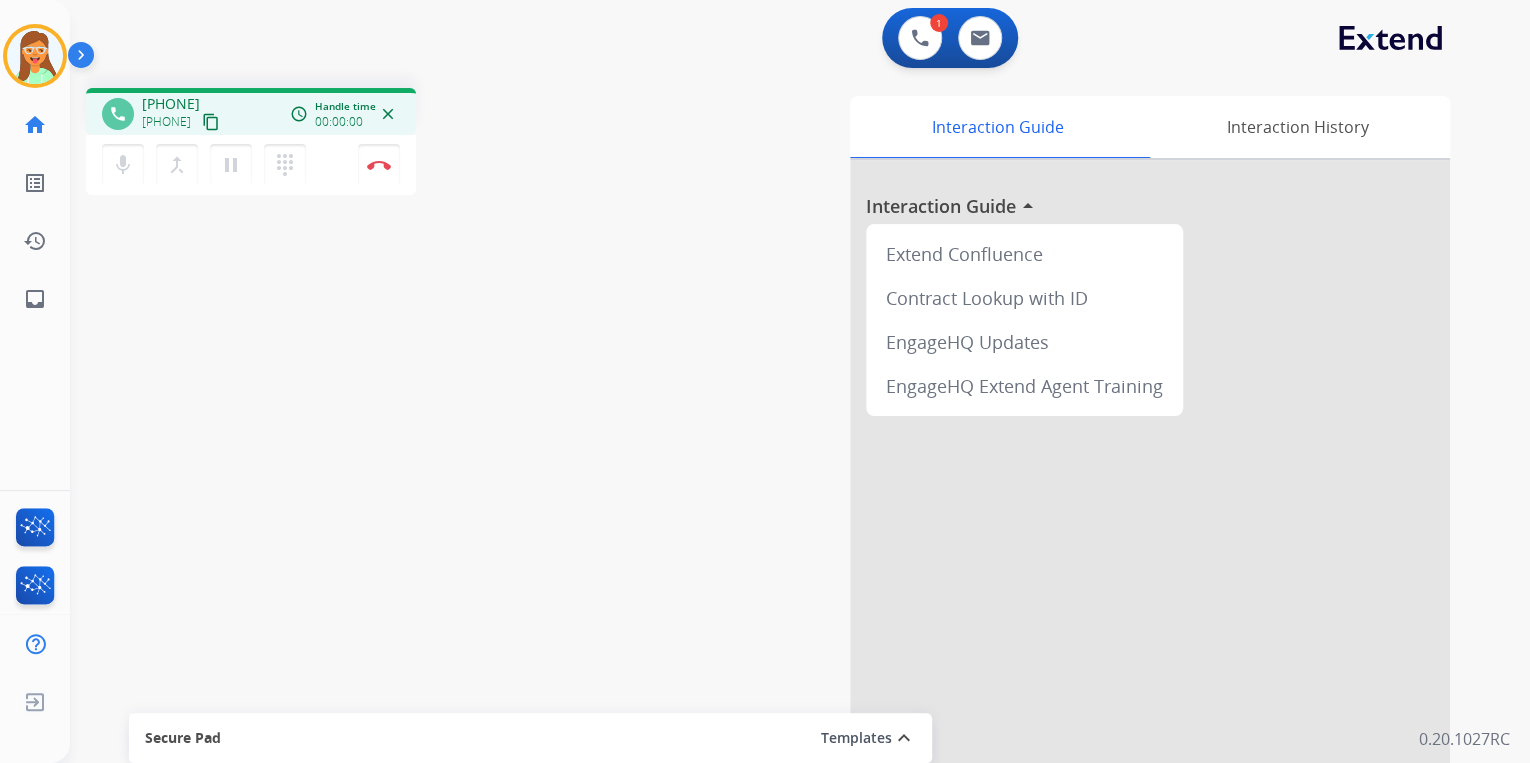 click on "content_copy" at bounding box center (211, 122) 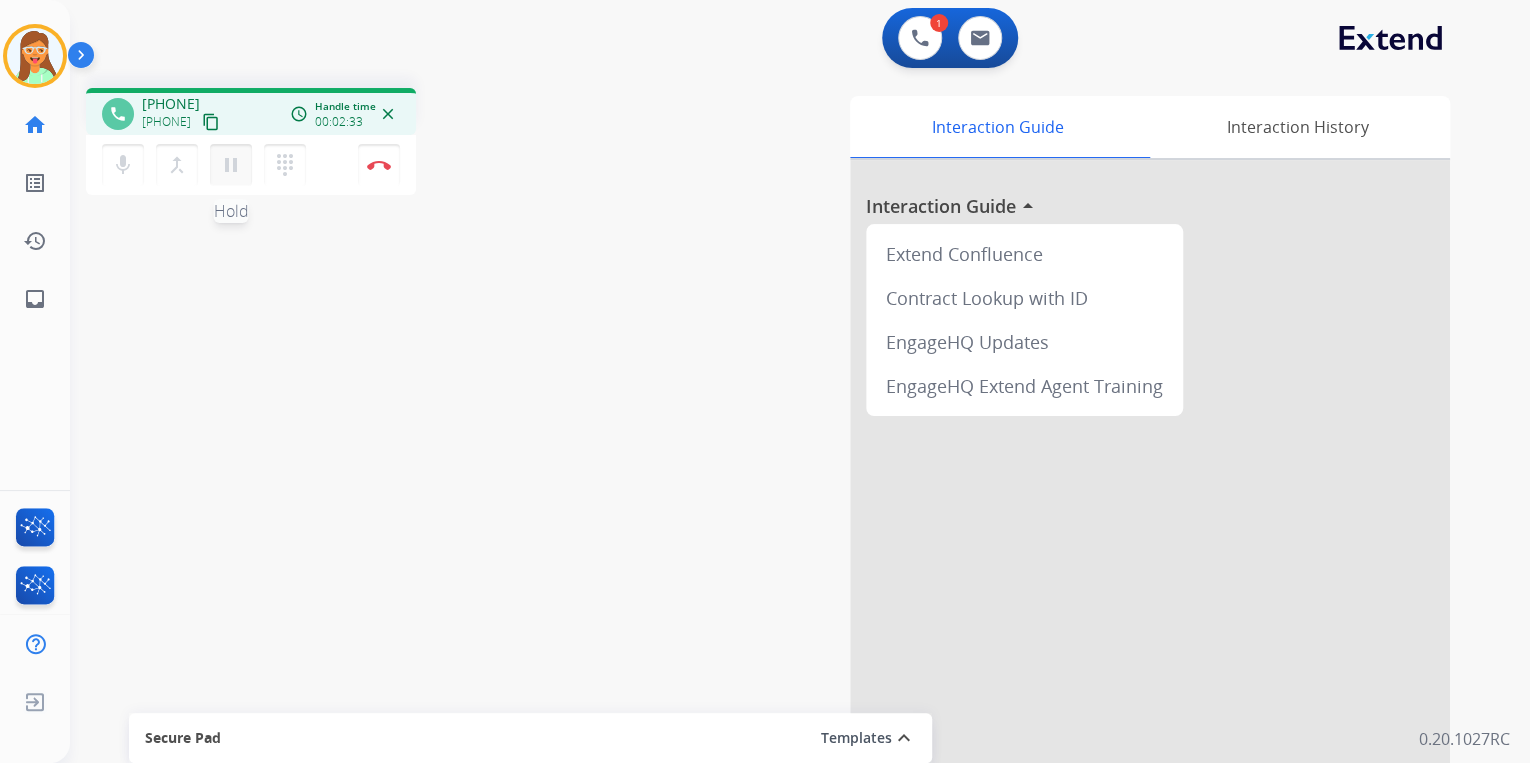 click on "pause" at bounding box center (231, 165) 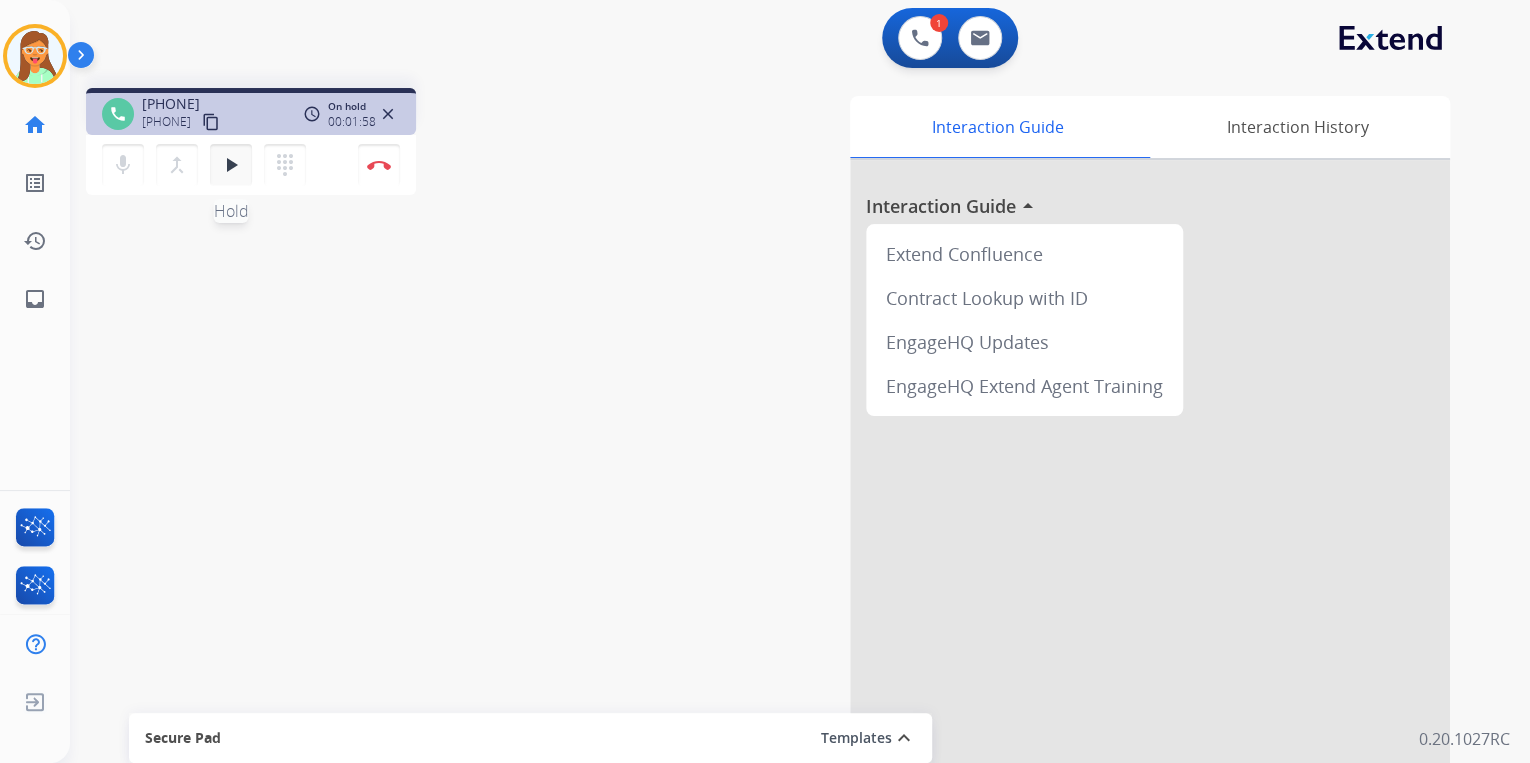click on "play_arrow" at bounding box center [231, 165] 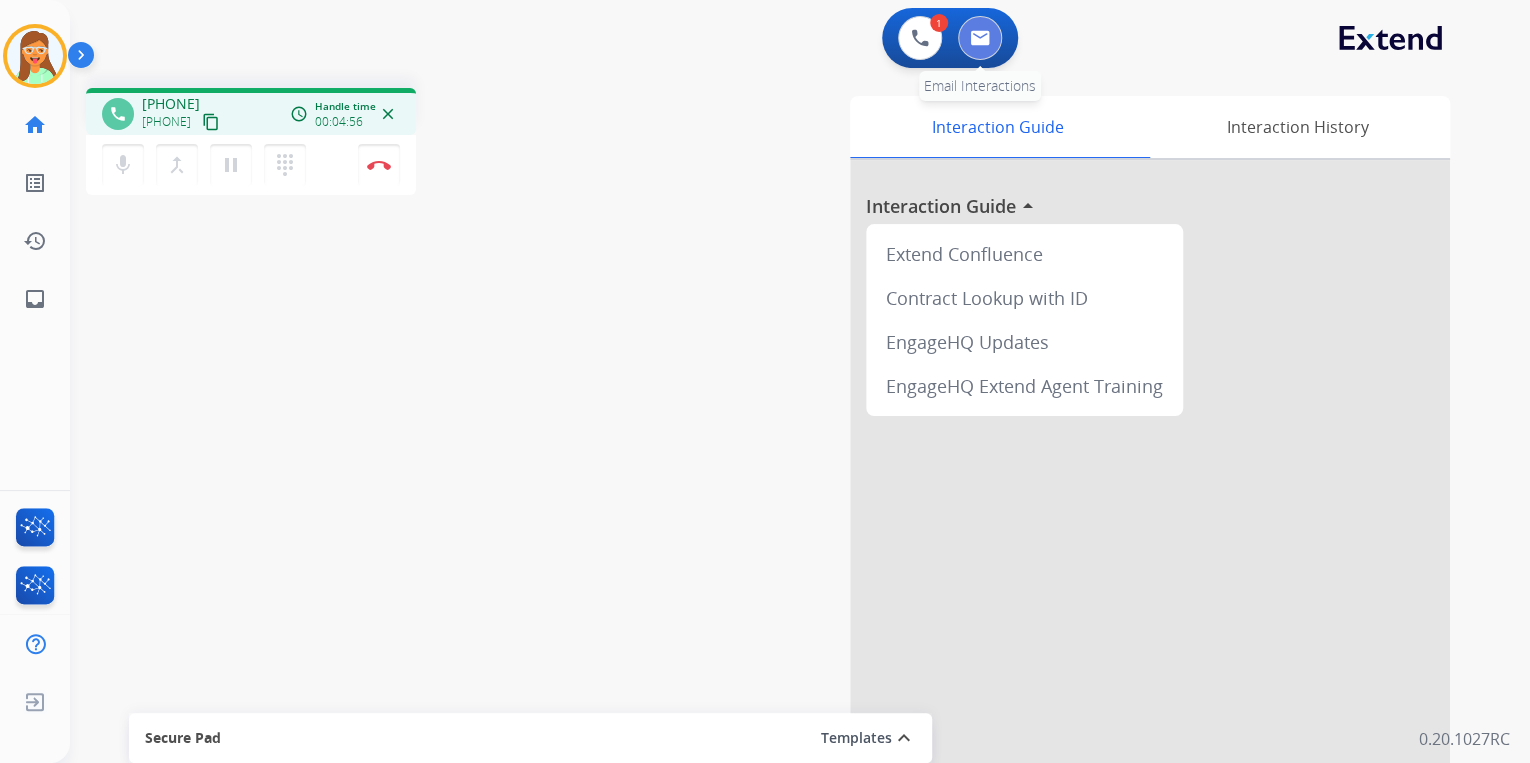 click at bounding box center (980, 38) 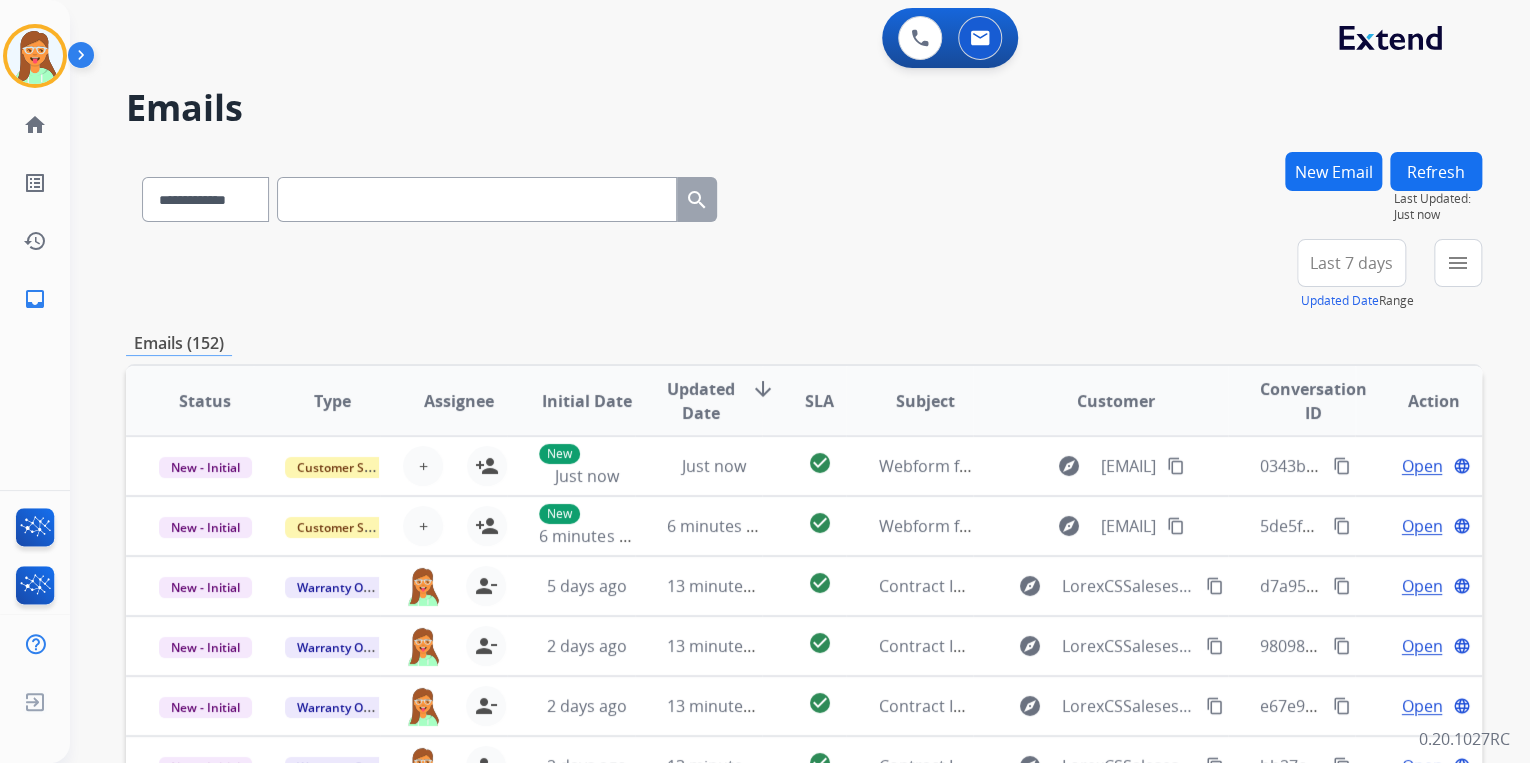 click at bounding box center (477, 199) 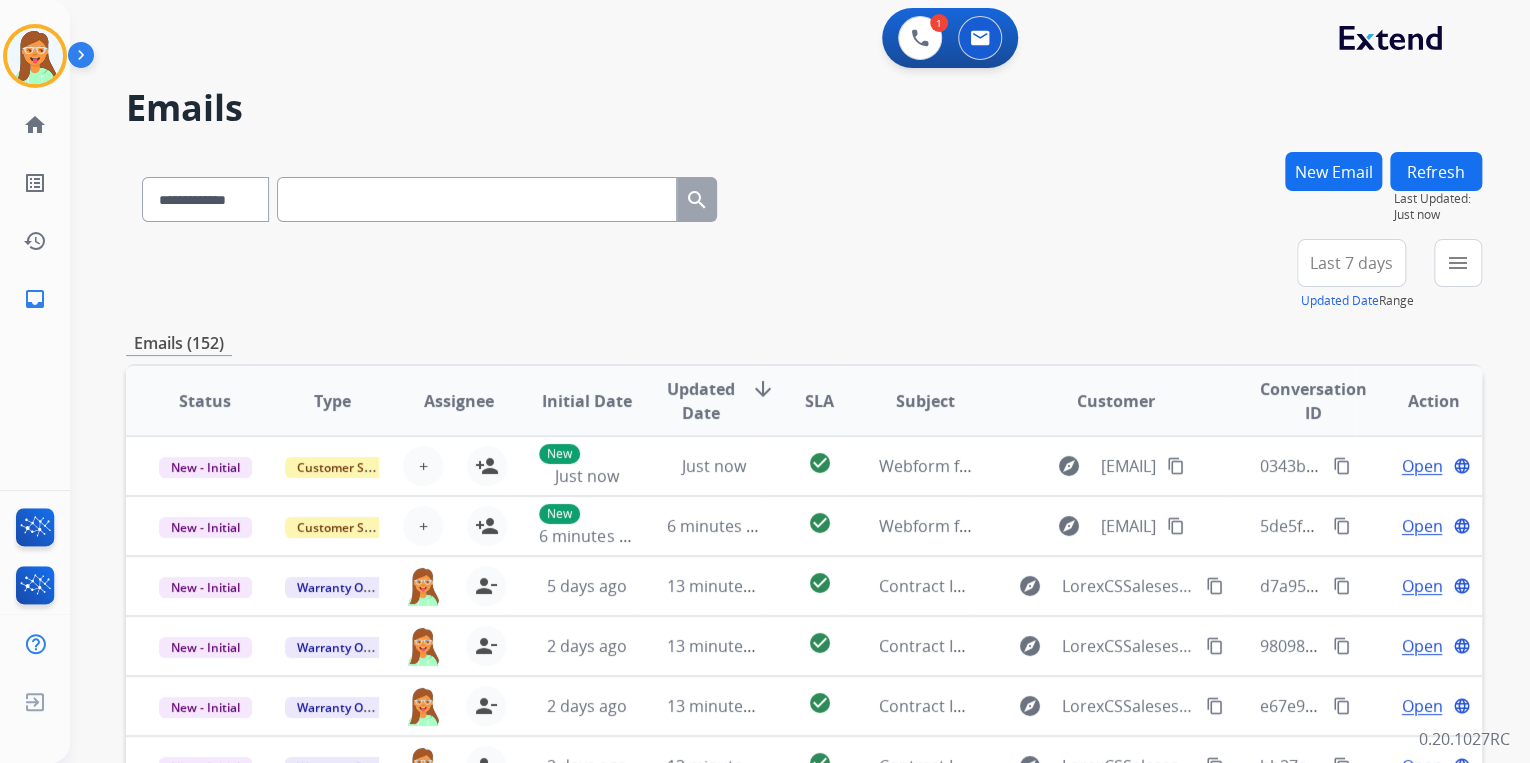paste on "**********" 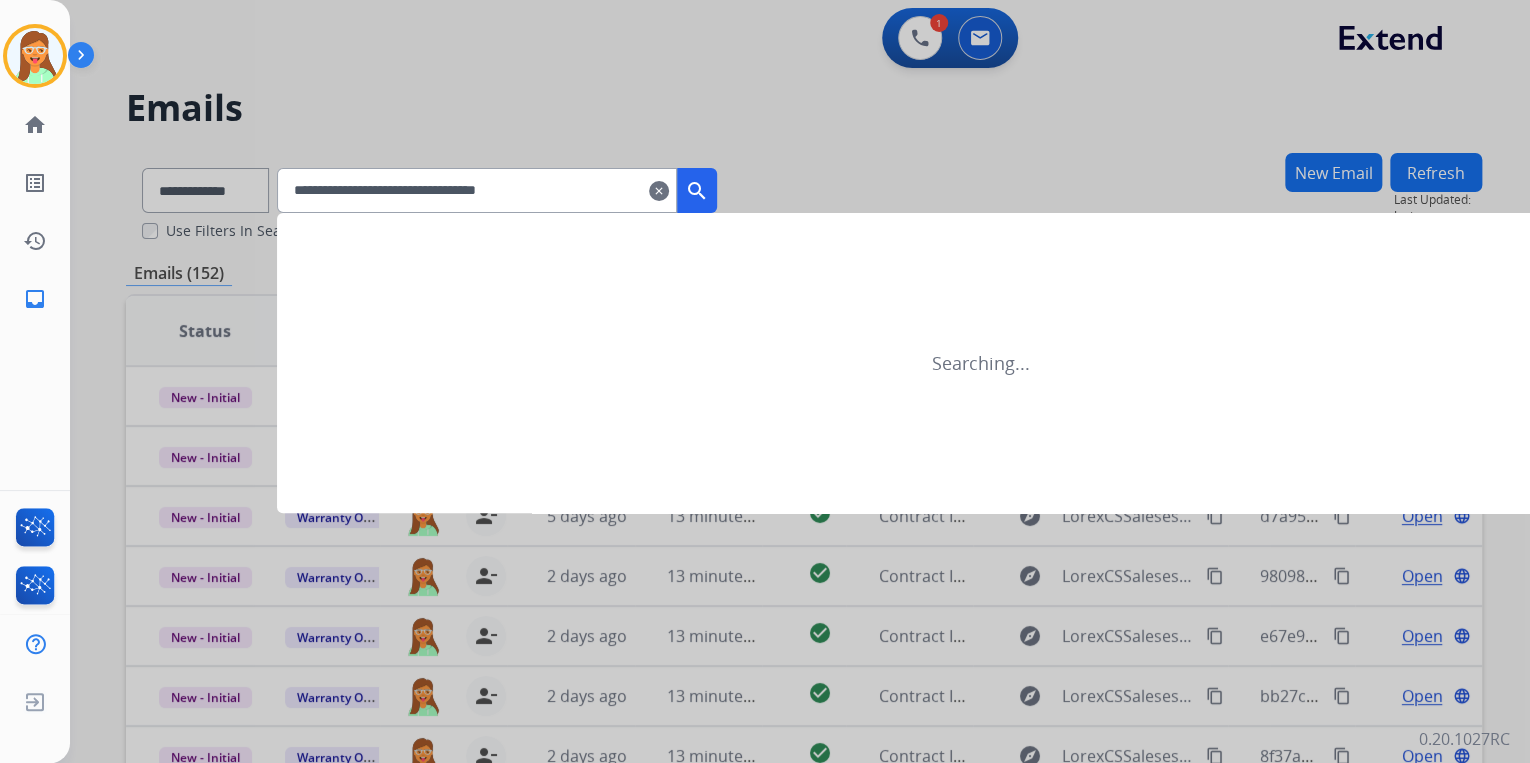 type on "**********" 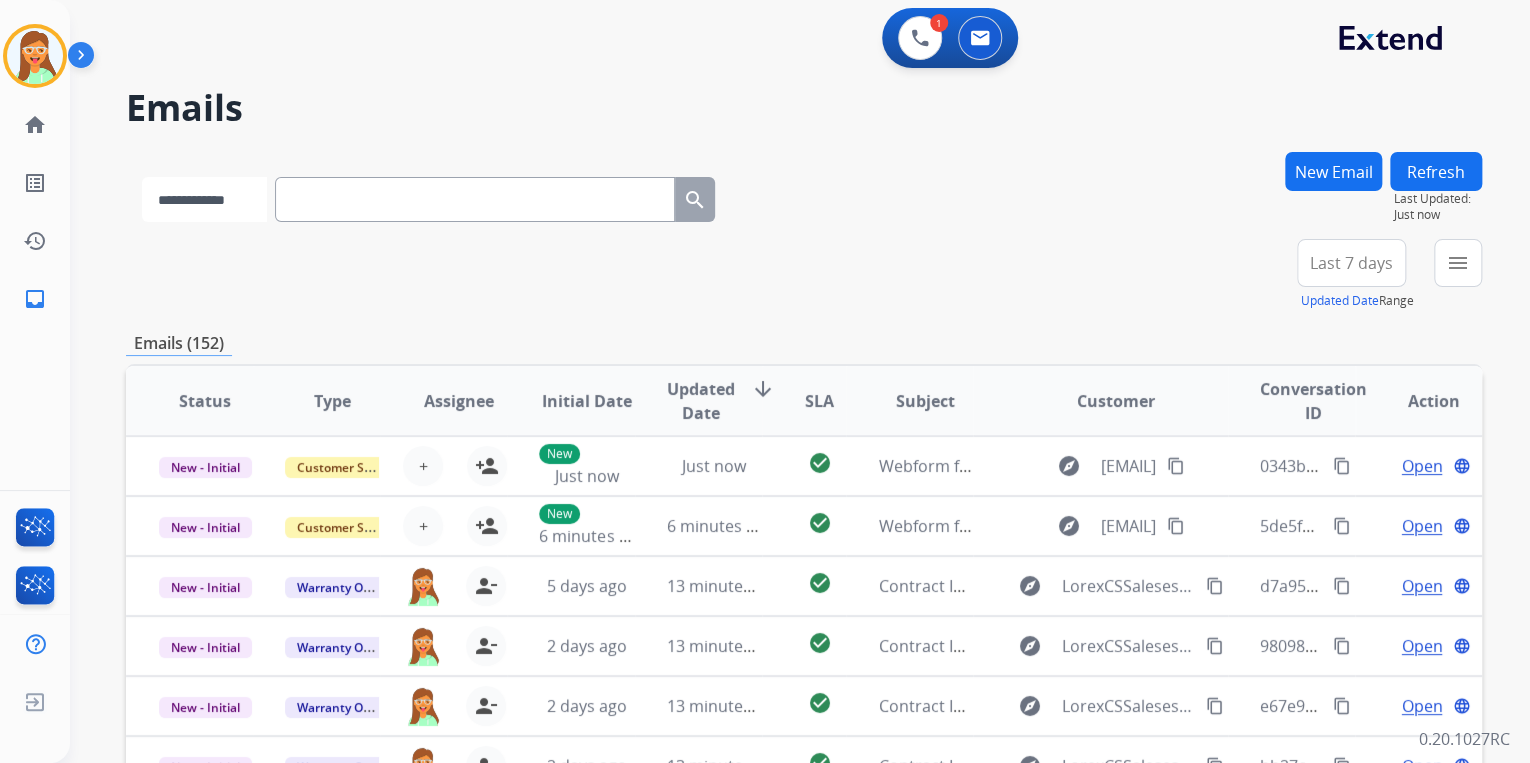 drag, startPoint x: 204, startPoint y: 180, endPoint x: 221, endPoint y: 195, distance: 22.671568 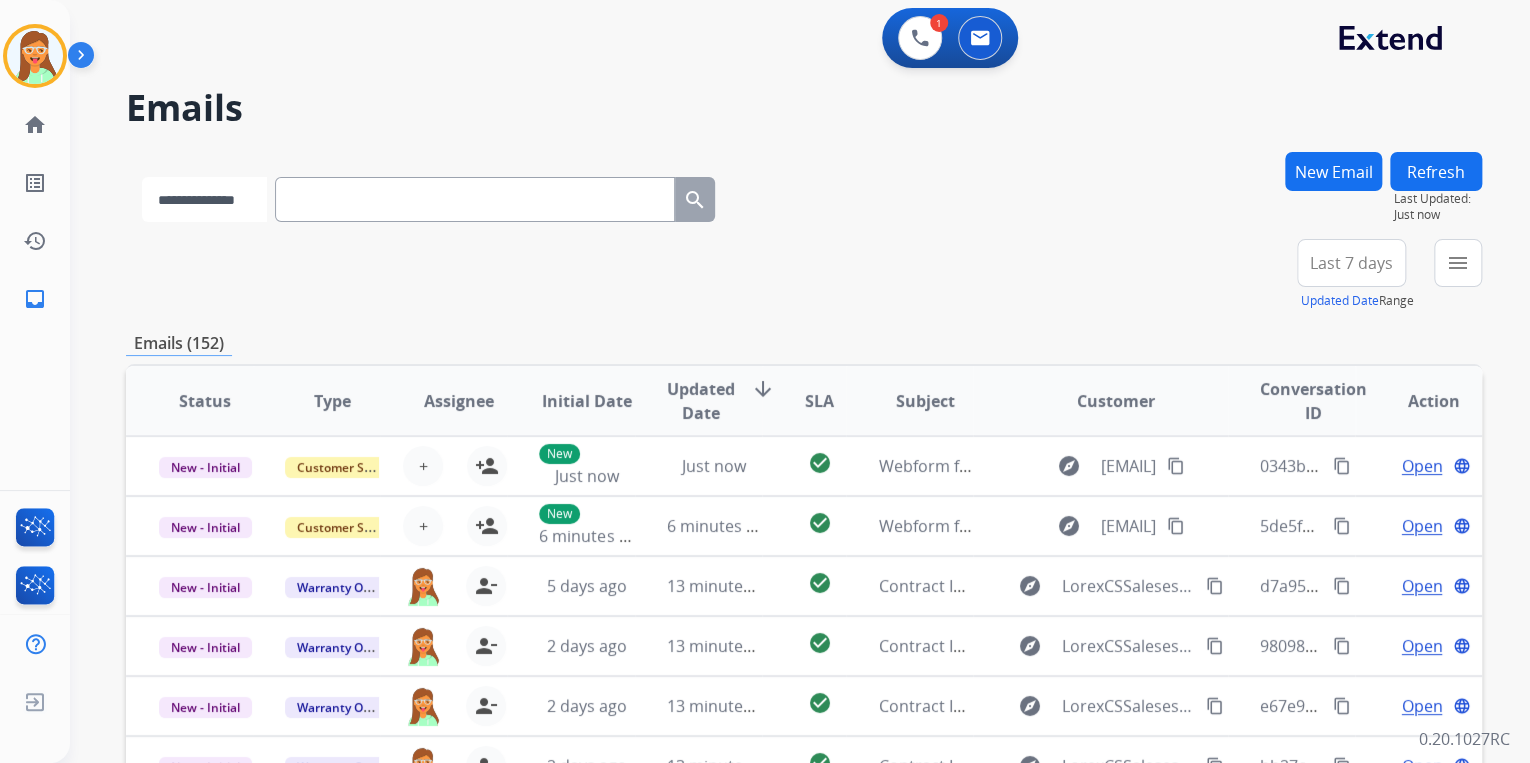click on "**********" at bounding box center [204, 199] 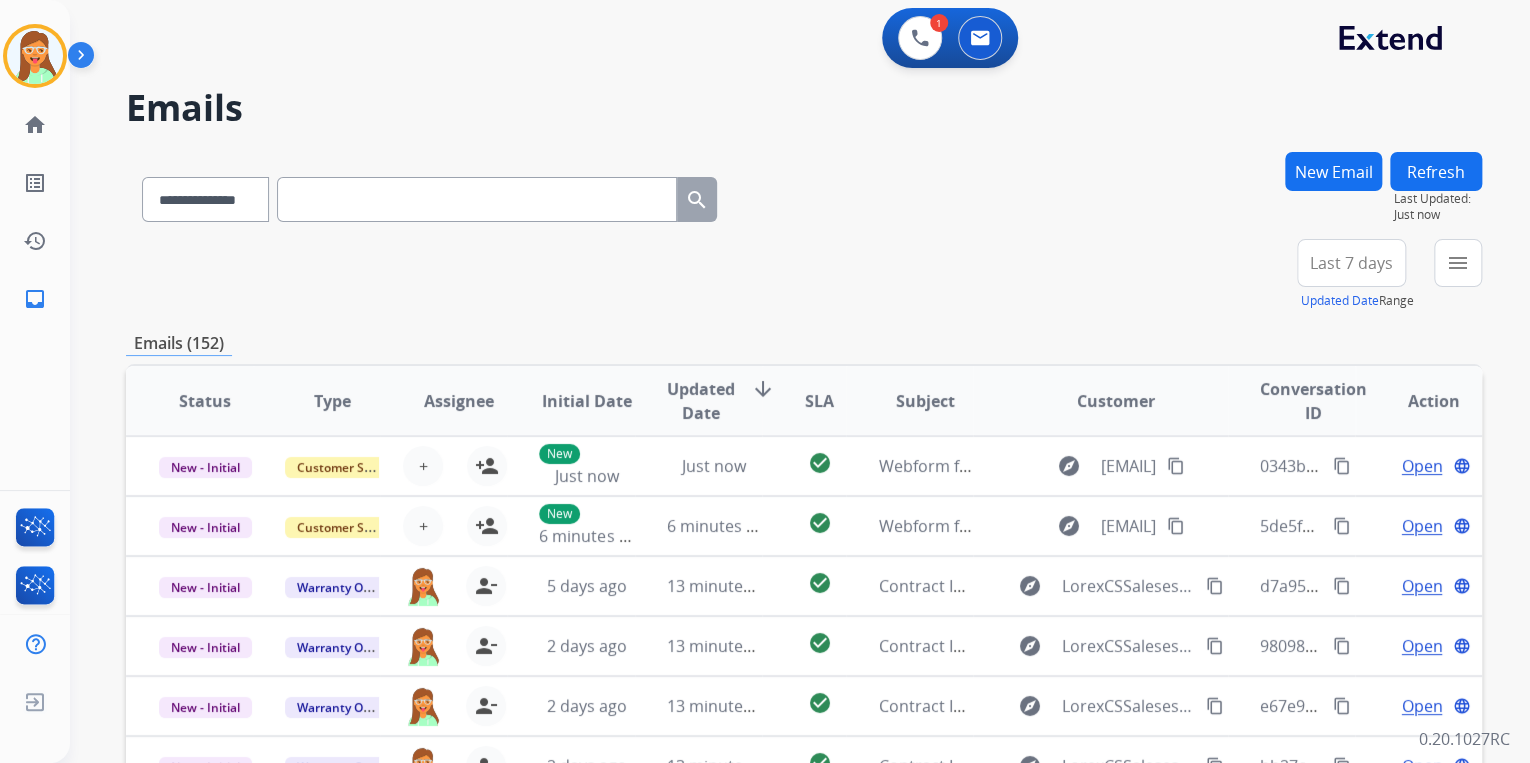 click at bounding box center [477, 199] 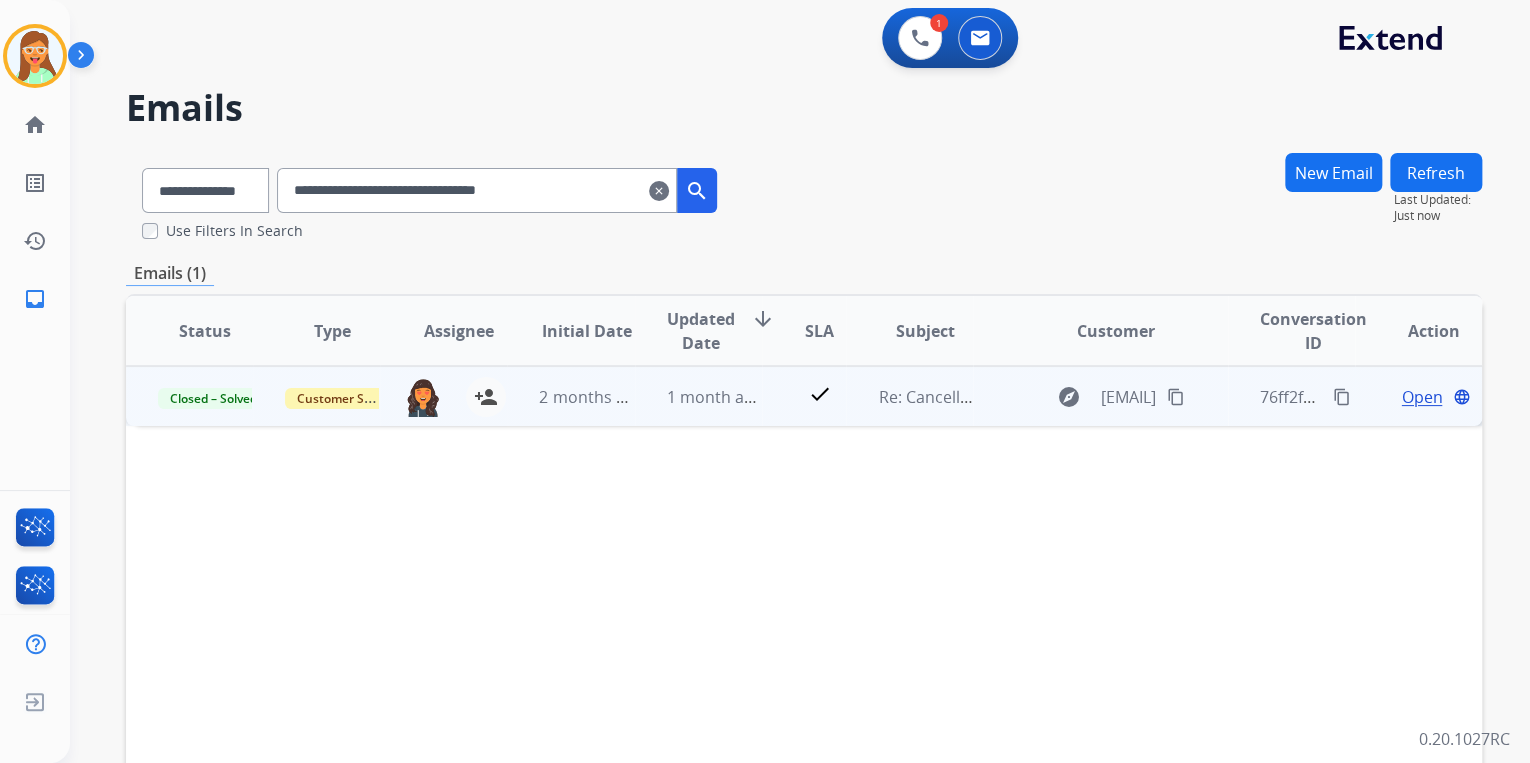 click on "Open" at bounding box center [1421, 397] 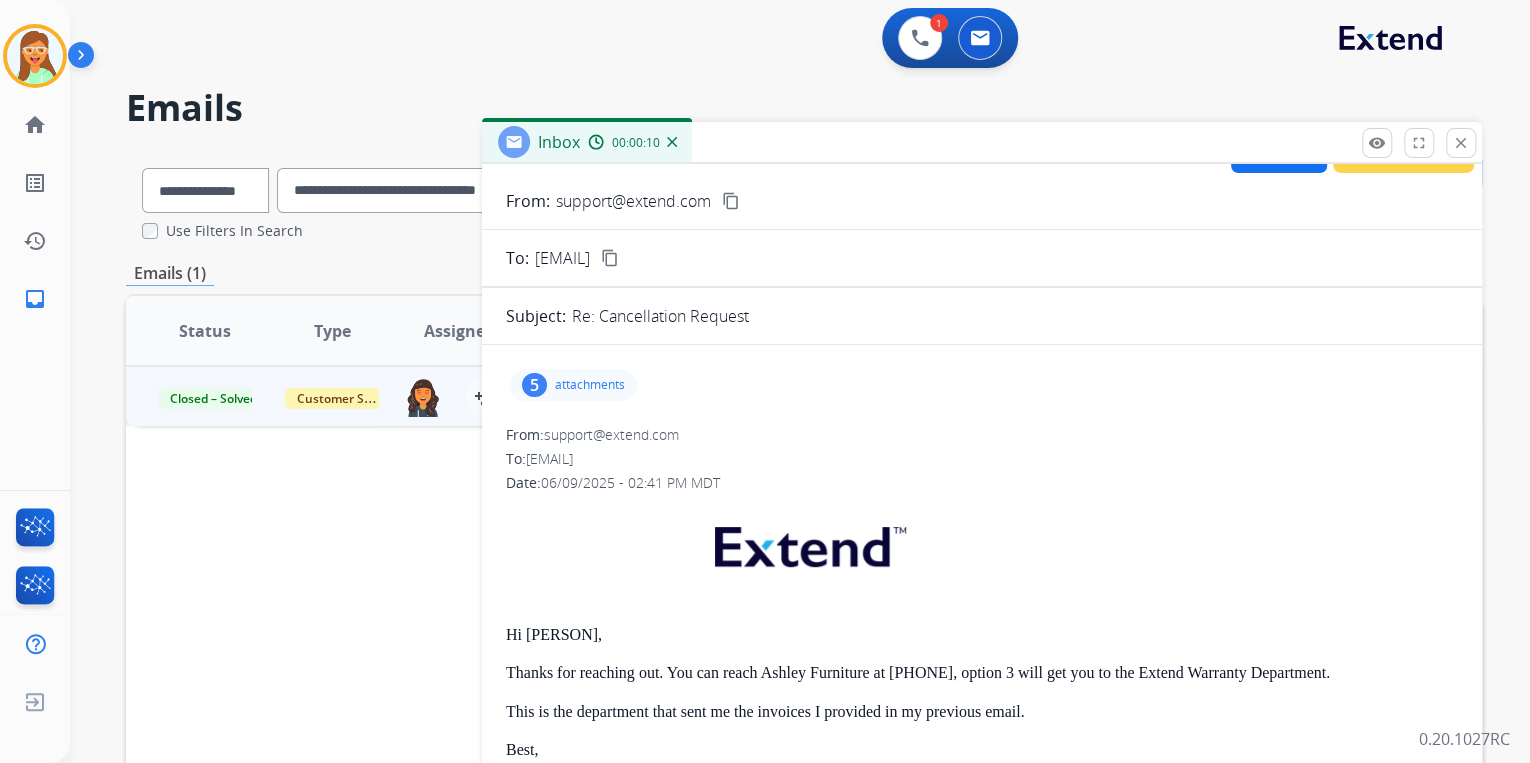 scroll, scrollTop: 0, scrollLeft: 0, axis: both 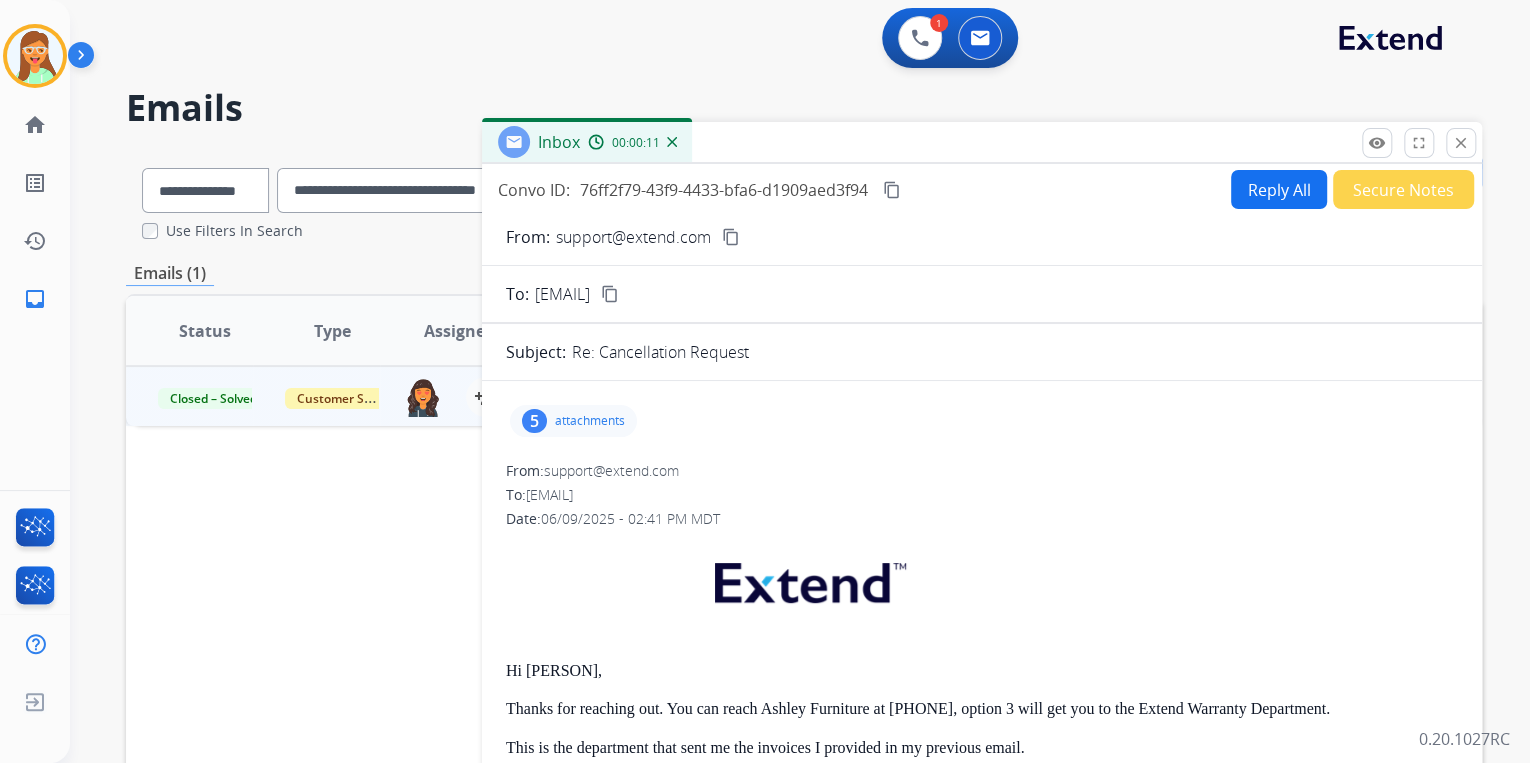 click on "5 attachments" at bounding box center (573, 421) 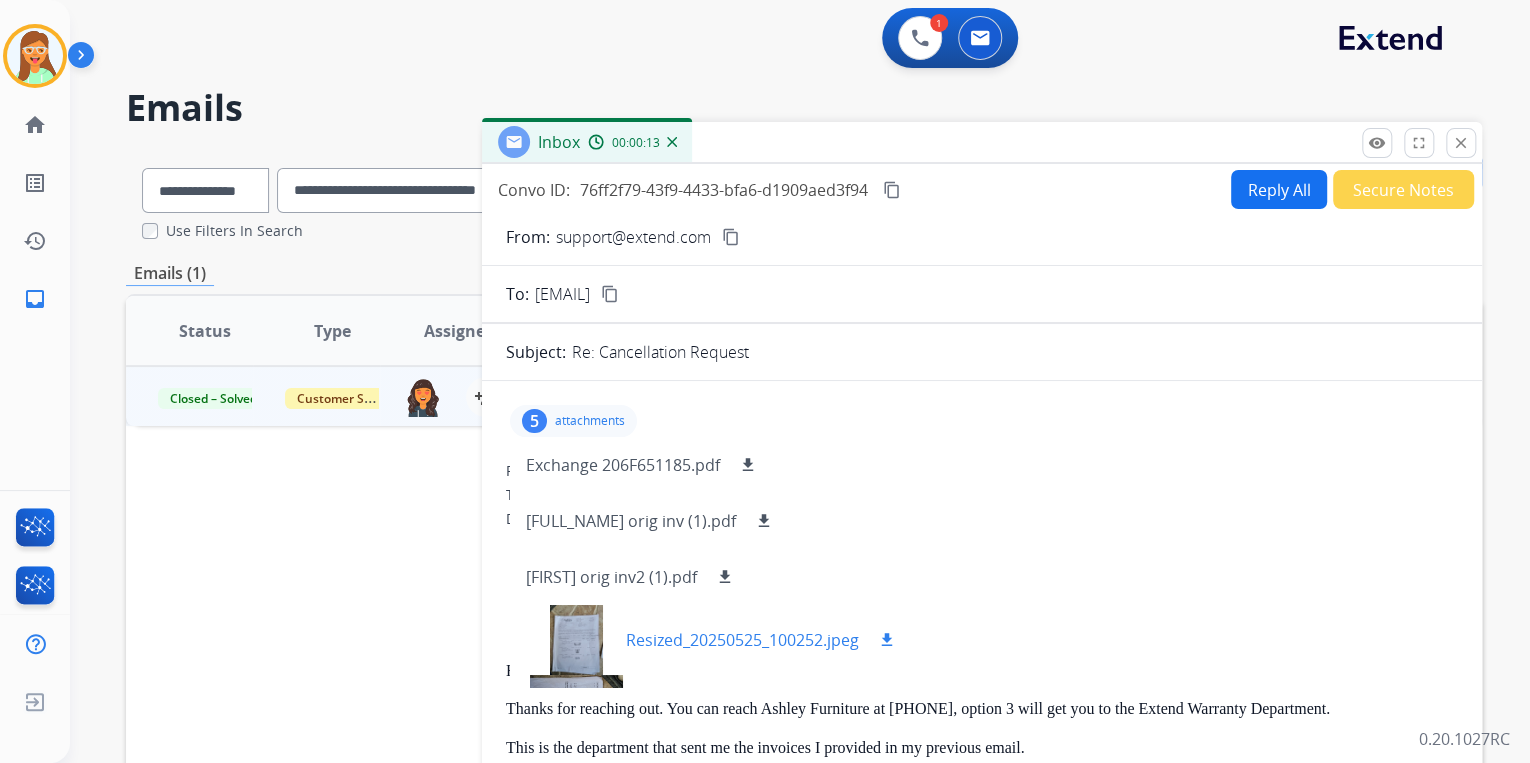 click at bounding box center [576, 640] 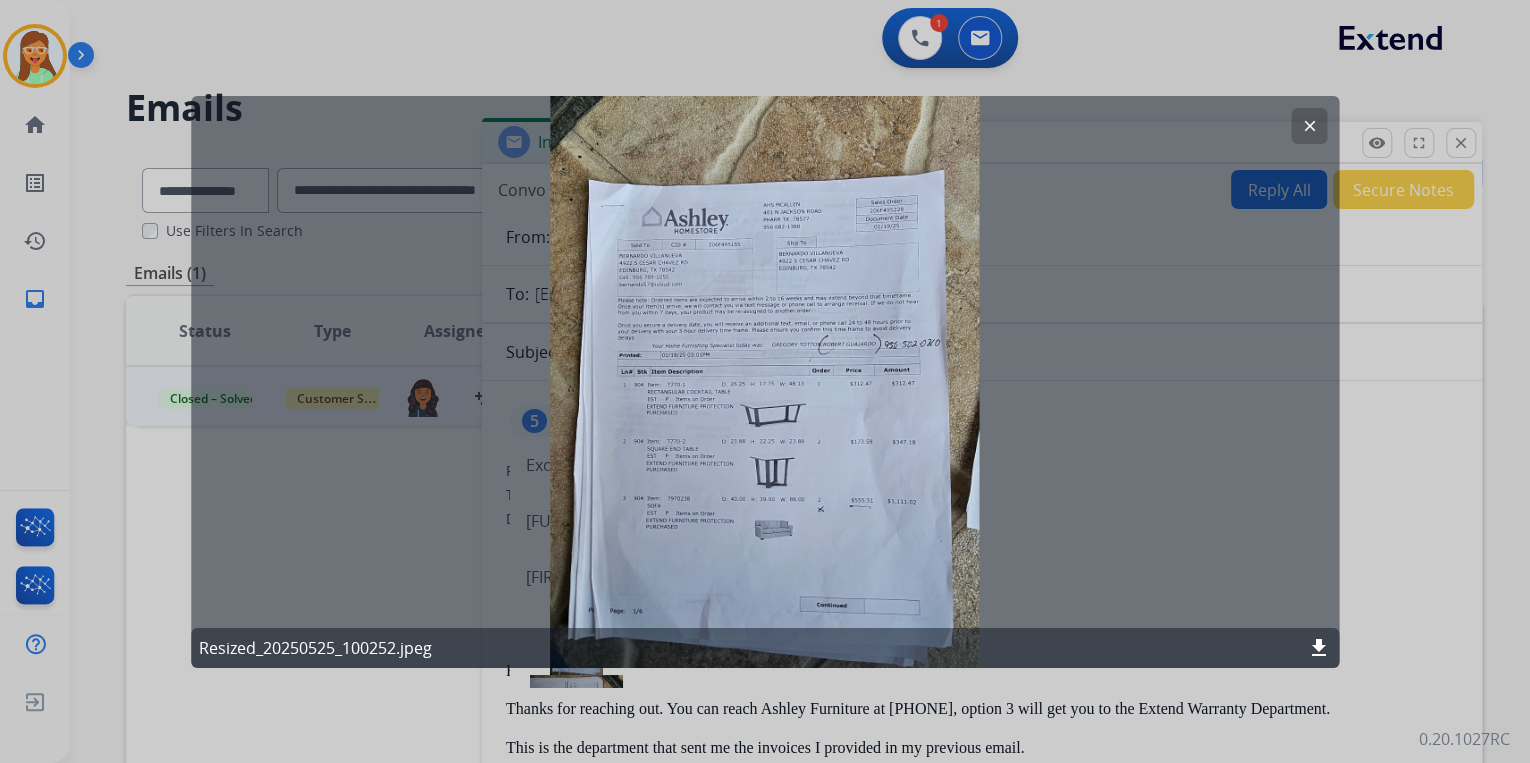 click on "clear" 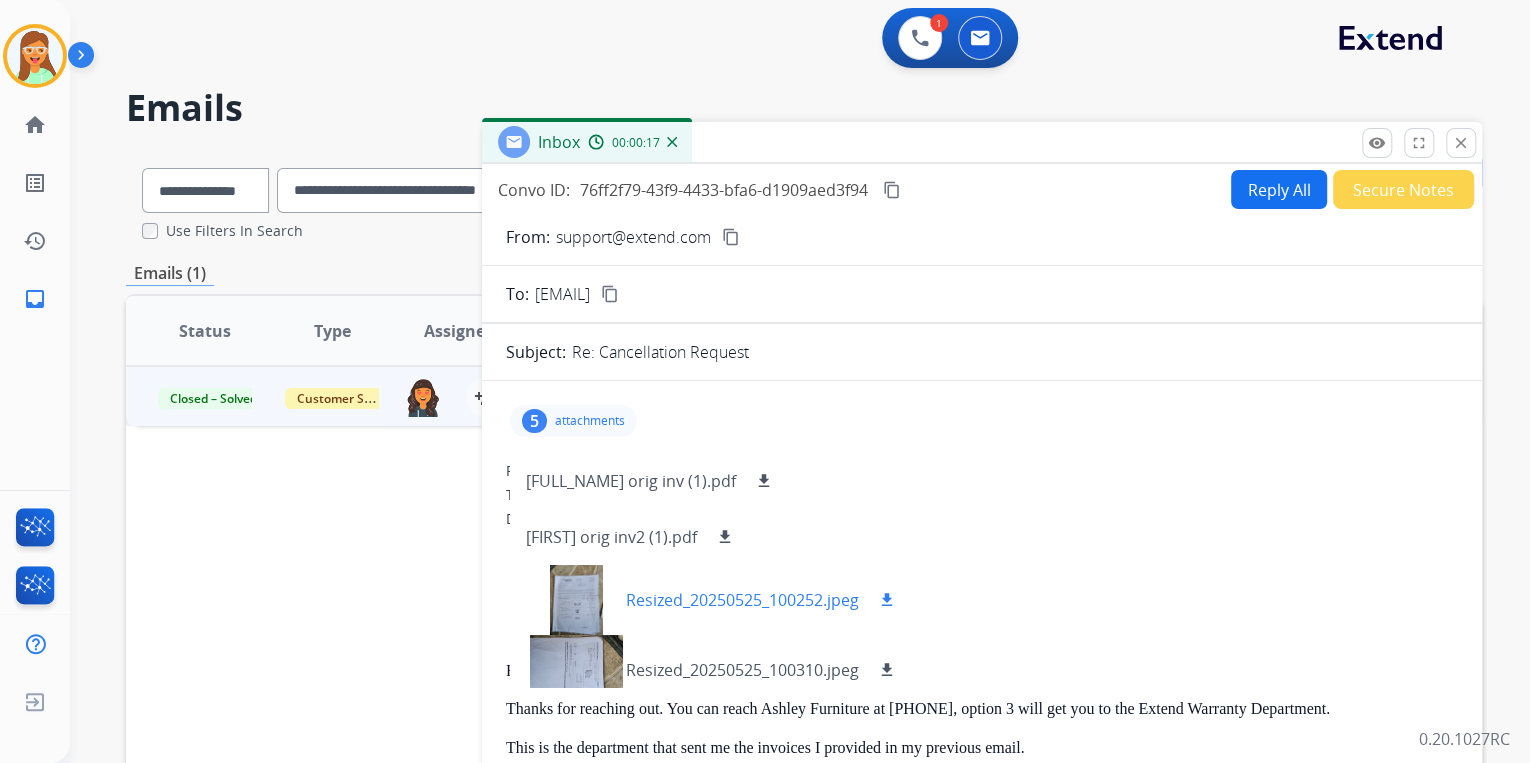 scroll, scrollTop: 57, scrollLeft: 0, axis: vertical 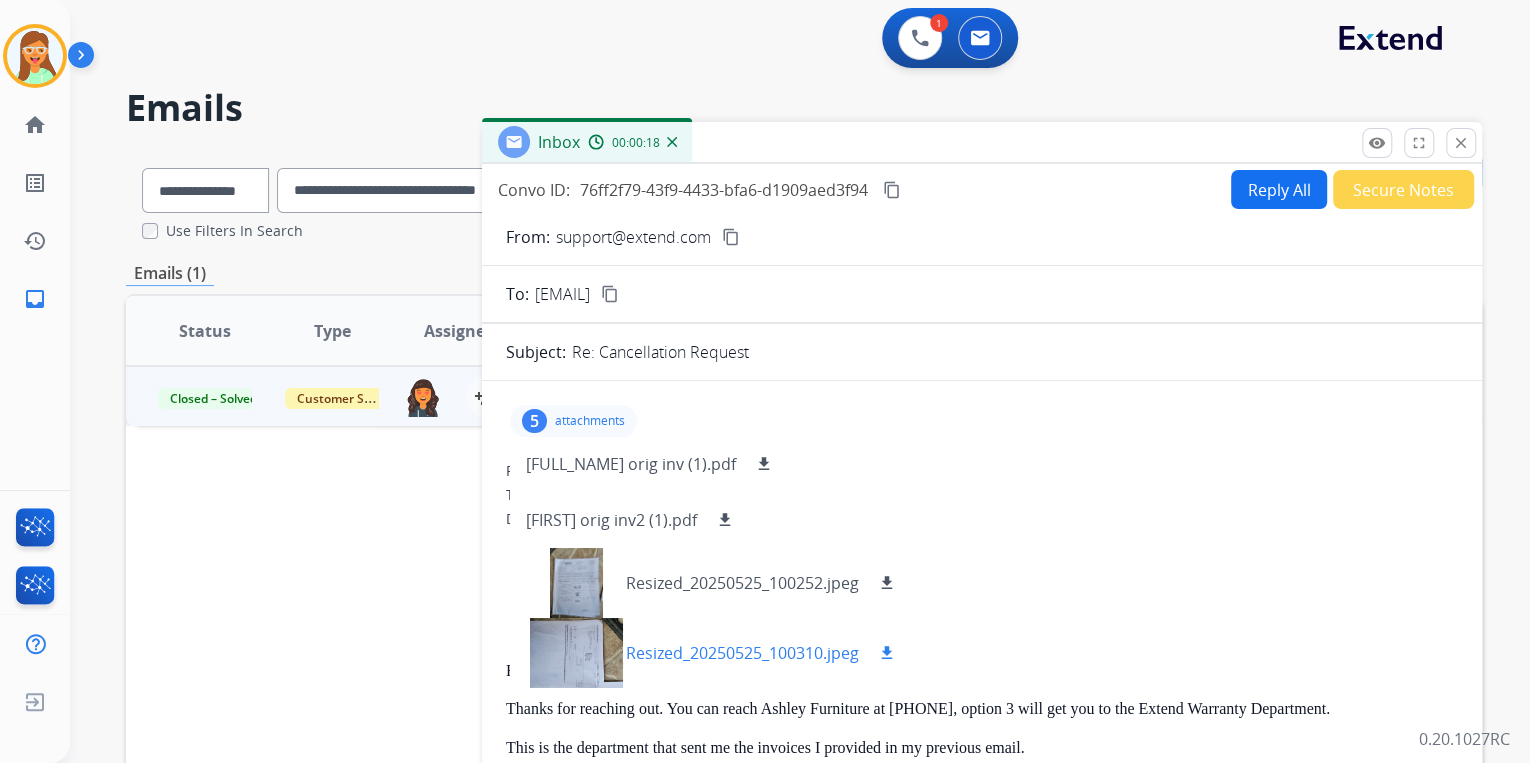 click at bounding box center [576, 653] 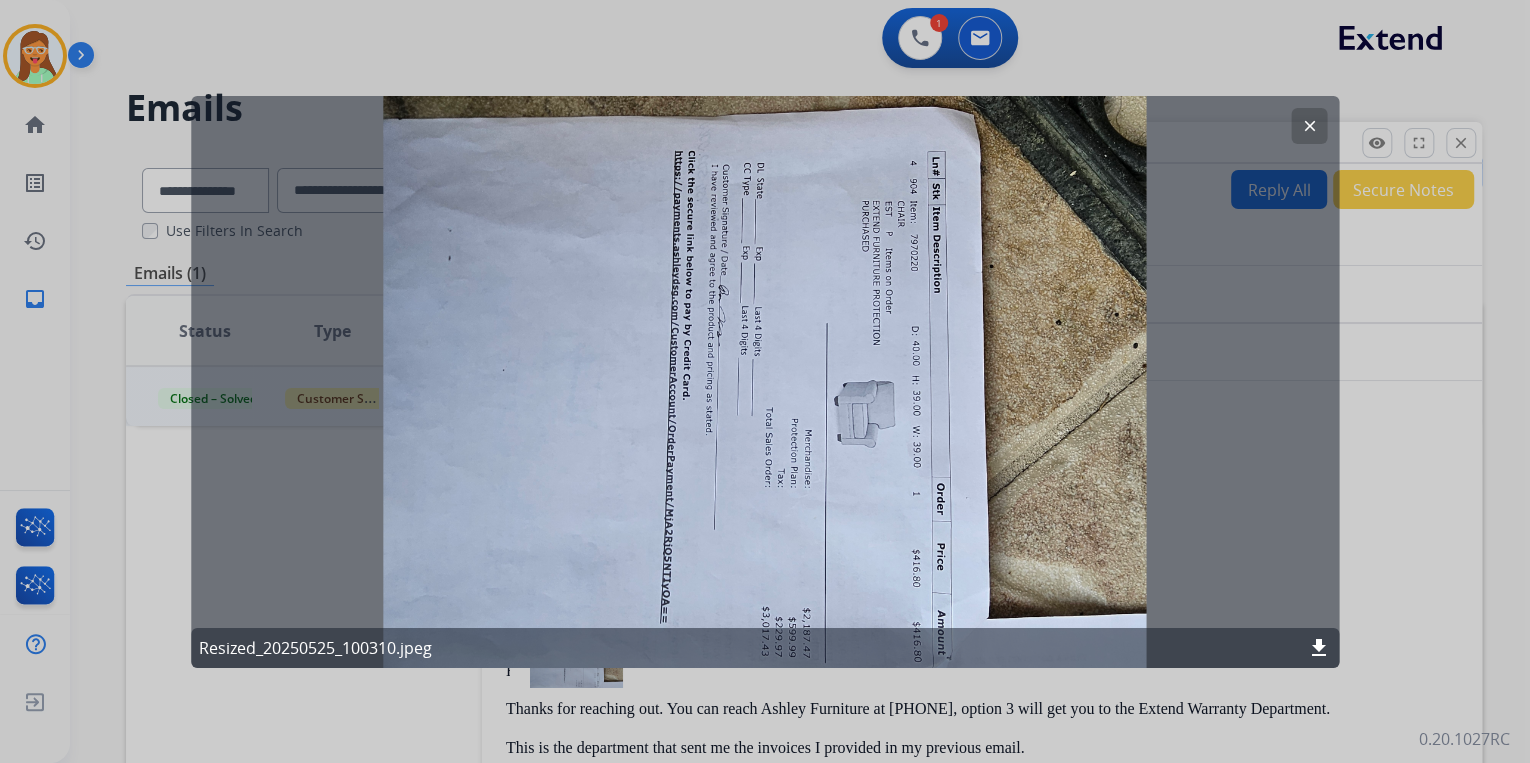 drag, startPoint x: 1298, startPoint y: 122, endPoint x: 1325, endPoint y: 126, distance: 27.294687 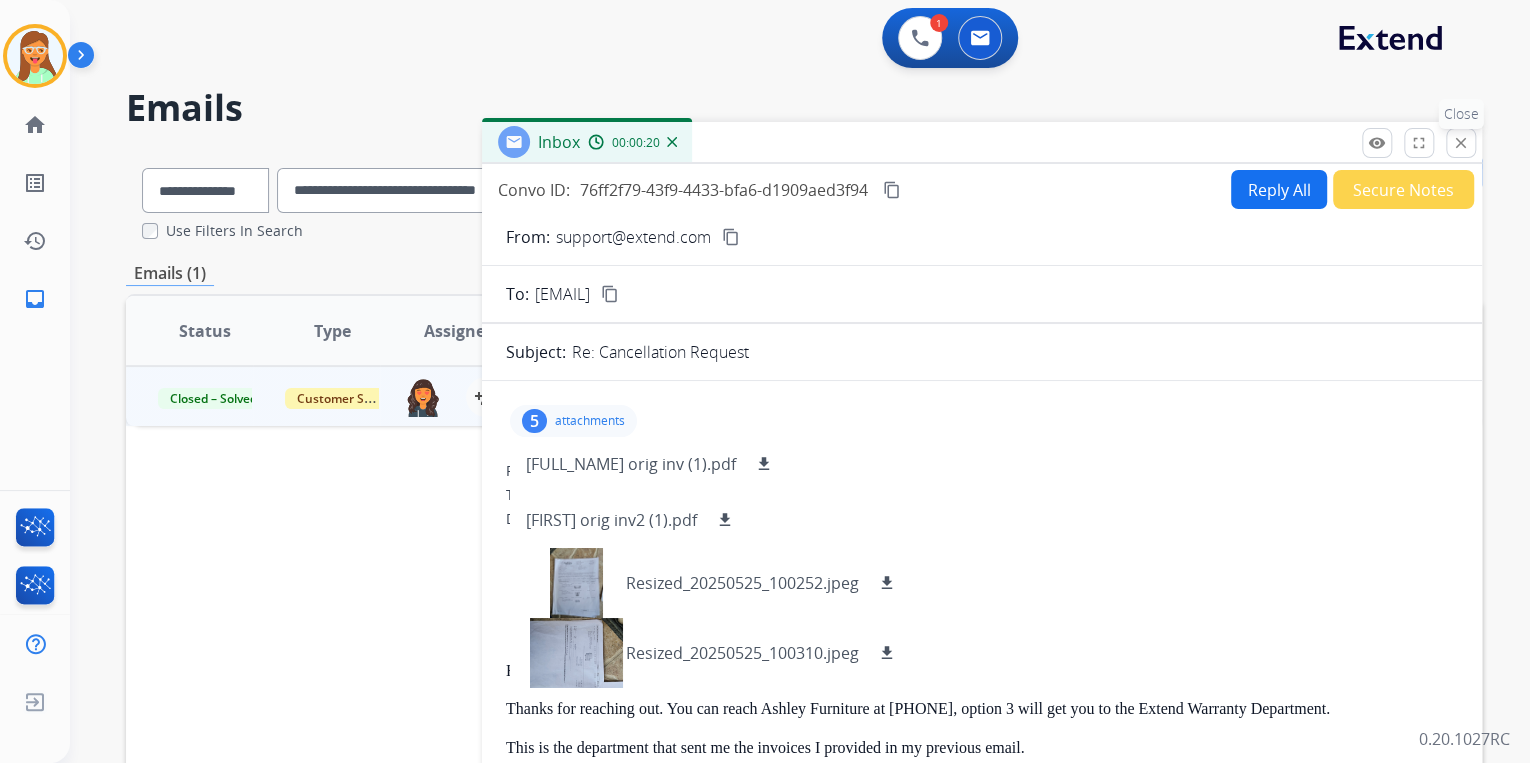click on "close Close" at bounding box center [1461, 143] 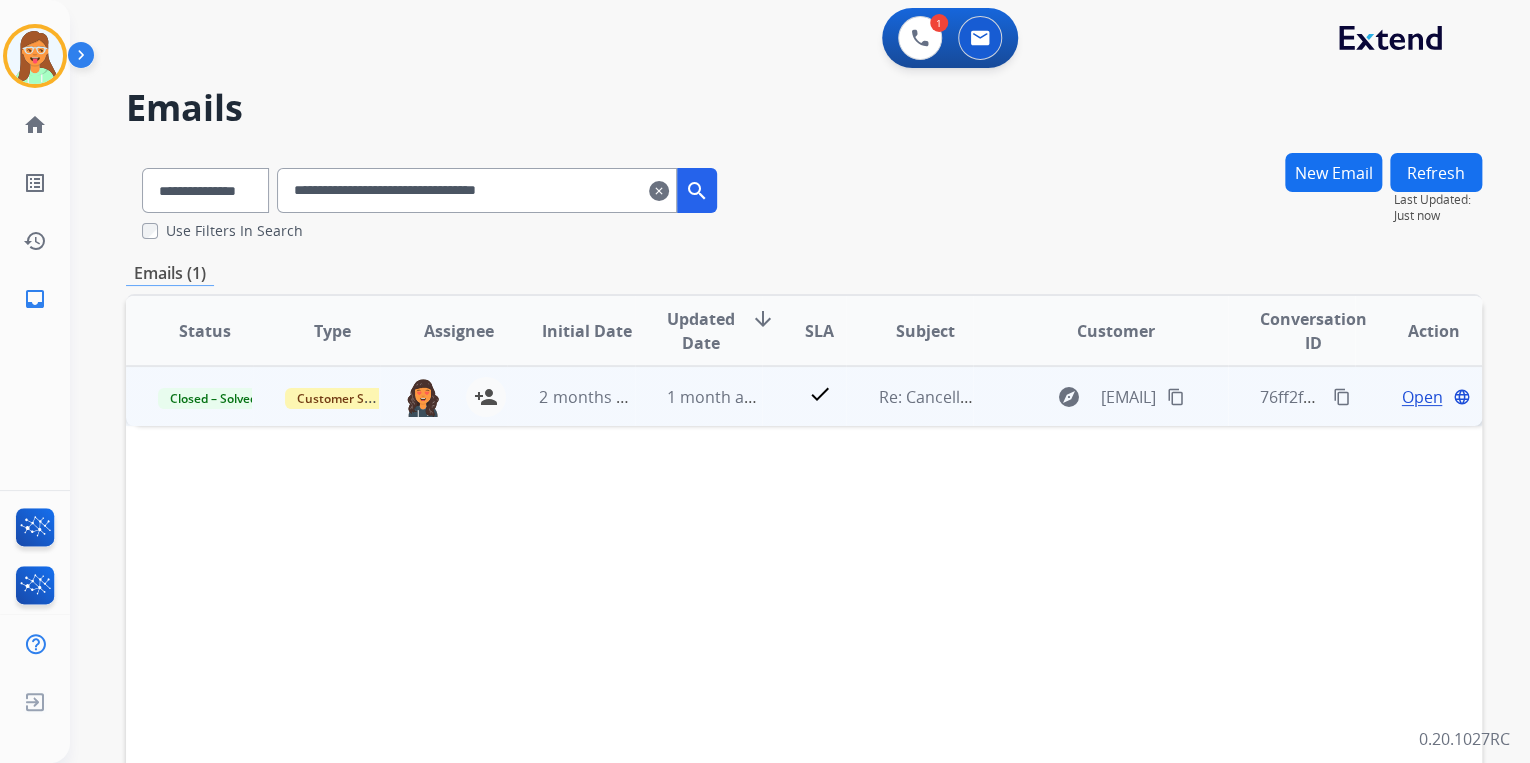 click on "Open" at bounding box center [1421, 397] 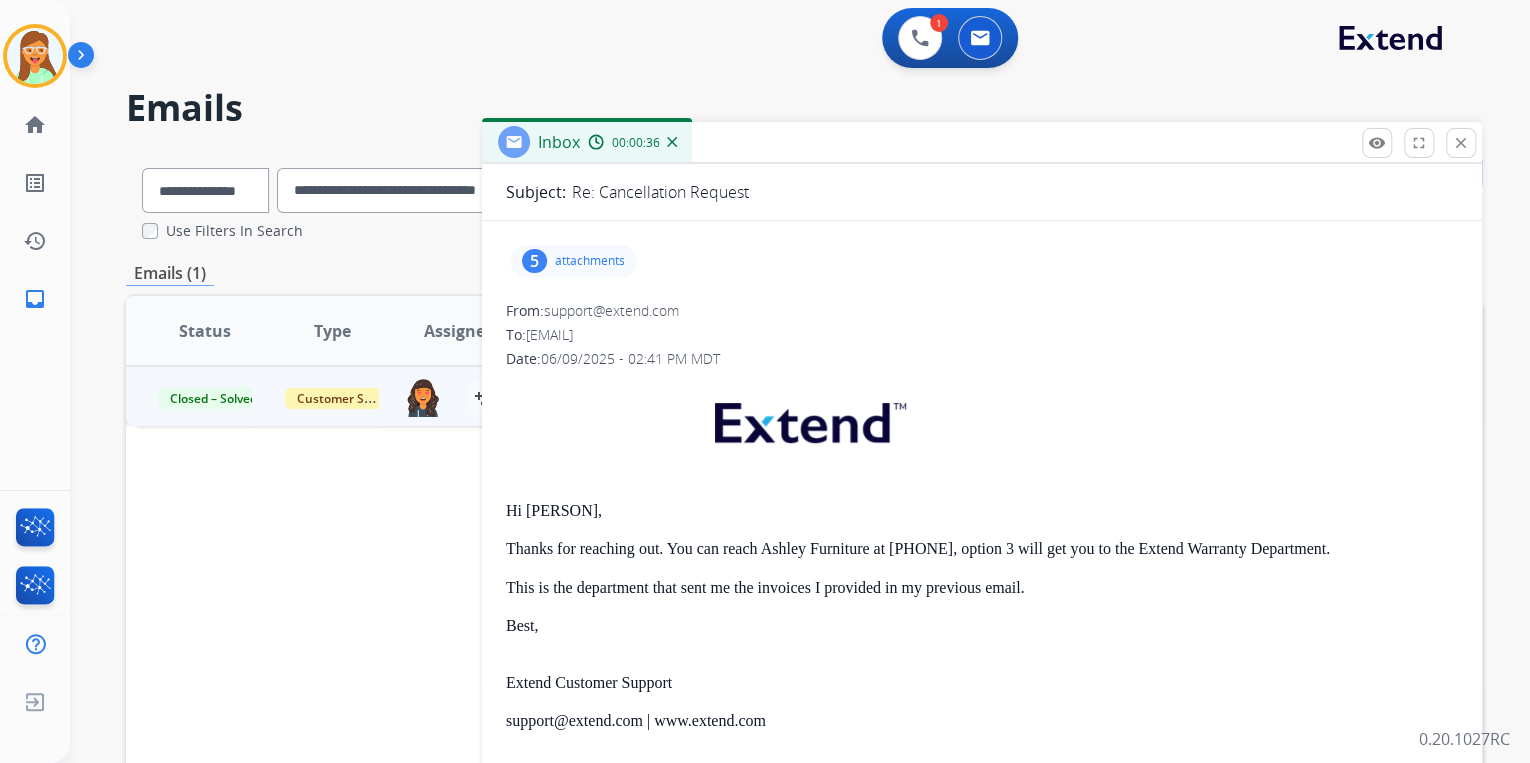 scroll, scrollTop: 0, scrollLeft: 0, axis: both 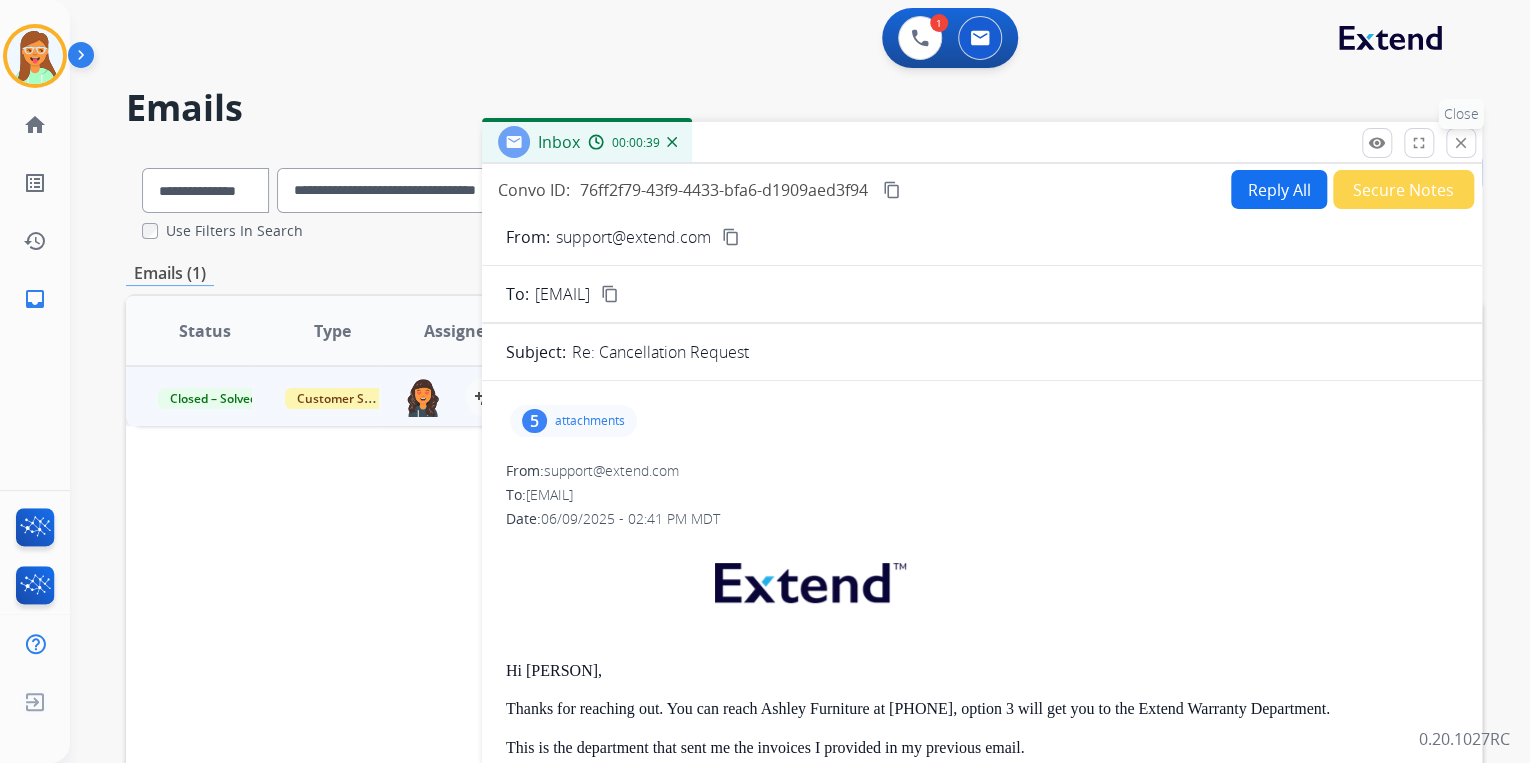 click on "close" at bounding box center (1461, 143) 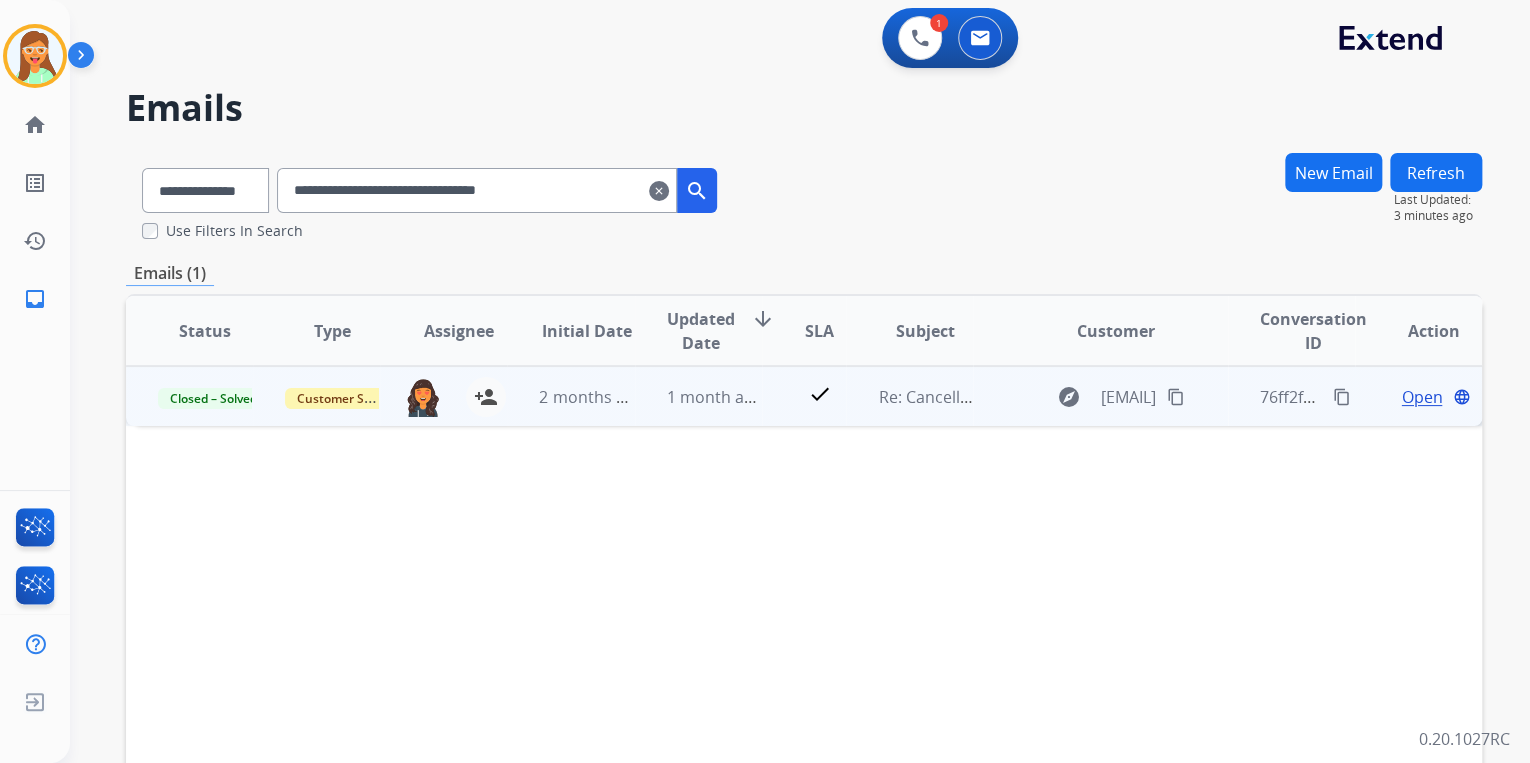 click on "Open" at bounding box center [1421, 397] 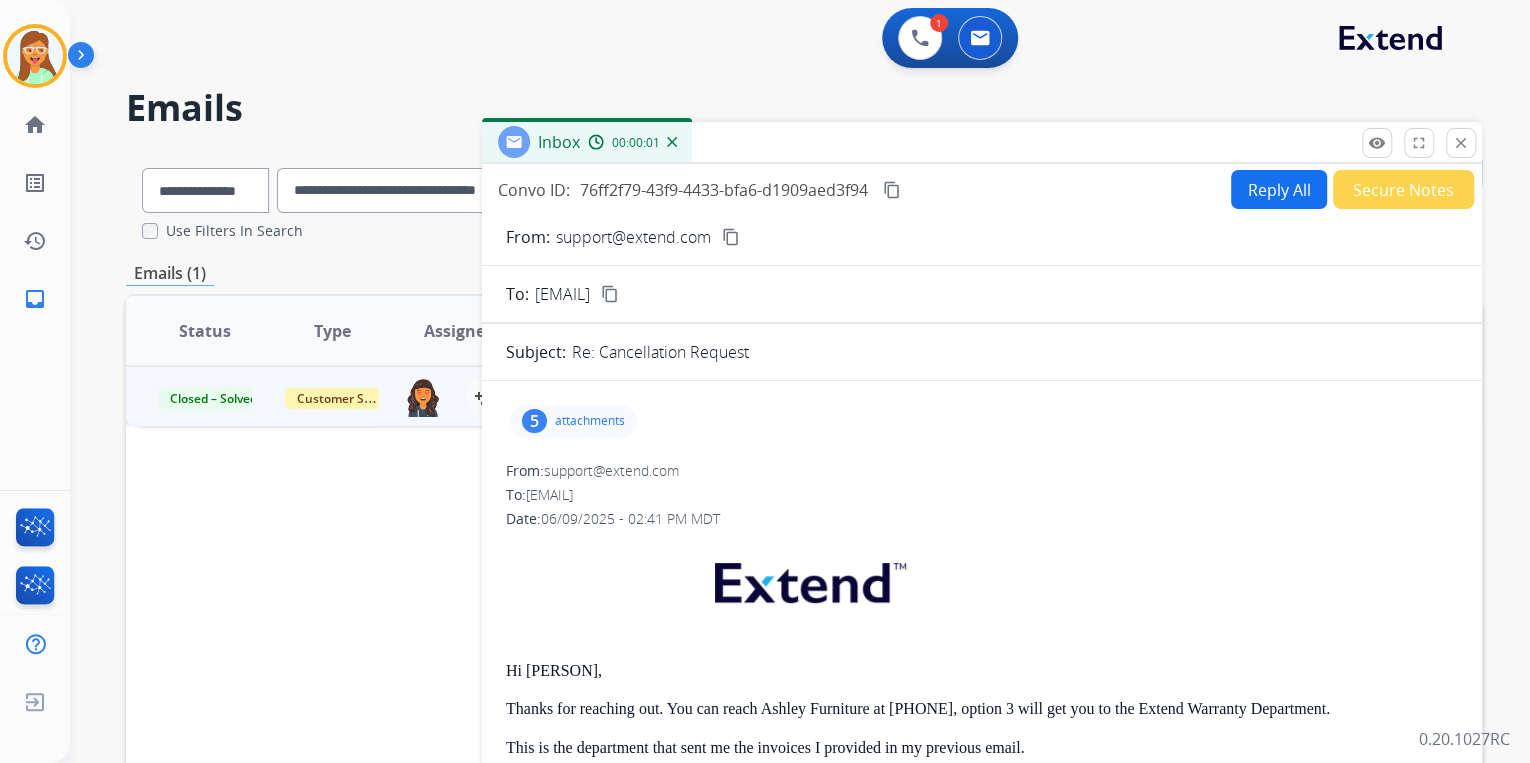click on "attachments" at bounding box center (590, 421) 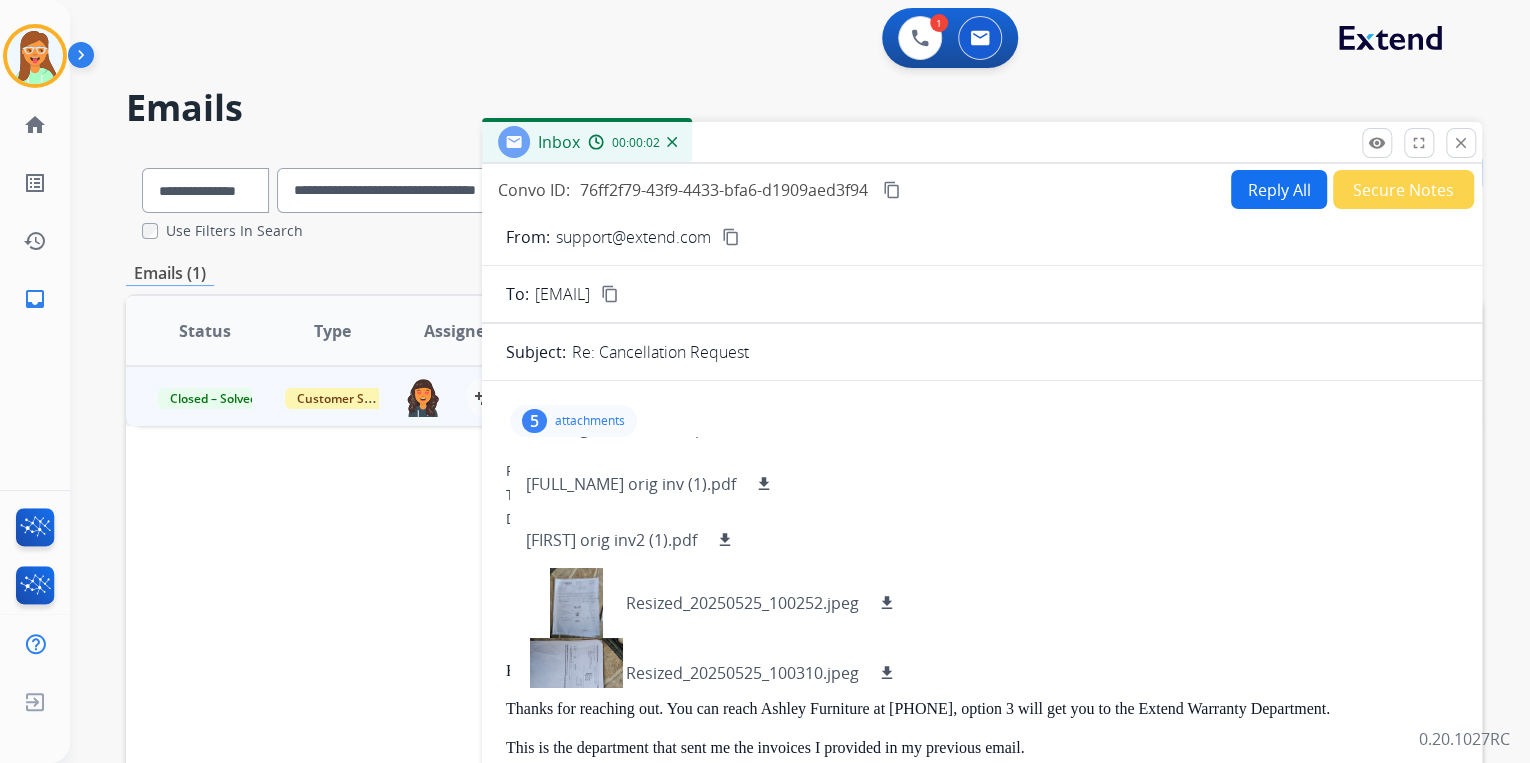 scroll, scrollTop: 57, scrollLeft: 0, axis: vertical 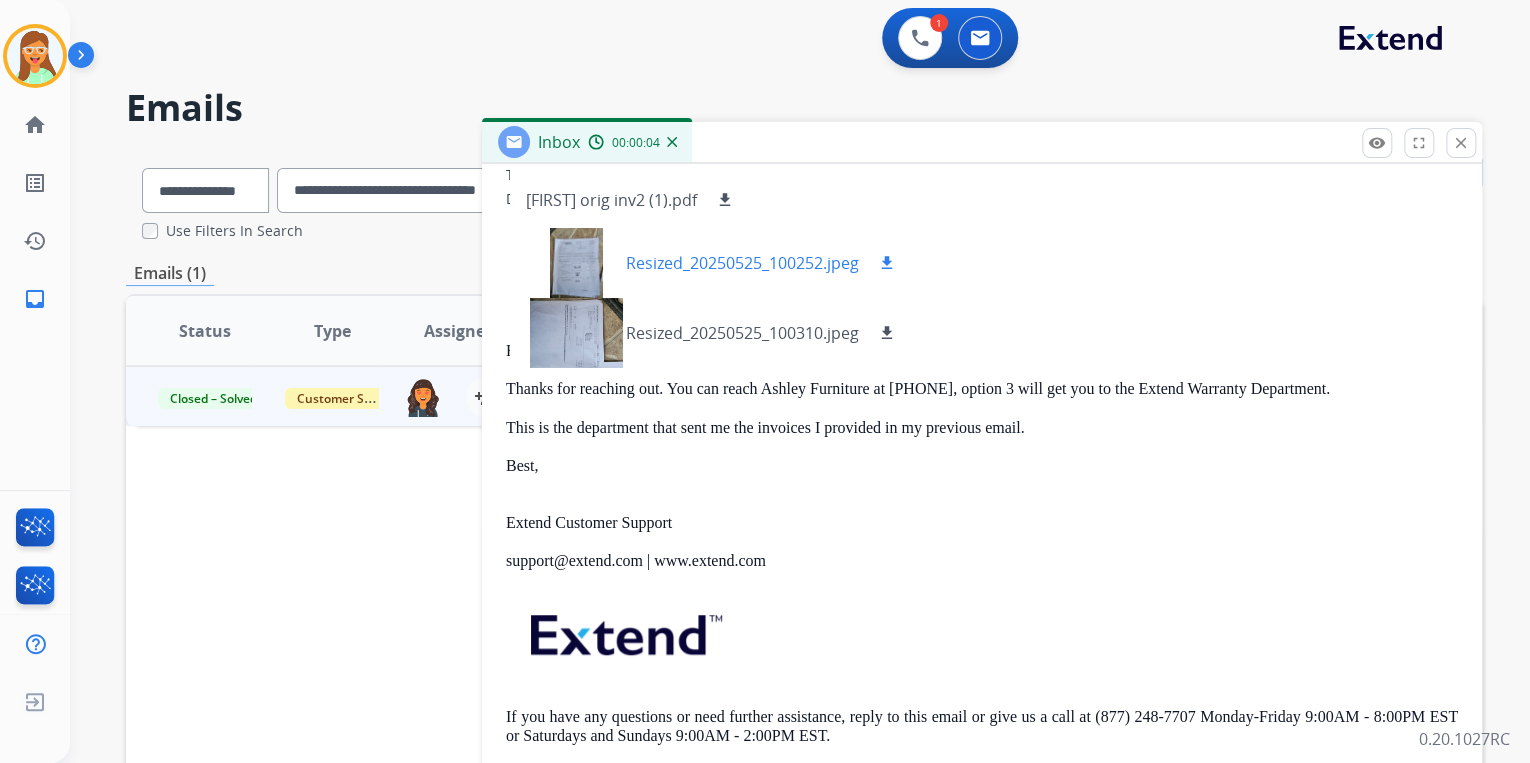 click at bounding box center [576, 263] 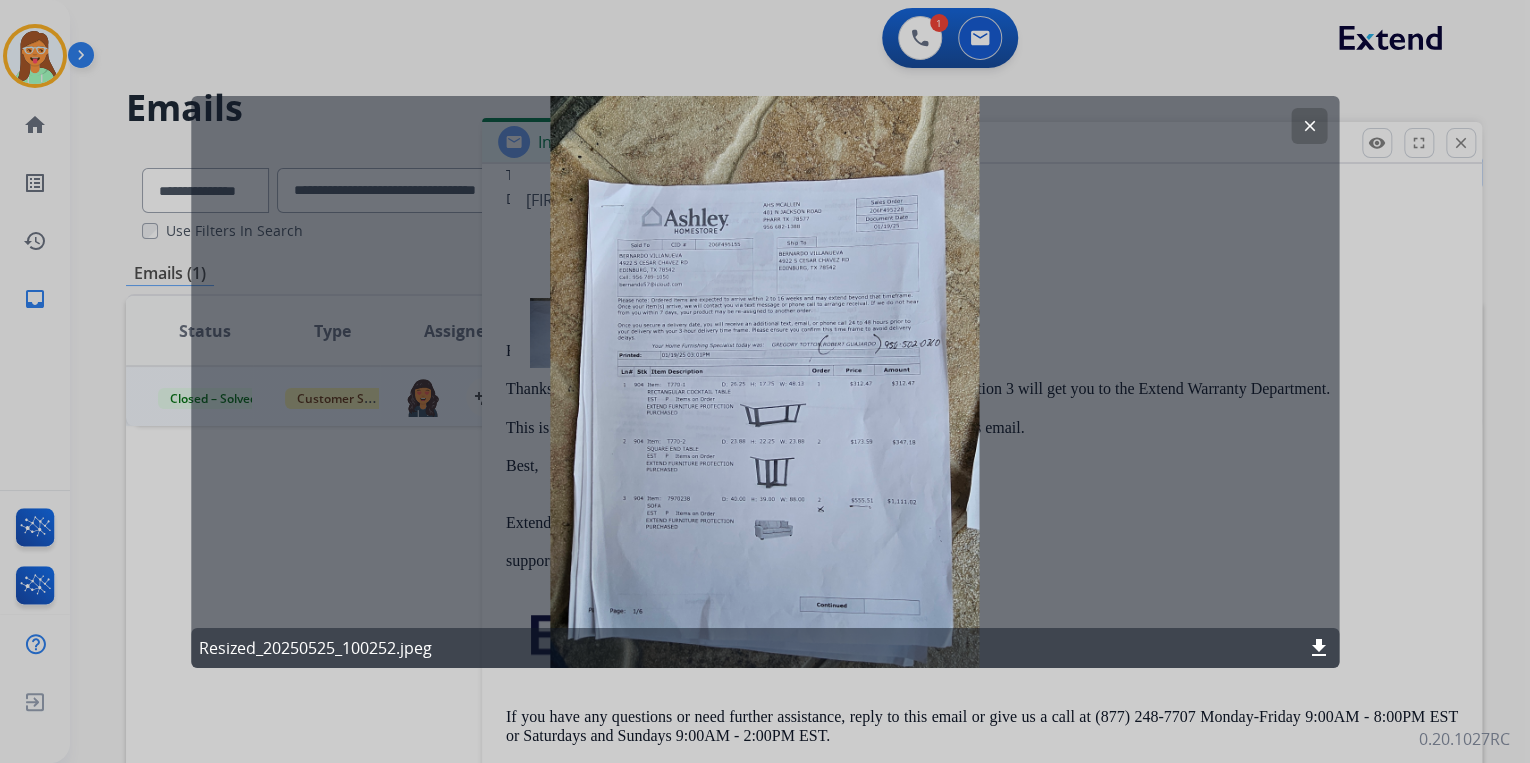 click on "clear" 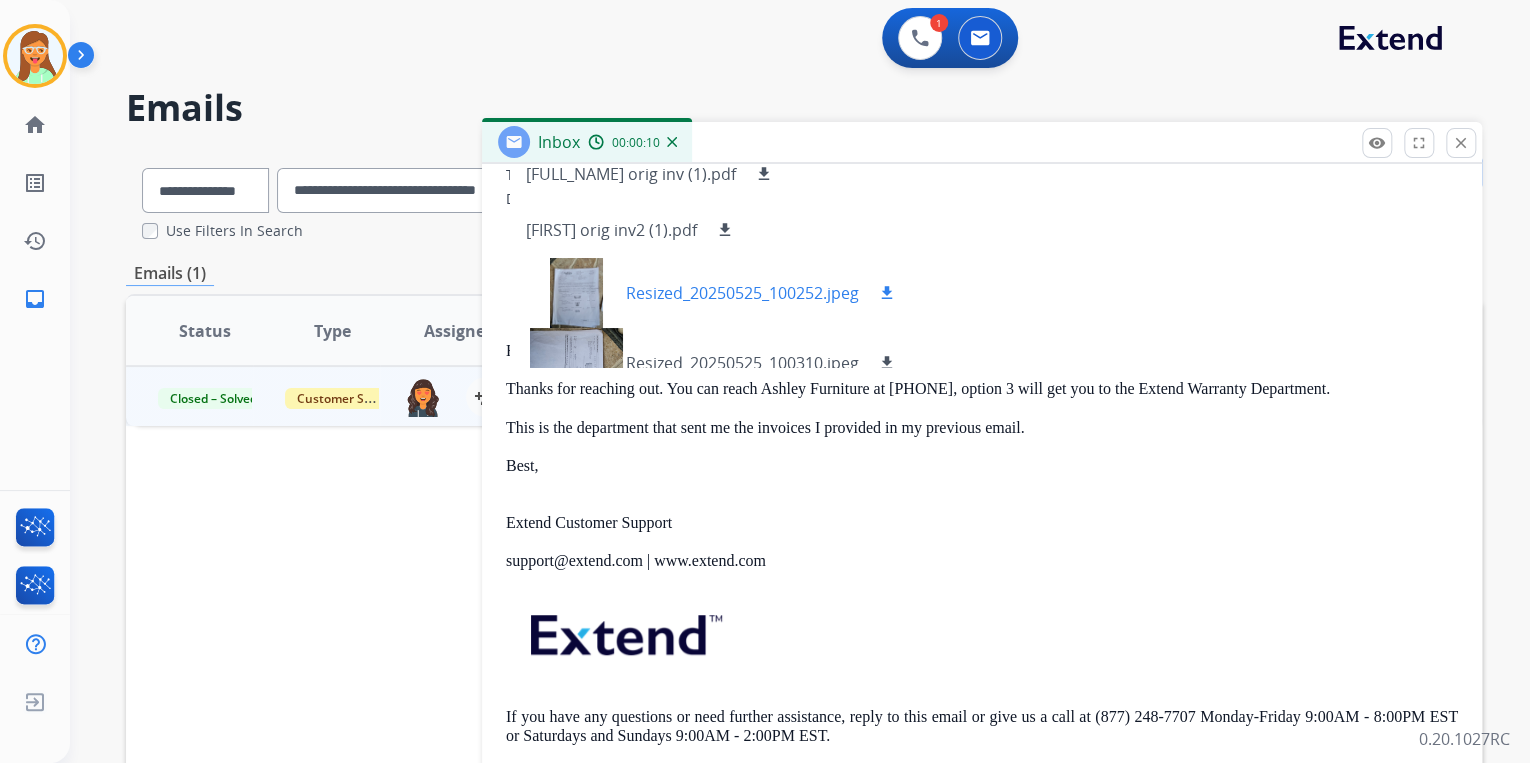 scroll, scrollTop: 0, scrollLeft: 0, axis: both 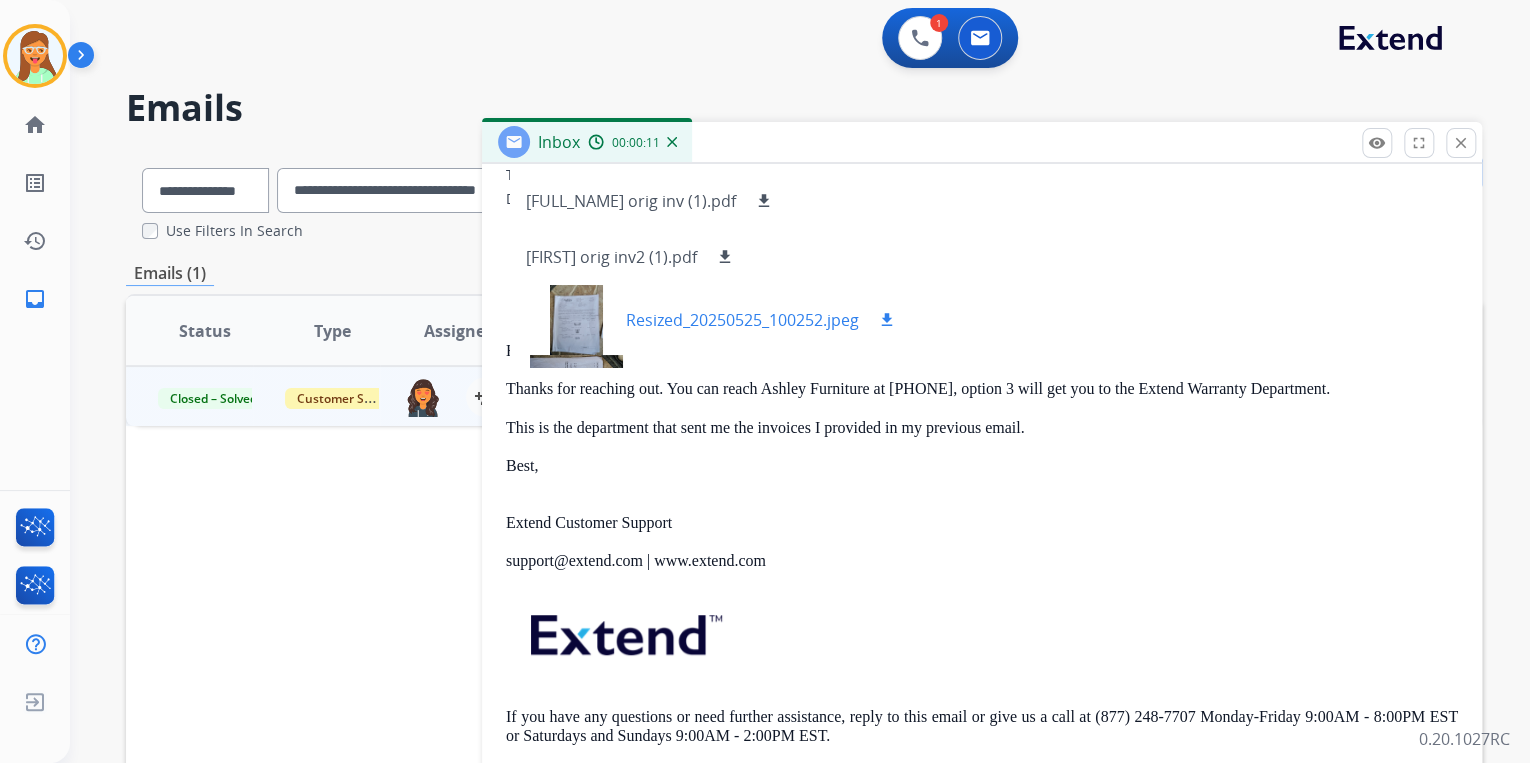 click at bounding box center [576, 320] 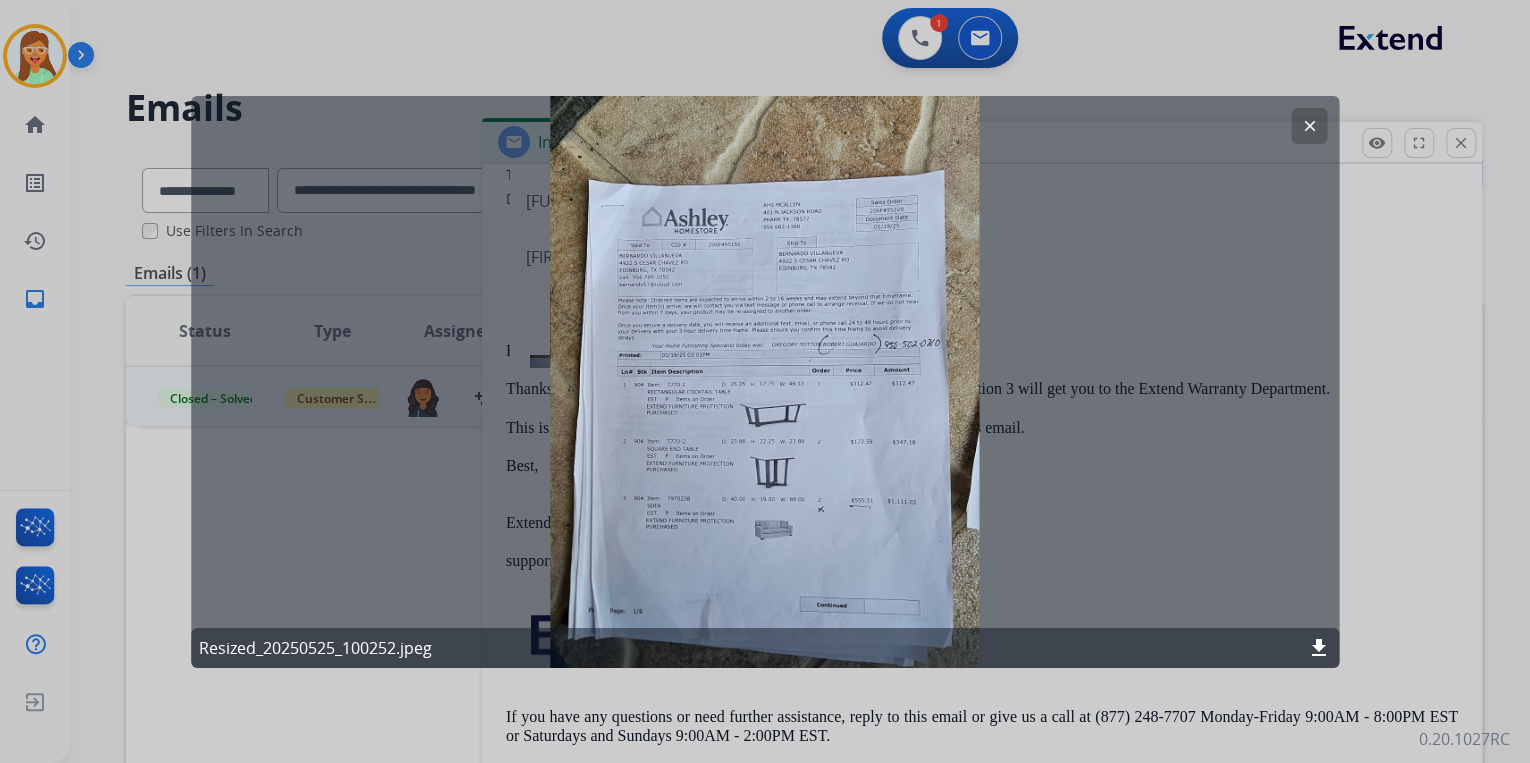 click on "clear" 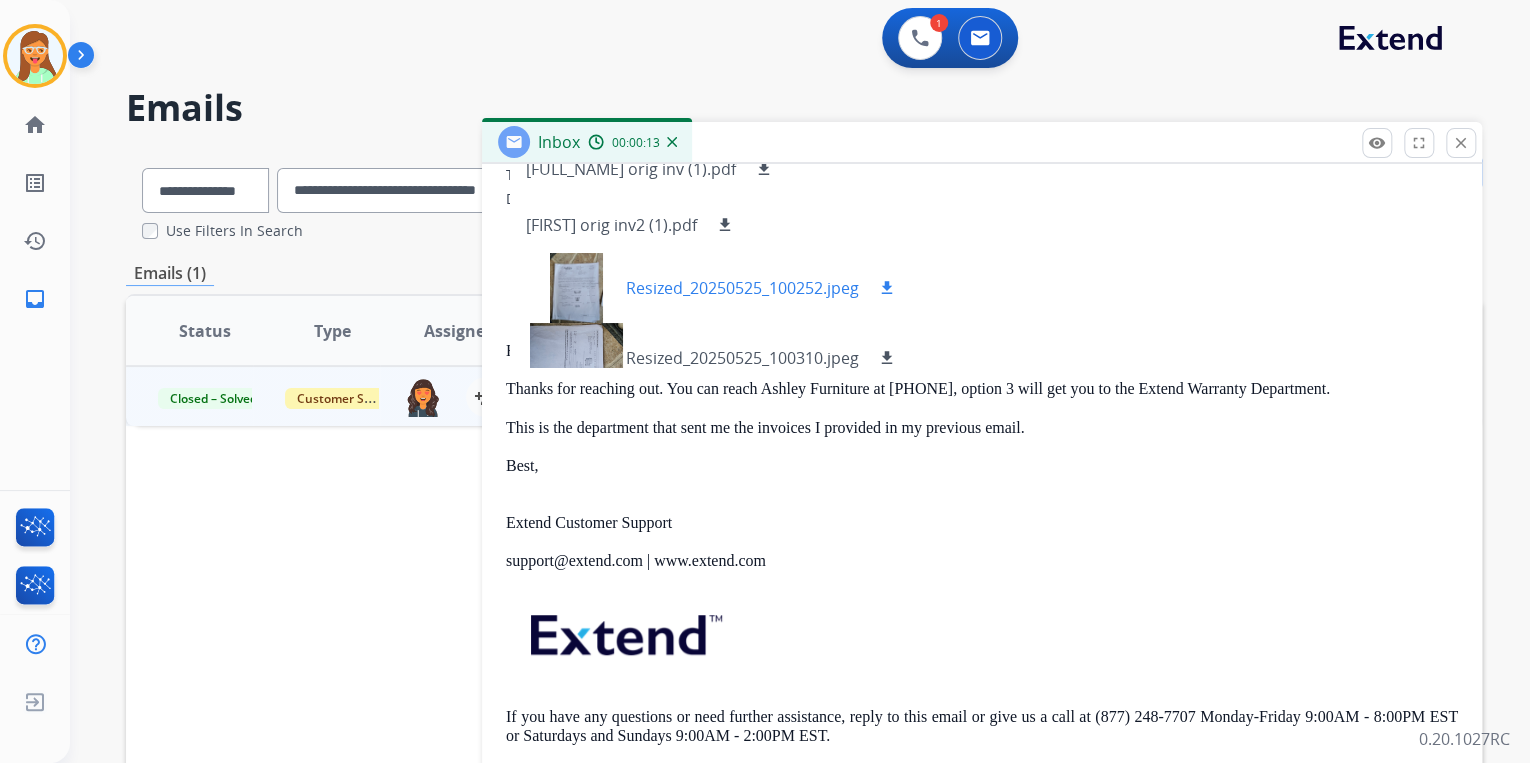 scroll, scrollTop: 57, scrollLeft: 0, axis: vertical 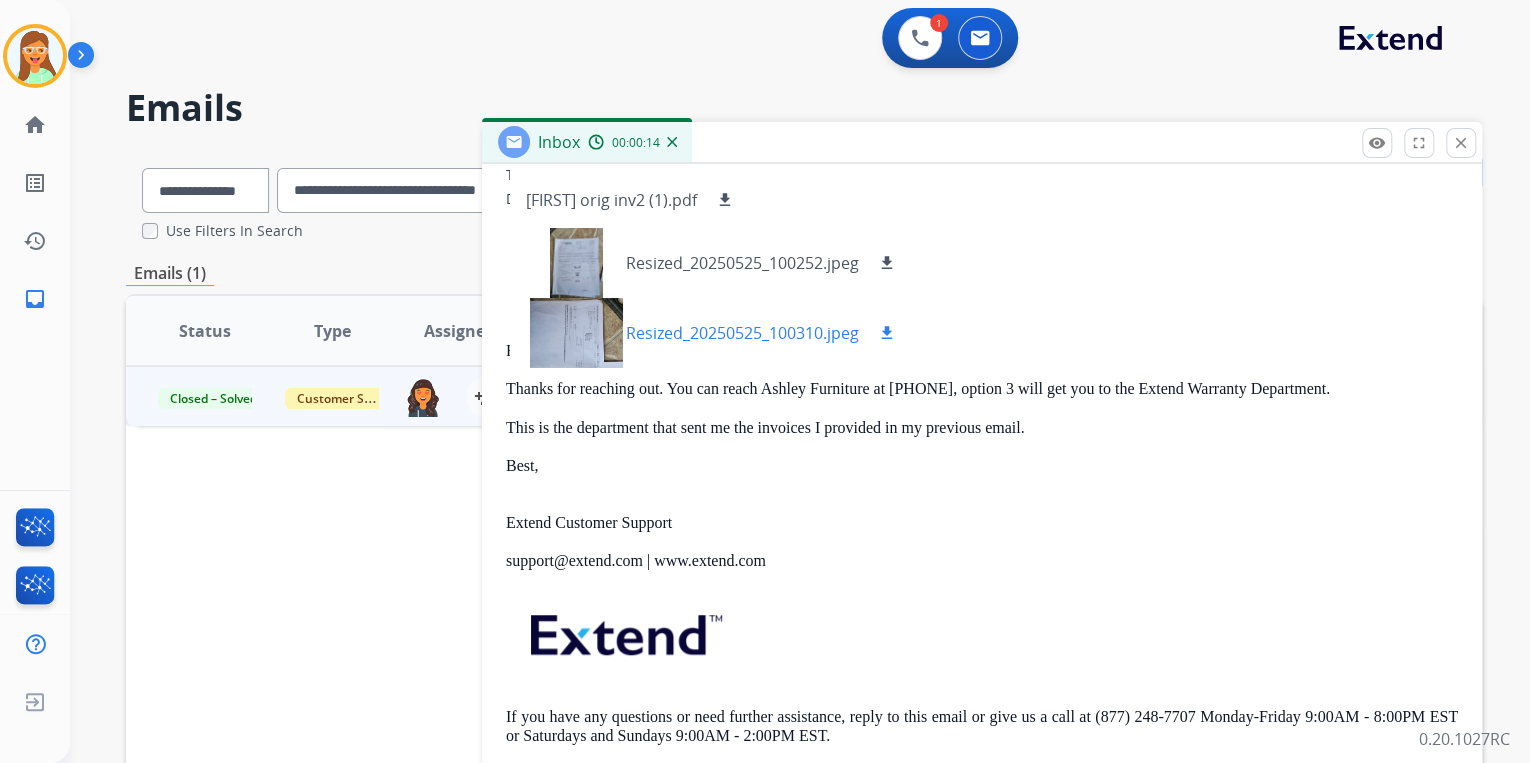 click at bounding box center (576, 333) 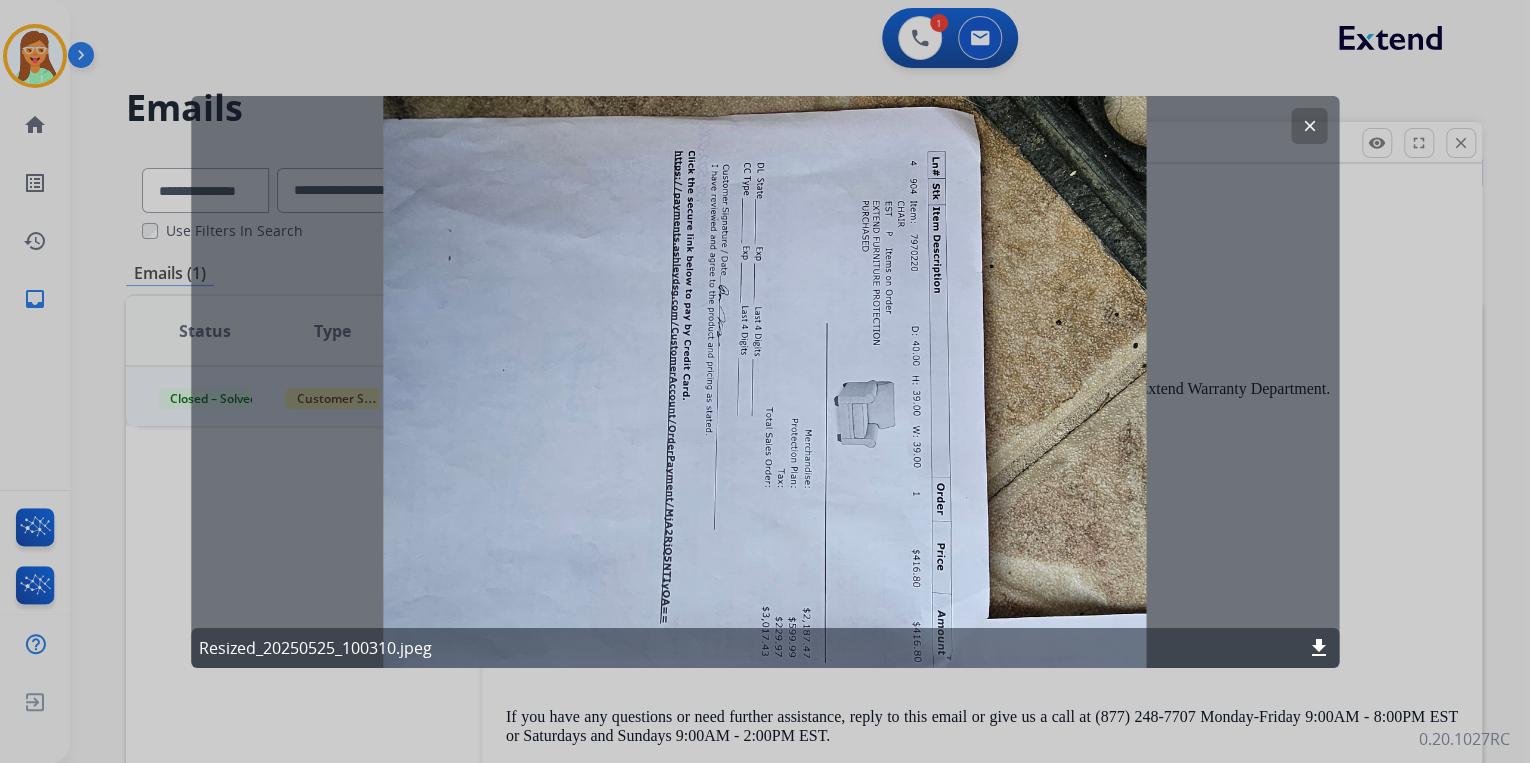 click on "clear" 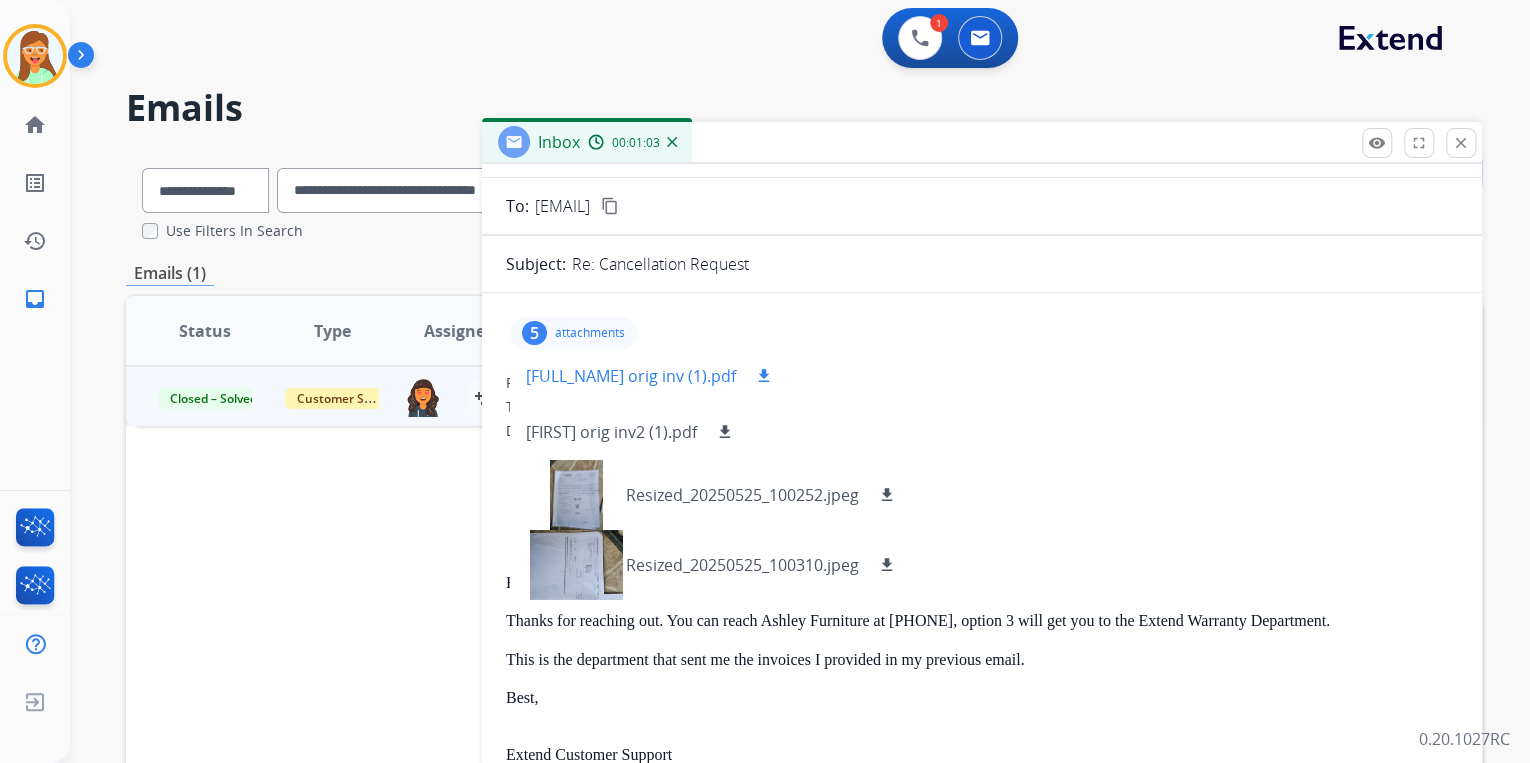 scroll, scrollTop: 80, scrollLeft: 0, axis: vertical 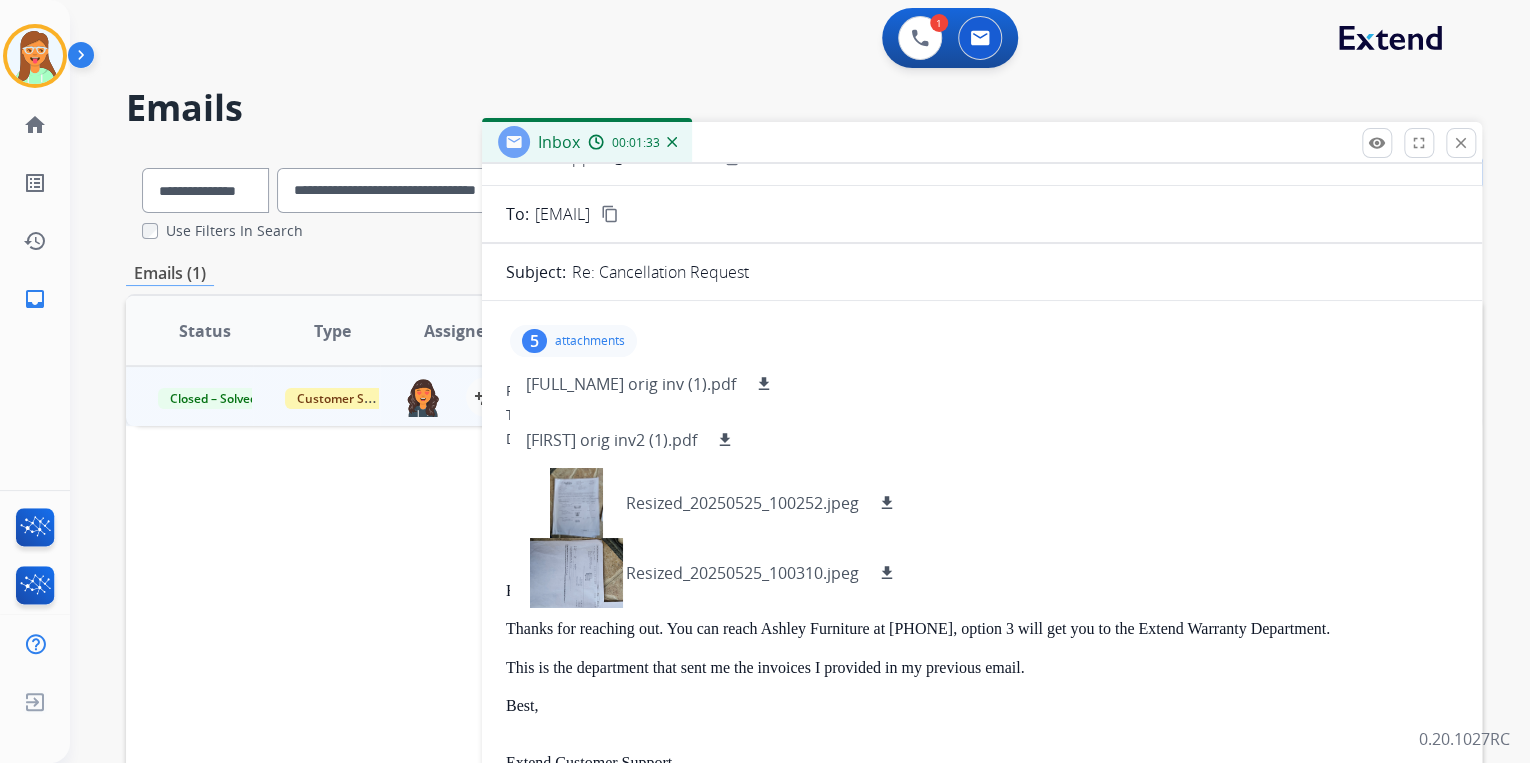 drag, startPoint x: 1455, startPoint y: 136, endPoint x: 1468, endPoint y: 144, distance: 15.264338 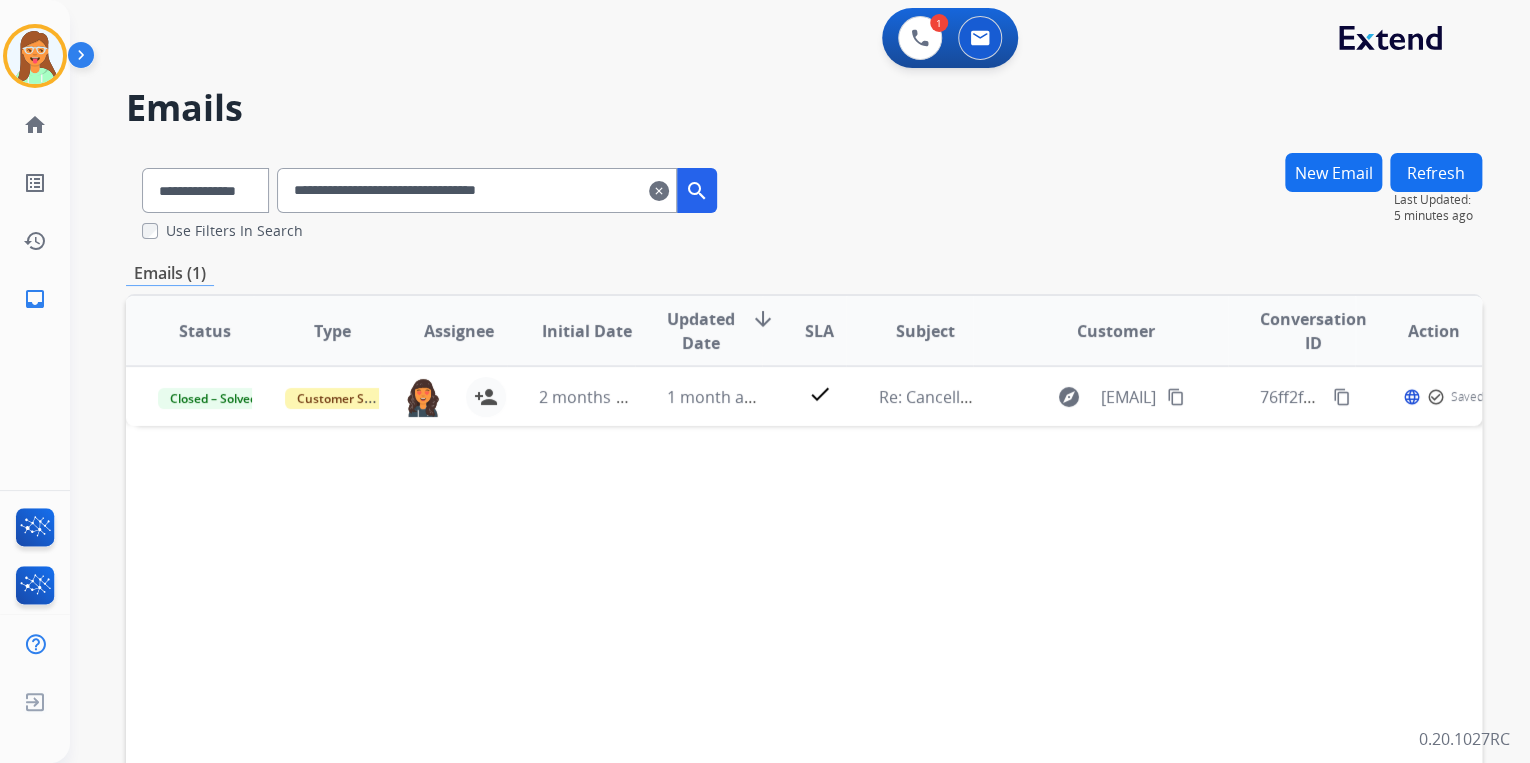 click on "clear" at bounding box center (659, 191) 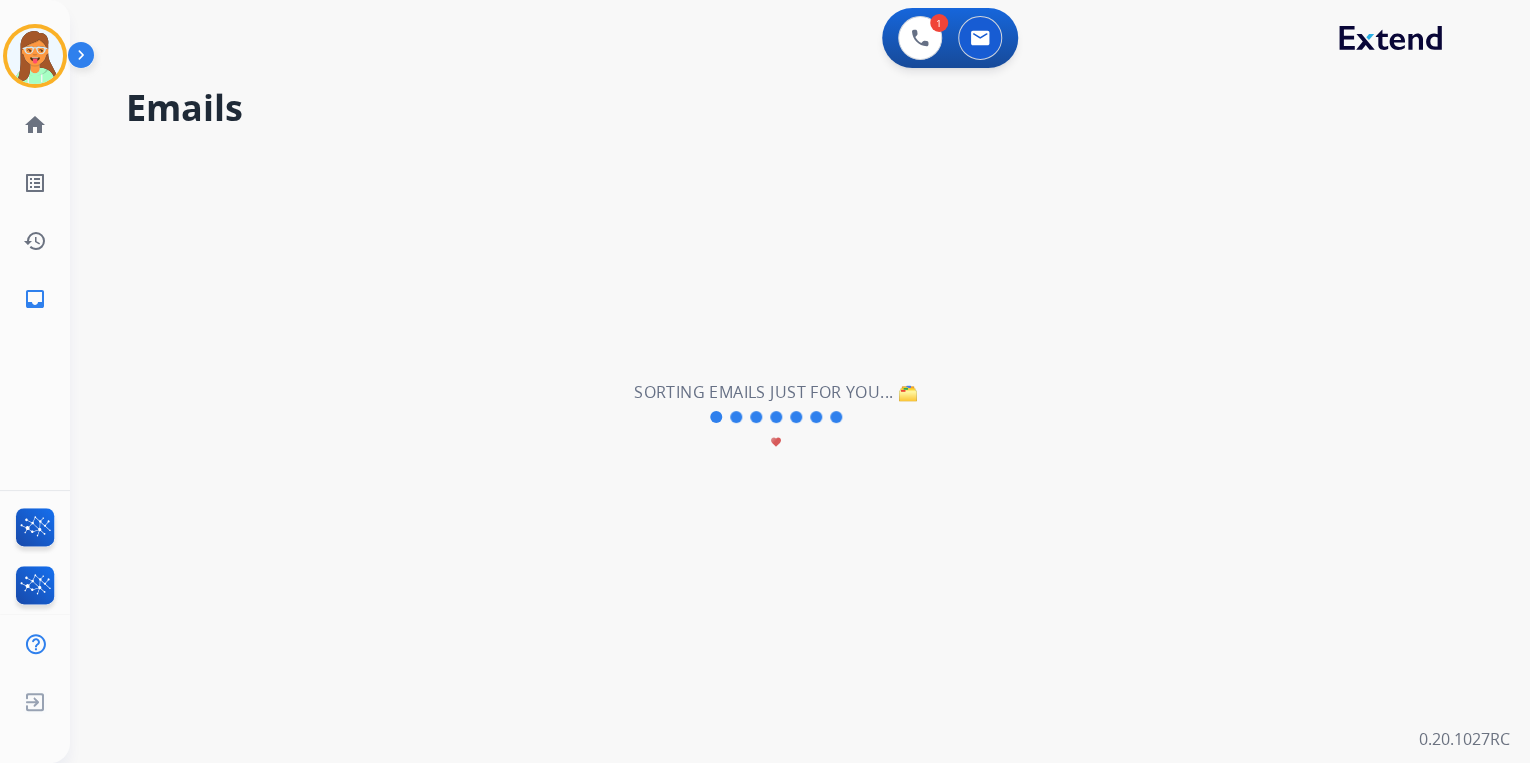 select on "**********" 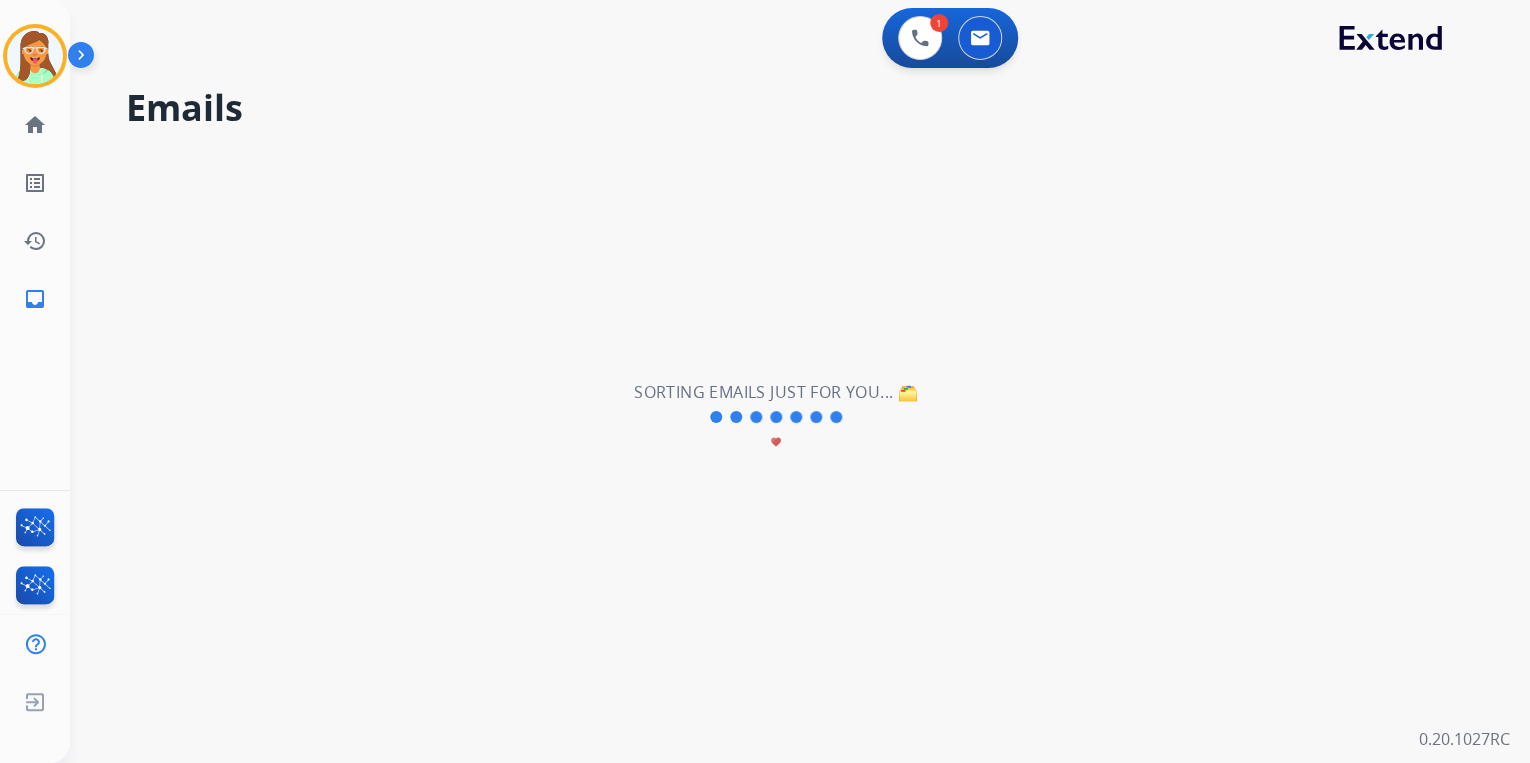 type 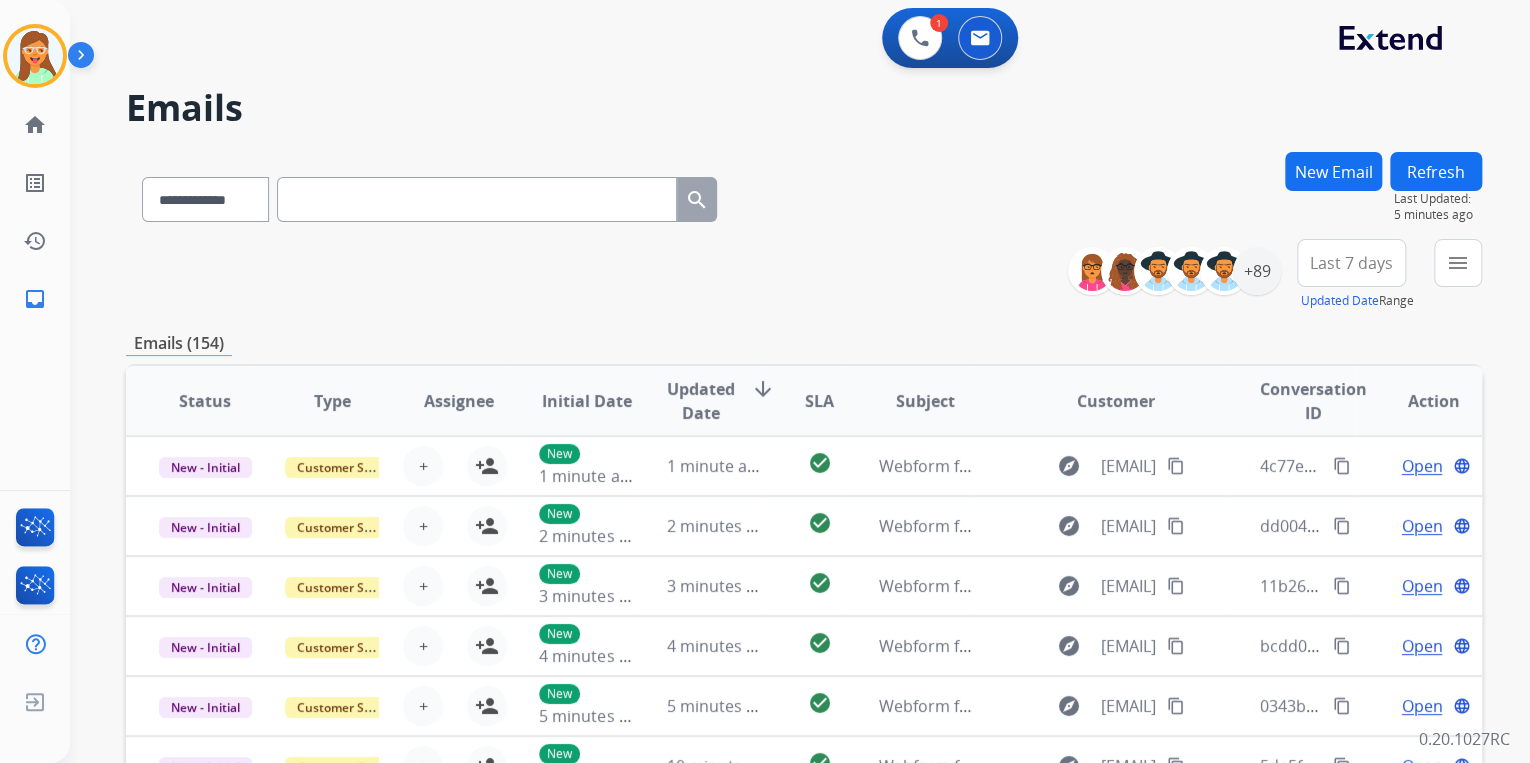 click on "New Email" at bounding box center (1333, 171) 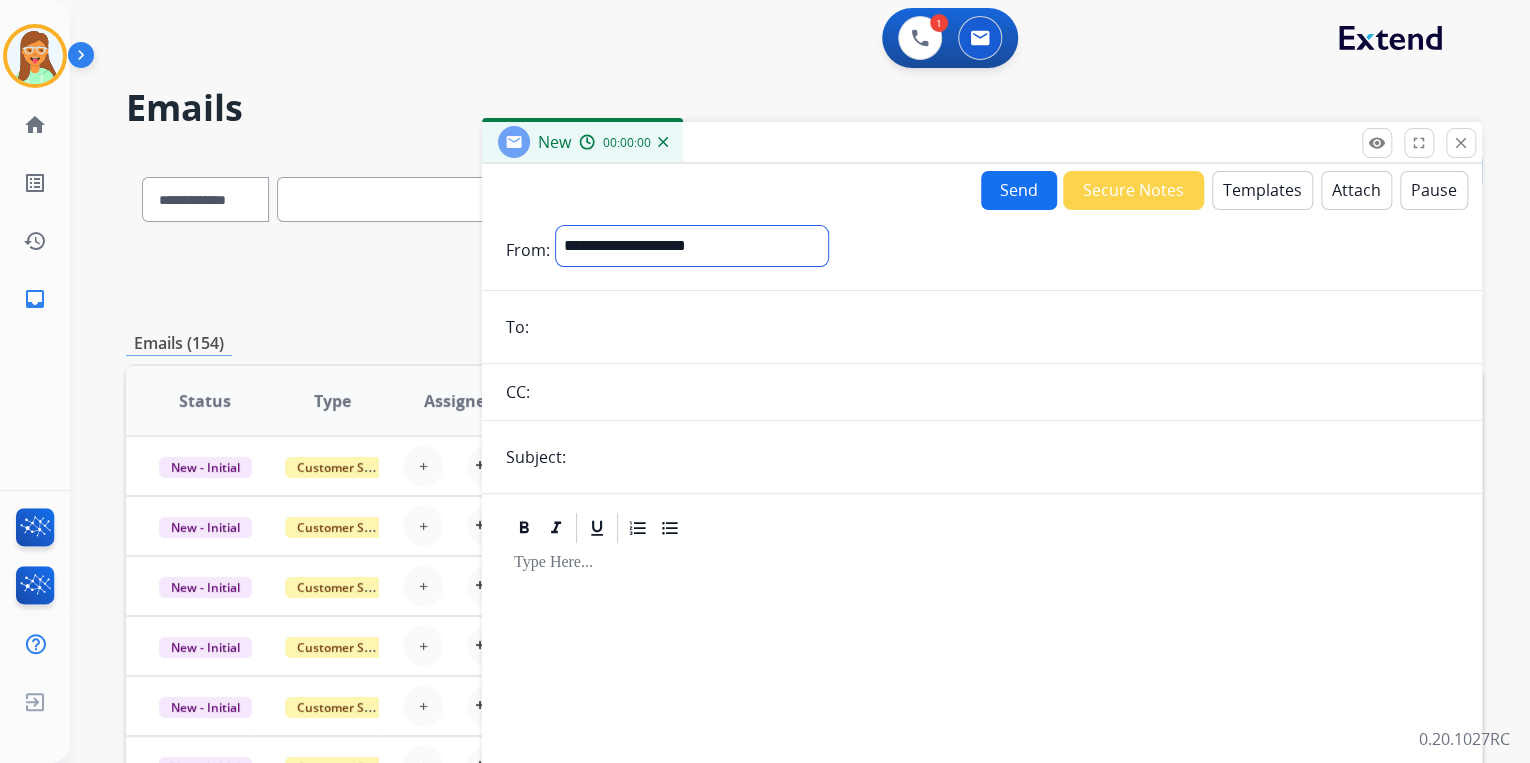 click on "**********" at bounding box center [692, 246] 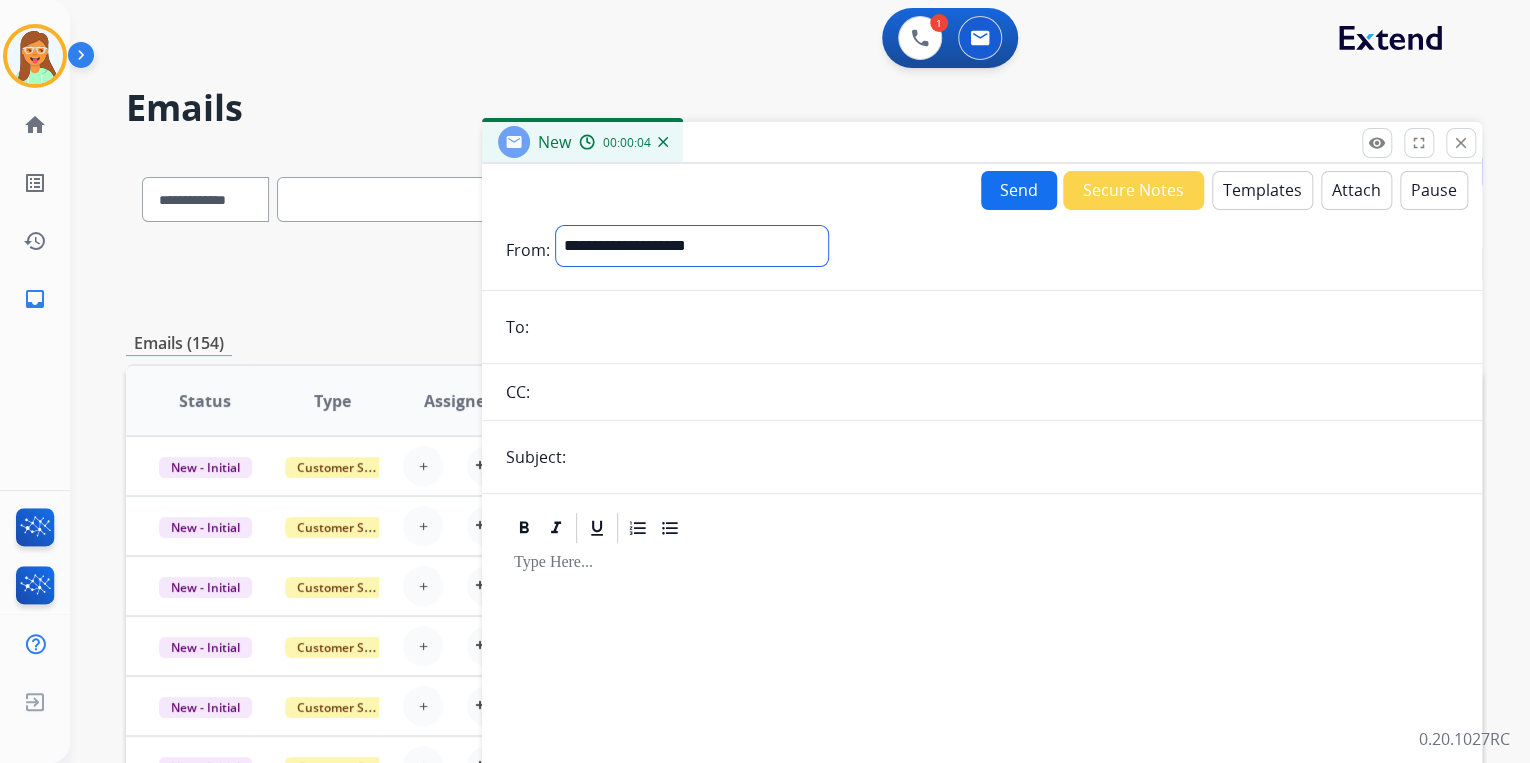 select on "**********" 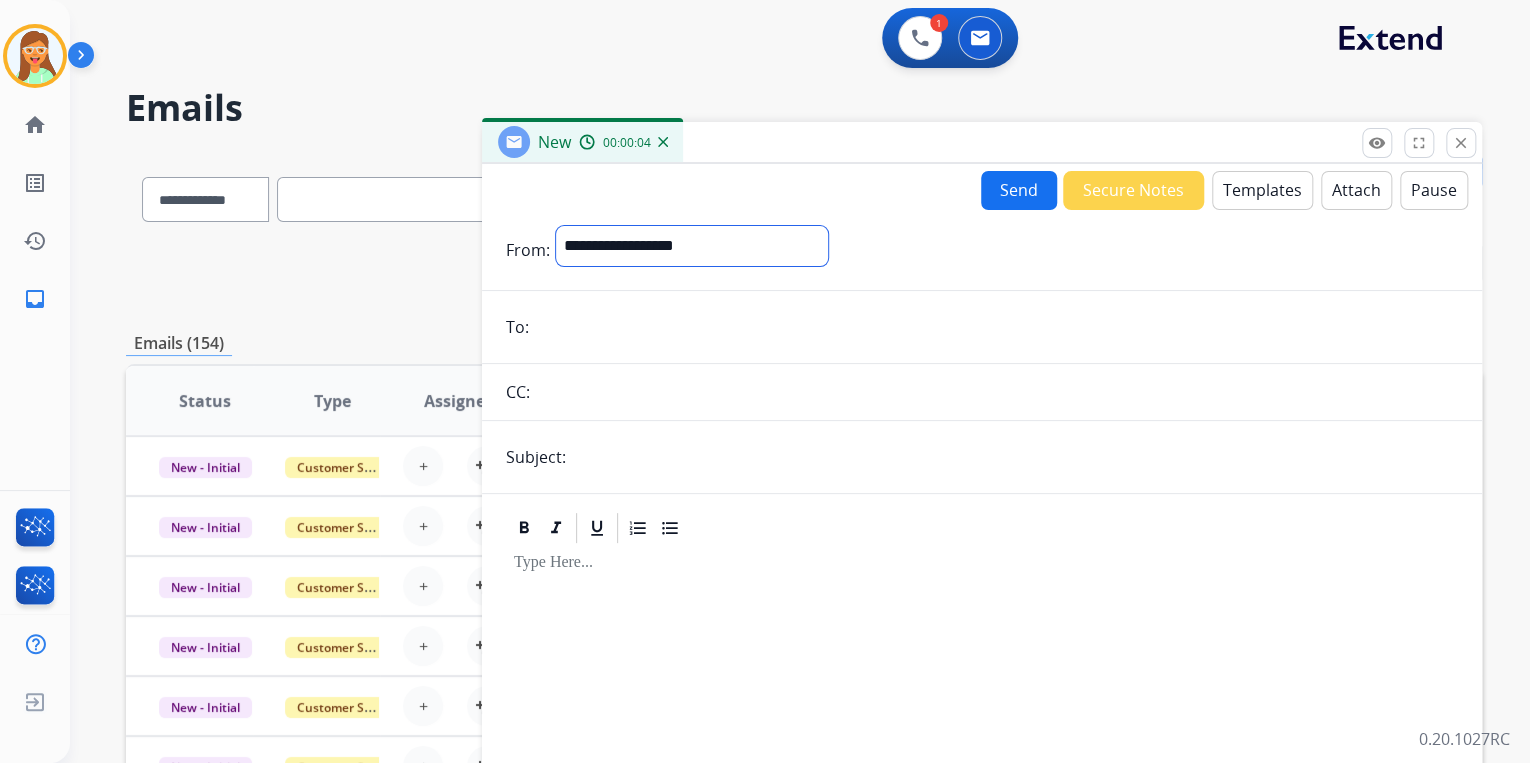 click on "**********" at bounding box center (692, 246) 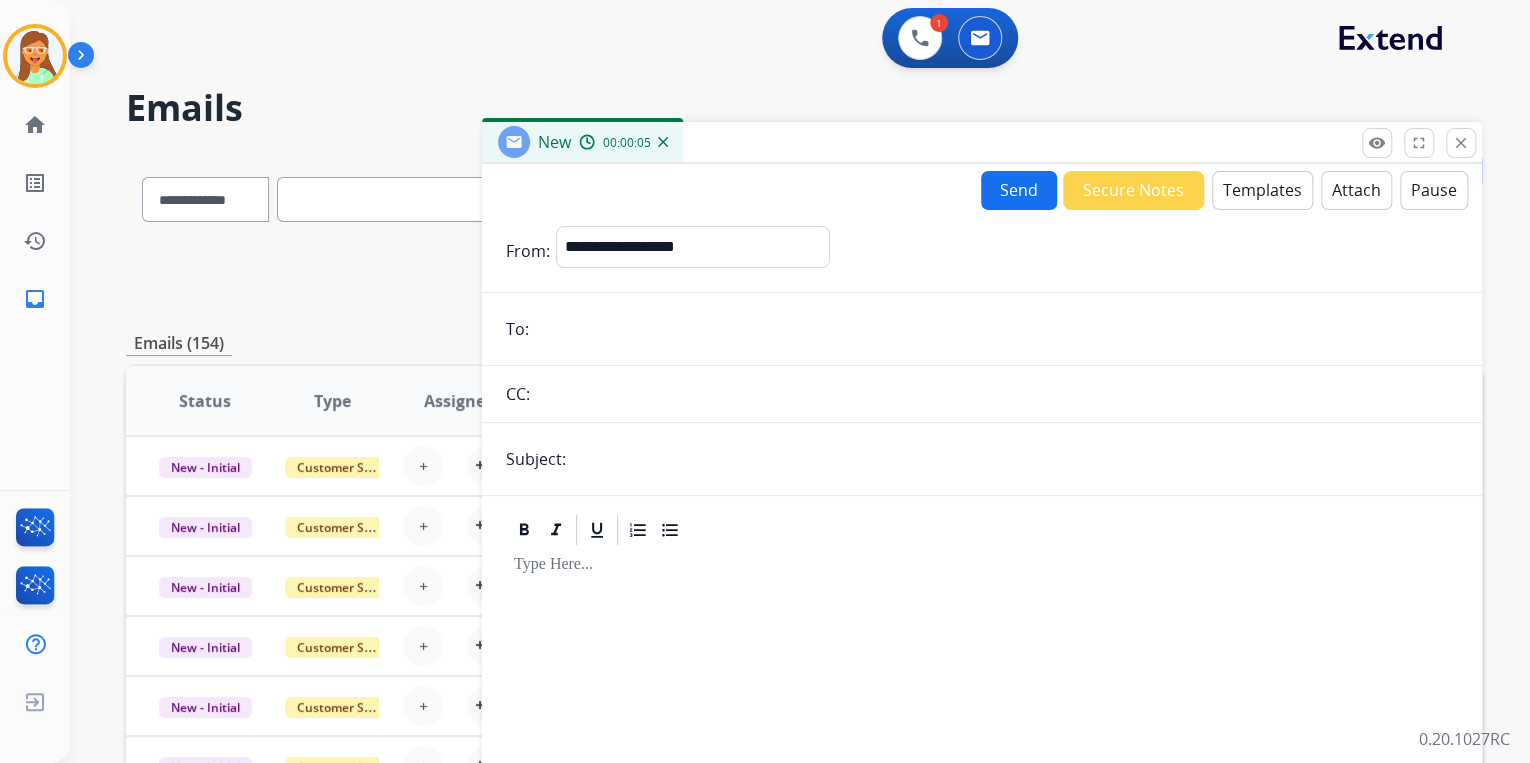 click at bounding box center (996, 329) 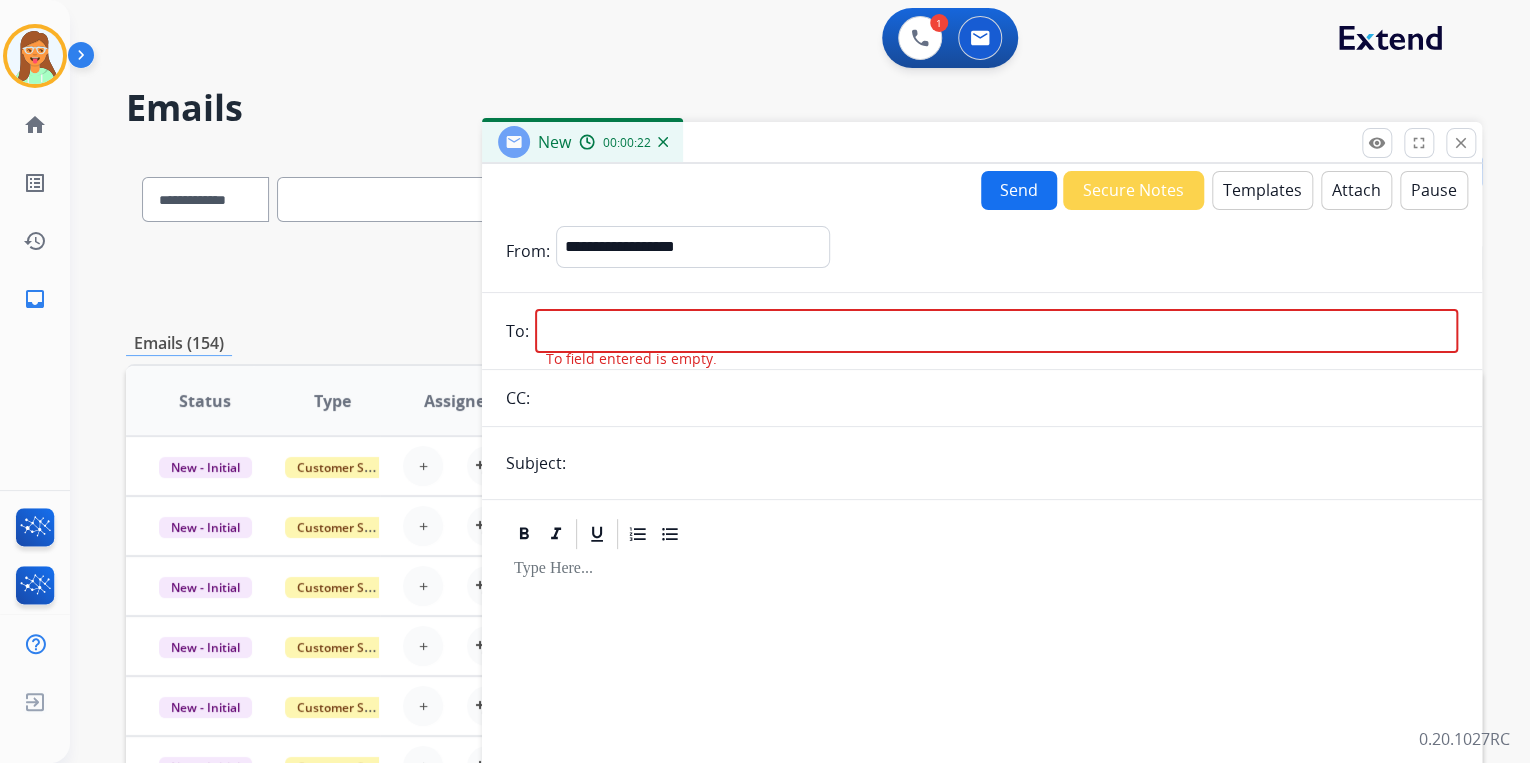 drag, startPoint x: 614, startPoint y: 448, endPoint x: 867, endPoint y: 517, distance: 262.24036 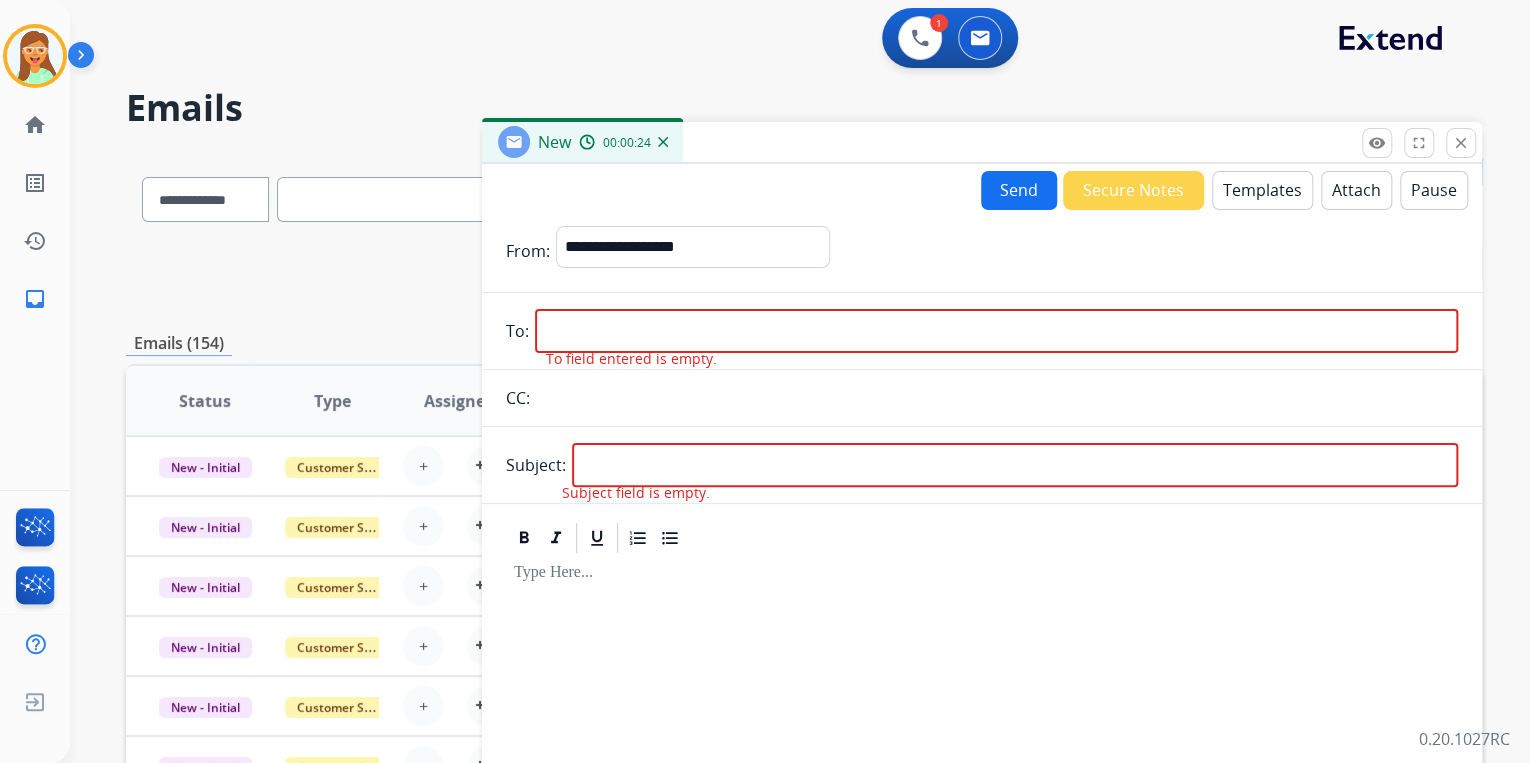 click at bounding box center [996, 331] 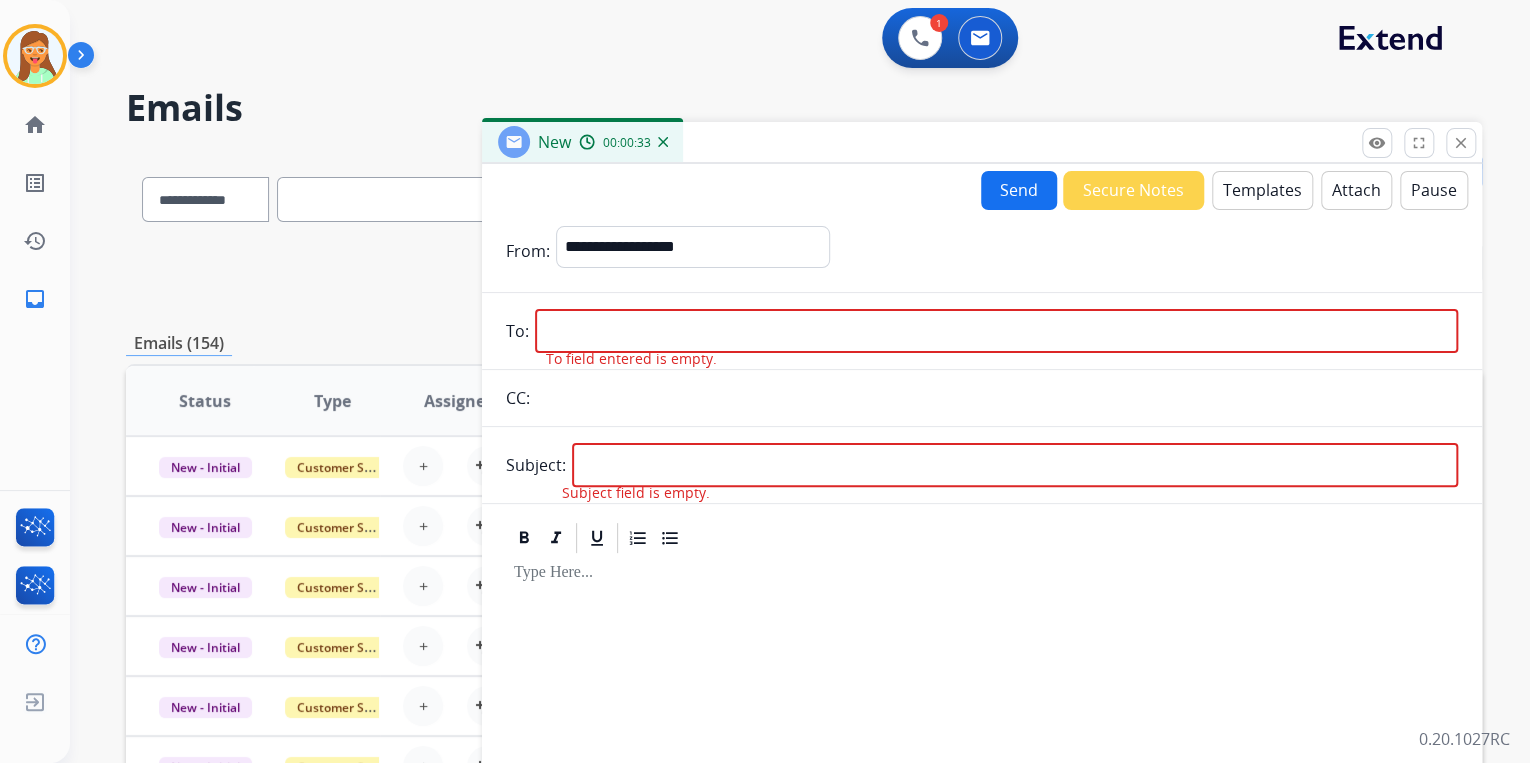 paste on "**********" 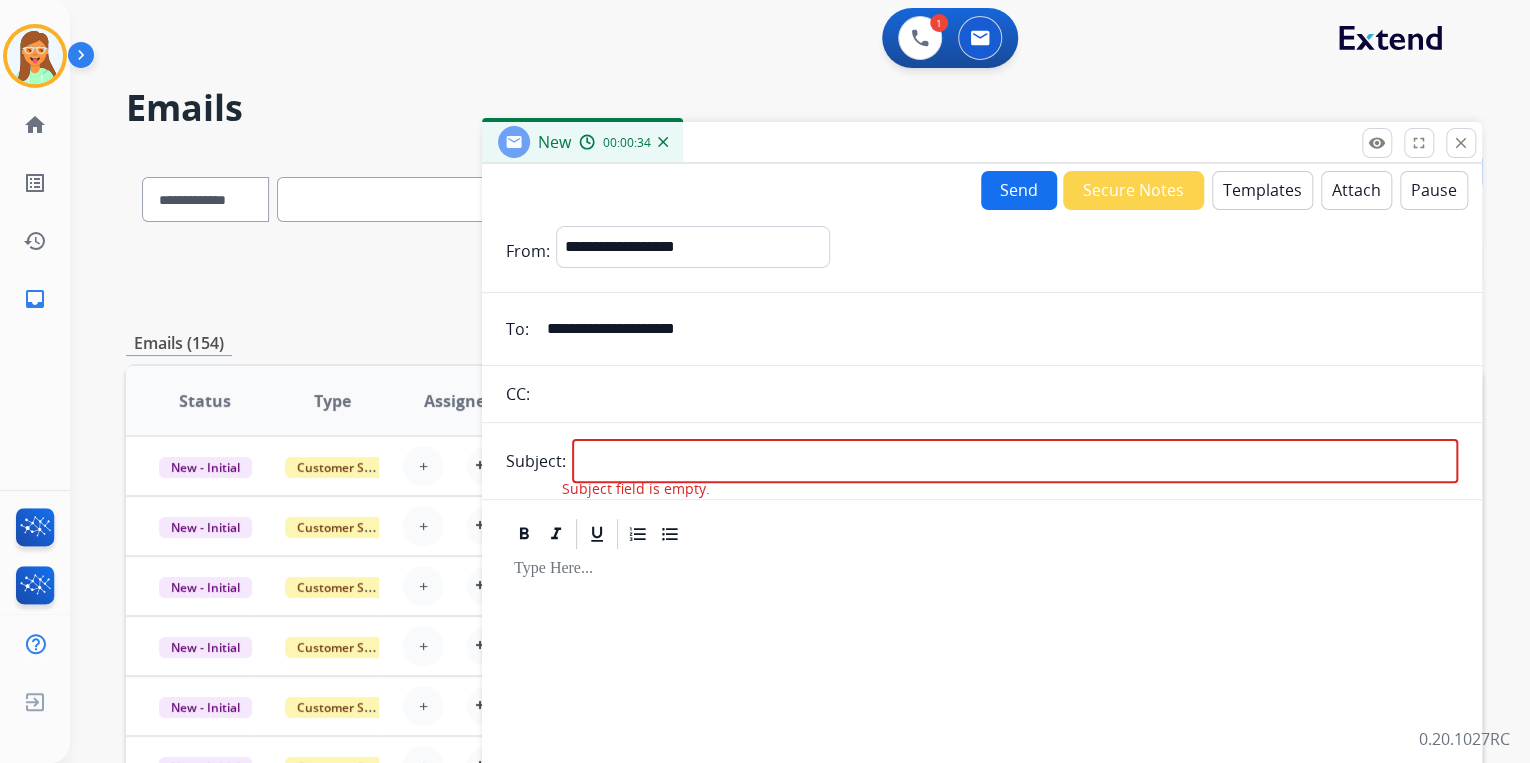 type on "**********" 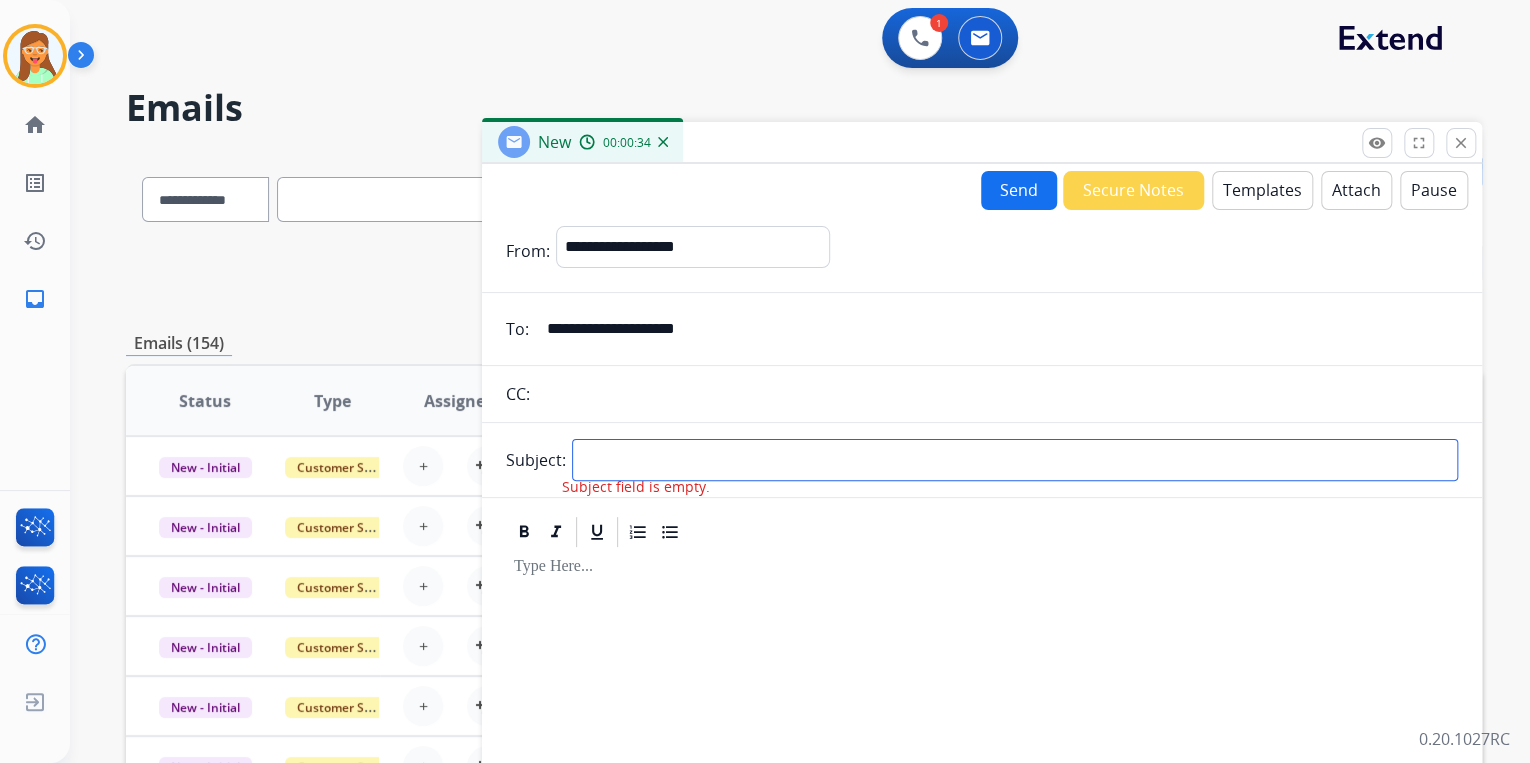 click at bounding box center (1015, 460) 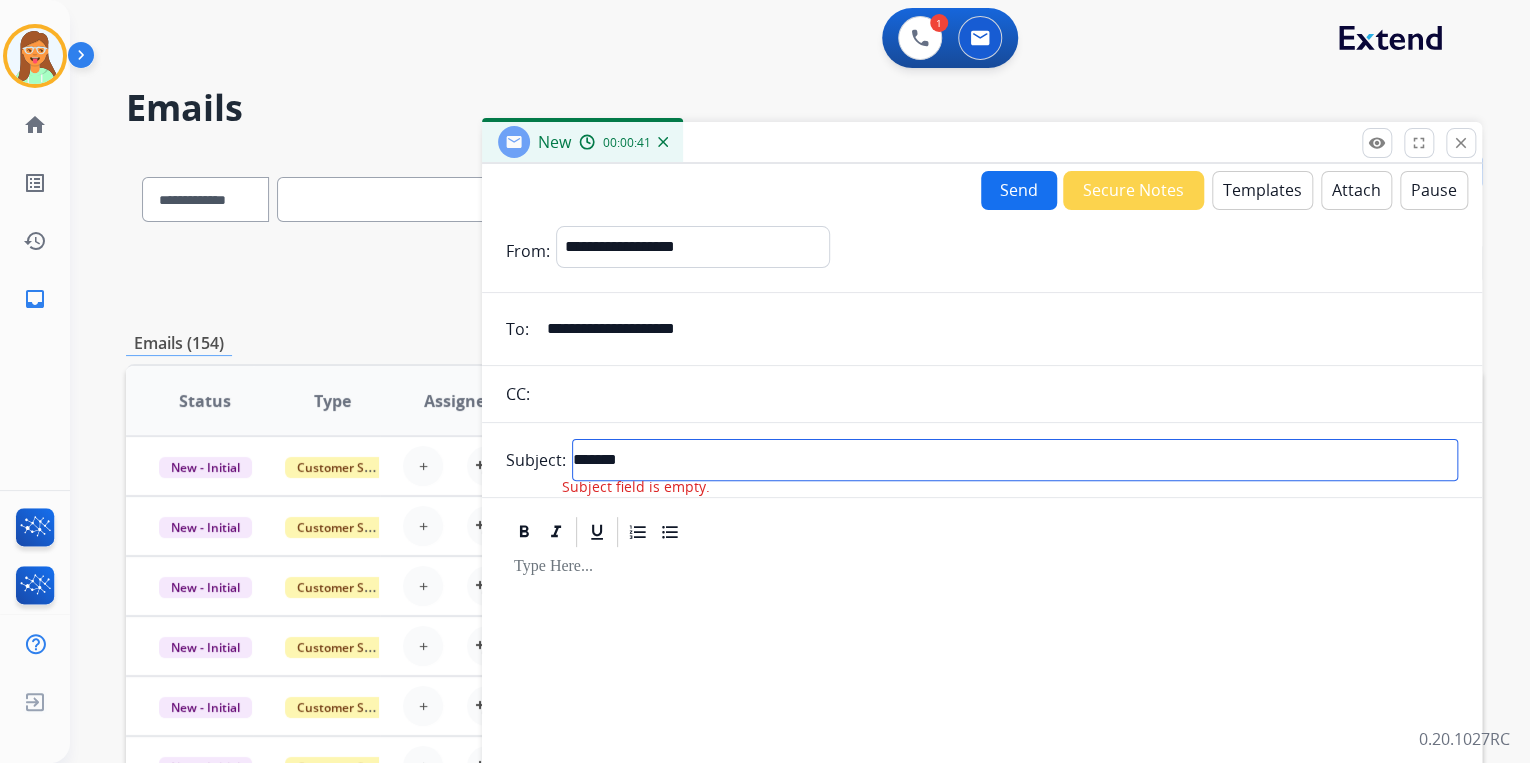 type on "*******" 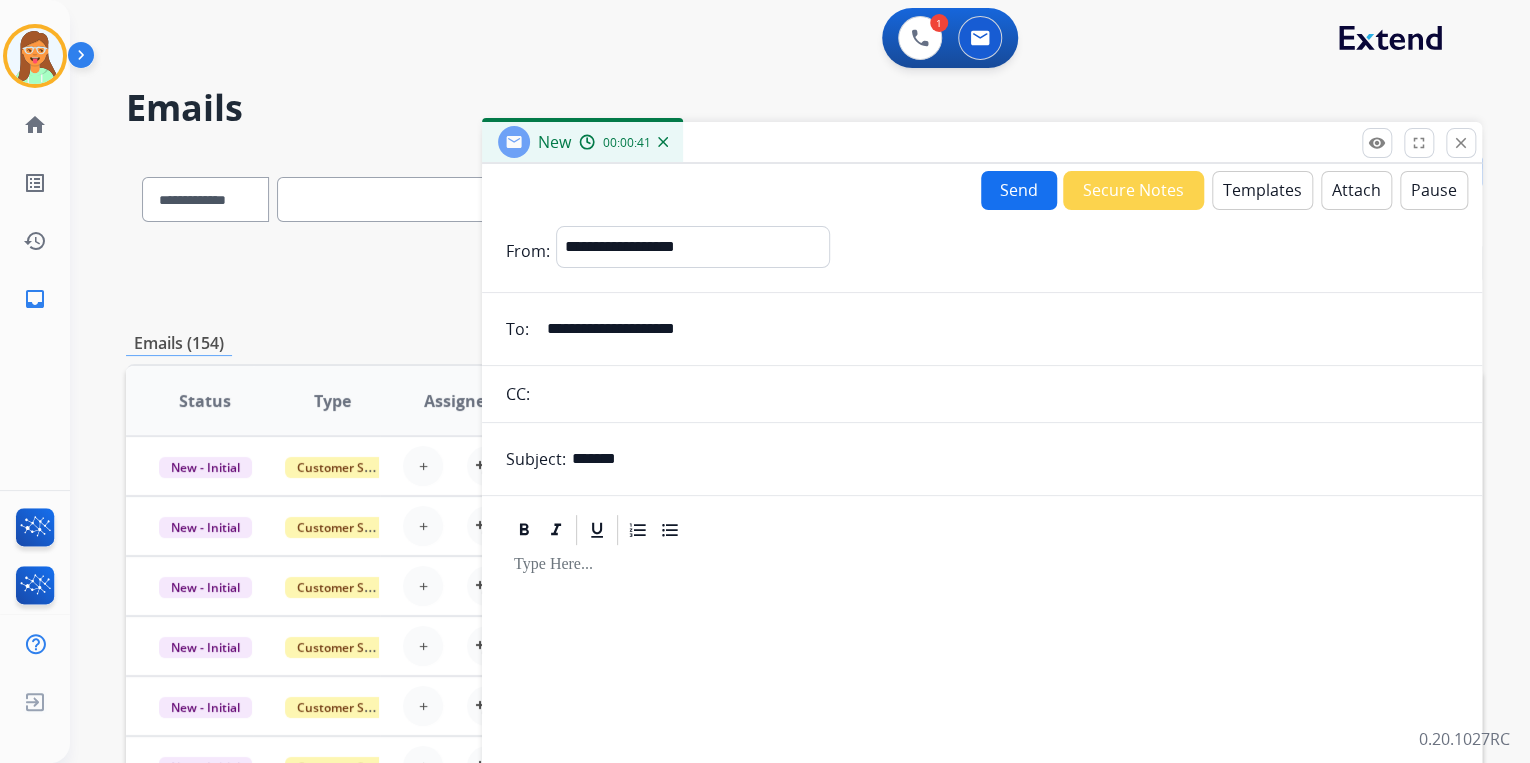 click on "Templates" at bounding box center (1262, 190) 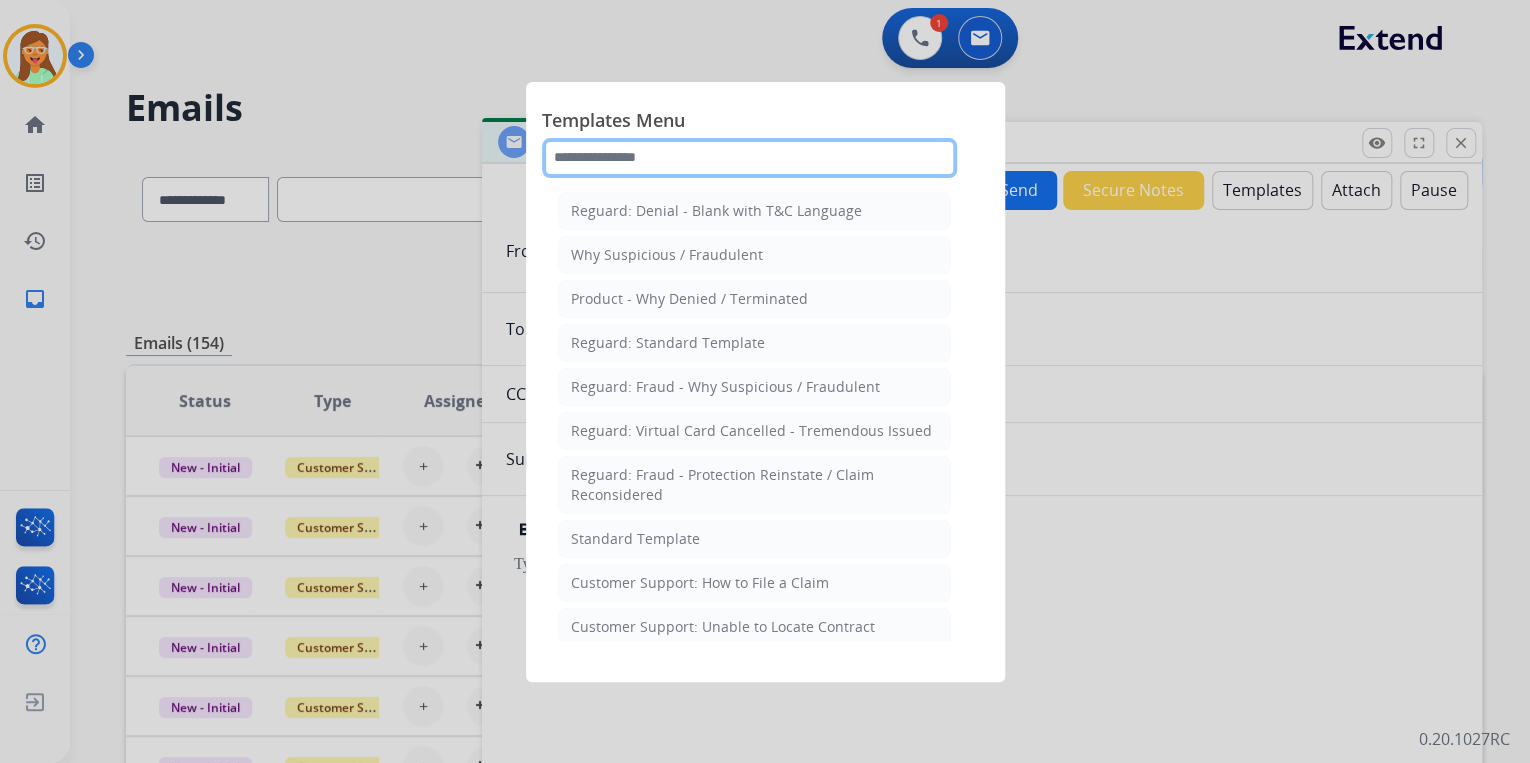 click 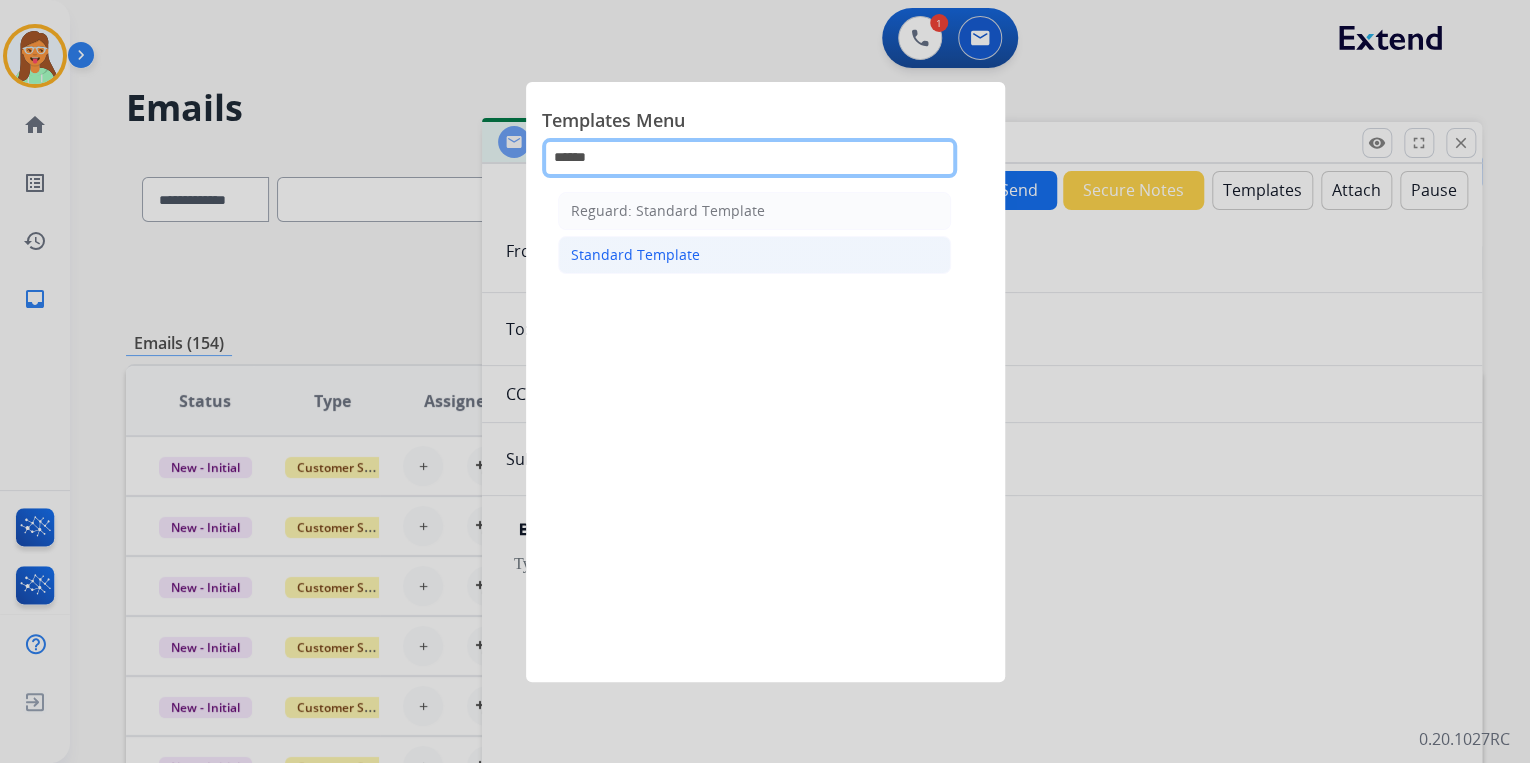 type on "******" 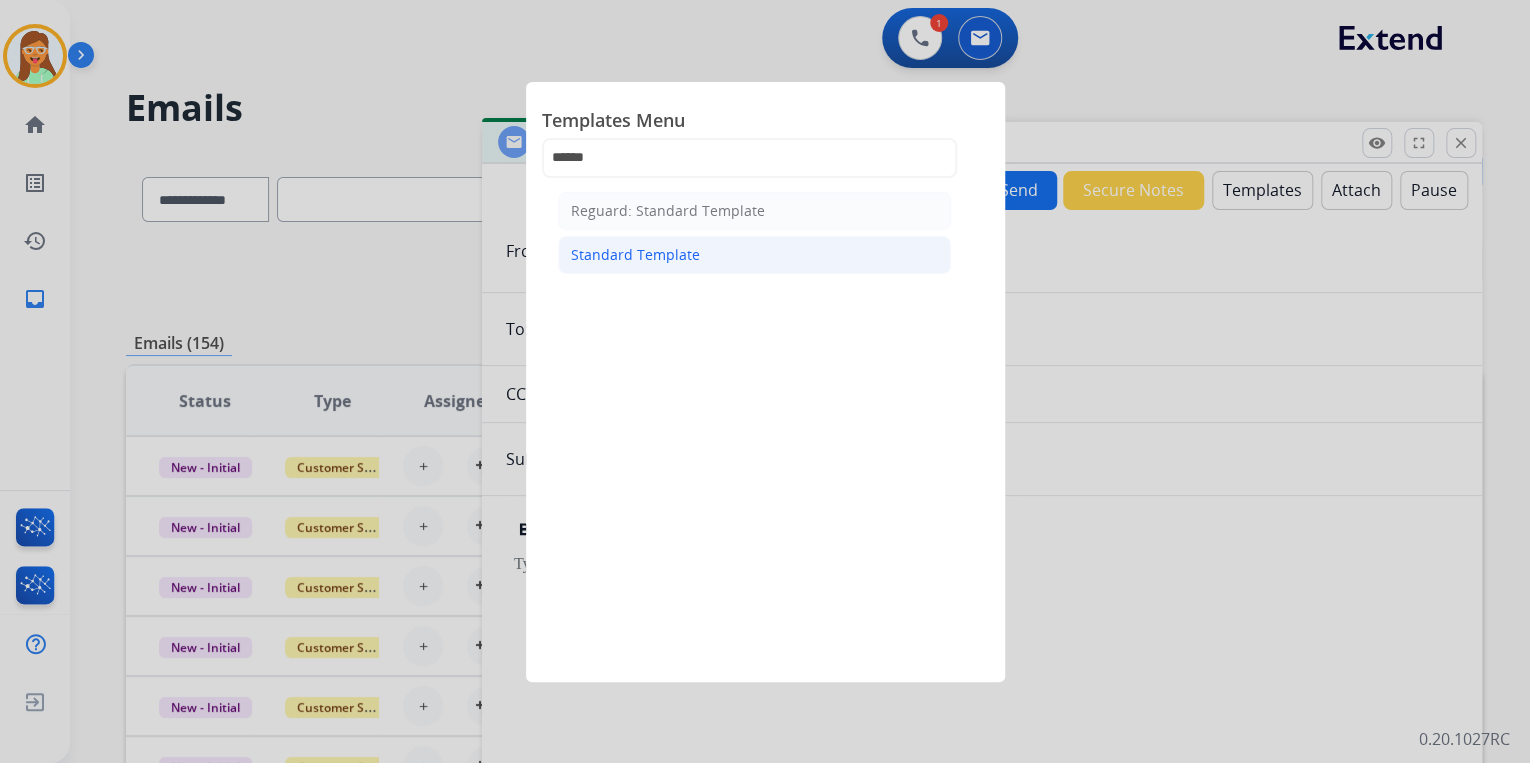 click on "Standard Template" 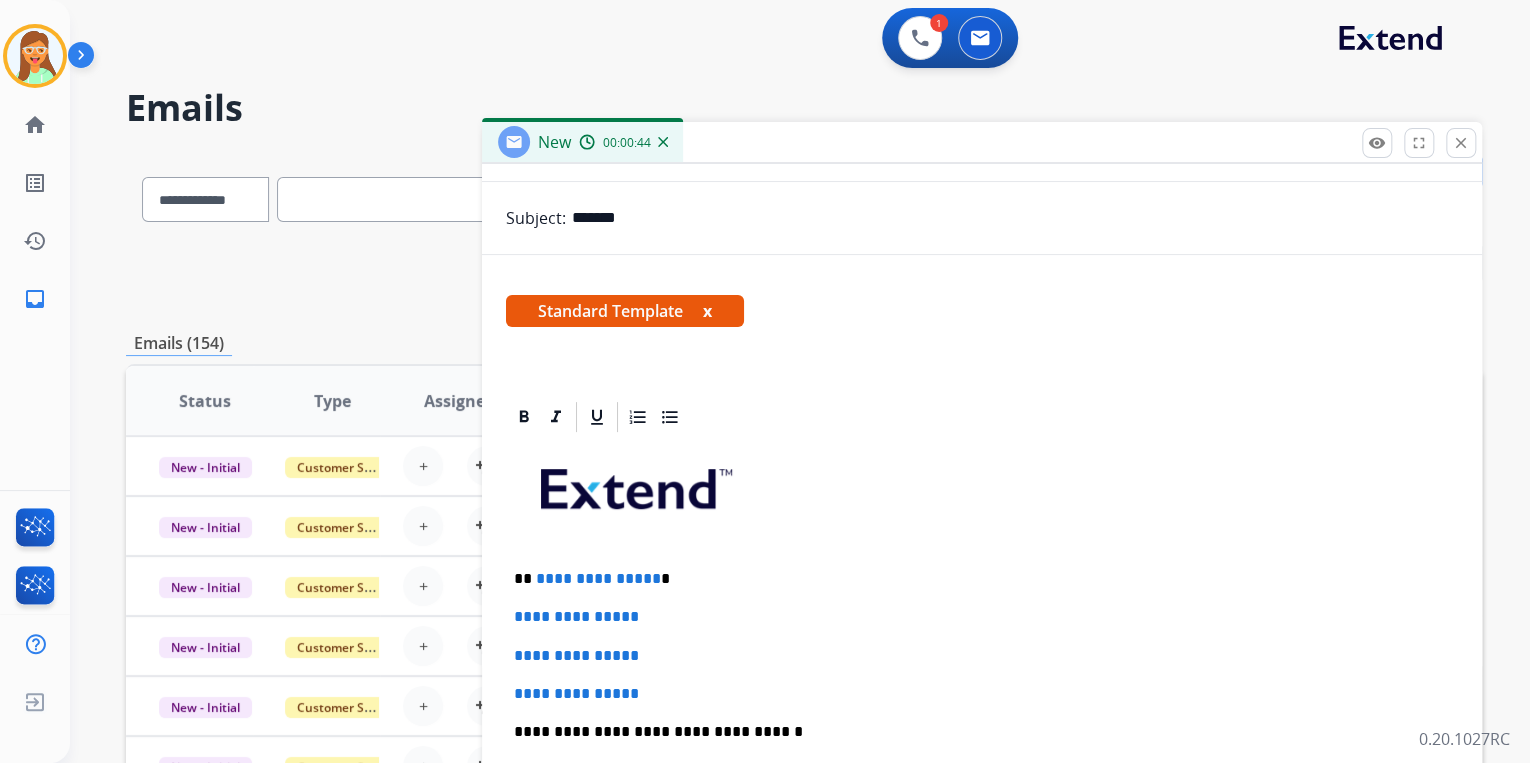 scroll, scrollTop: 400, scrollLeft: 0, axis: vertical 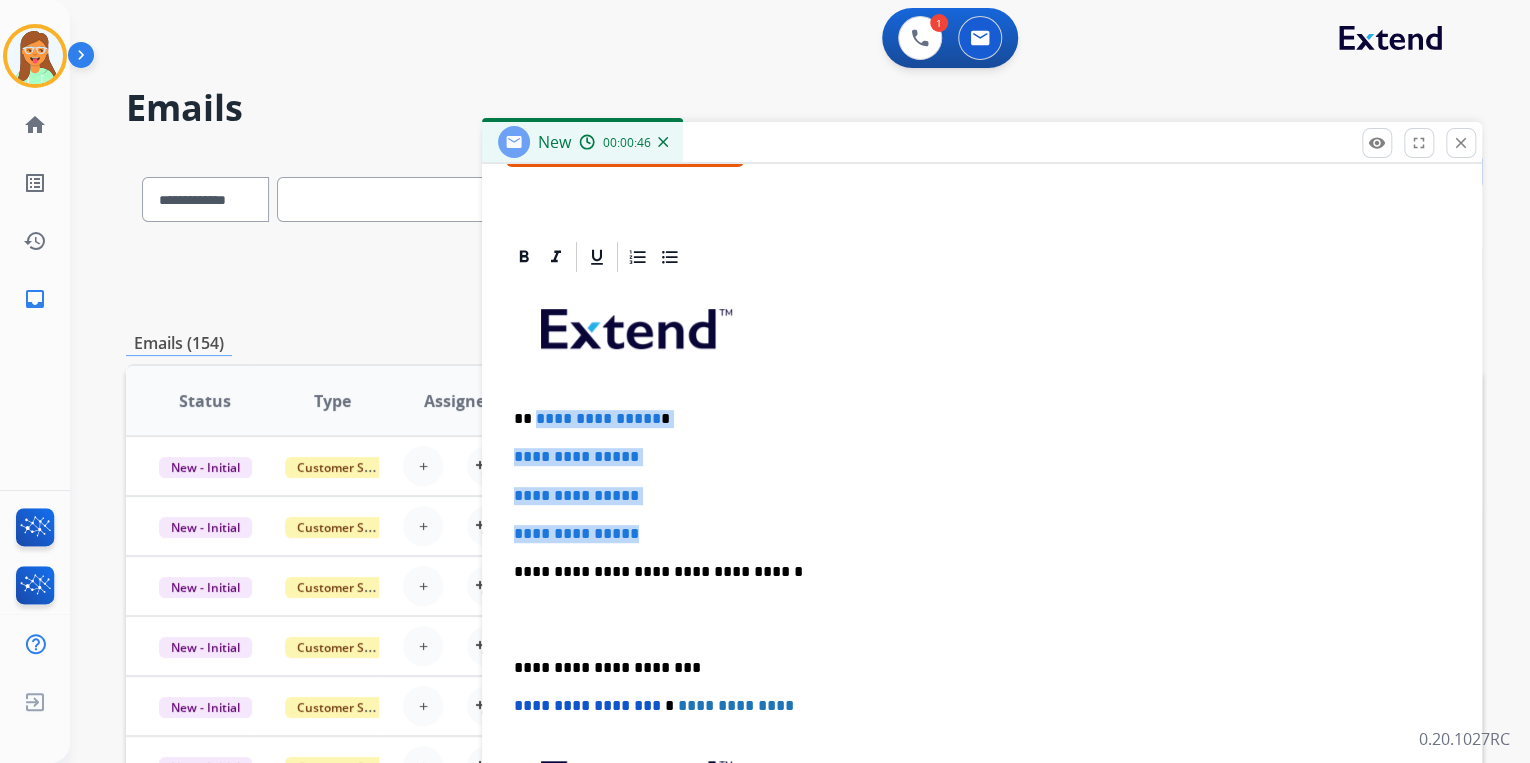 drag, startPoint x: 604, startPoint y: 504, endPoint x: 534, endPoint y: 394, distance: 130.38405 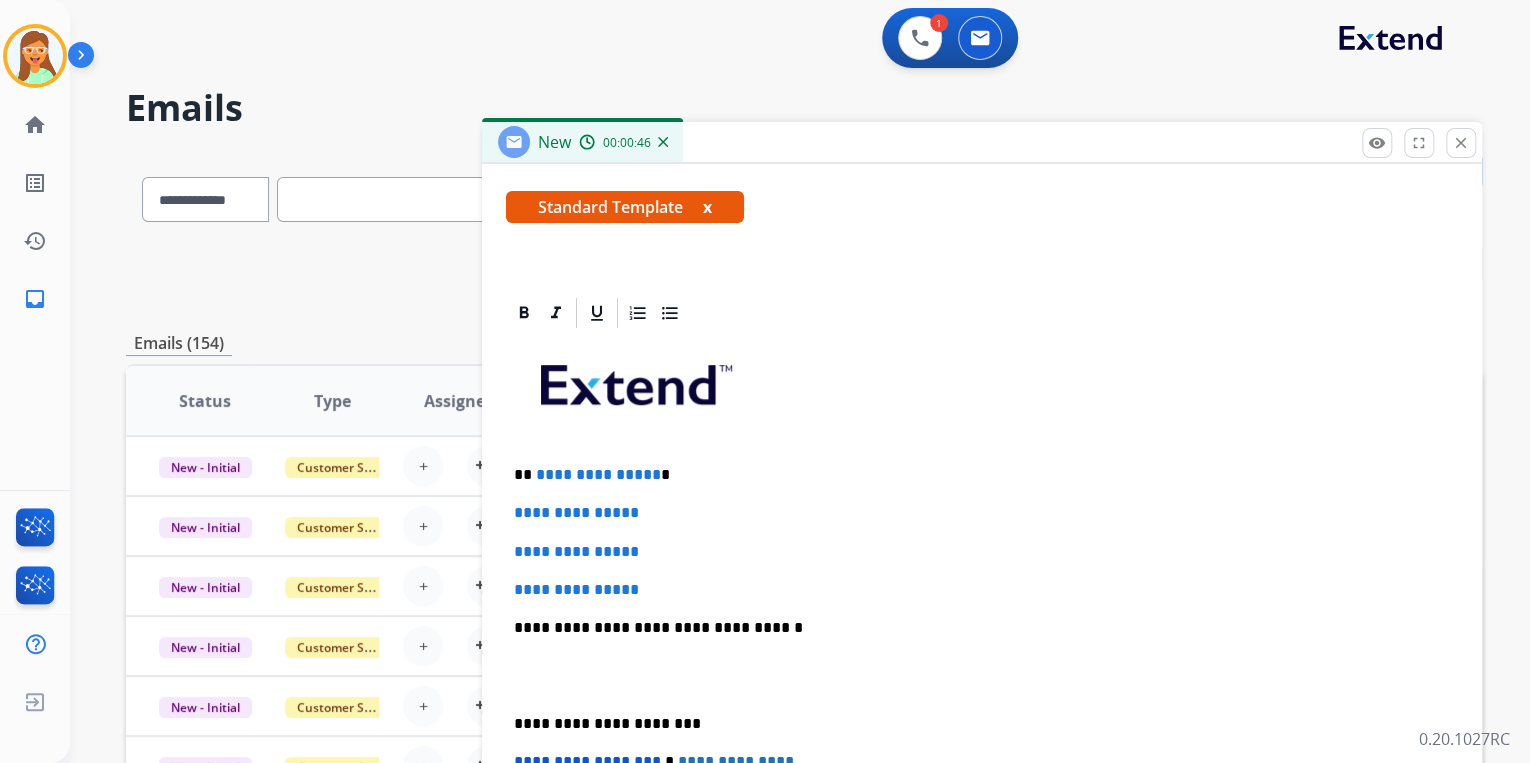 type 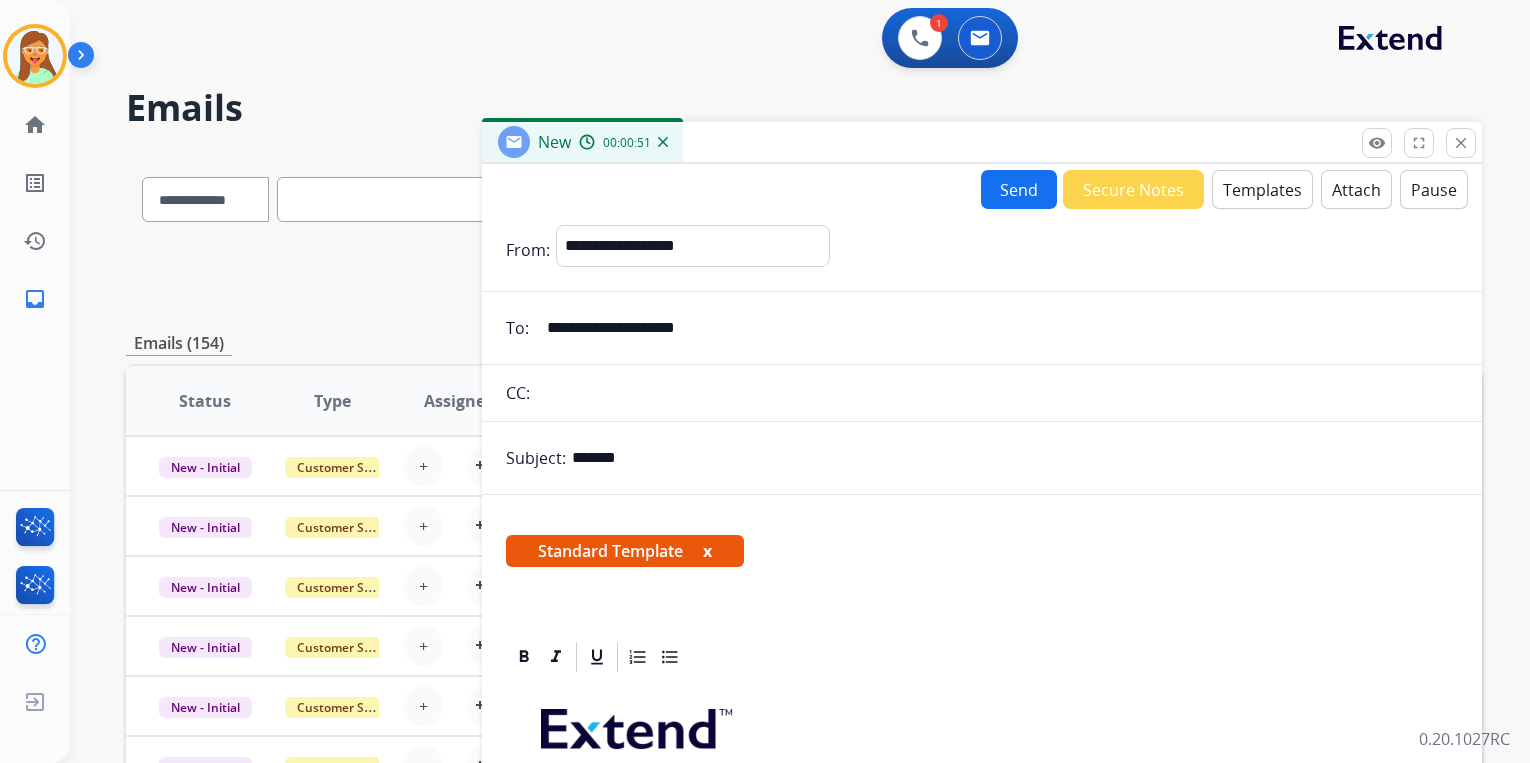 select on "**********" 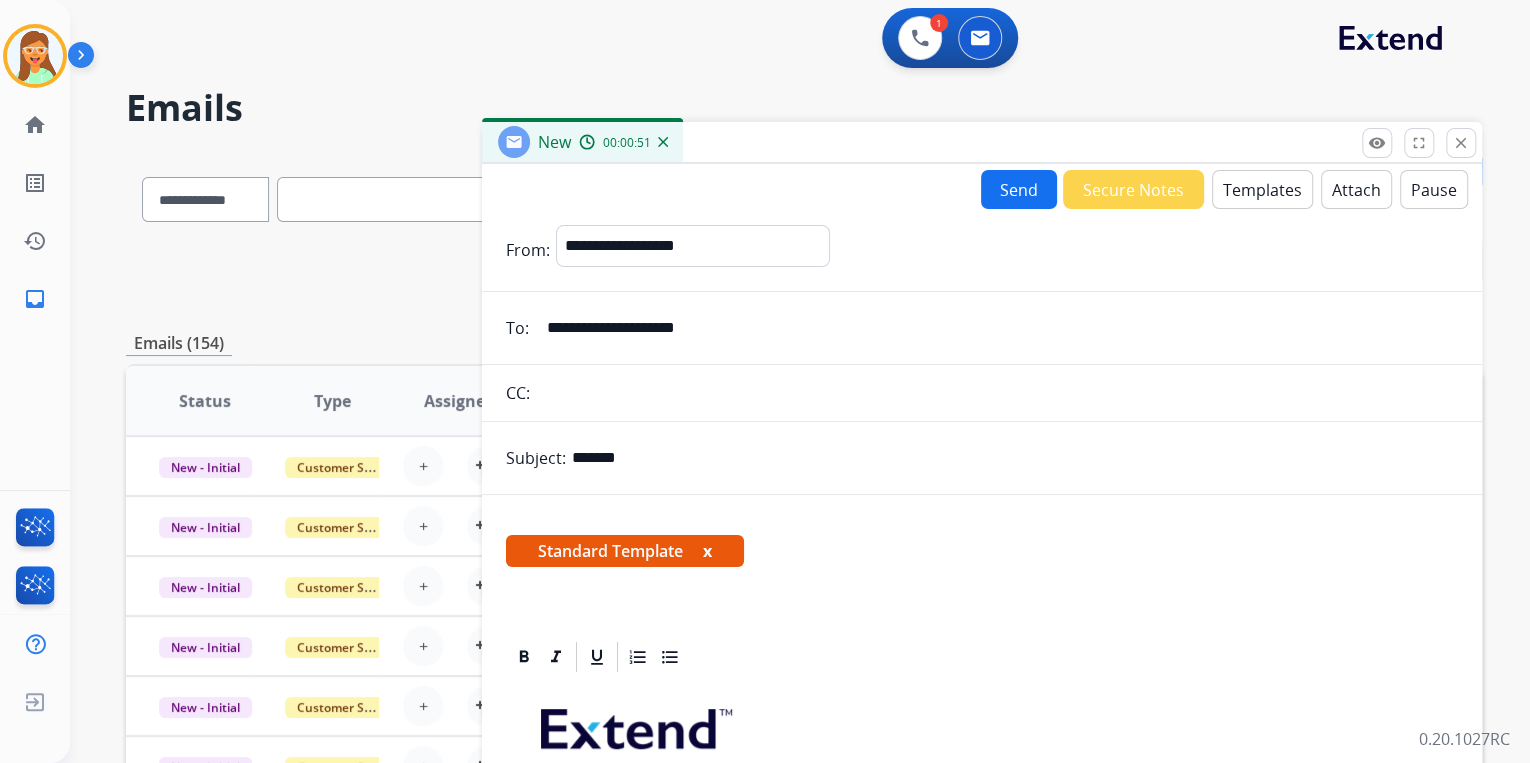 scroll, scrollTop: 344, scrollLeft: 0, axis: vertical 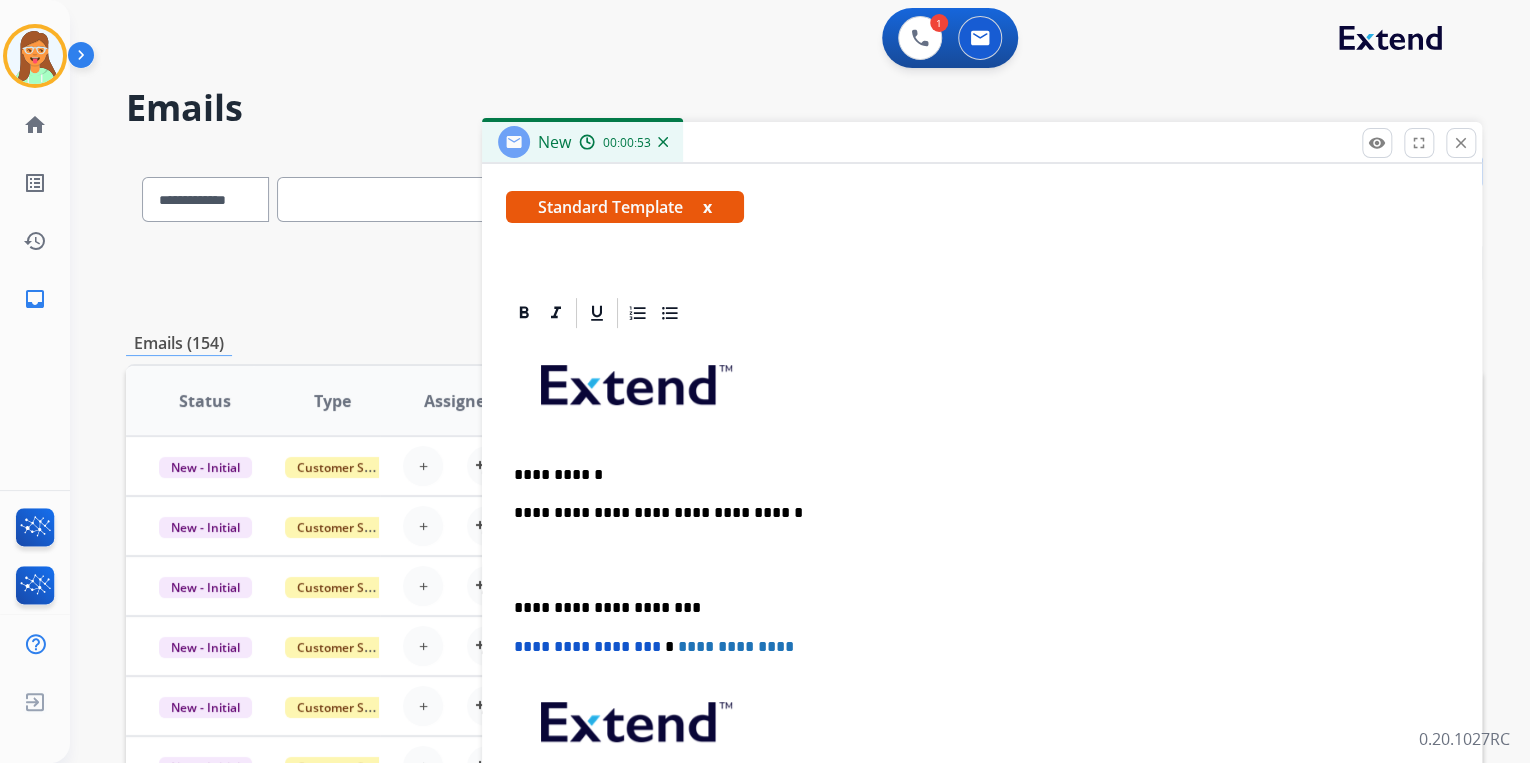 type 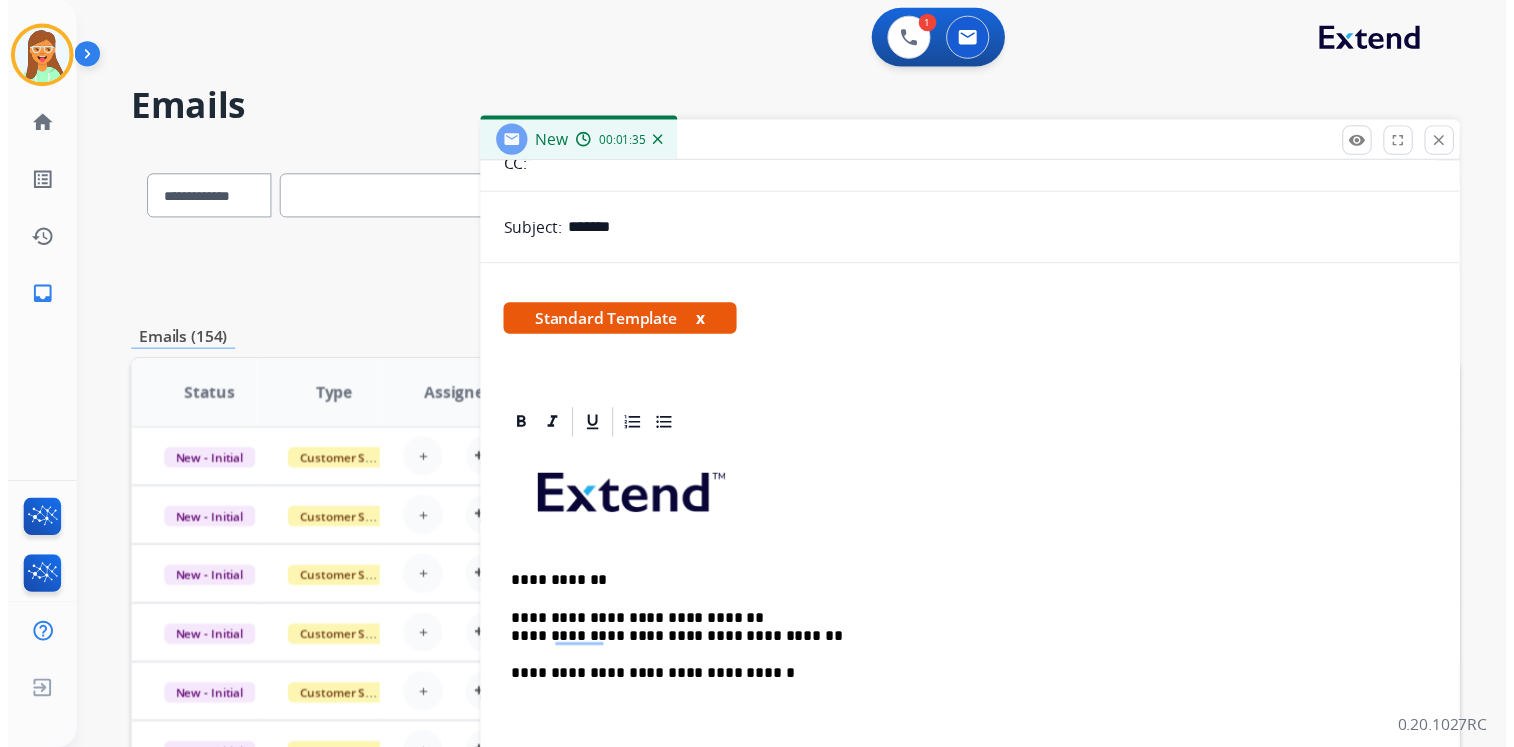 scroll, scrollTop: 0, scrollLeft: 0, axis: both 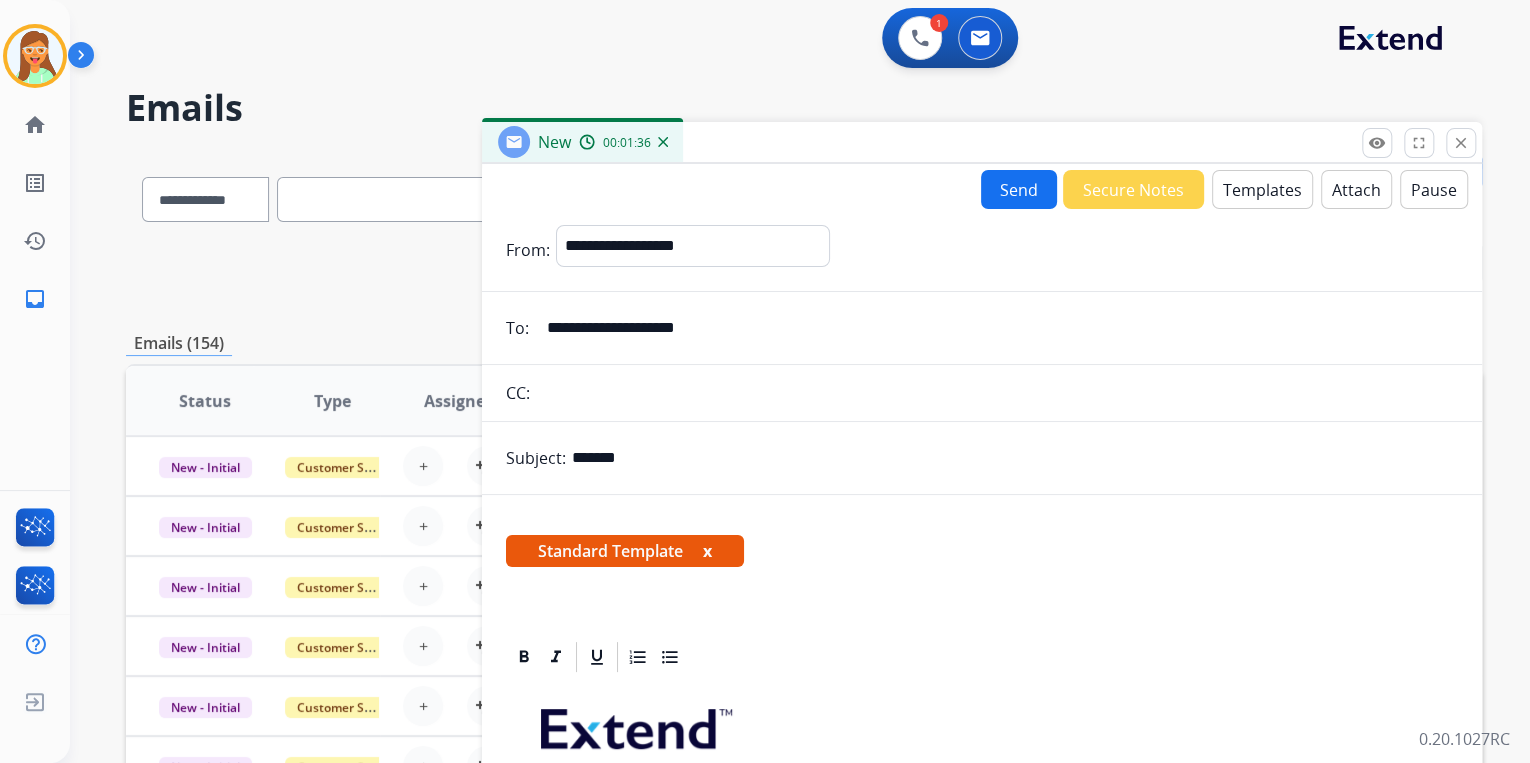 click on "Send" at bounding box center (1019, 189) 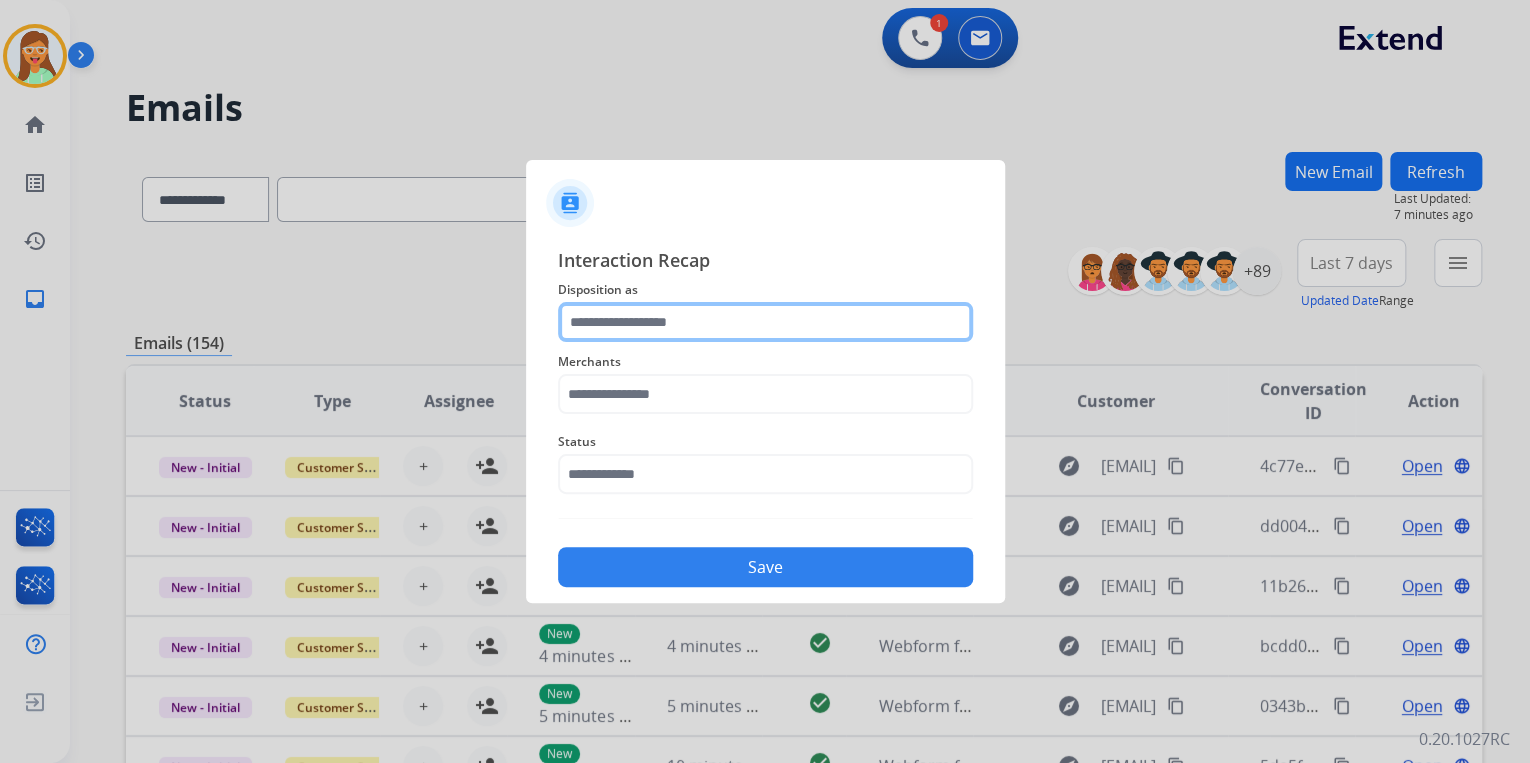 click 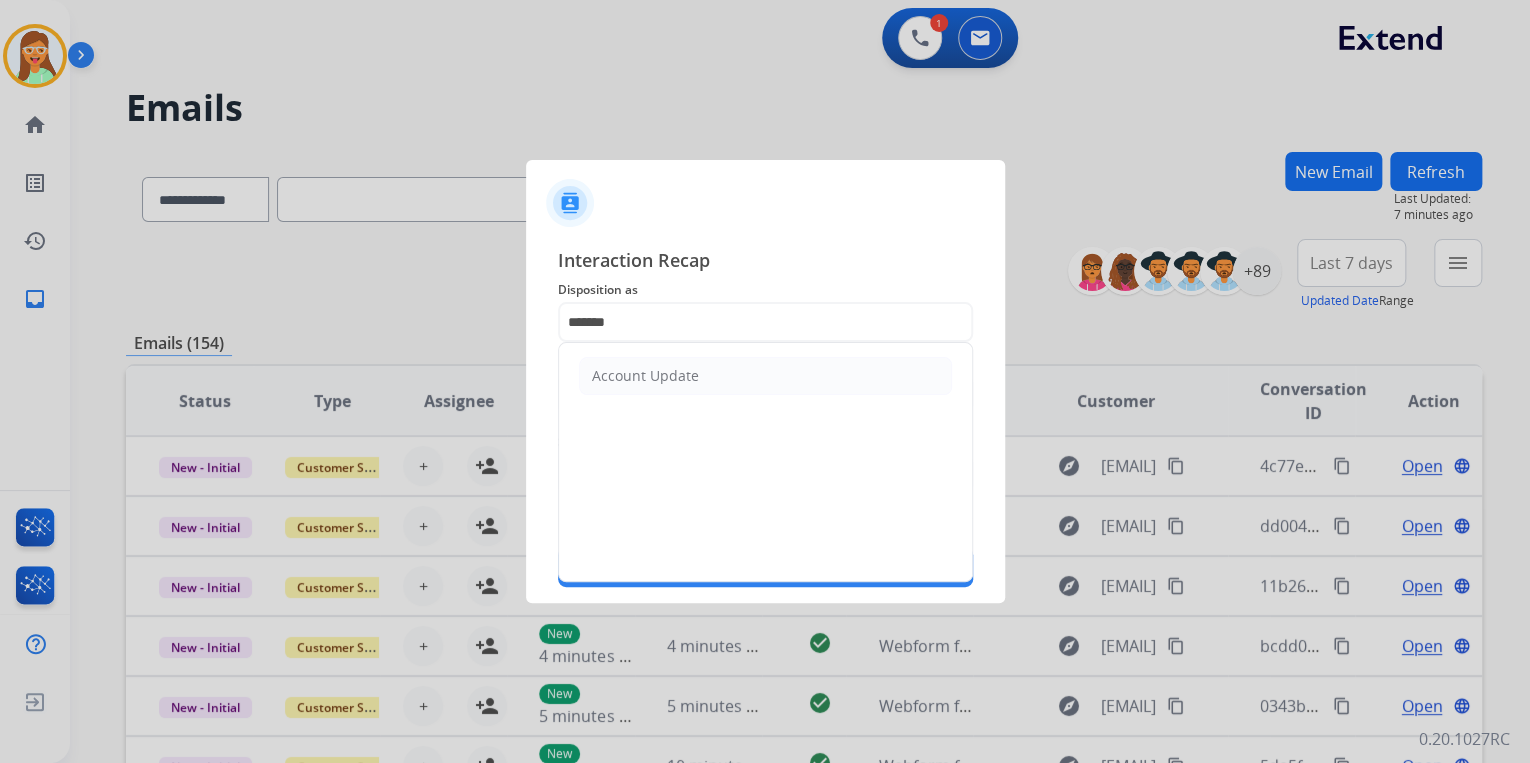 click on "Account Update" 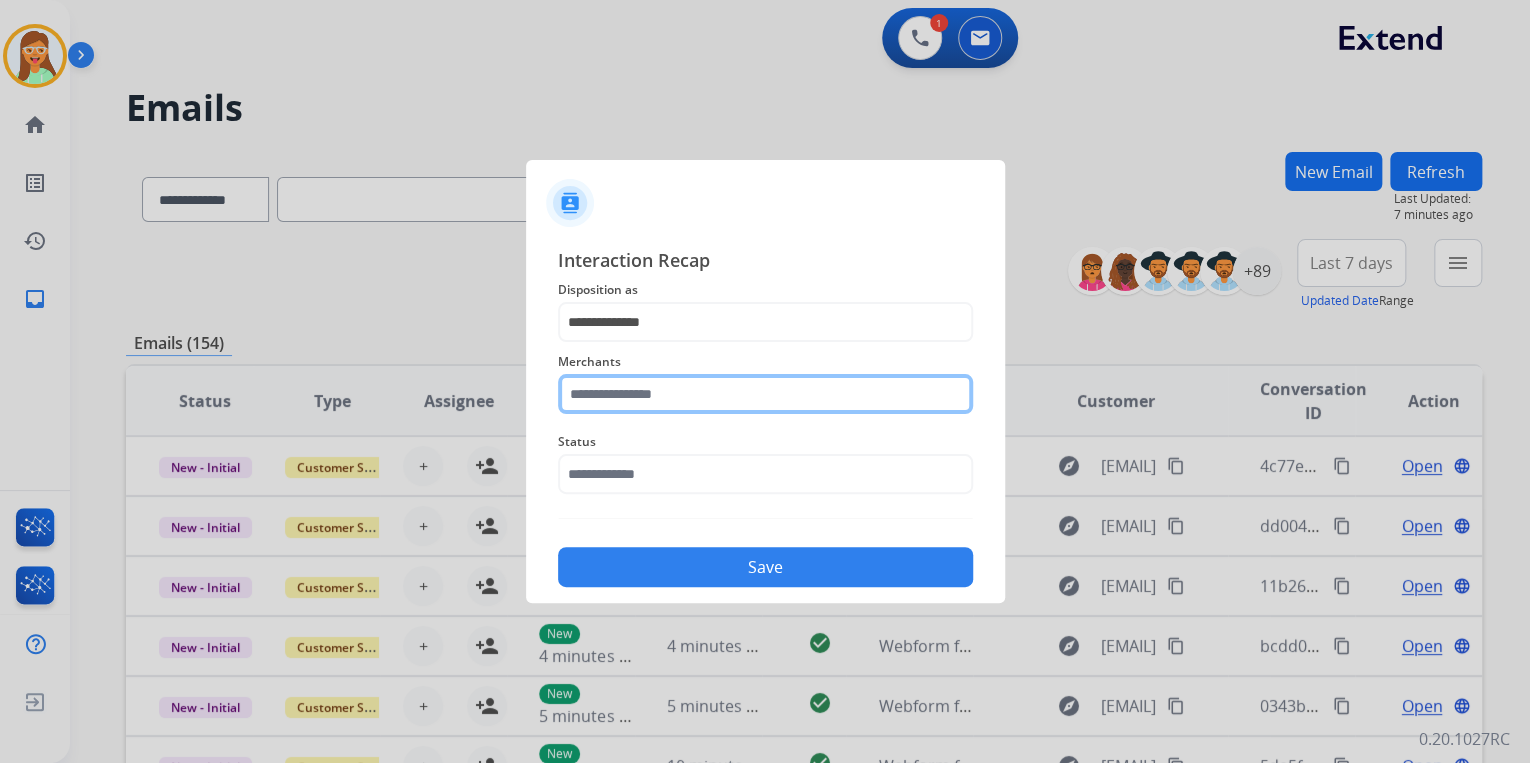 click 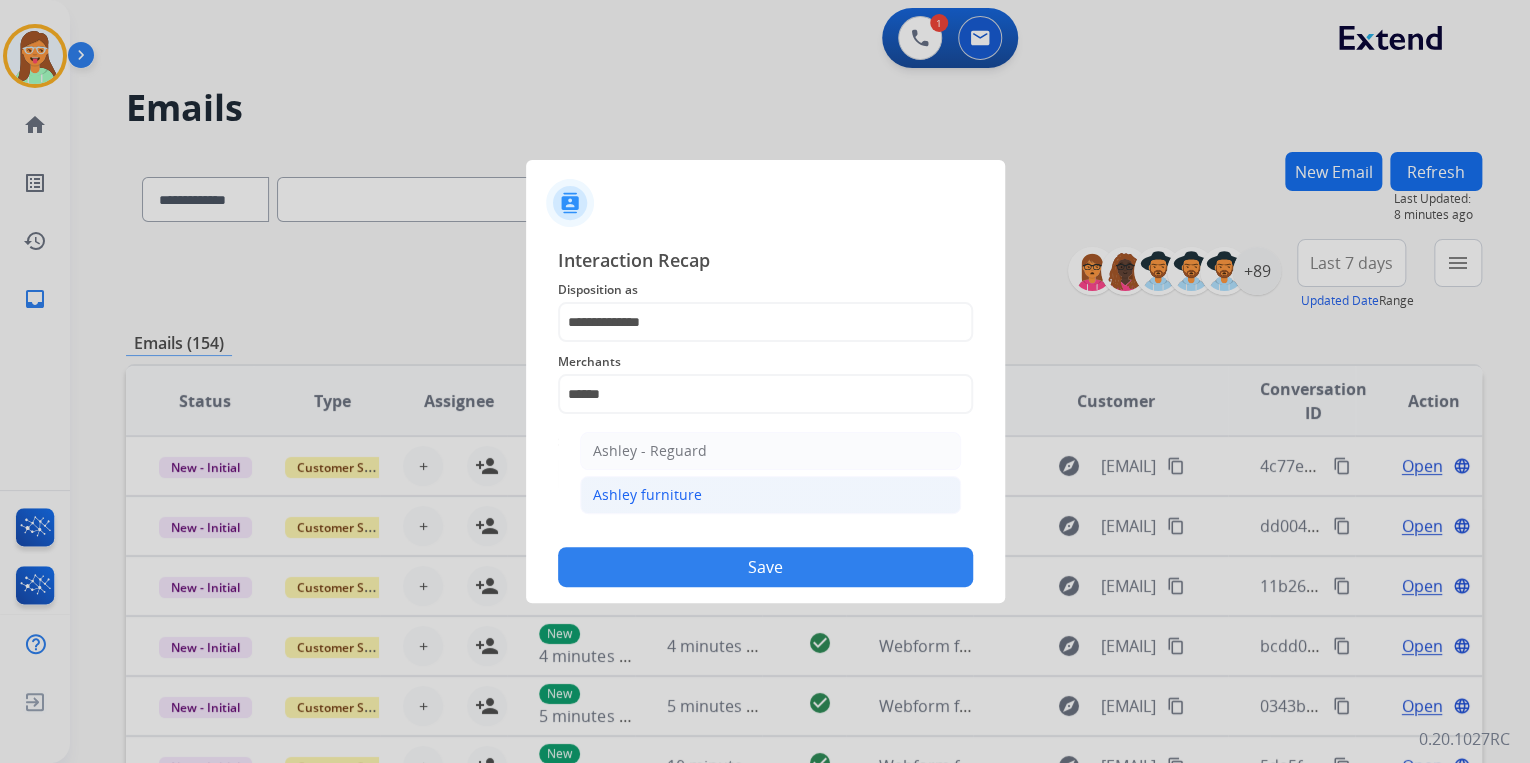 click on "Ashley furniture" 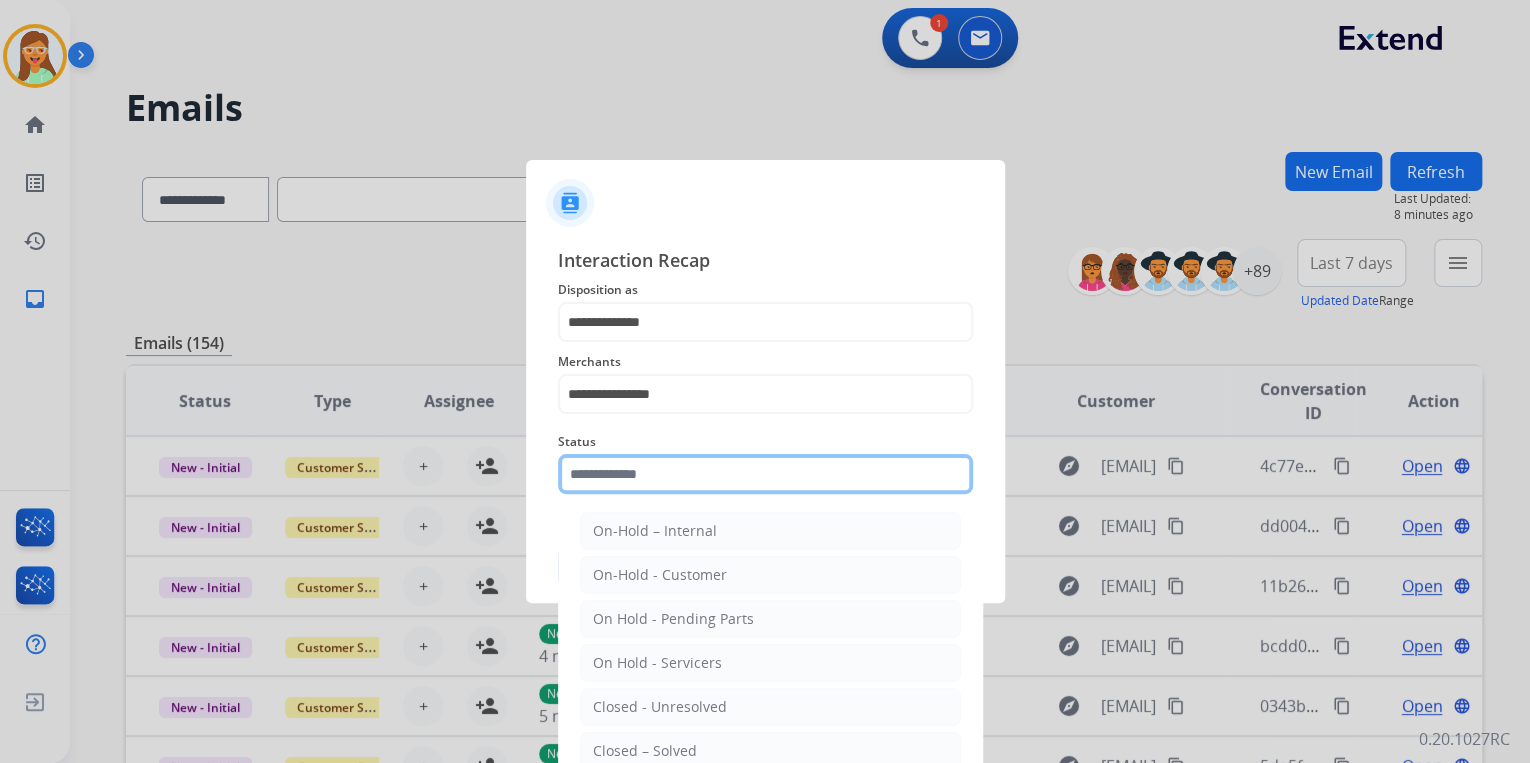 click 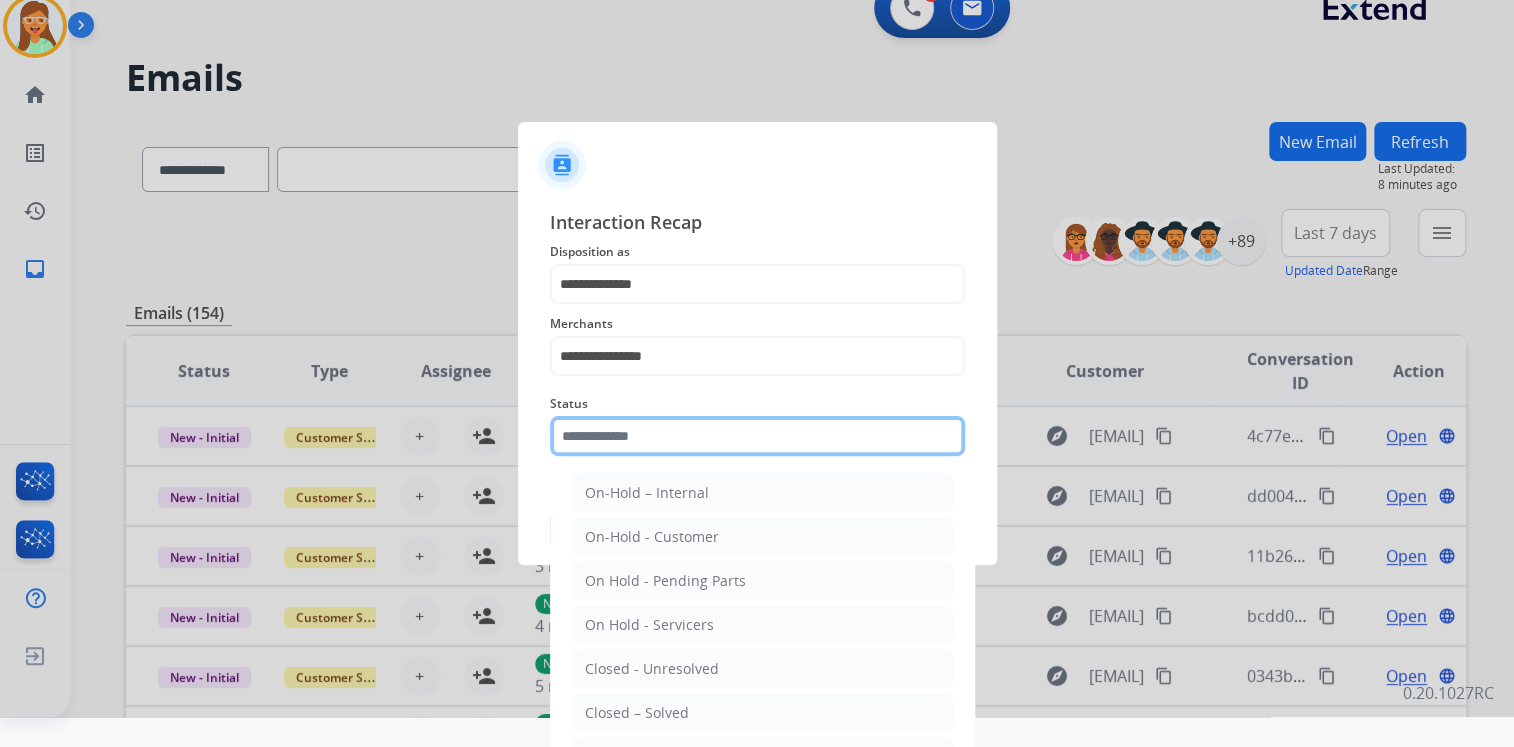 scroll, scrollTop: 47, scrollLeft: 0, axis: vertical 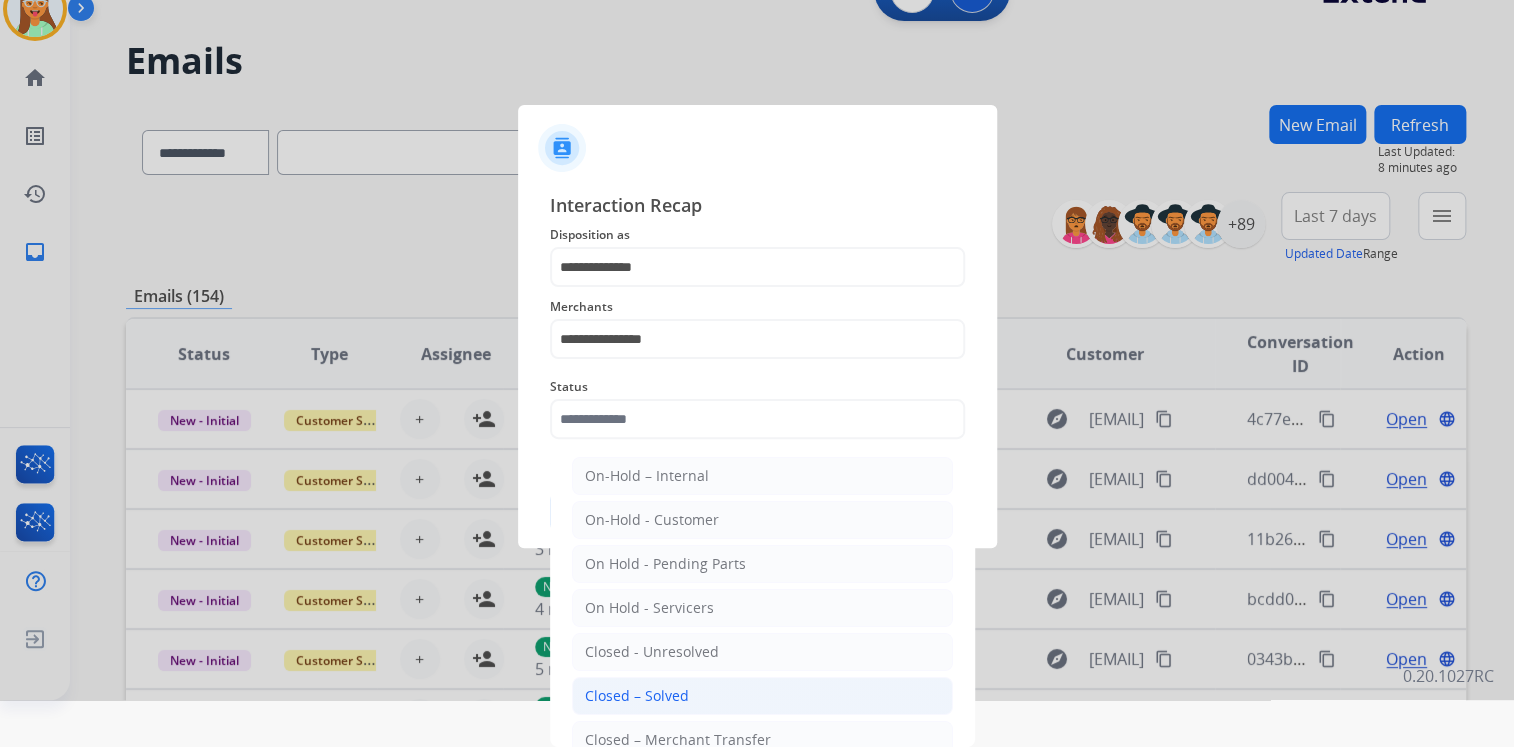 click on "Closed – Solved" 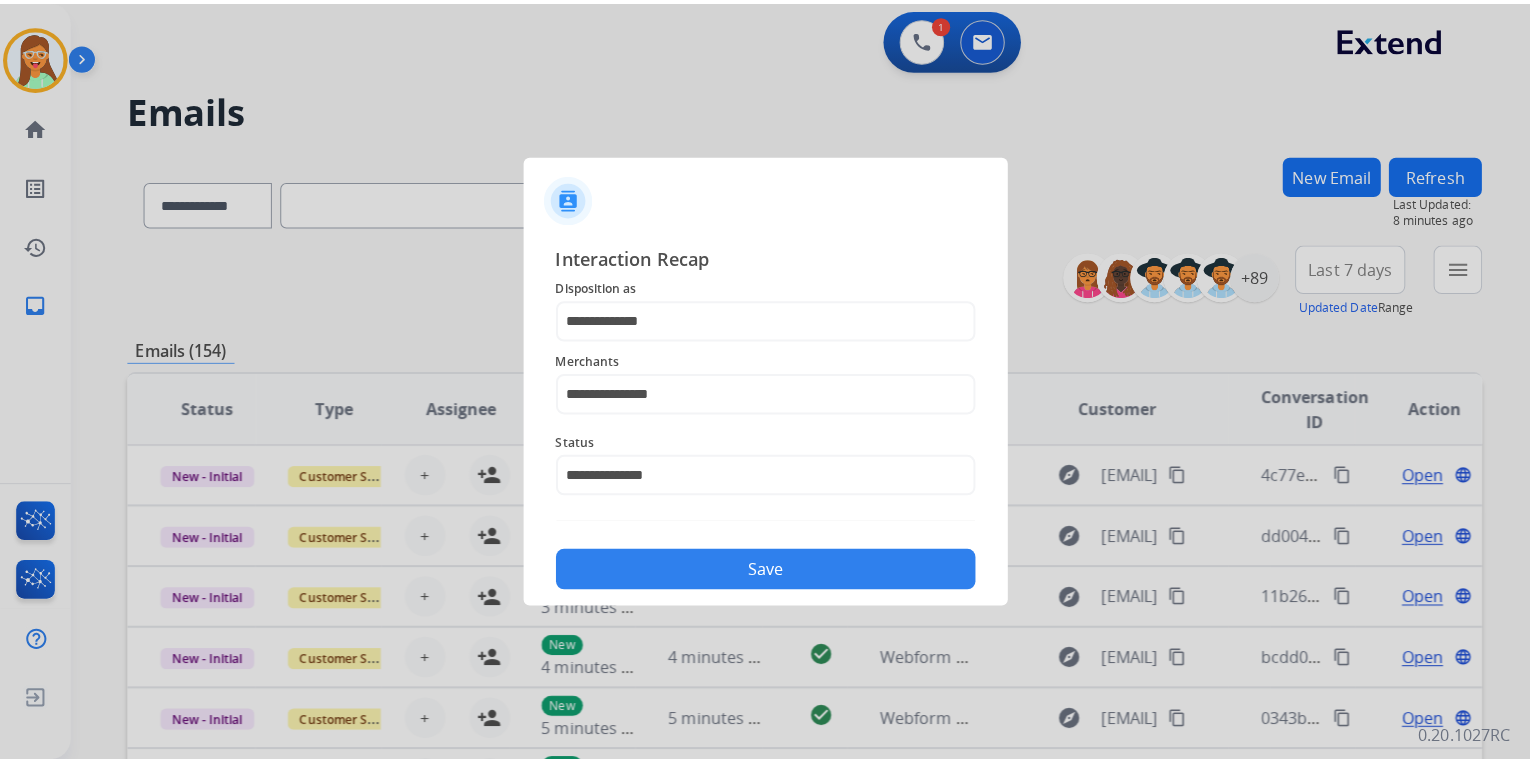 scroll, scrollTop: 0, scrollLeft: 0, axis: both 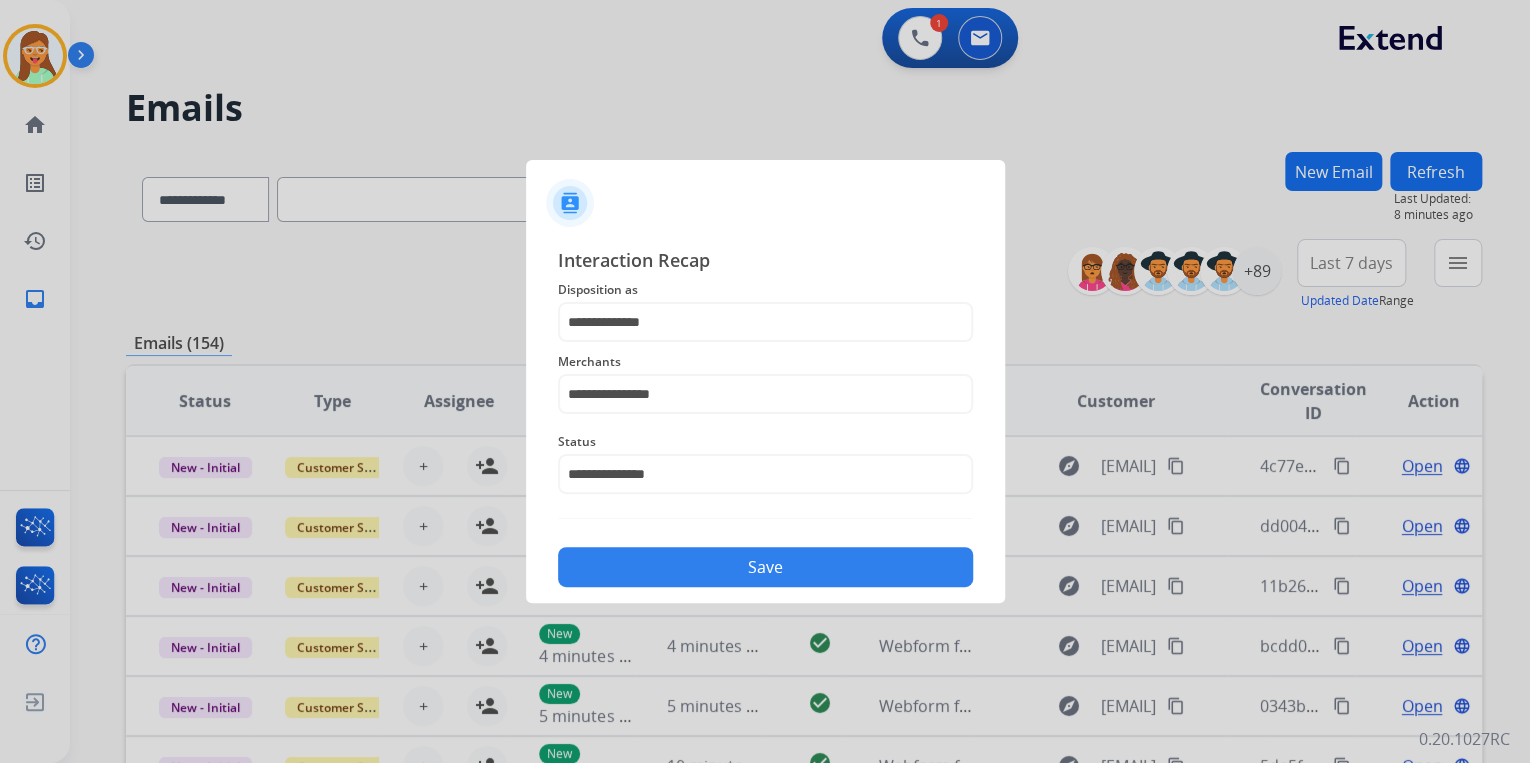 click on "Save" 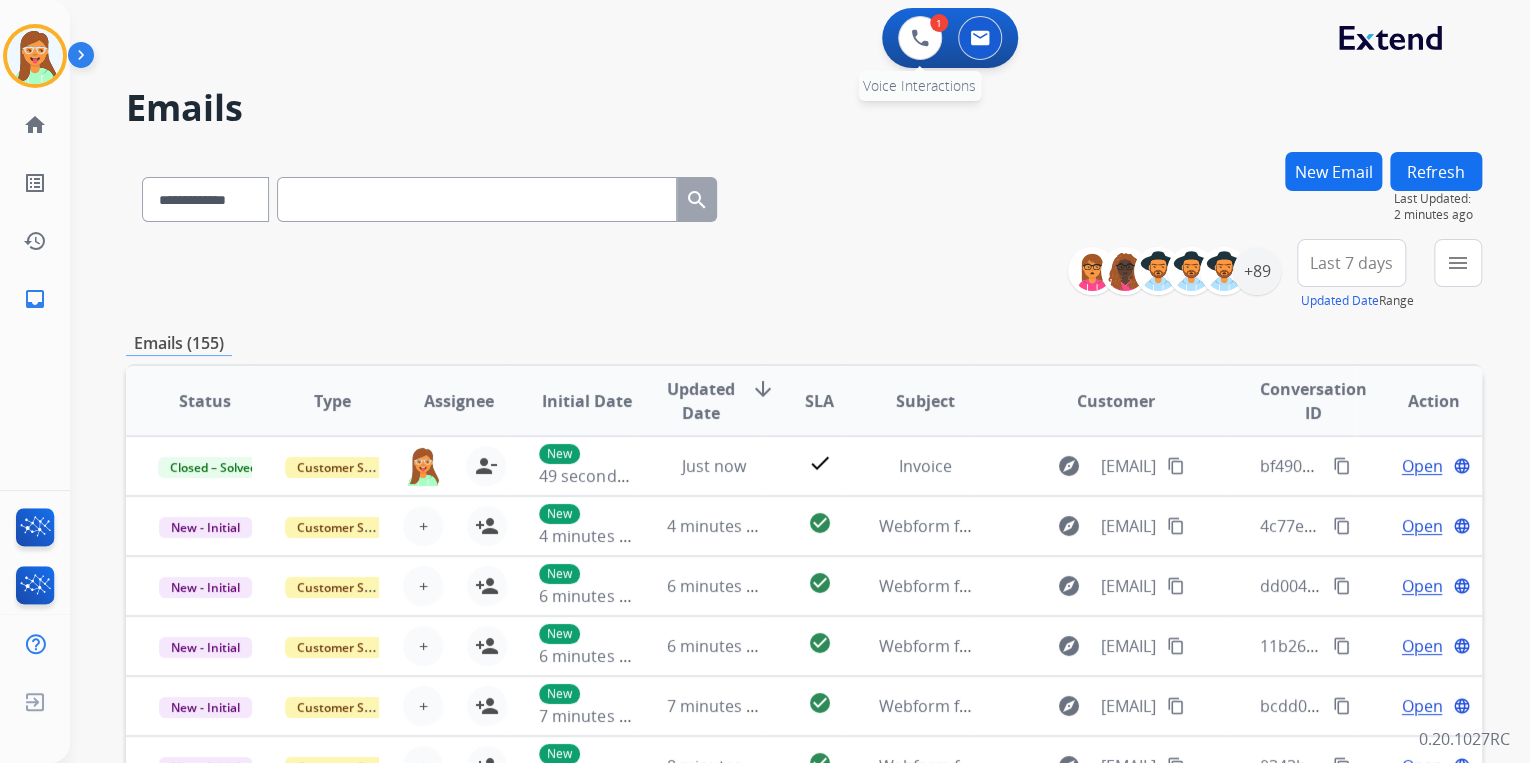 click on "1 Voice Interactions" at bounding box center [920, 38] 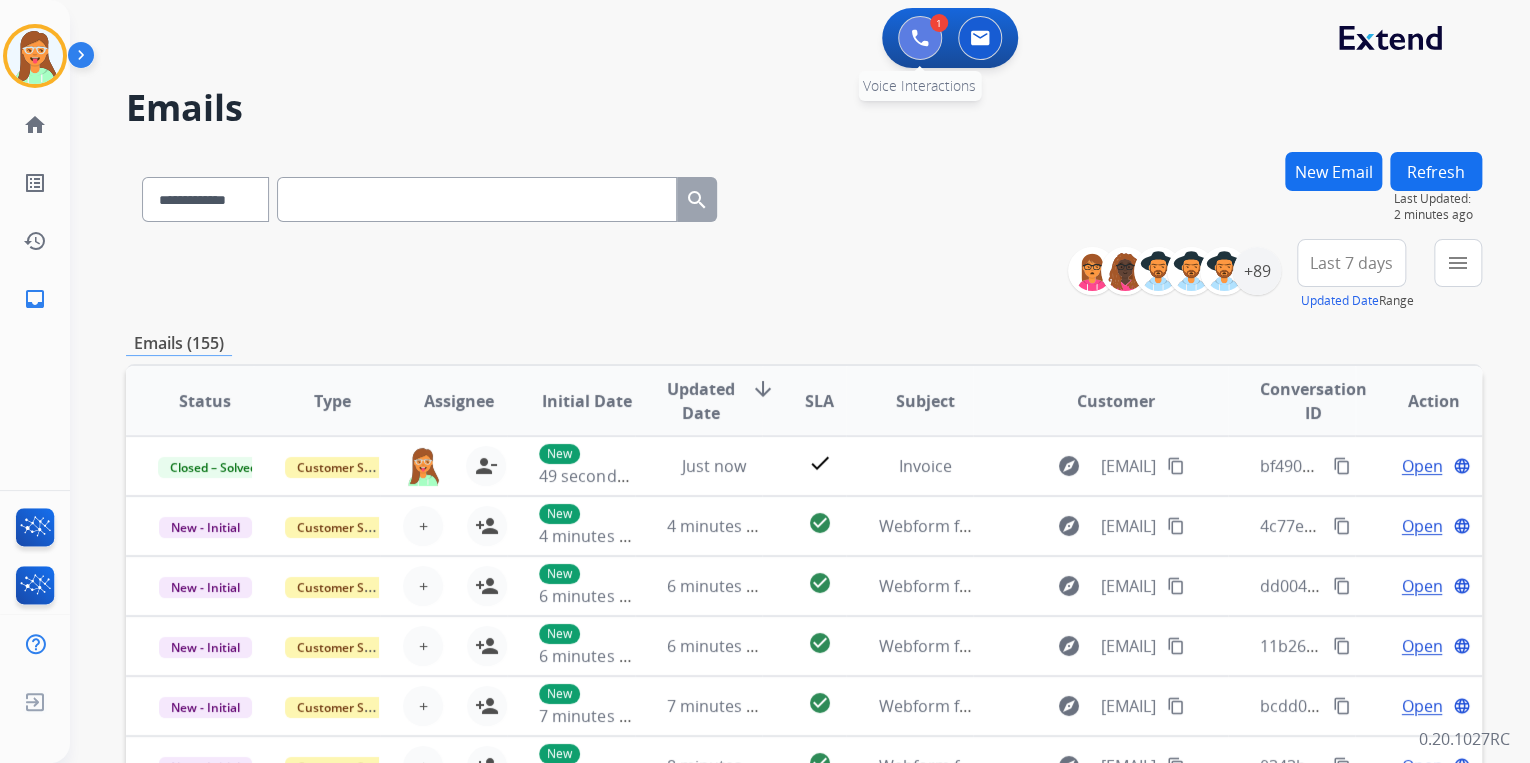 click at bounding box center [920, 38] 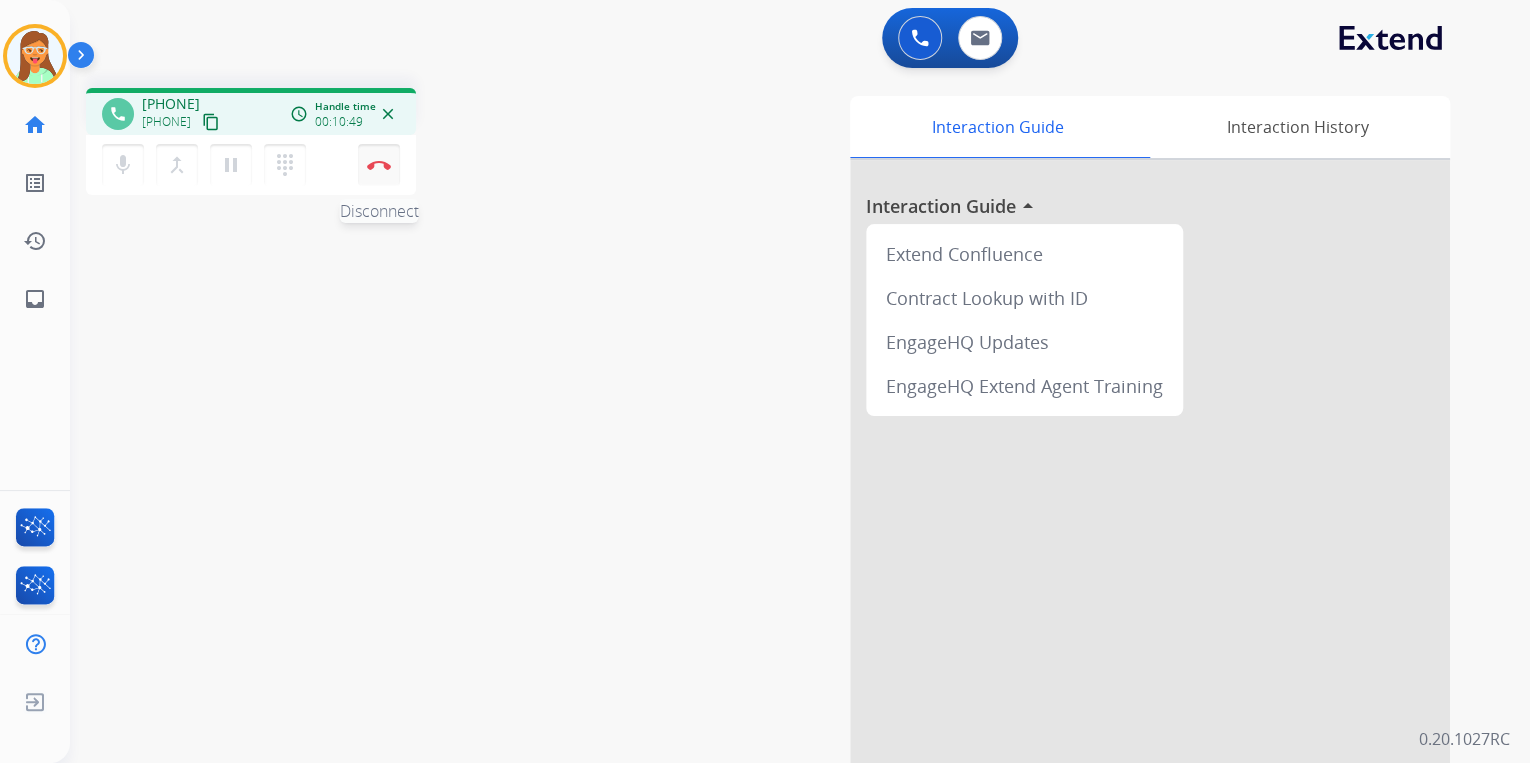 click on "Disconnect" at bounding box center (379, 165) 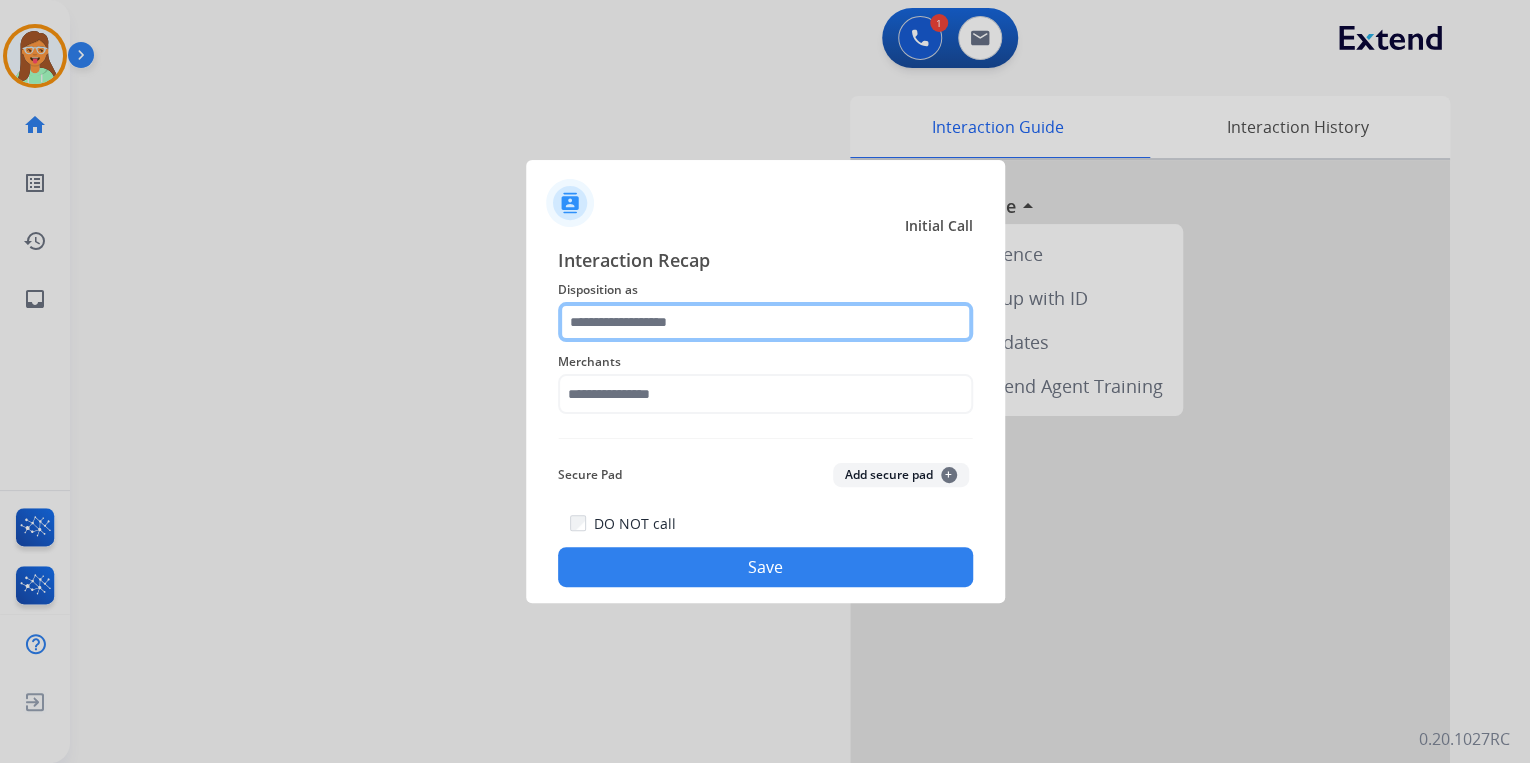 click 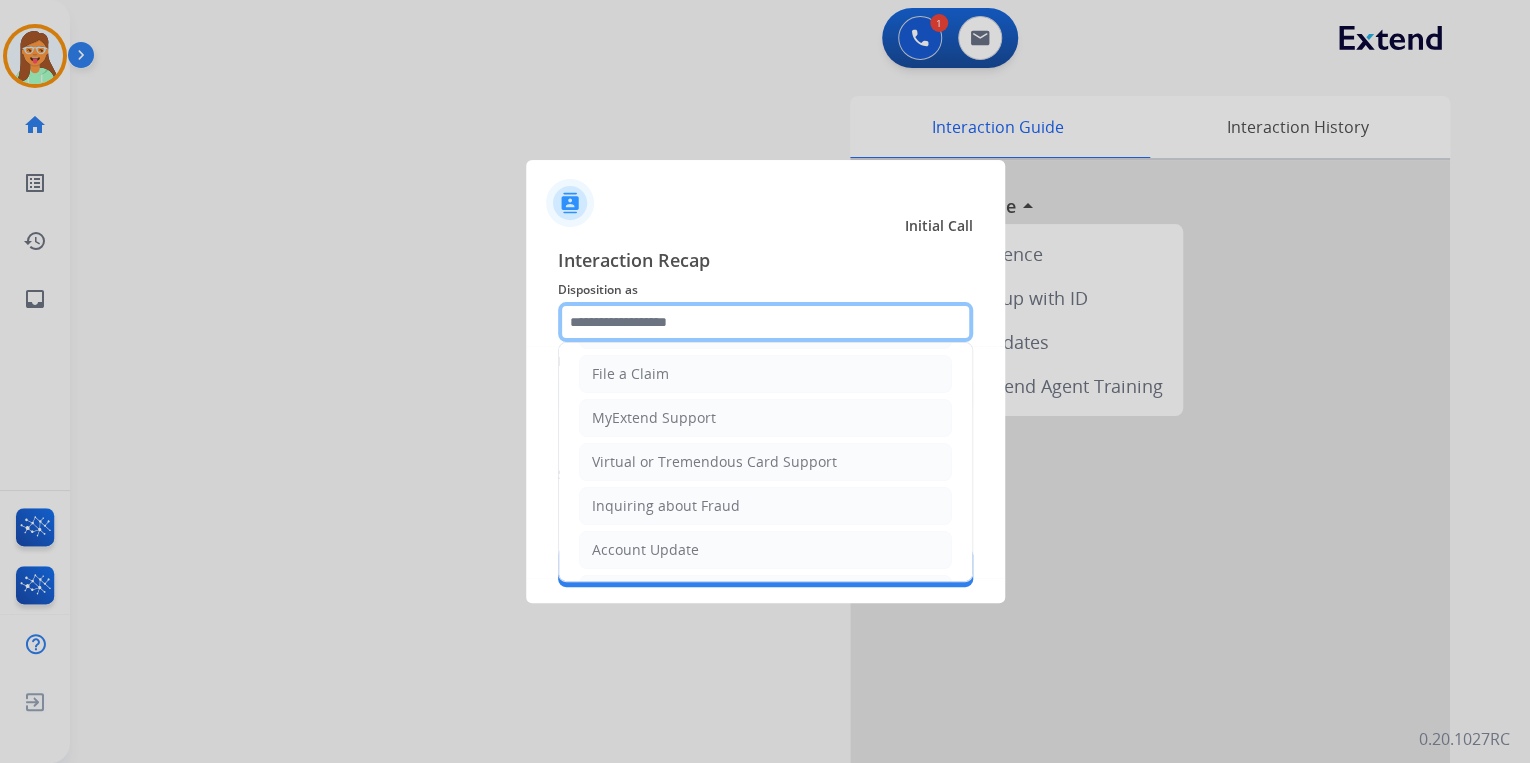 scroll, scrollTop: 306, scrollLeft: 0, axis: vertical 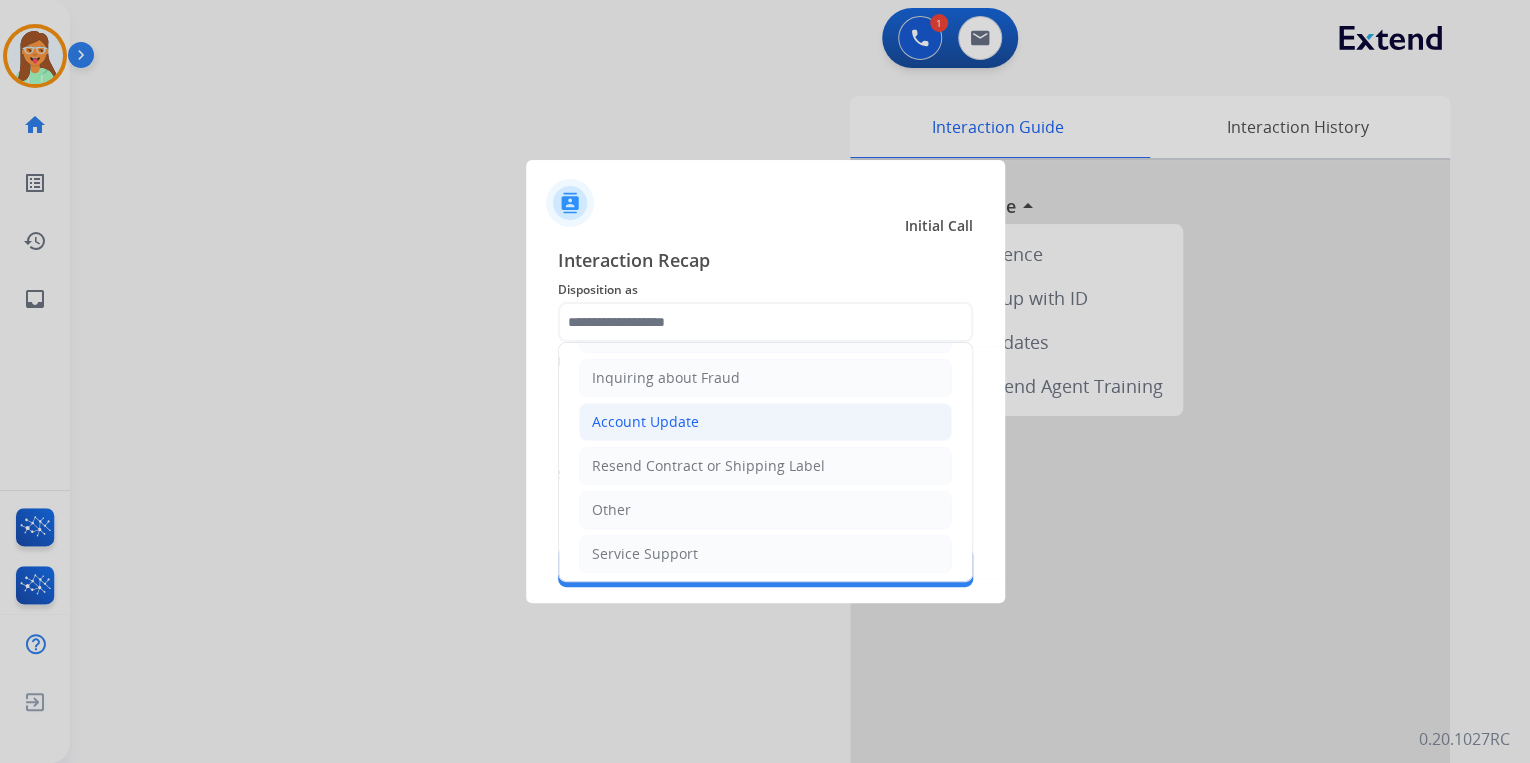 click on "Account Update" 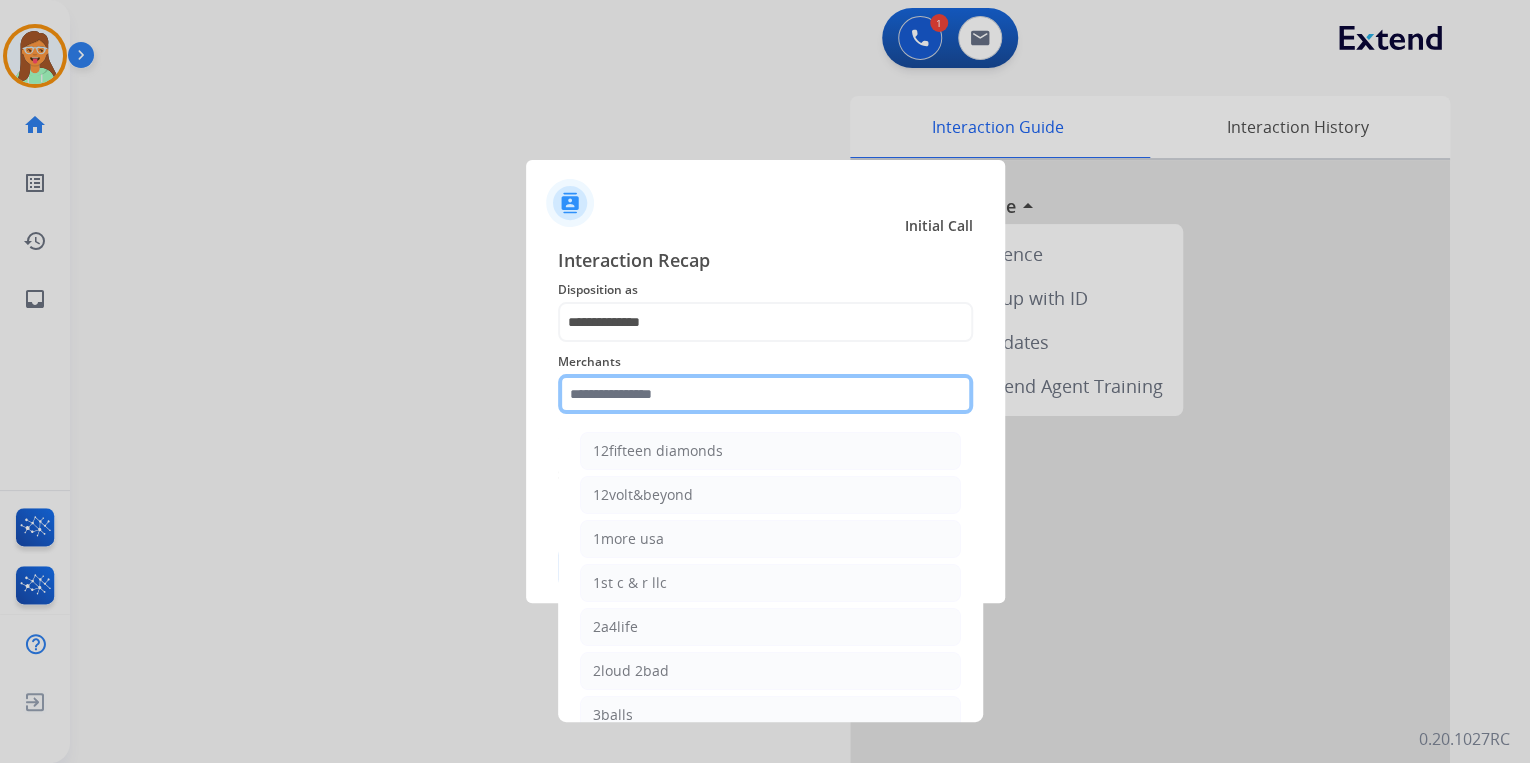 click 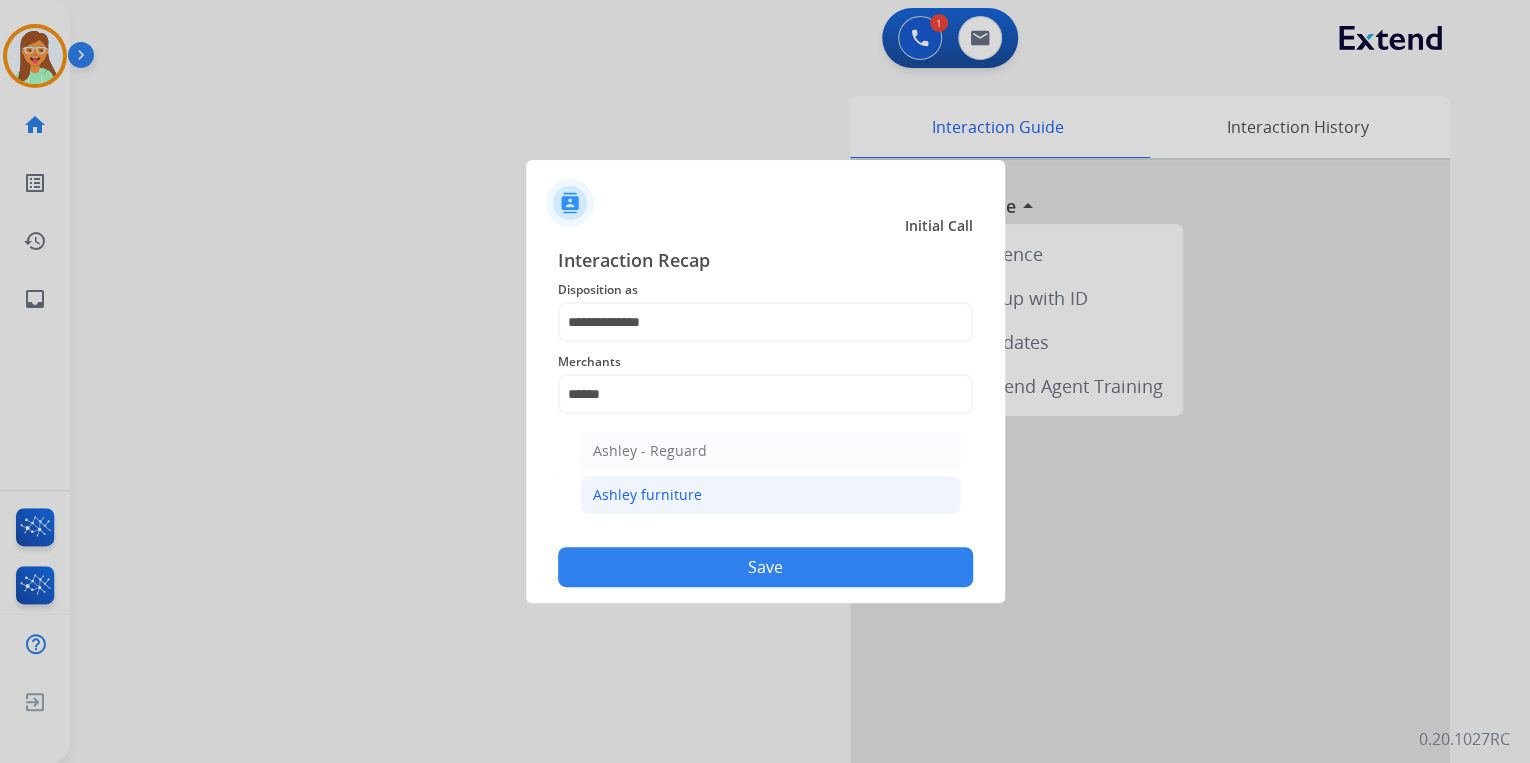 click on "Ashley furniture" 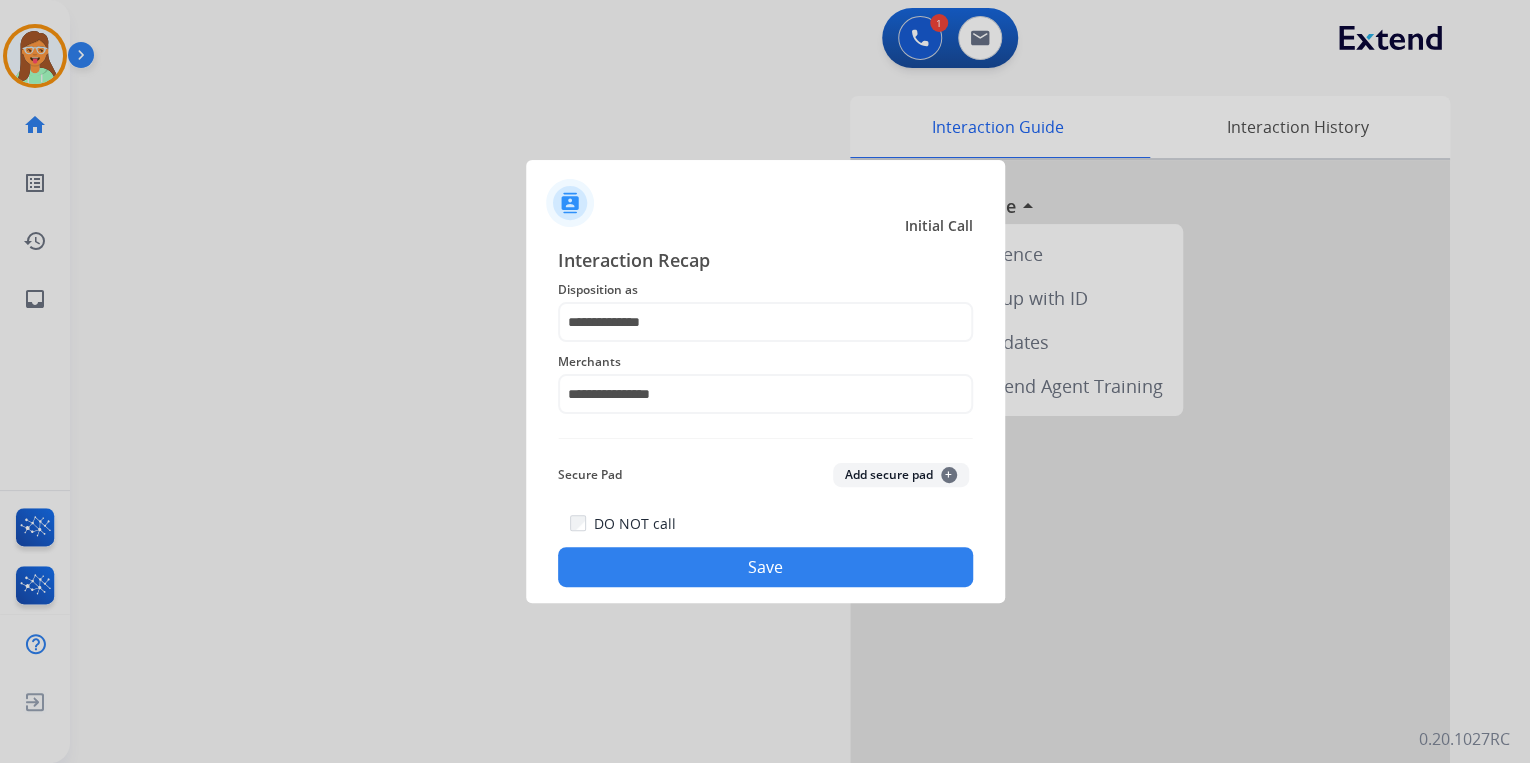 click on "Save" 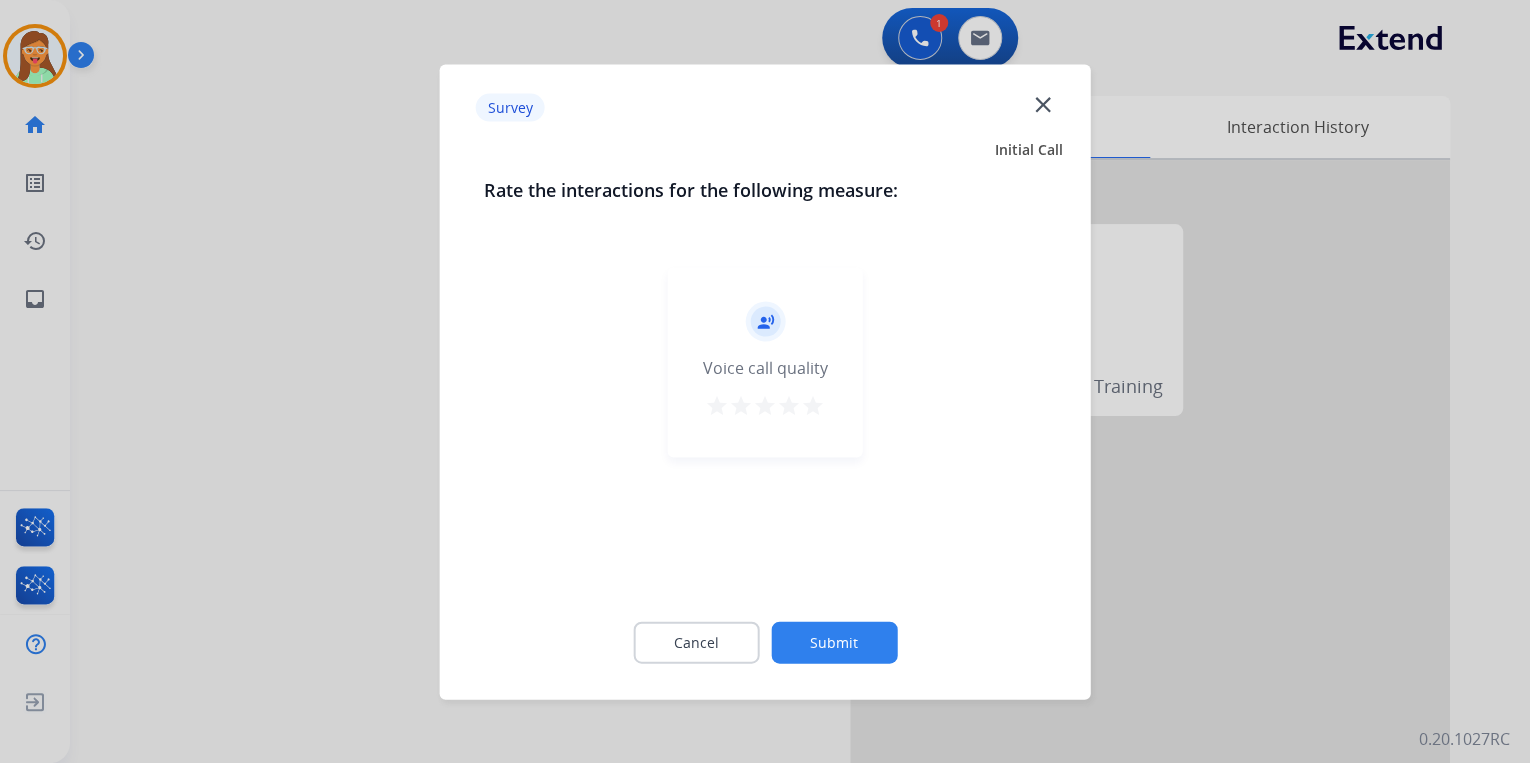 click on "star" at bounding box center (813, 405) 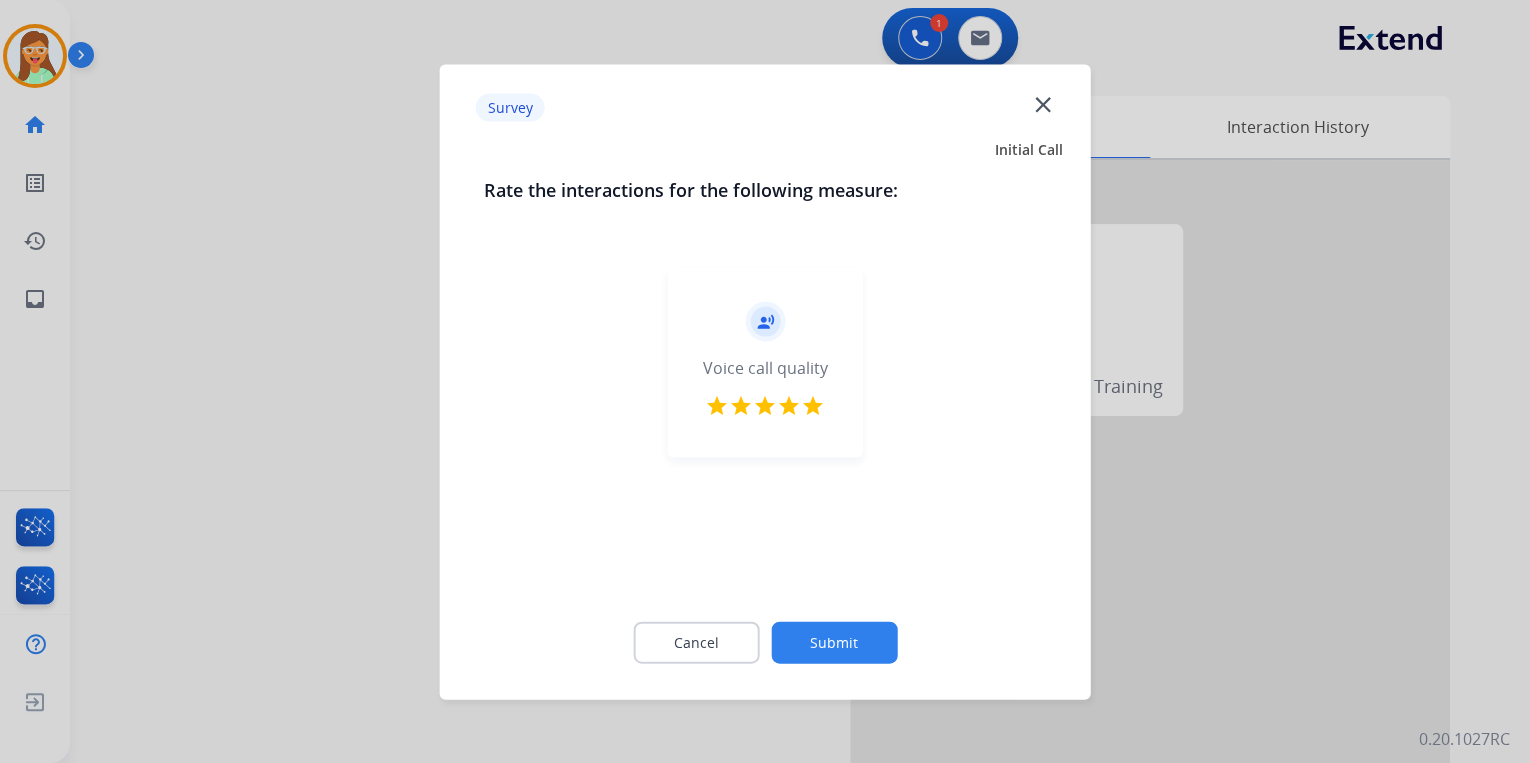 click on "Submit" 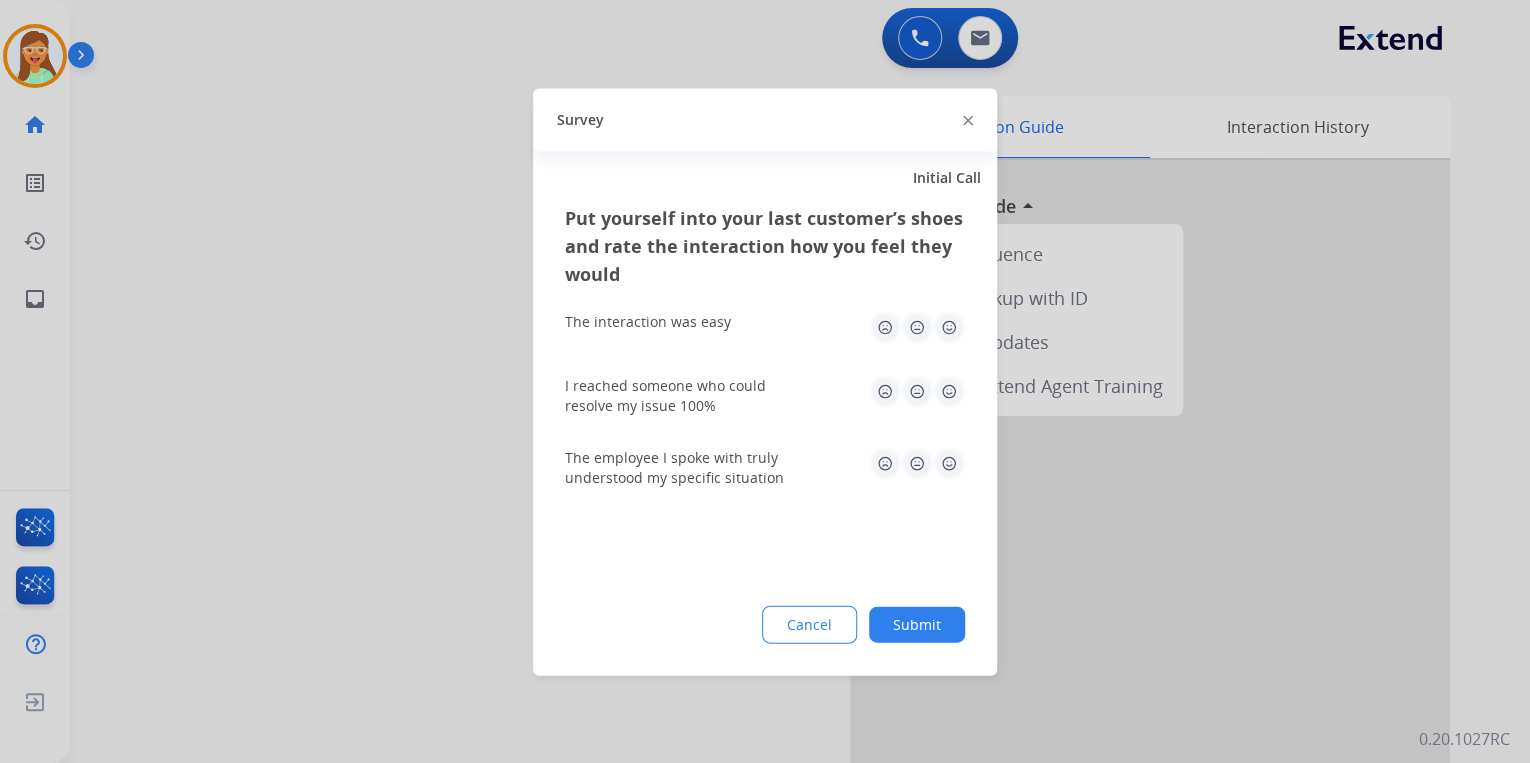 click 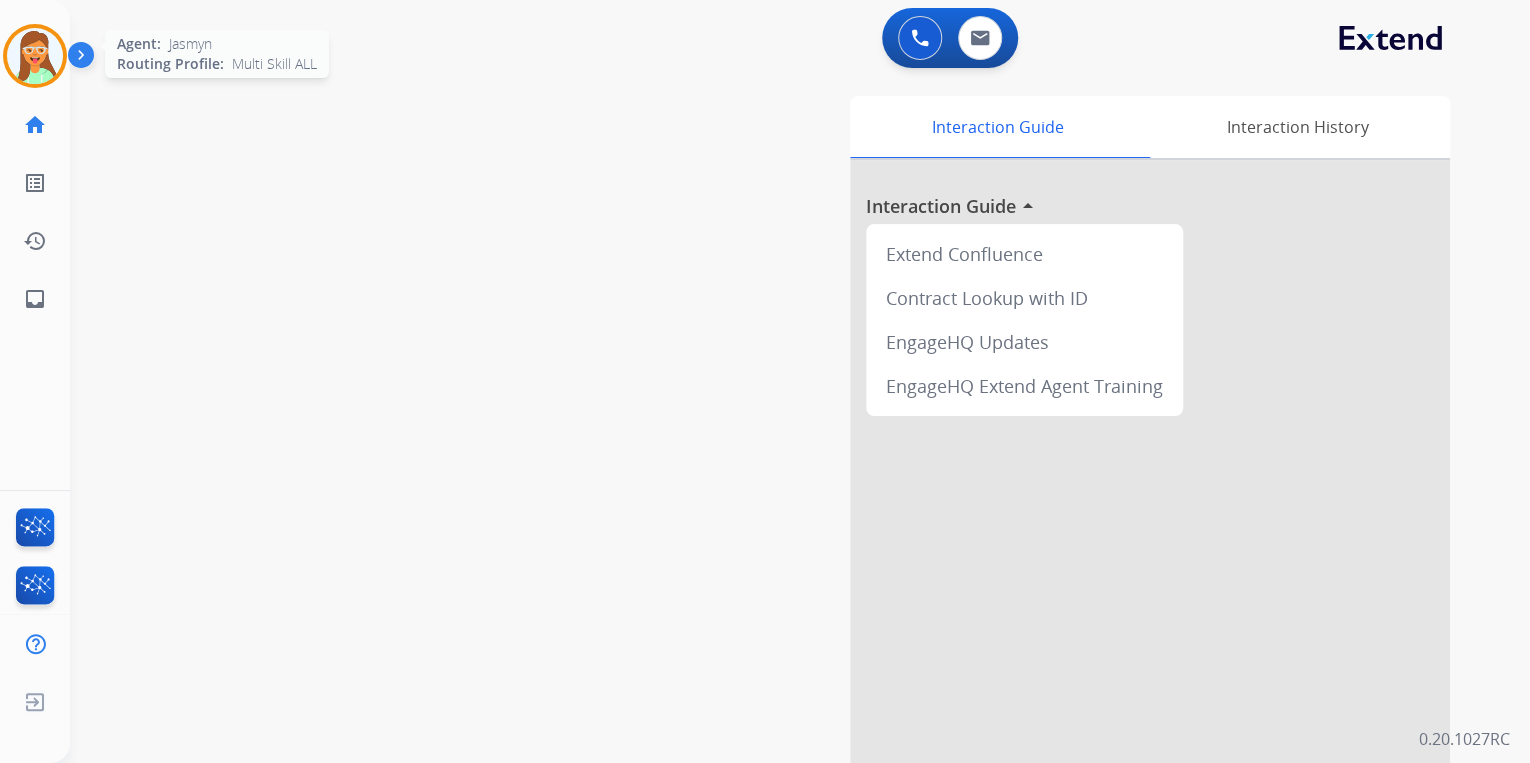 click at bounding box center (35, 56) 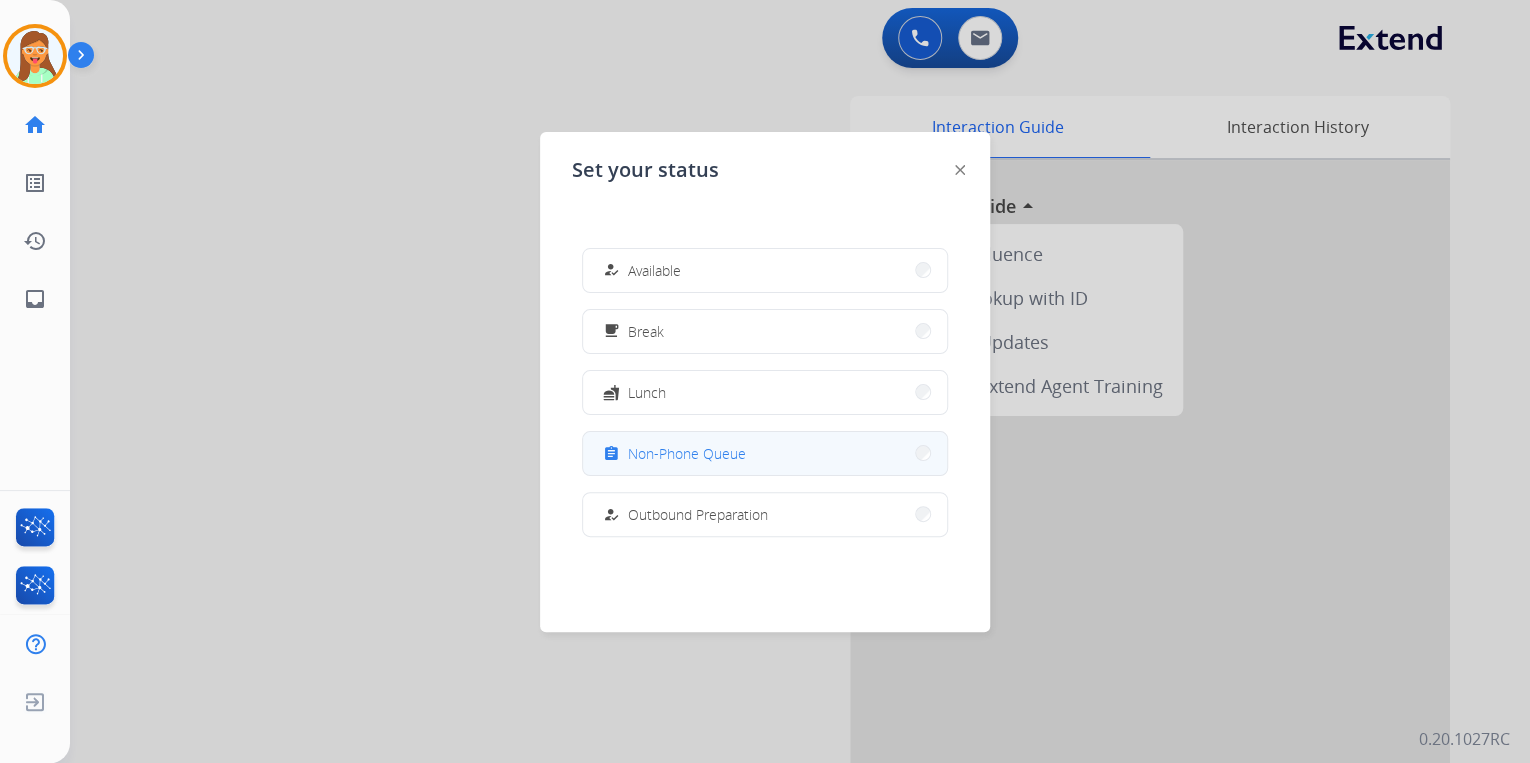 click on "assignment Non-Phone Queue" at bounding box center (765, 453) 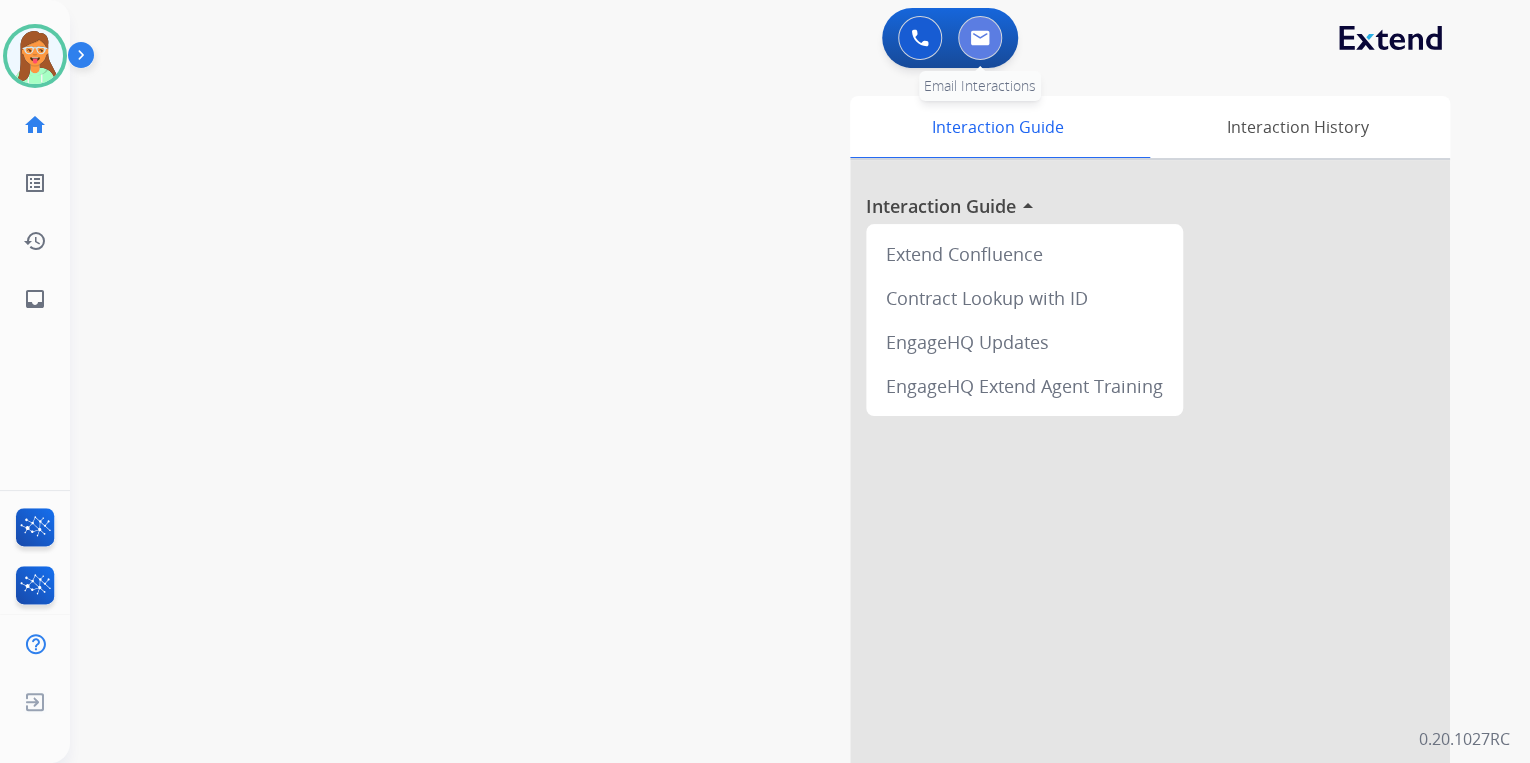 click at bounding box center (980, 38) 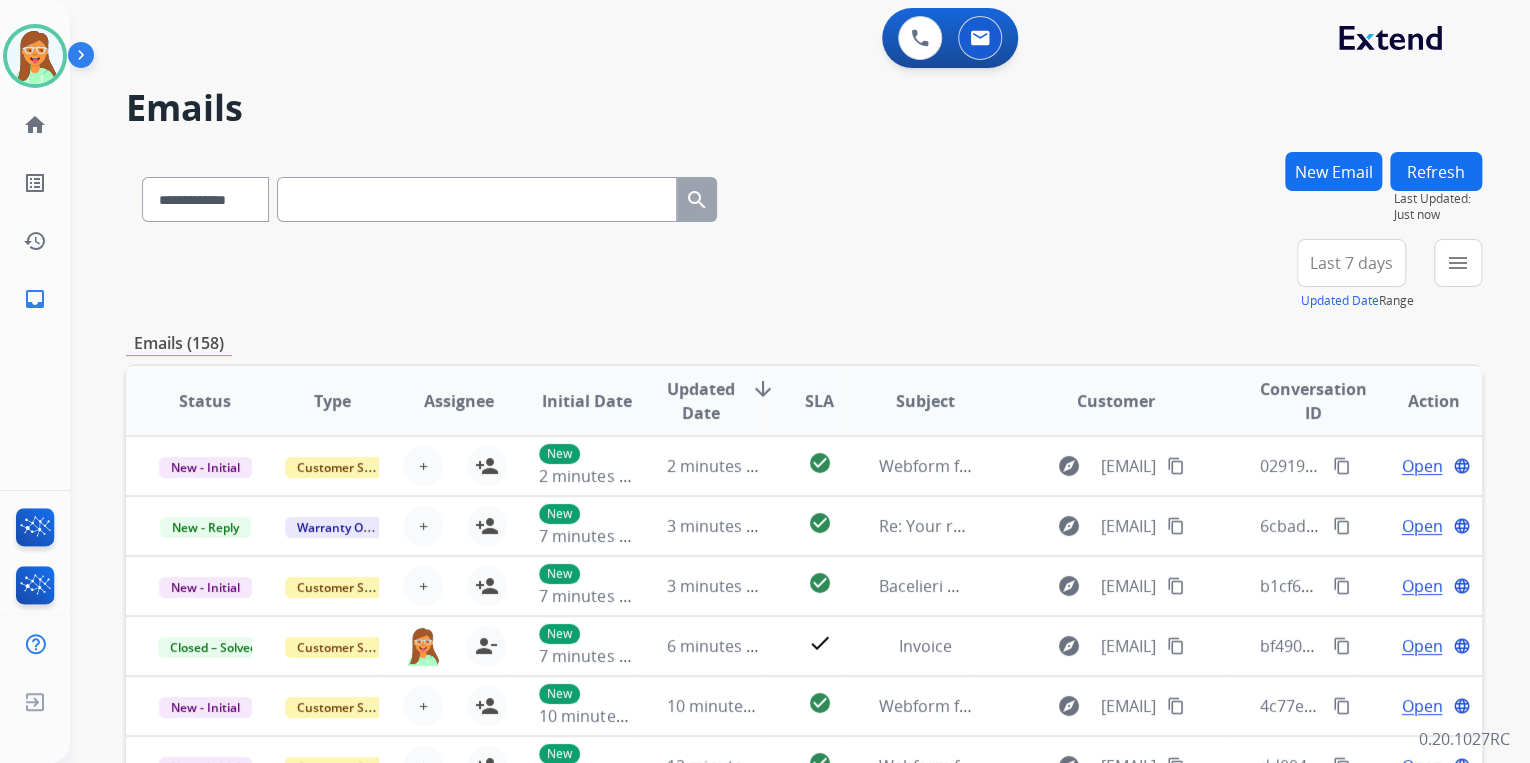 scroll, scrollTop: 1, scrollLeft: 0, axis: vertical 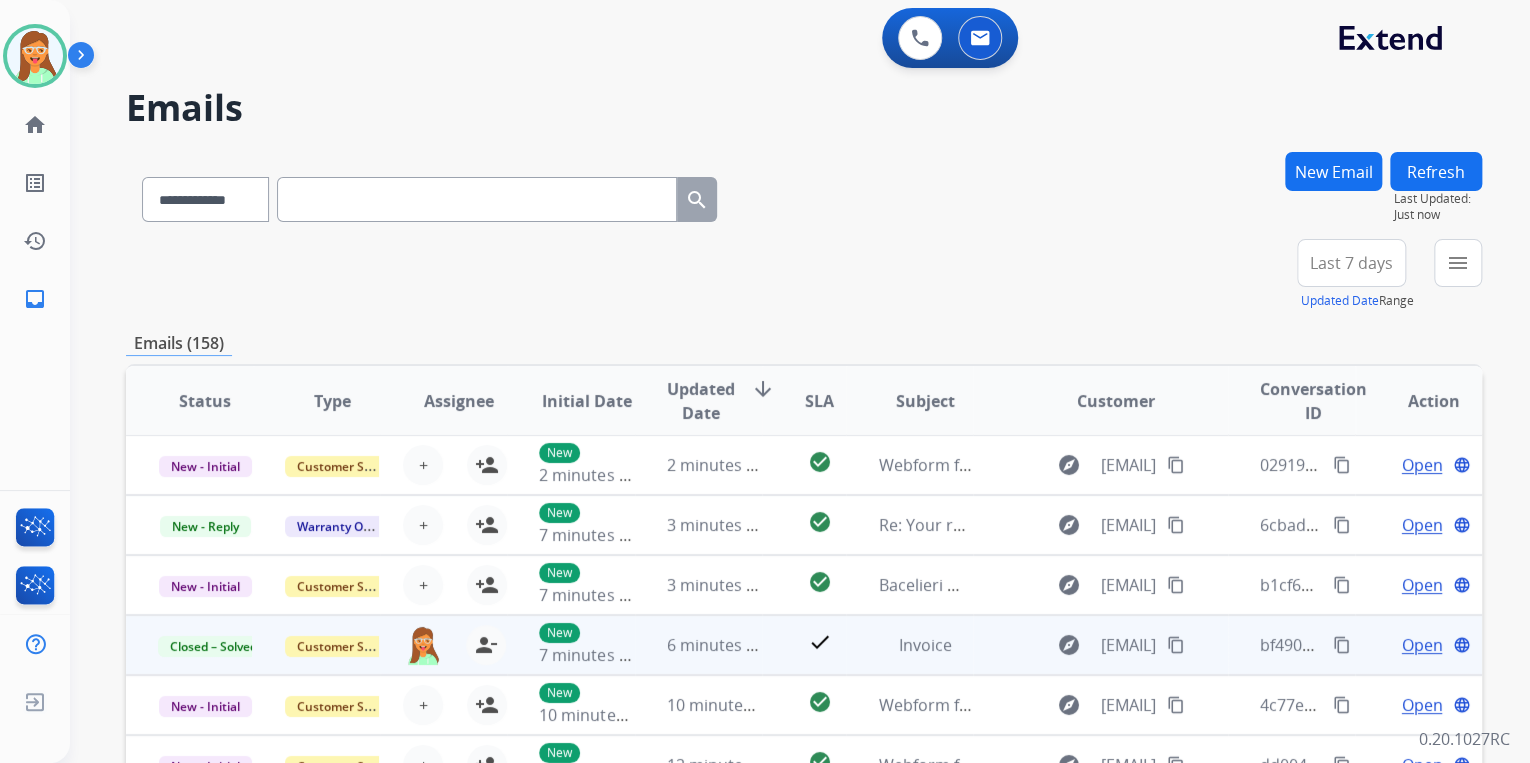 click on "content_copy" at bounding box center [1342, 645] 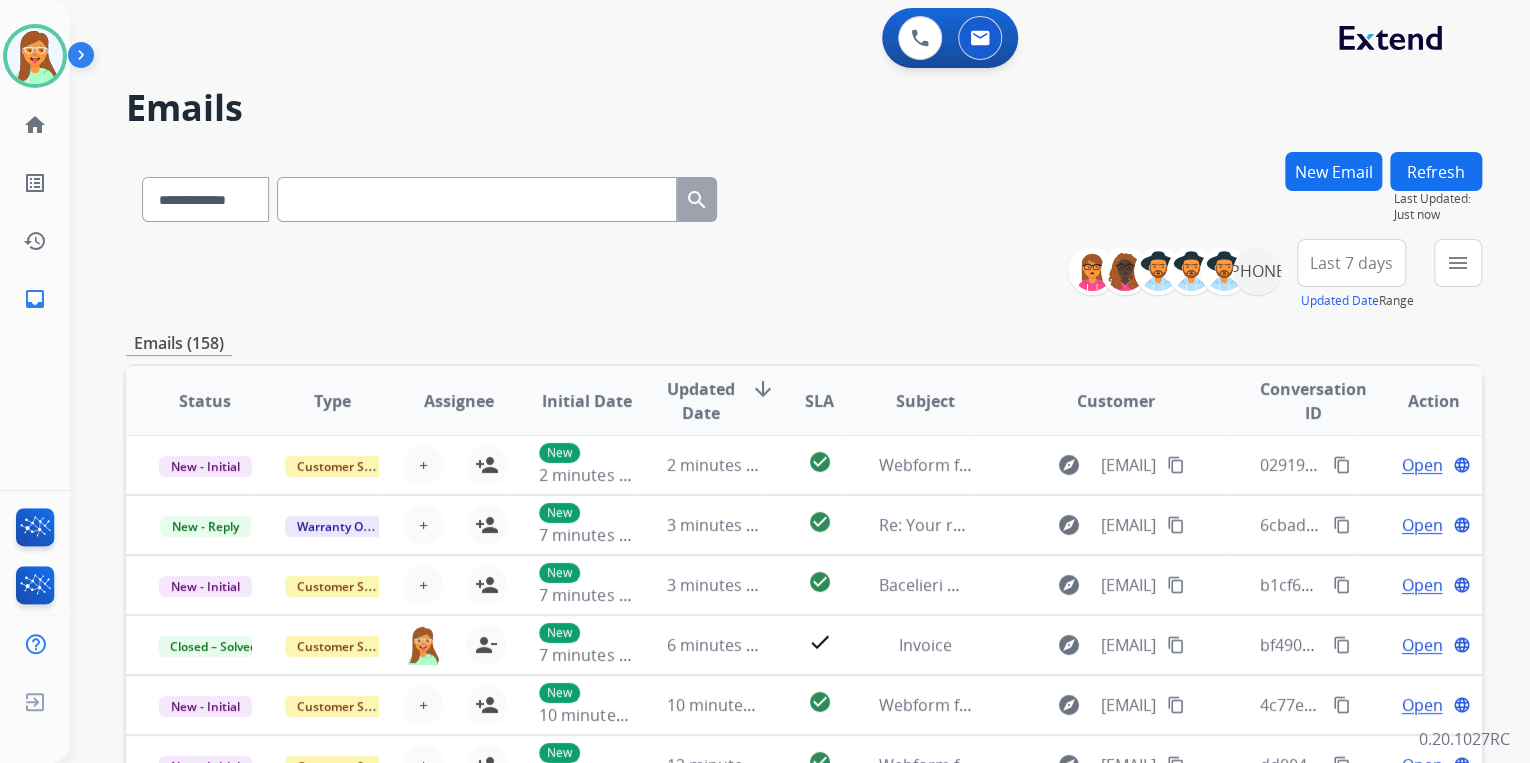 click on "**********" at bounding box center (765, 381) 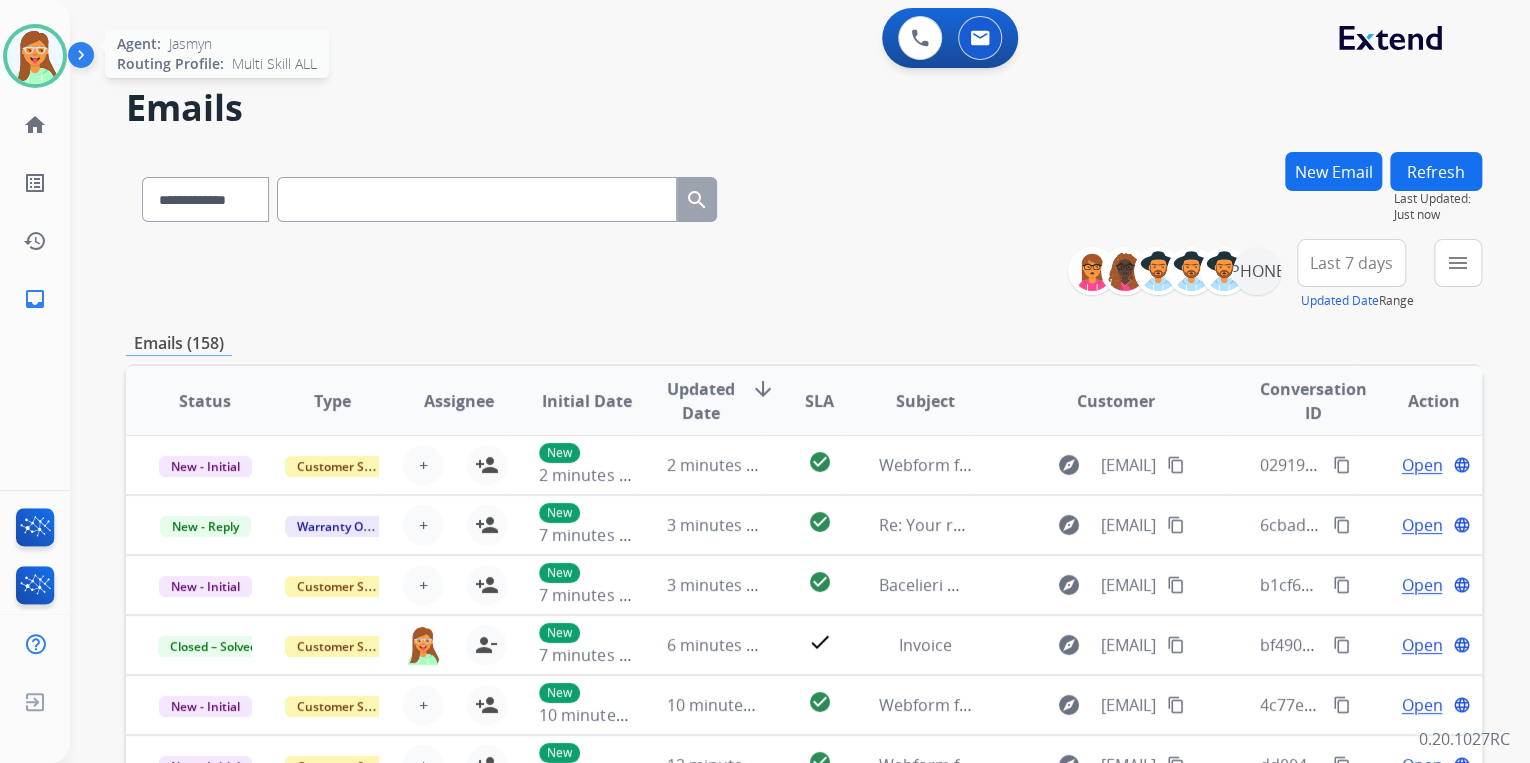 click at bounding box center [35, 56] 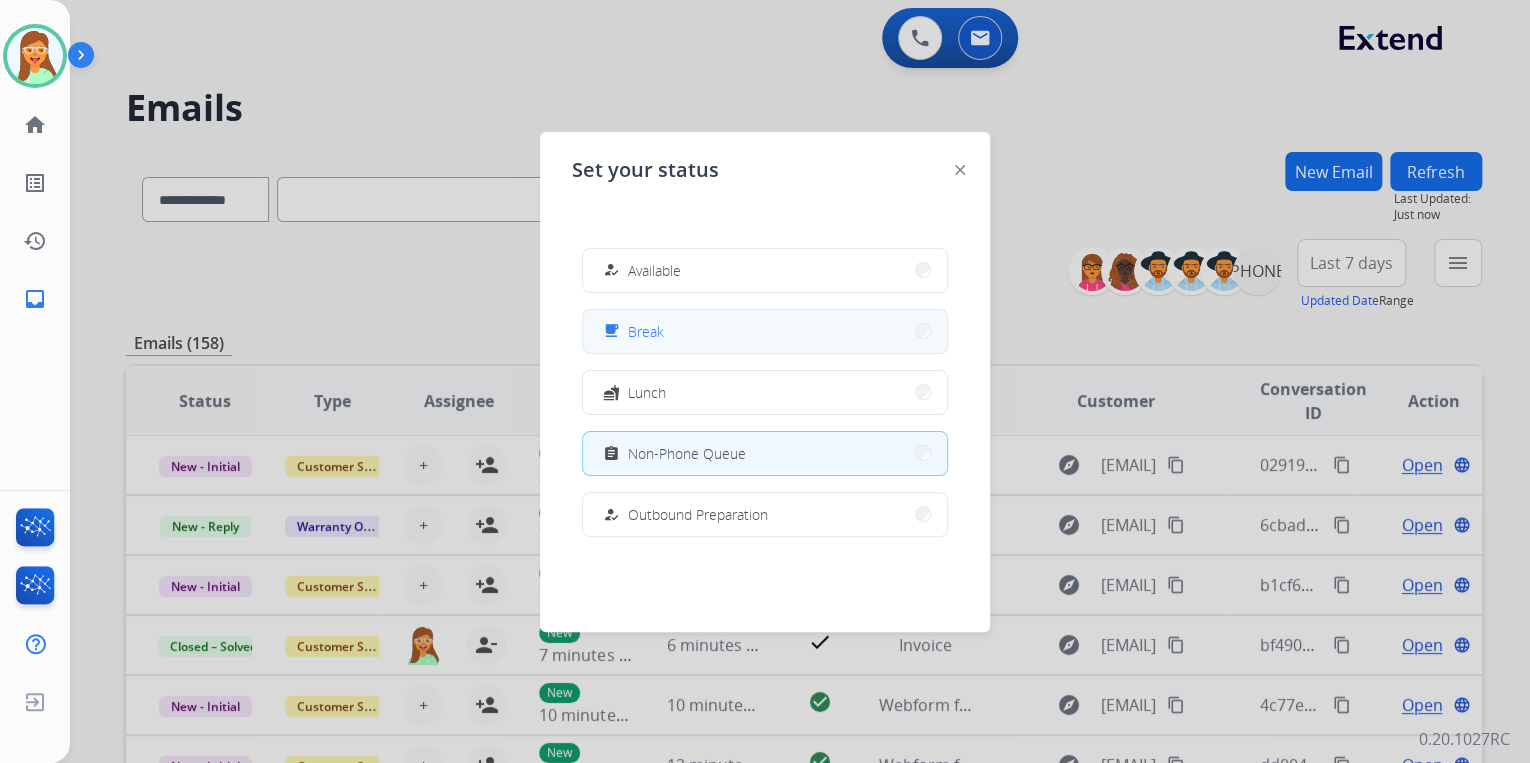 click on "free_breakfast Break" at bounding box center (765, 331) 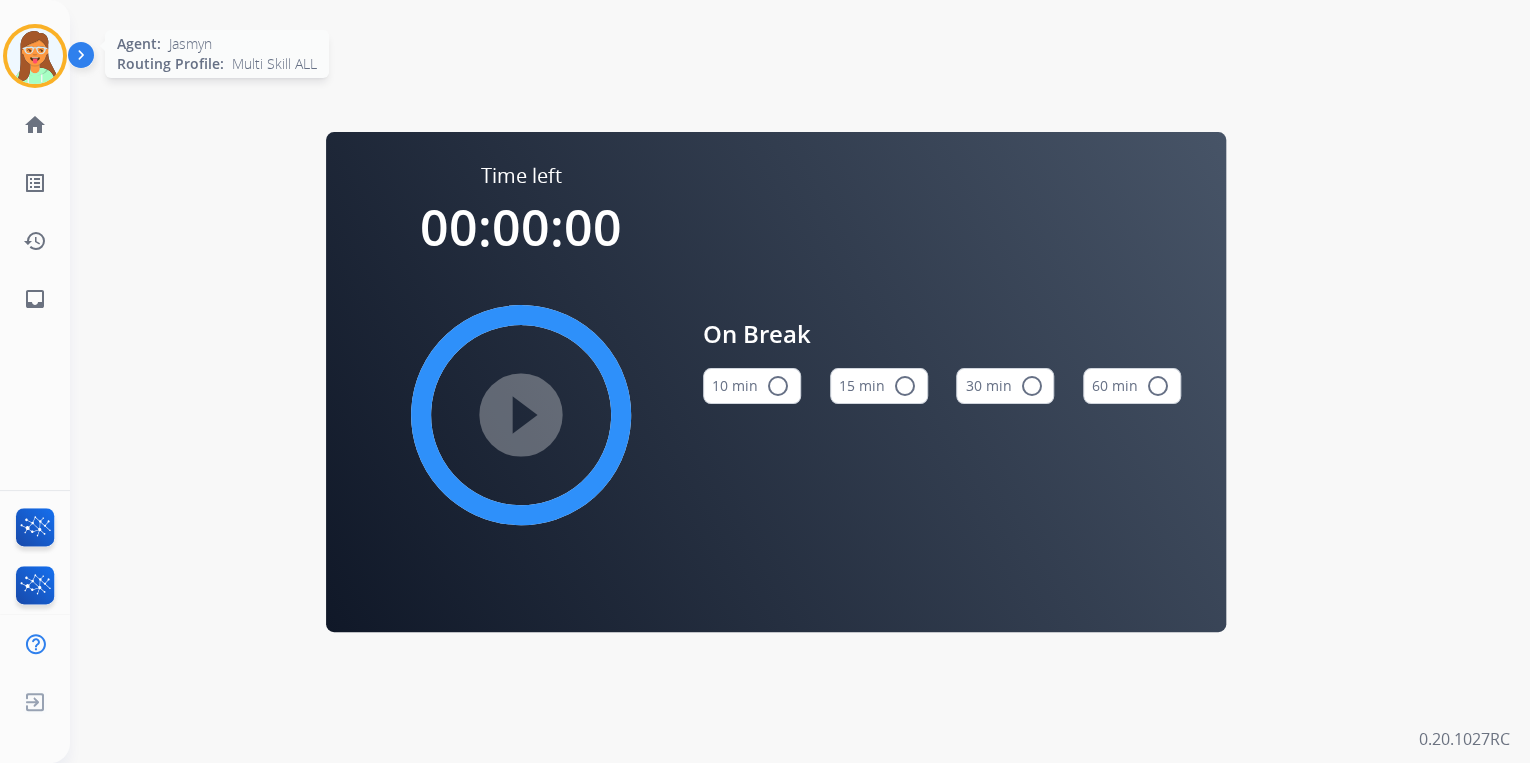 click at bounding box center (35, 56) 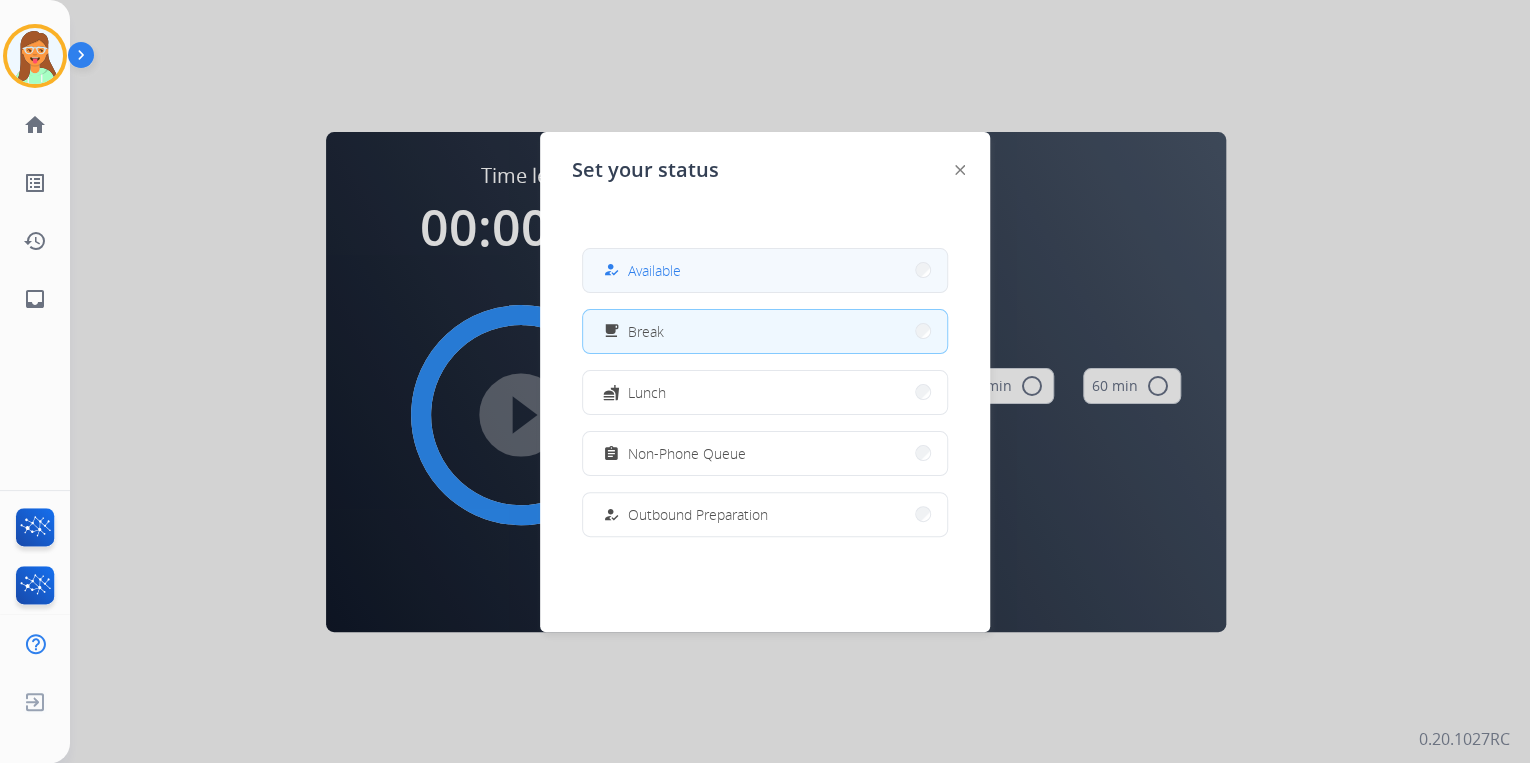 click on "how_to_reg Available" at bounding box center (765, 270) 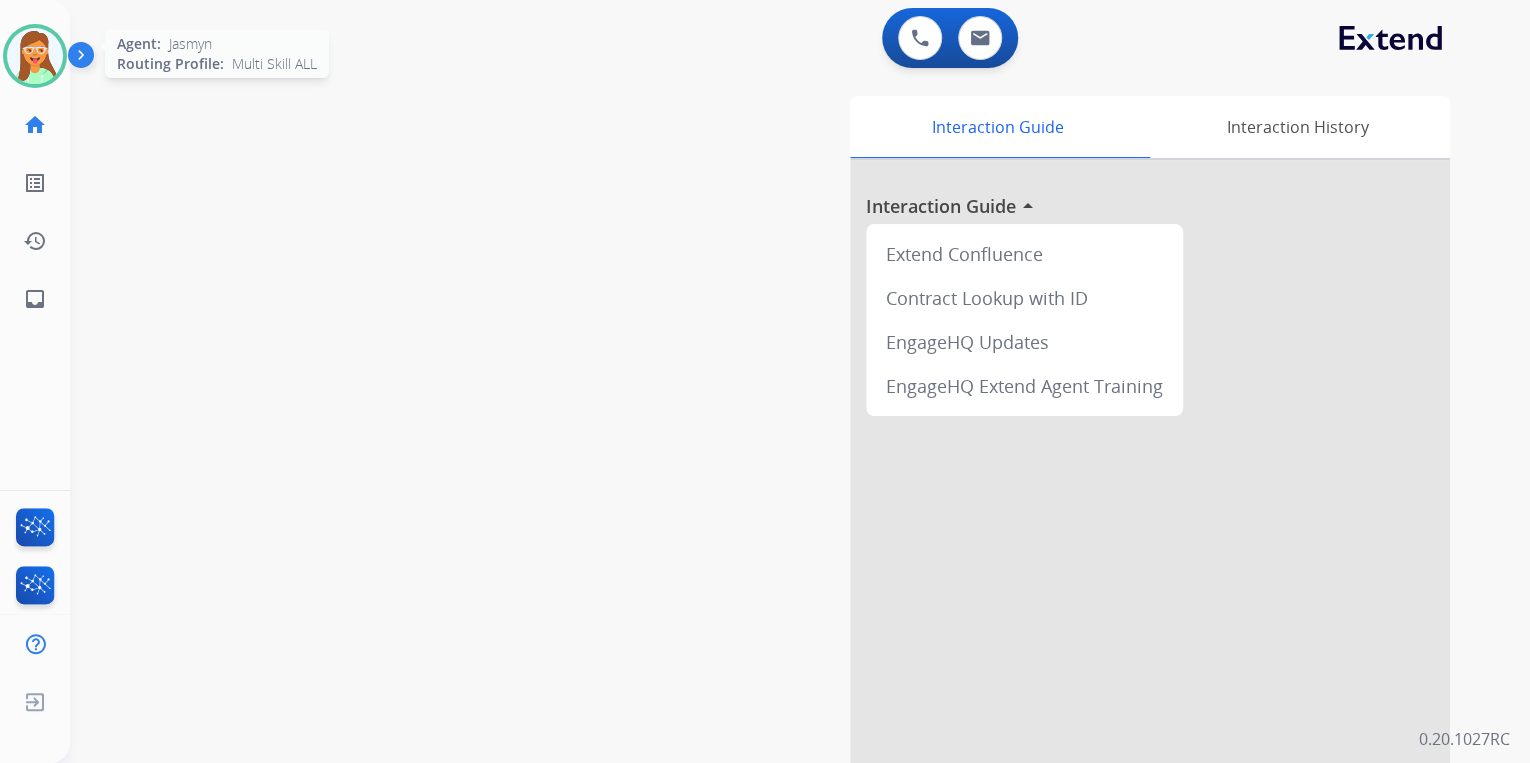 click at bounding box center (35, 56) 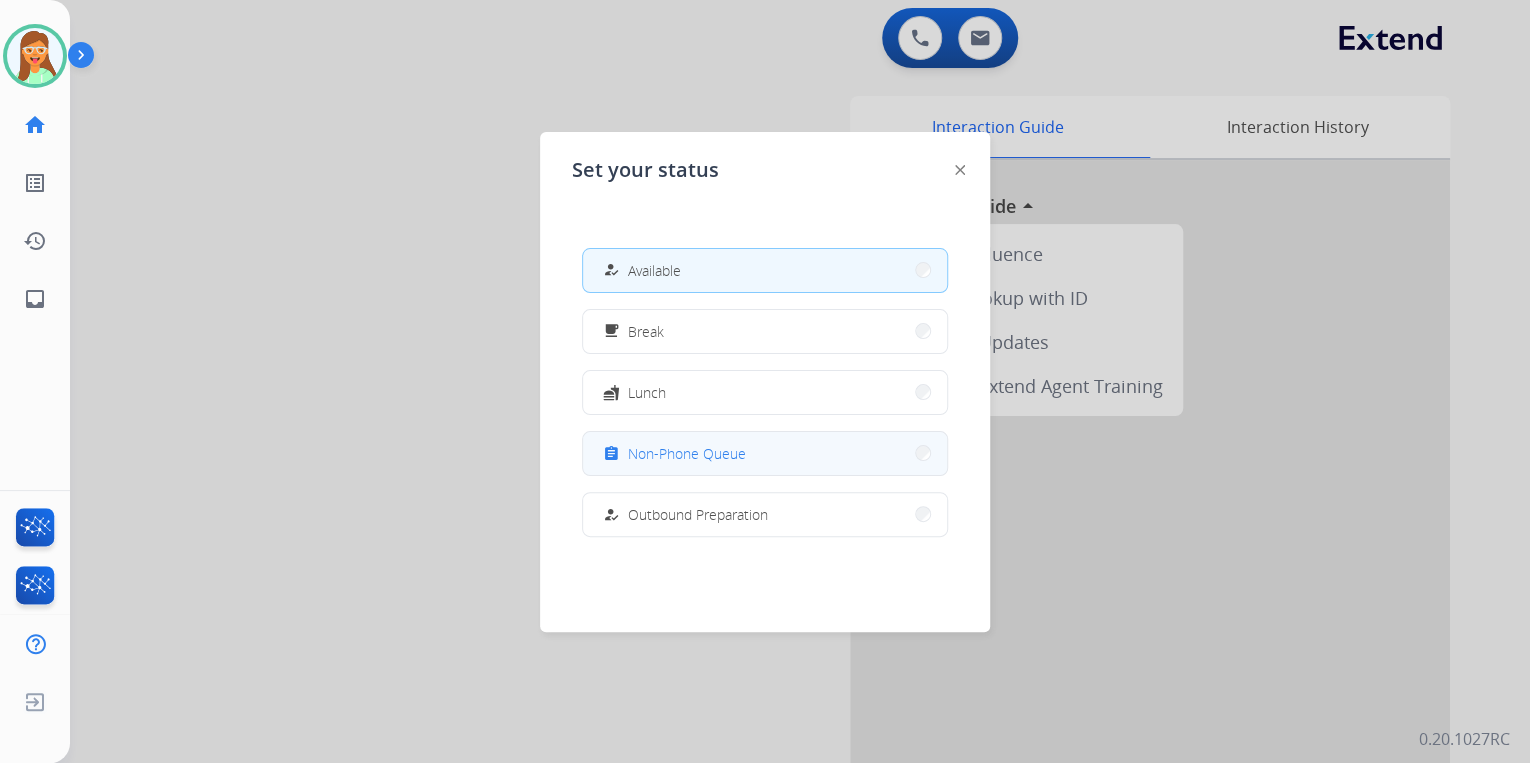 click on "Non-Phone Queue" at bounding box center (687, 453) 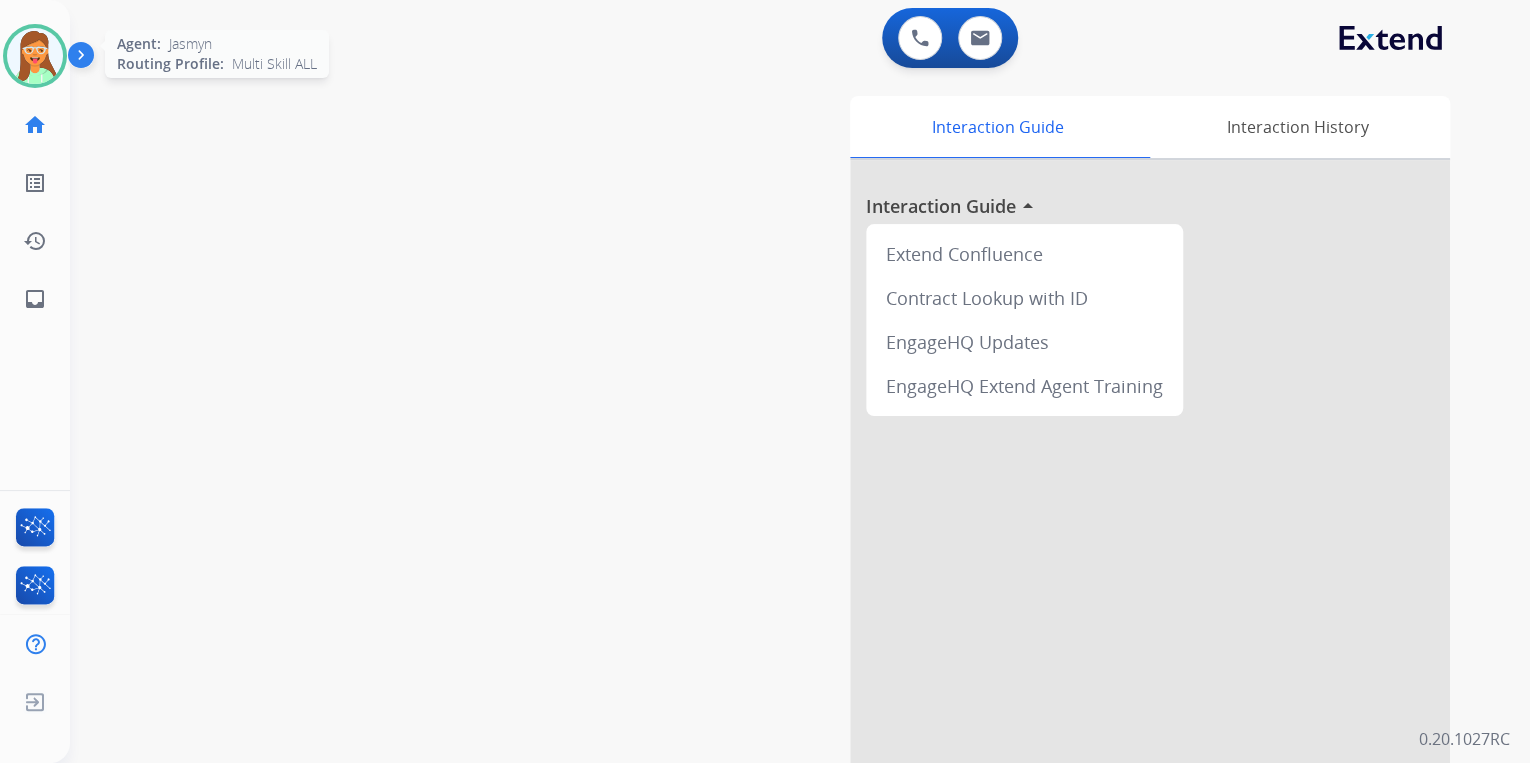 click at bounding box center (35, 56) 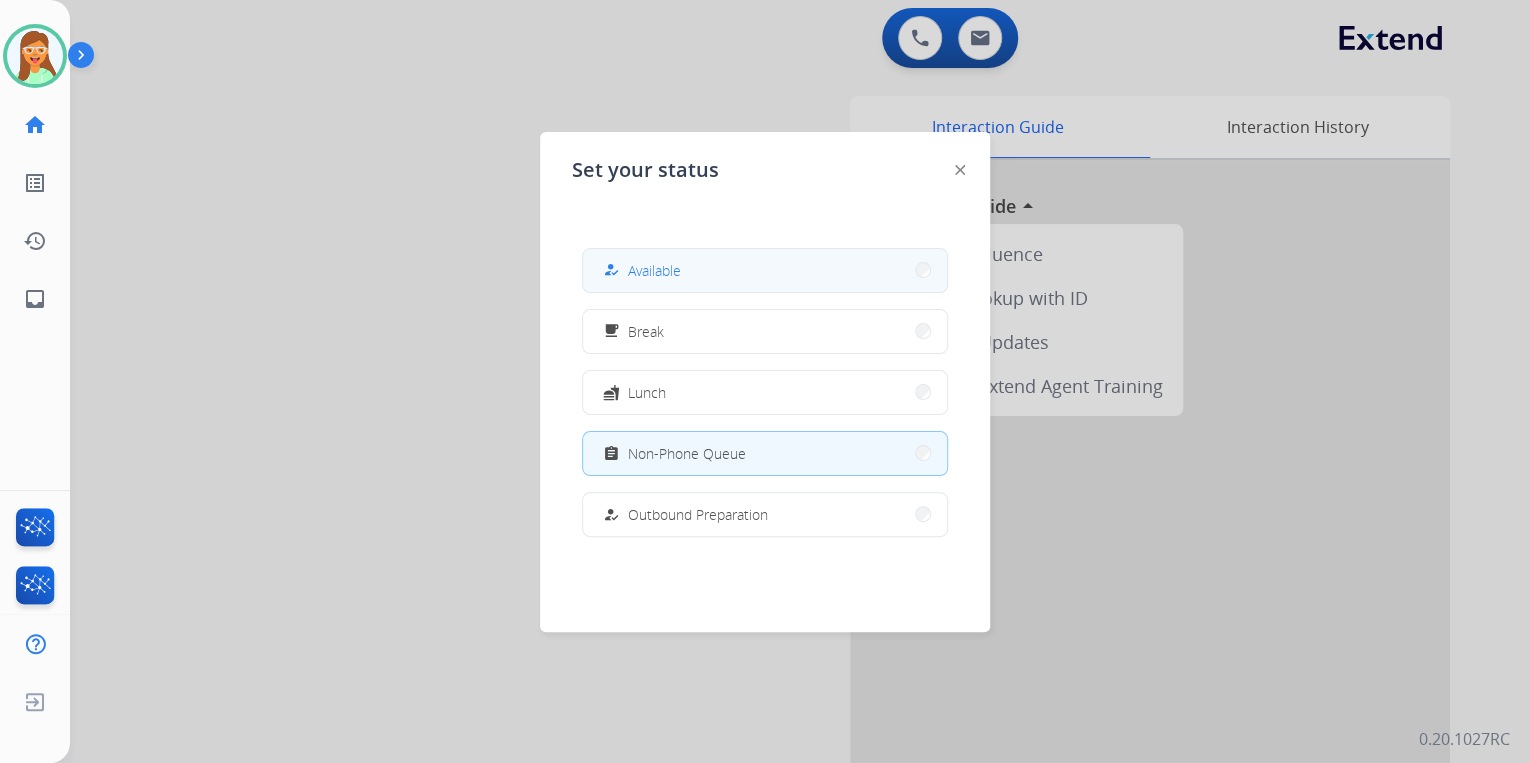 click on "how_to_reg Available" at bounding box center [765, 270] 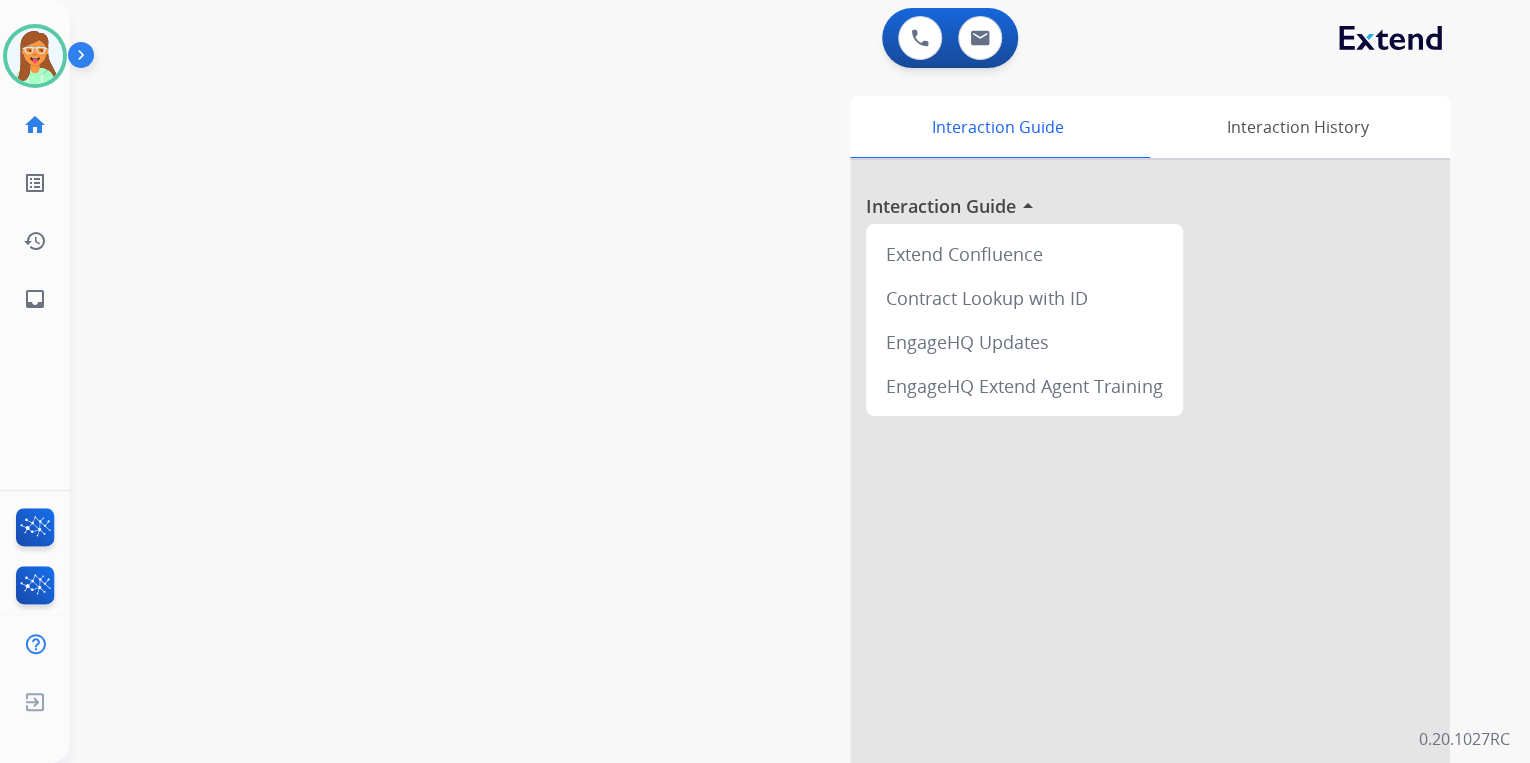 drag, startPoint x: 58, startPoint y: 50, endPoint x: 96, endPoint y: 64, distance: 40.496914 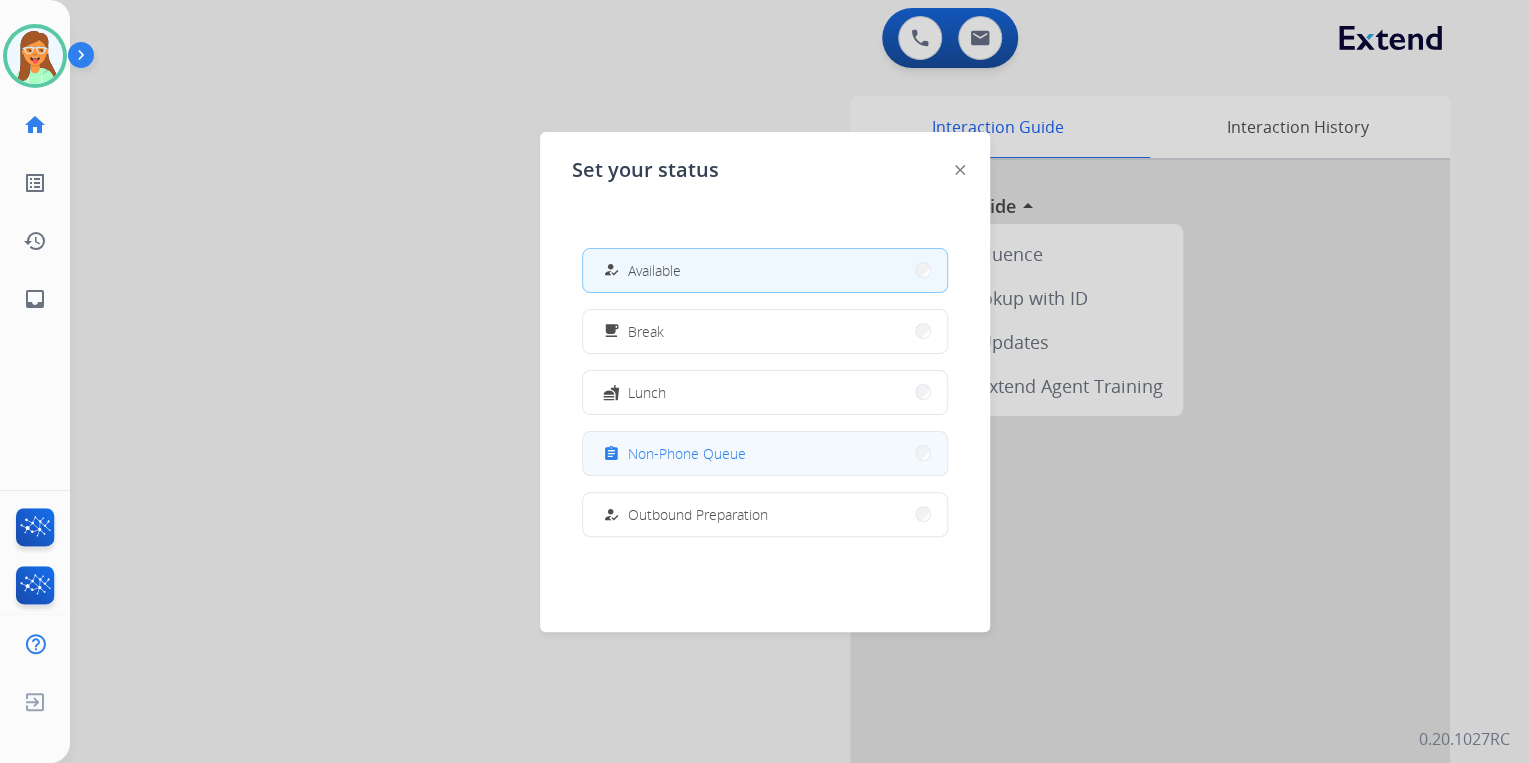 click on "assignment Non-Phone Queue" at bounding box center [765, 453] 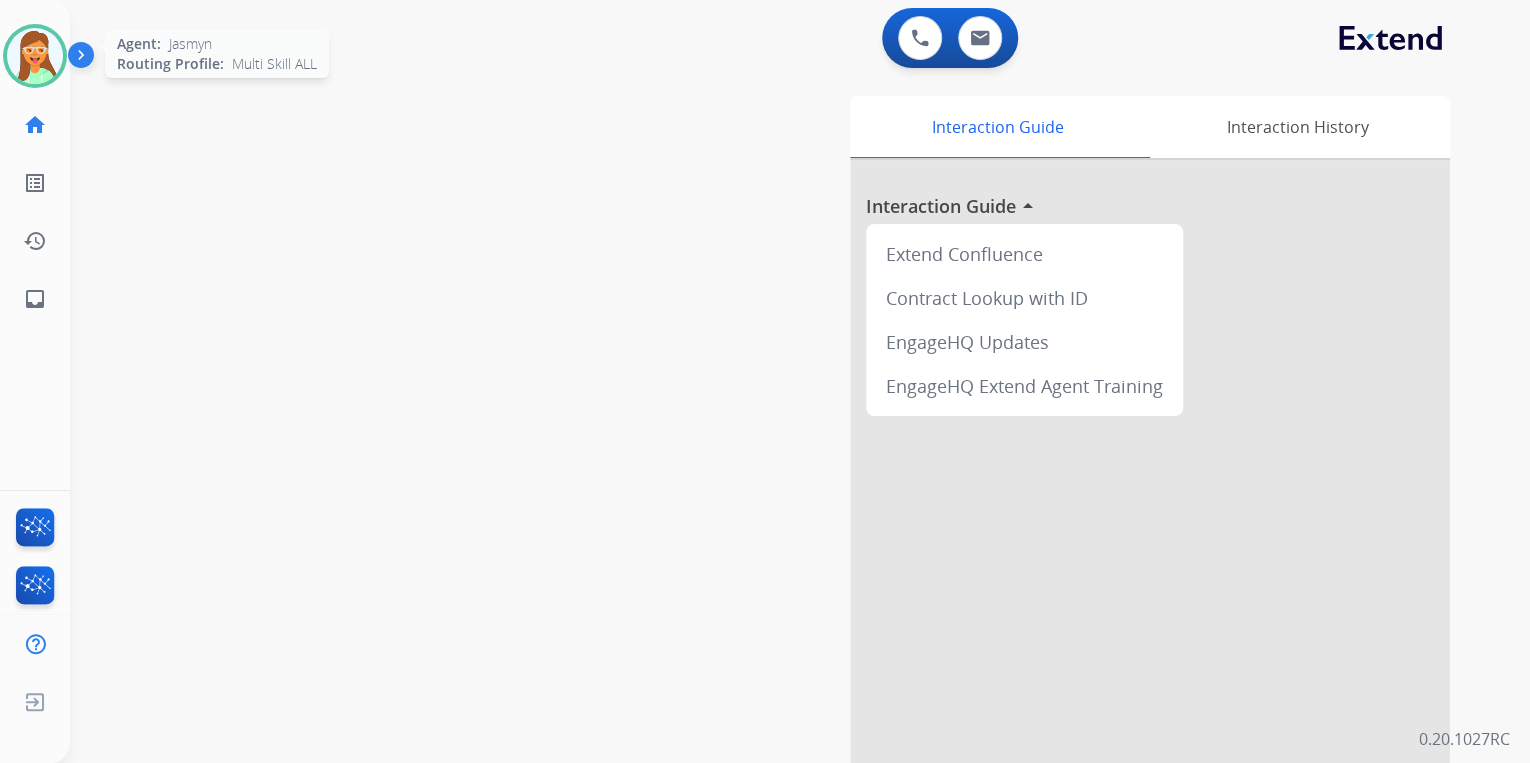 click at bounding box center [35, 56] 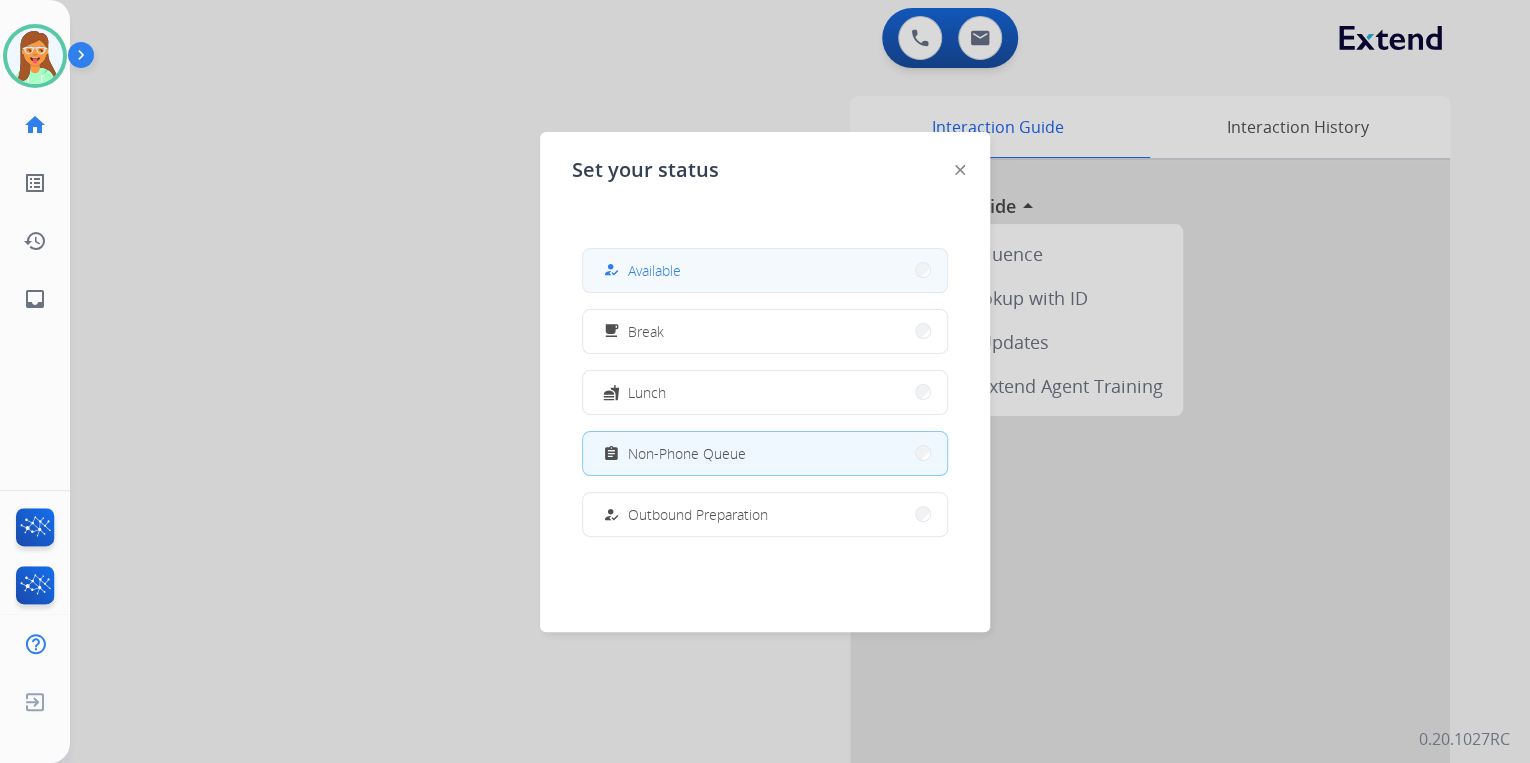 click on "Available" at bounding box center [654, 270] 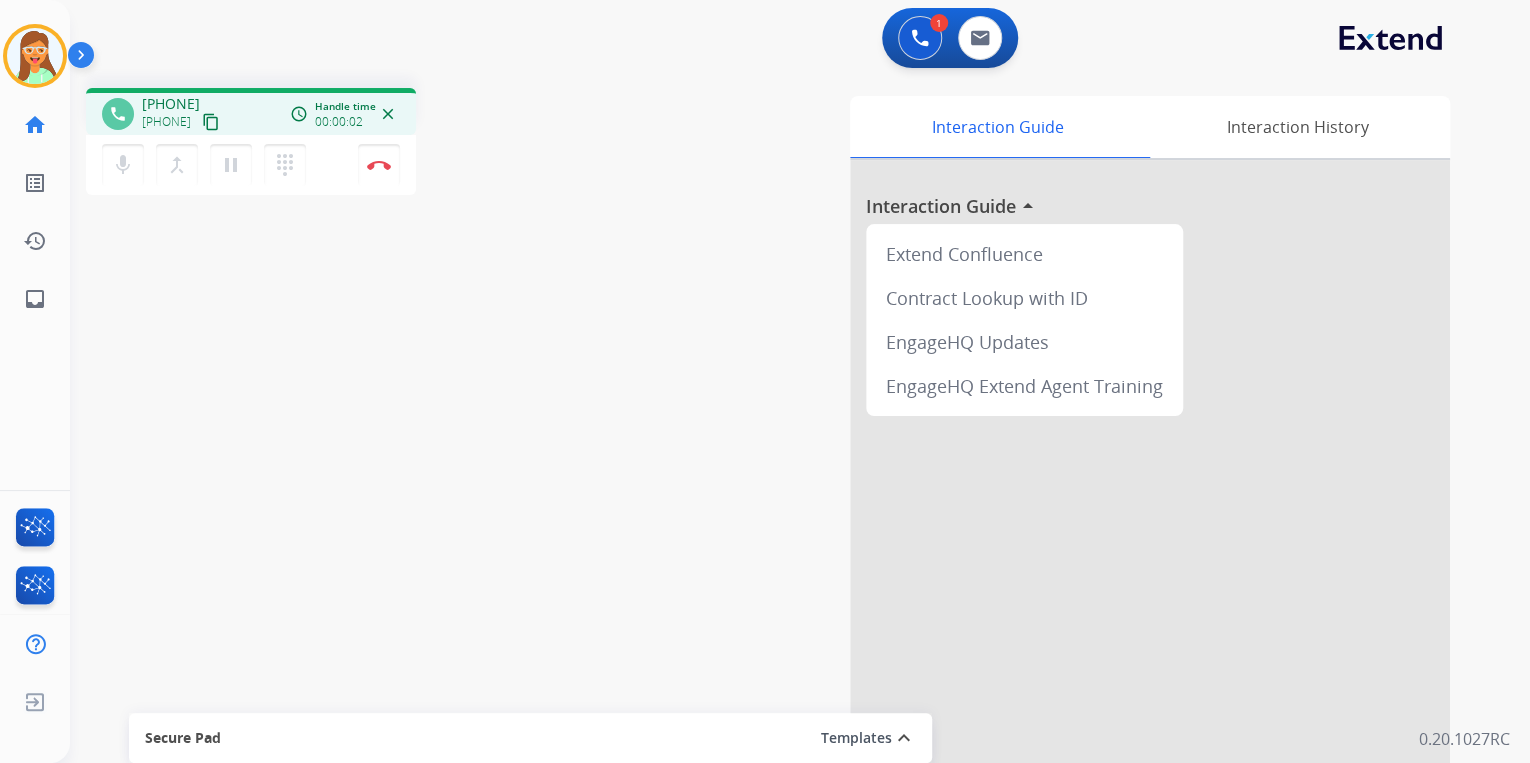 click on "content_copy" at bounding box center (211, 122) 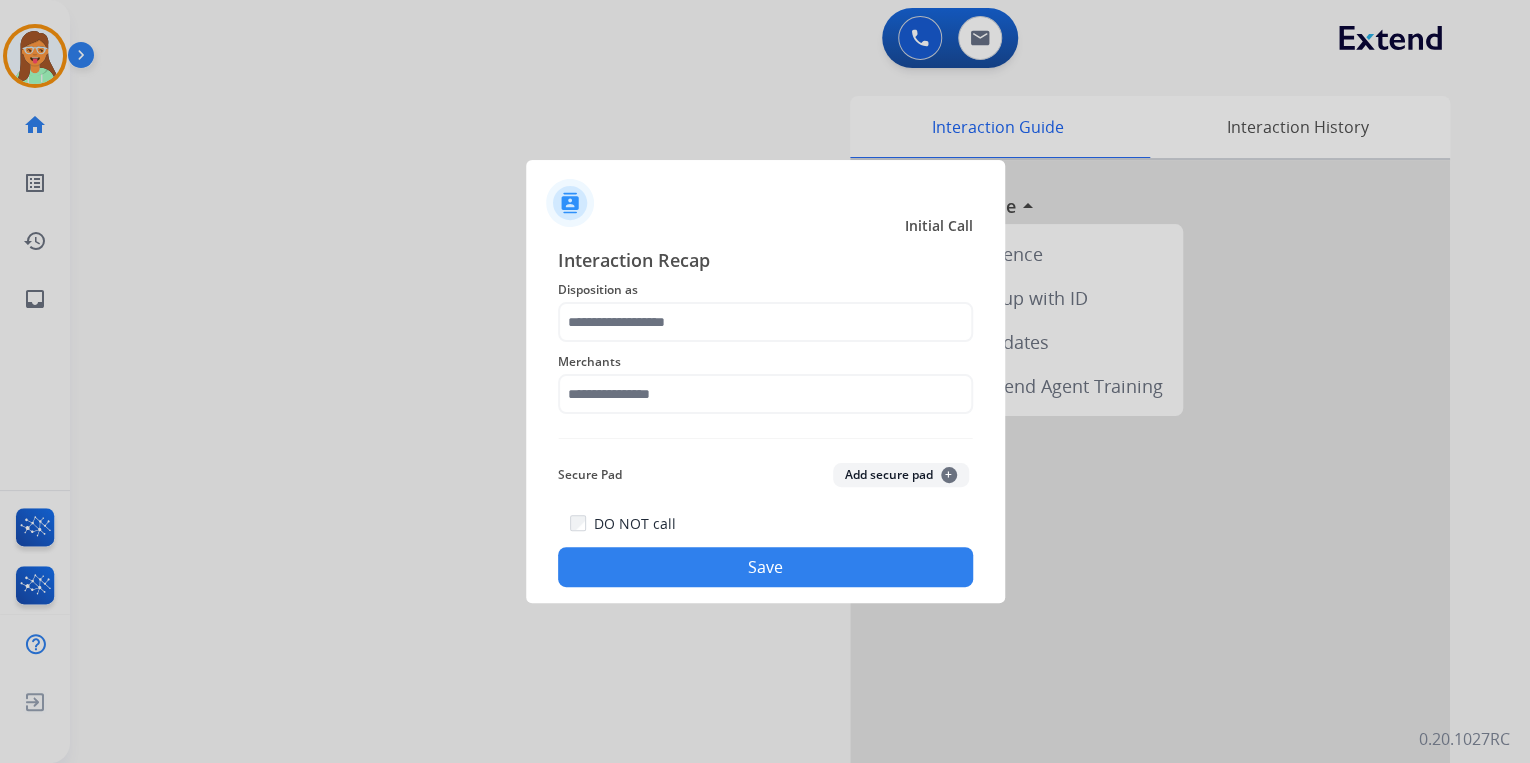 click on "Merchants" 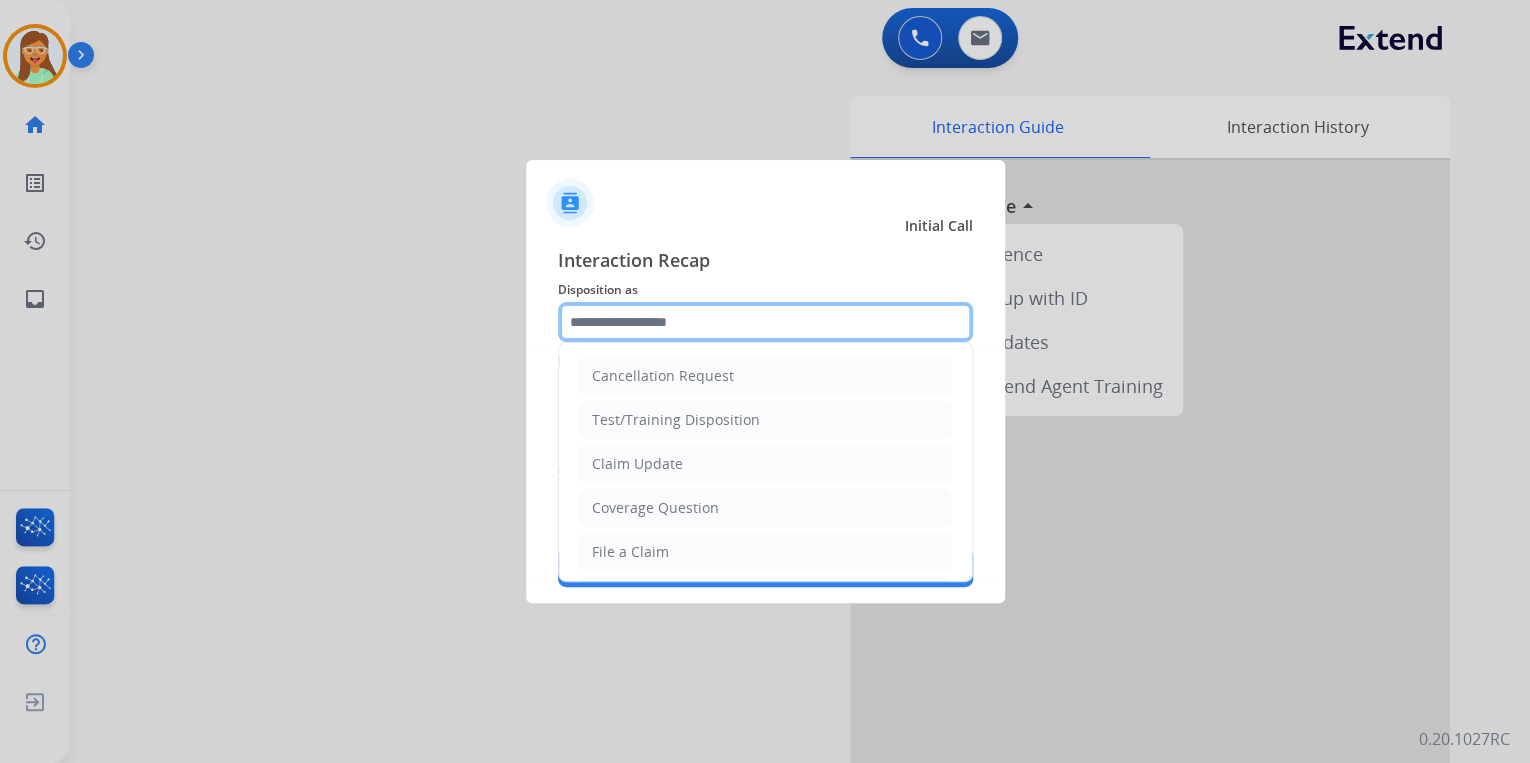 click 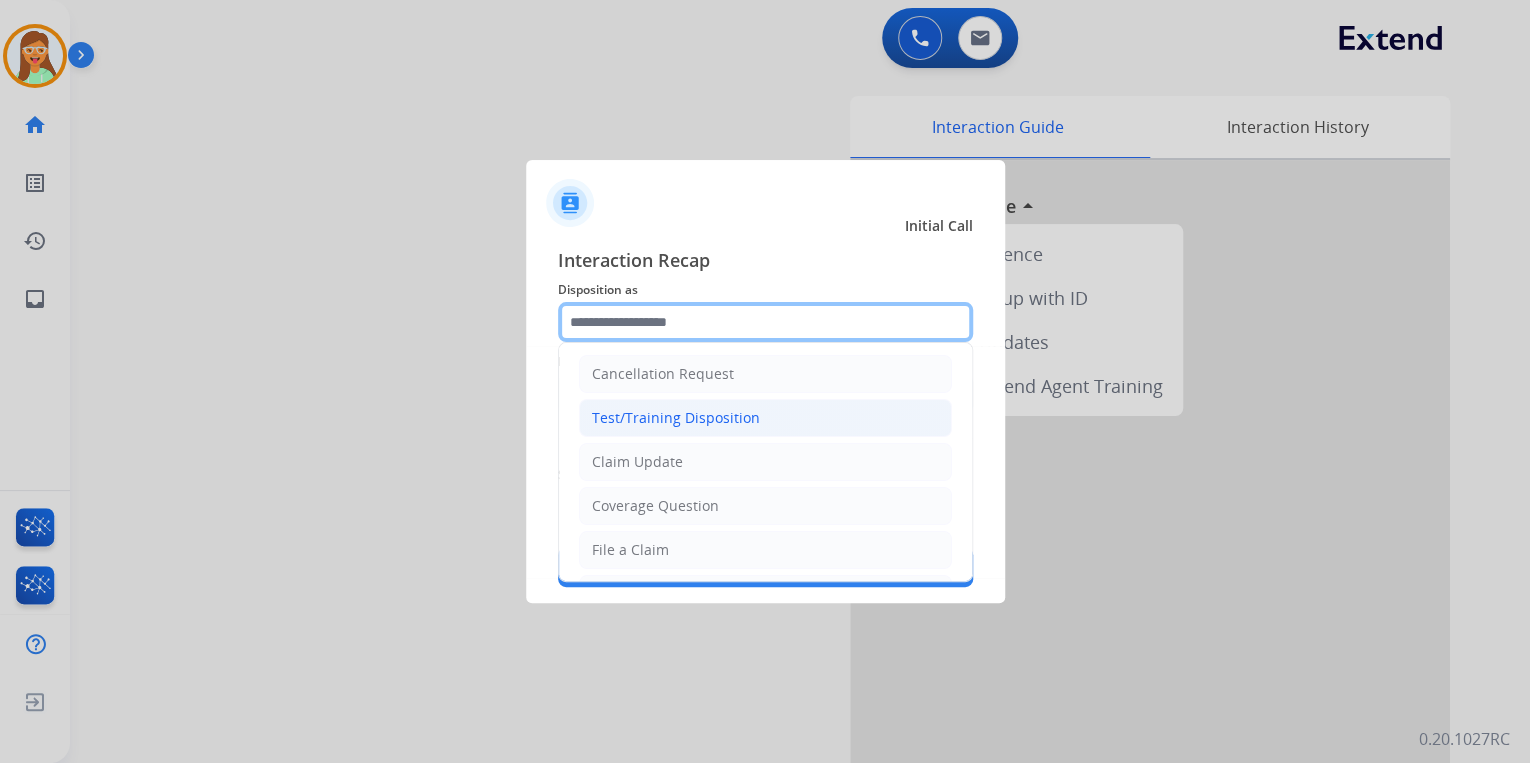 scroll, scrollTop: 0, scrollLeft: 0, axis: both 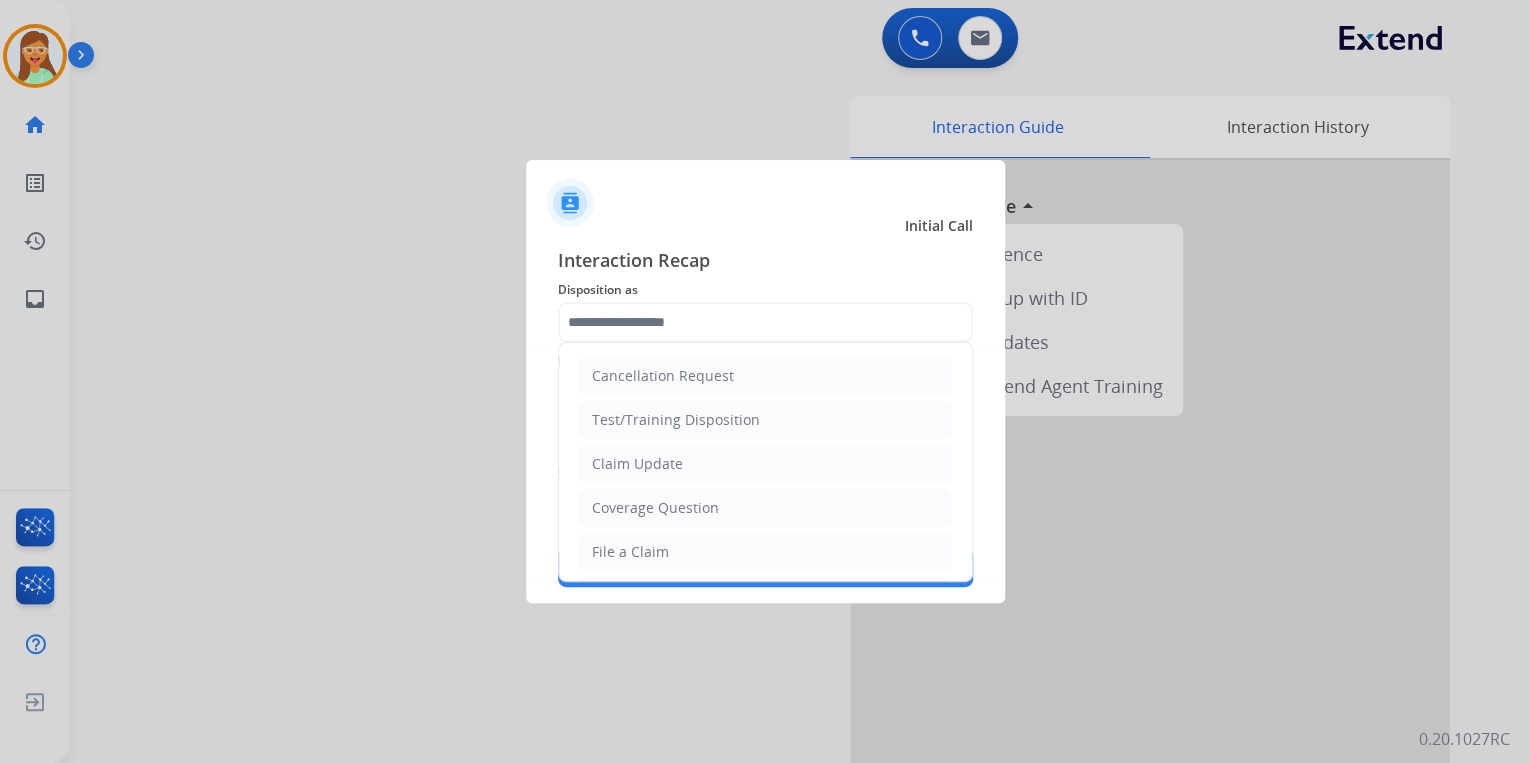 drag, startPoint x: 700, startPoint y: 541, endPoint x: 662, endPoint y: 451, distance: 97.6934 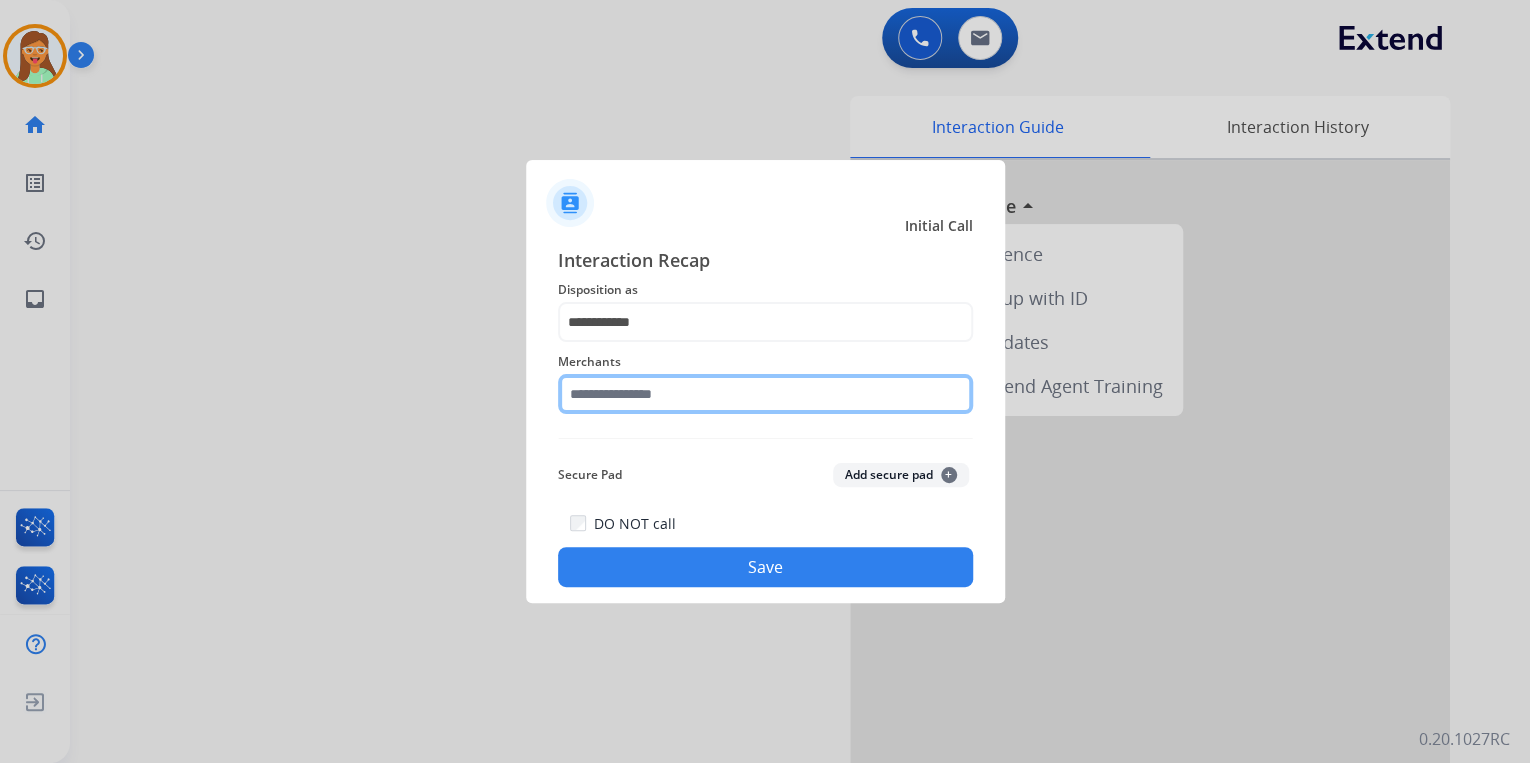click 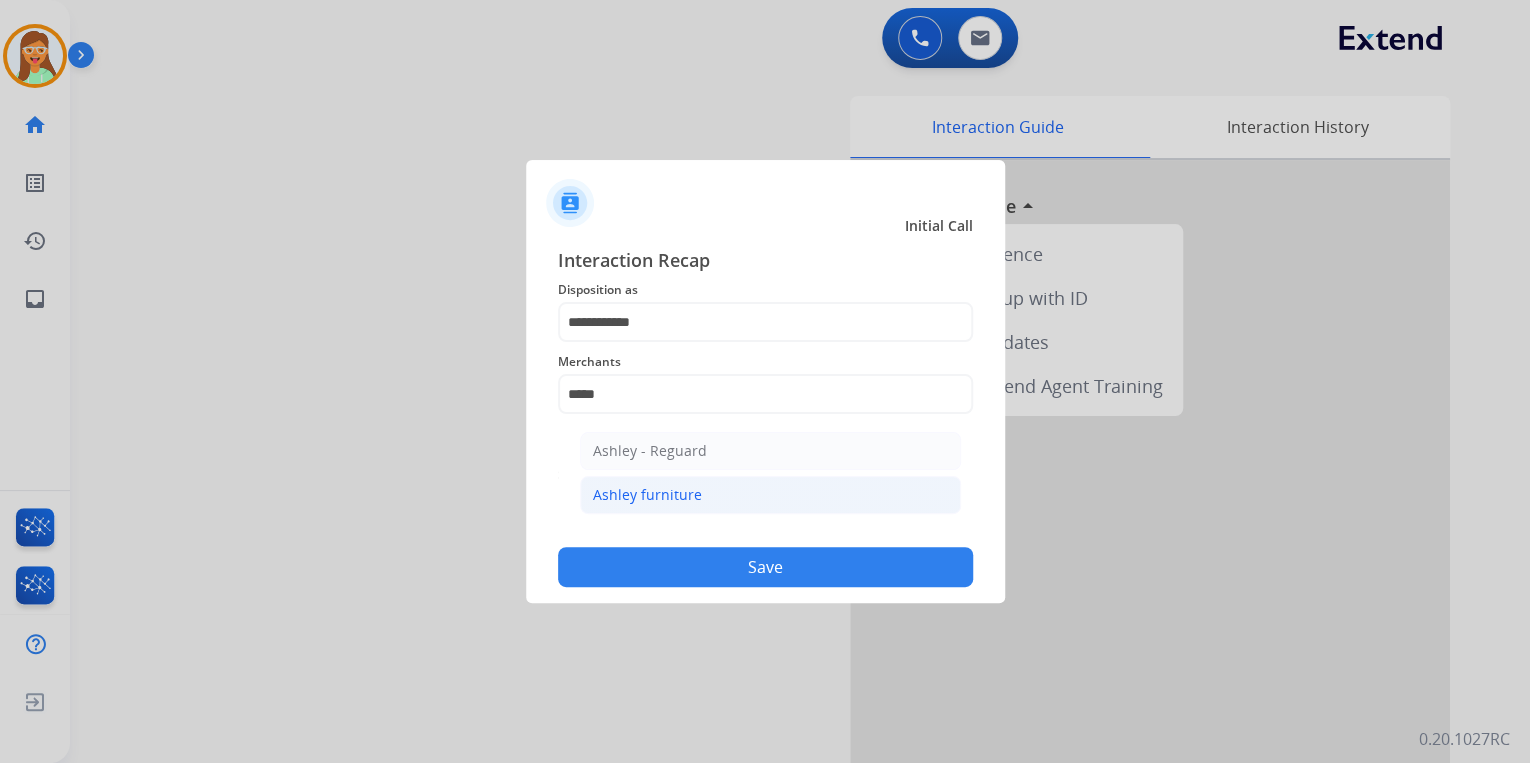 click on "Ashley furniture" 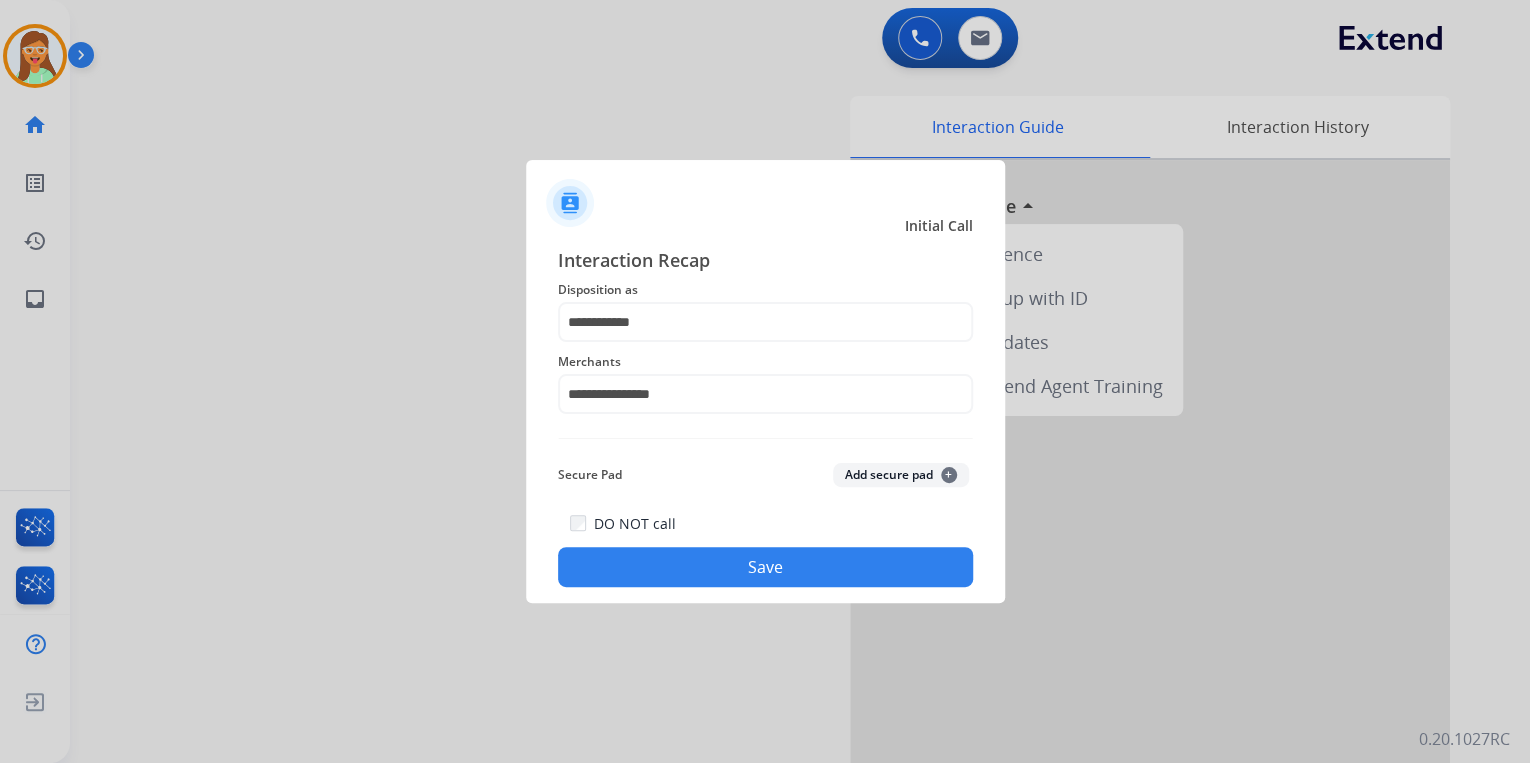 click on "Save" 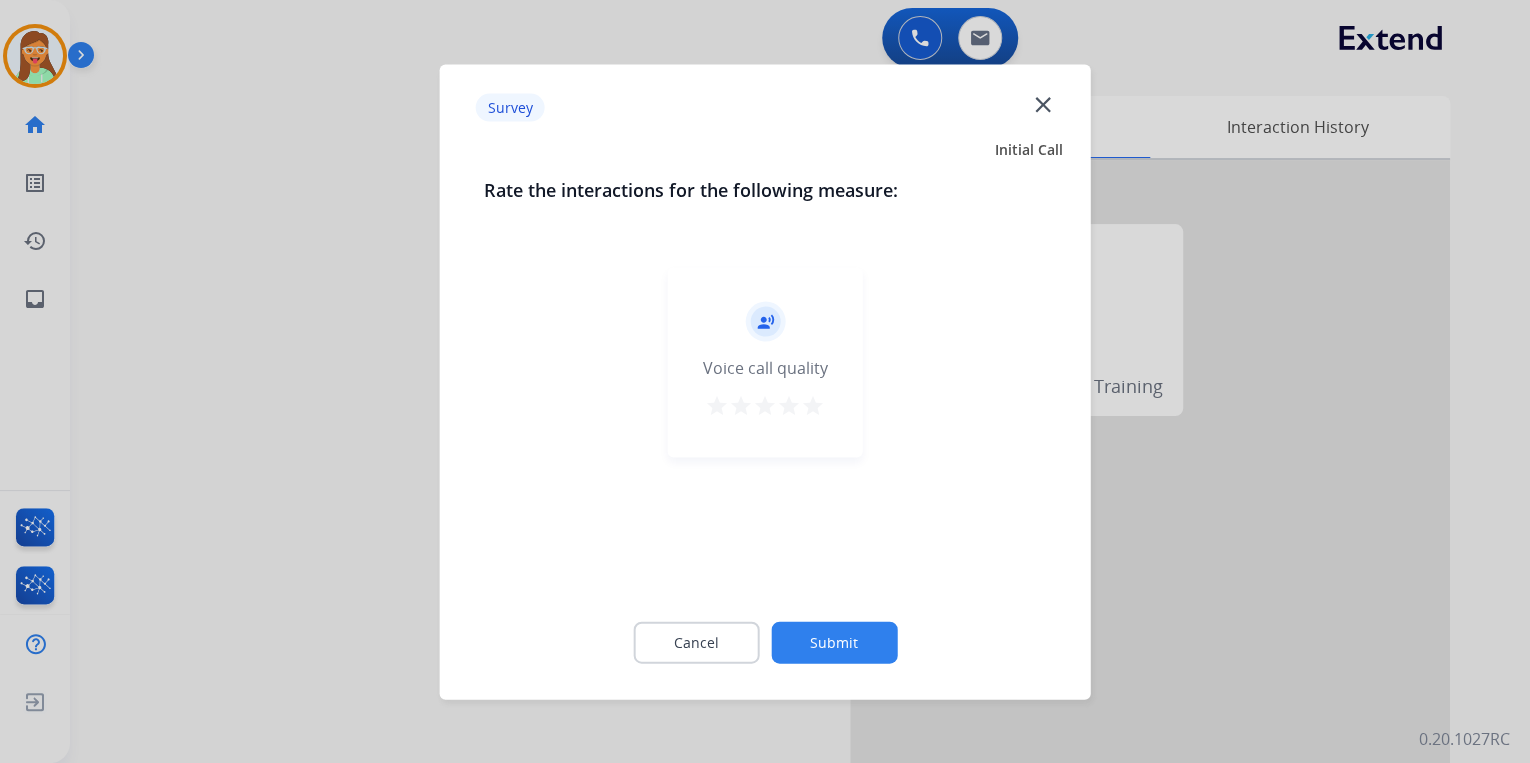 click on "star" at bounding box center (813, 408) 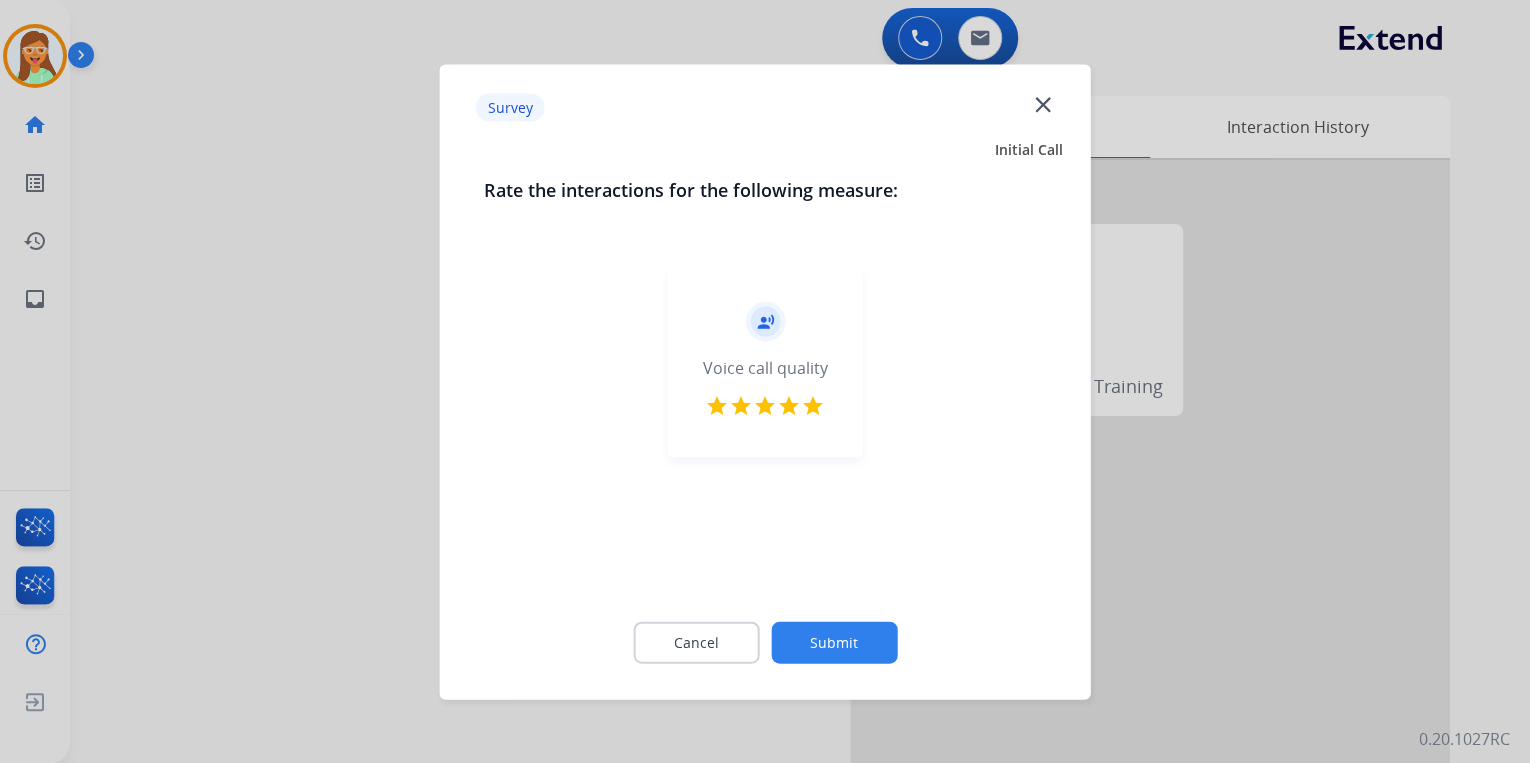 click on "Submit" 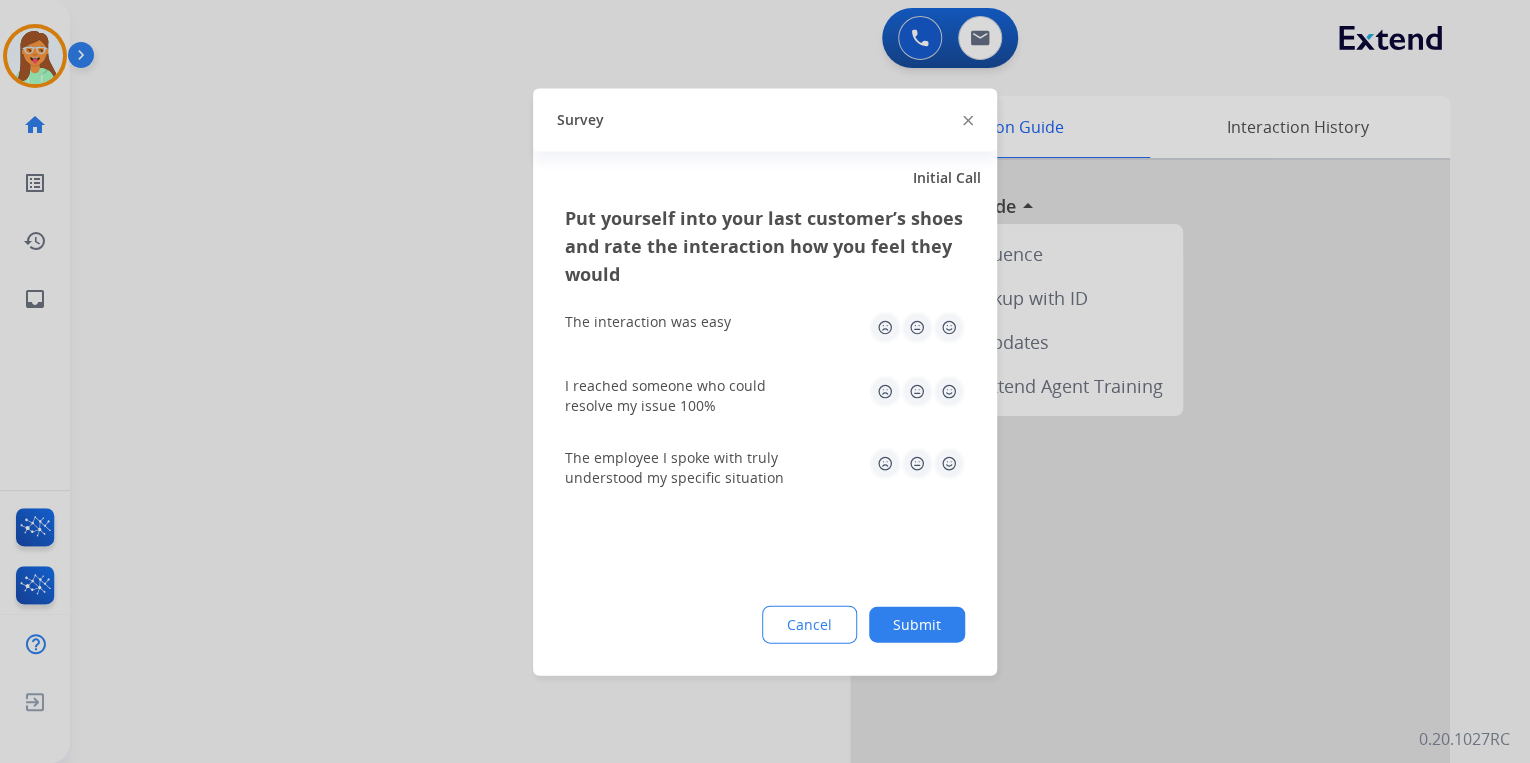 click 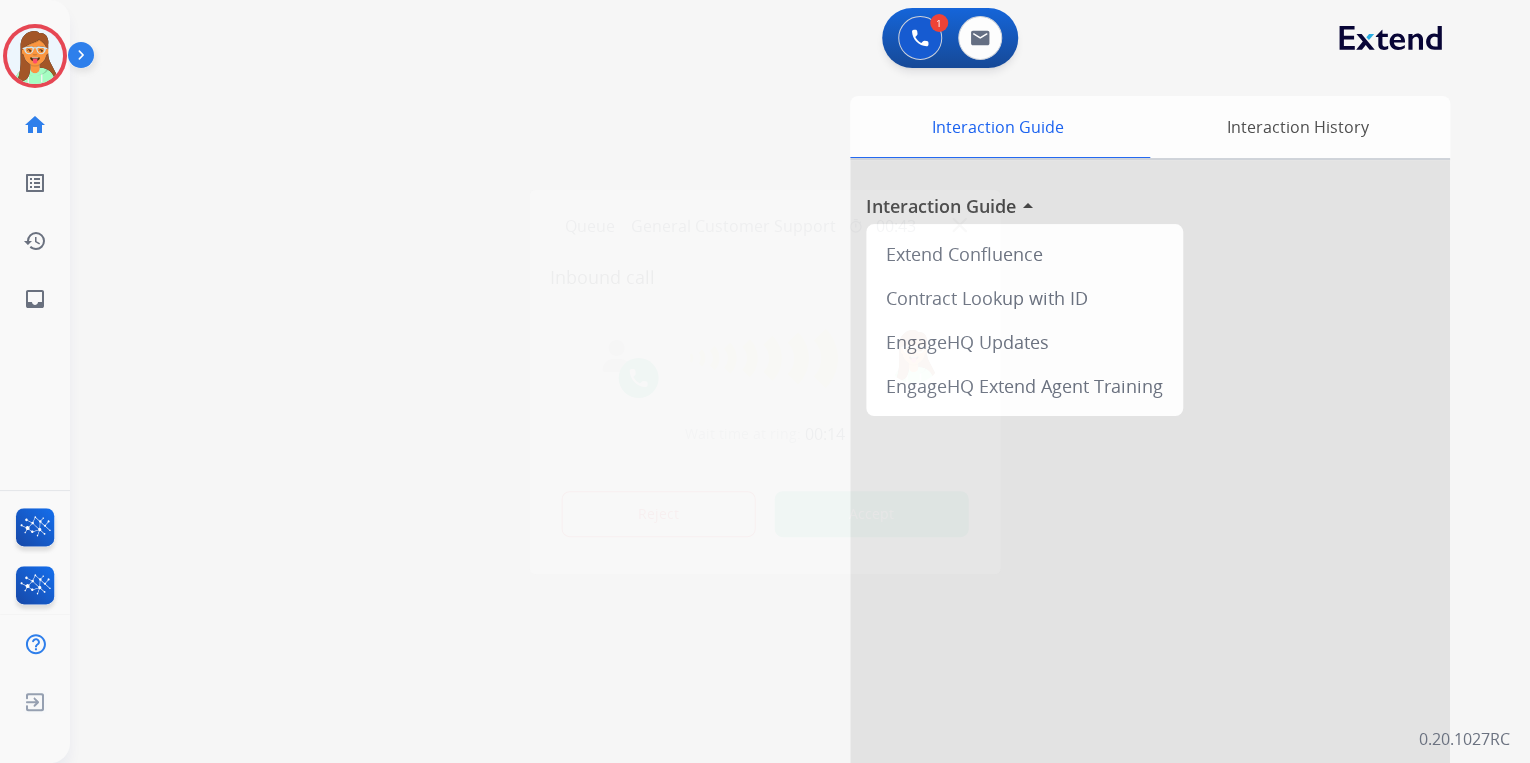 click on "Accept" at bounding box center [872, 514] 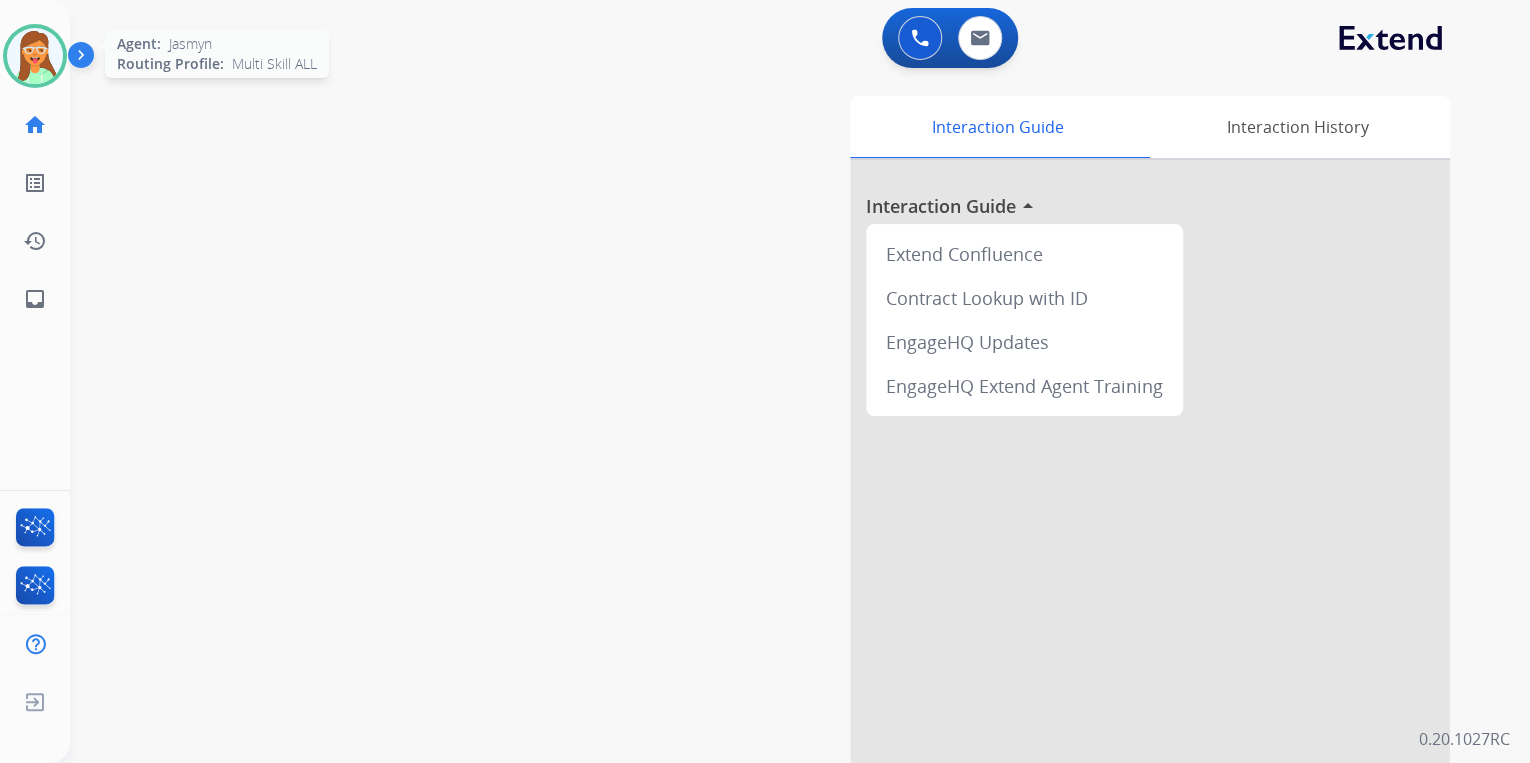 click at bounding box center (35, 56) 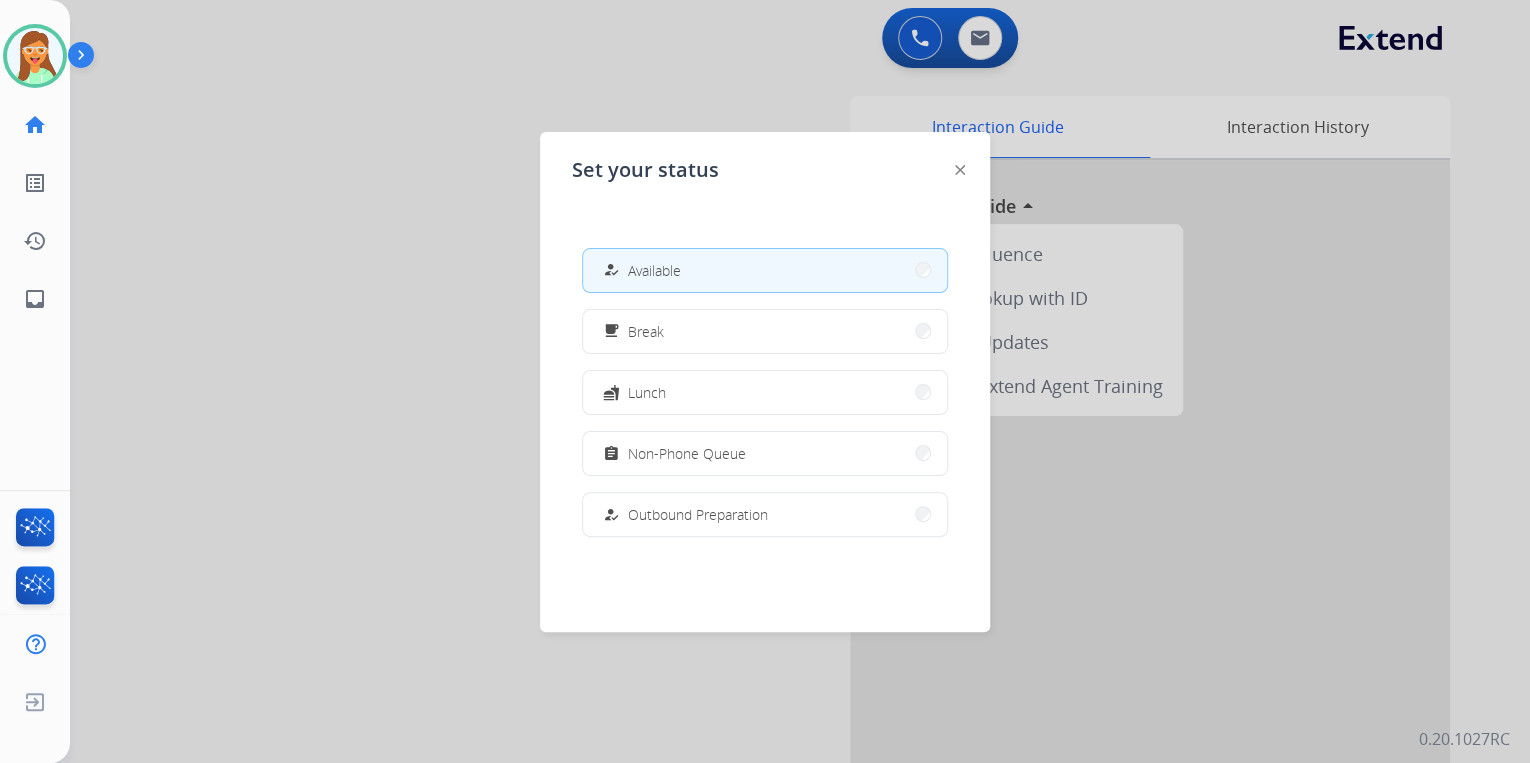 click at bounding box center [765, 381] 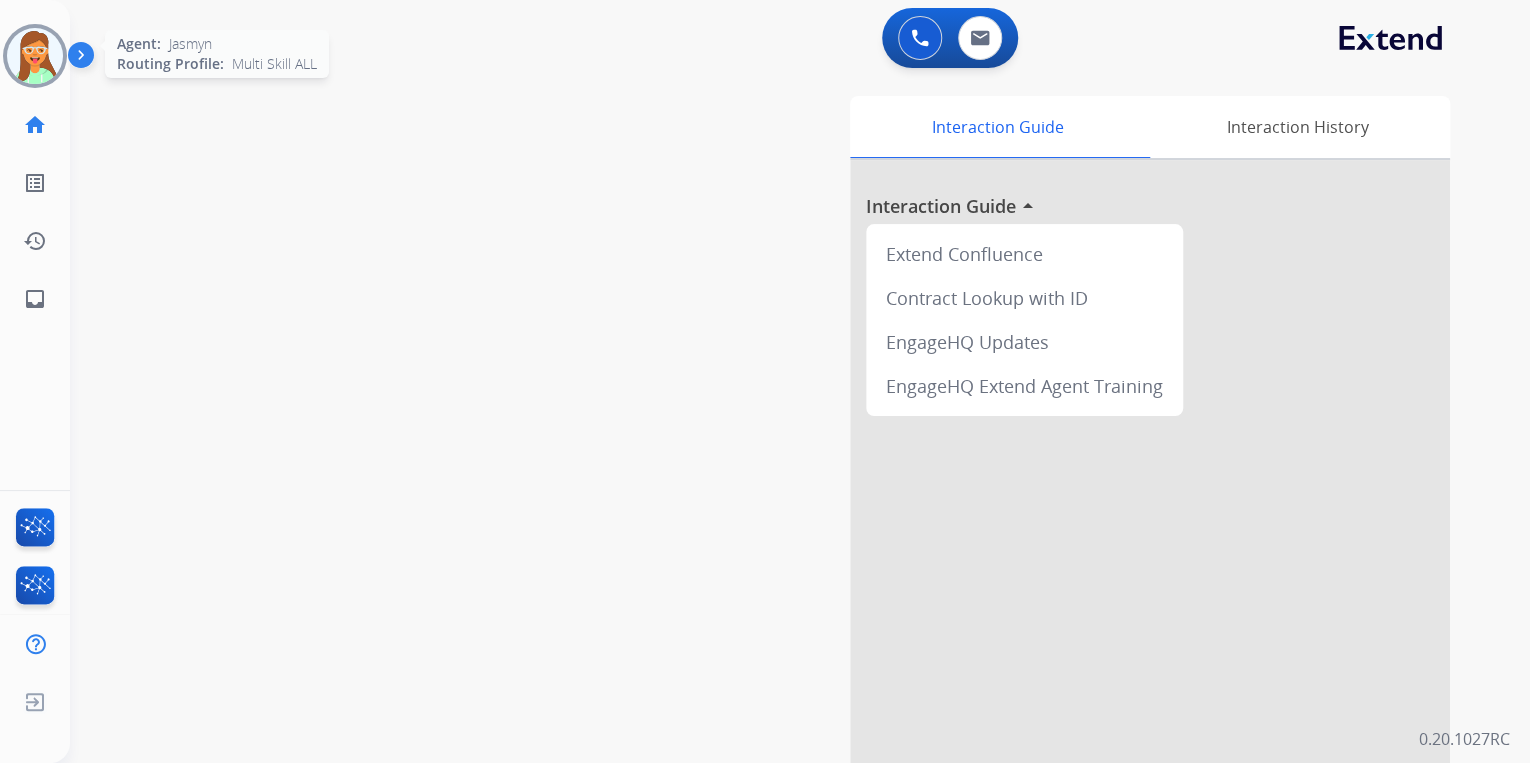 click at bounding box center [35, 56] 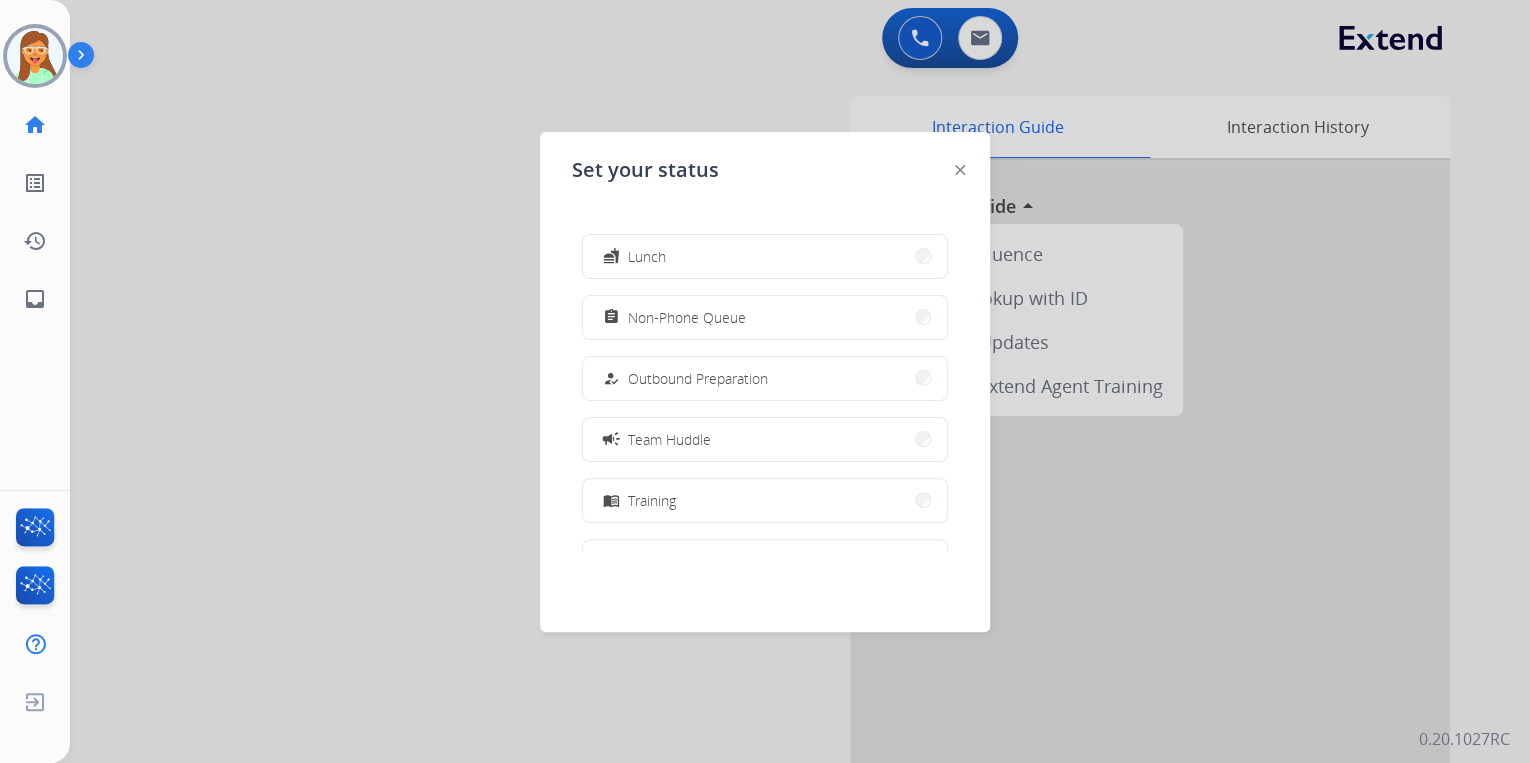 scroll, scrollTop: 0, scrollLeft: 0, axis: both 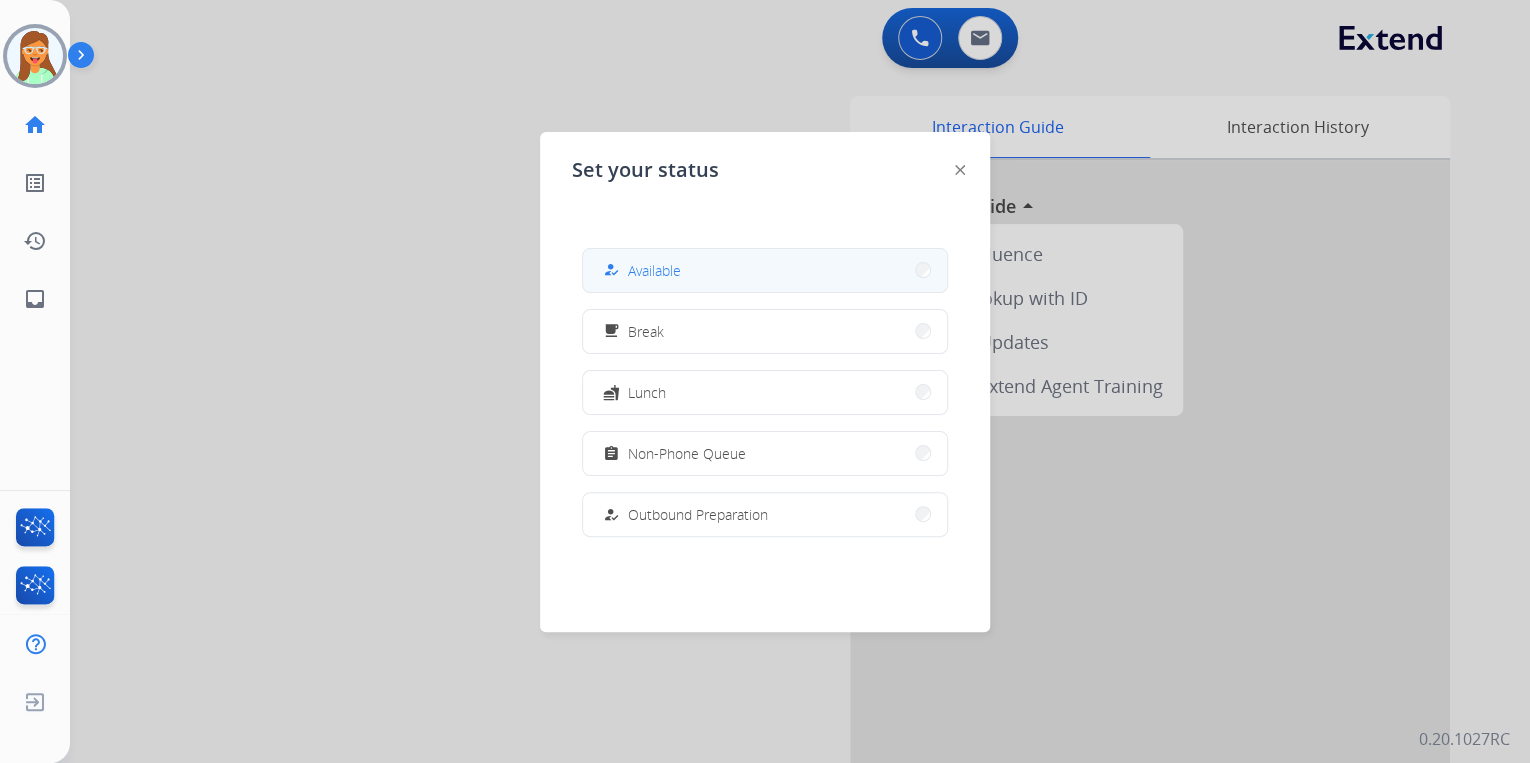 click on "how_to_reg Available" at bounding box center (765, 270) 